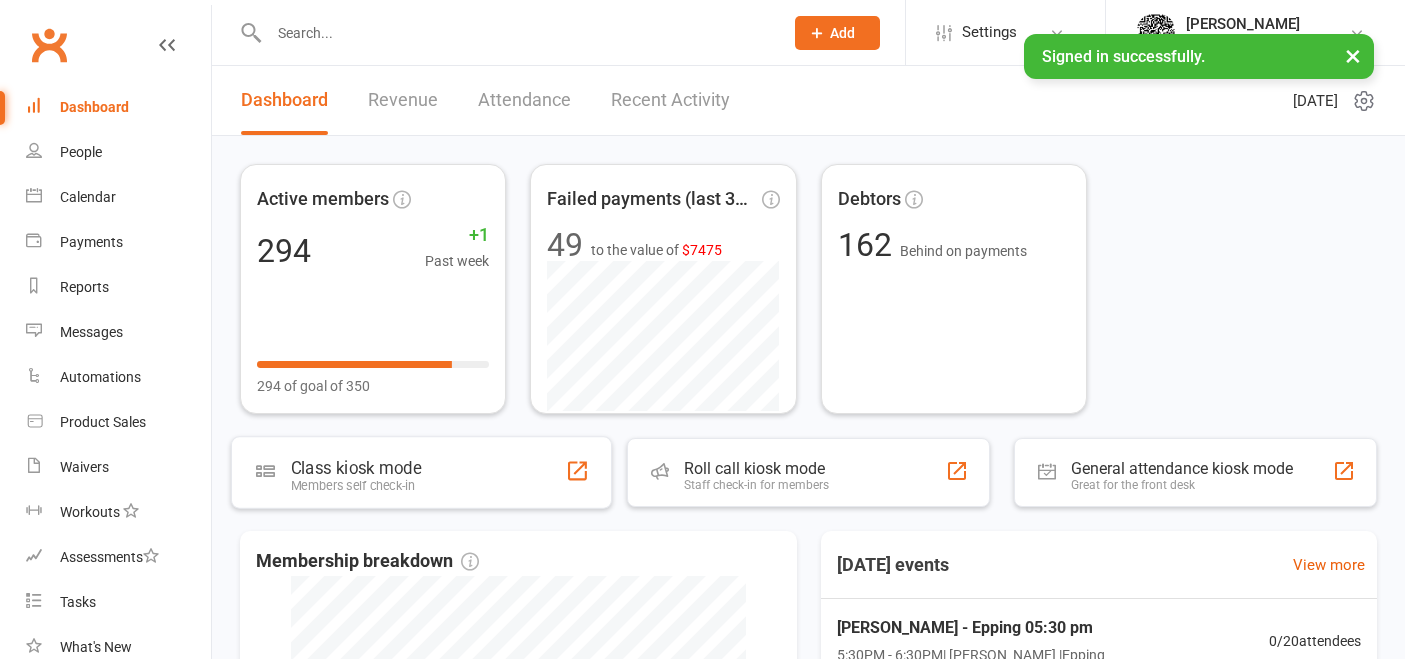 scroll, scrollTop: 0, scrollLeft: 0, axis: both 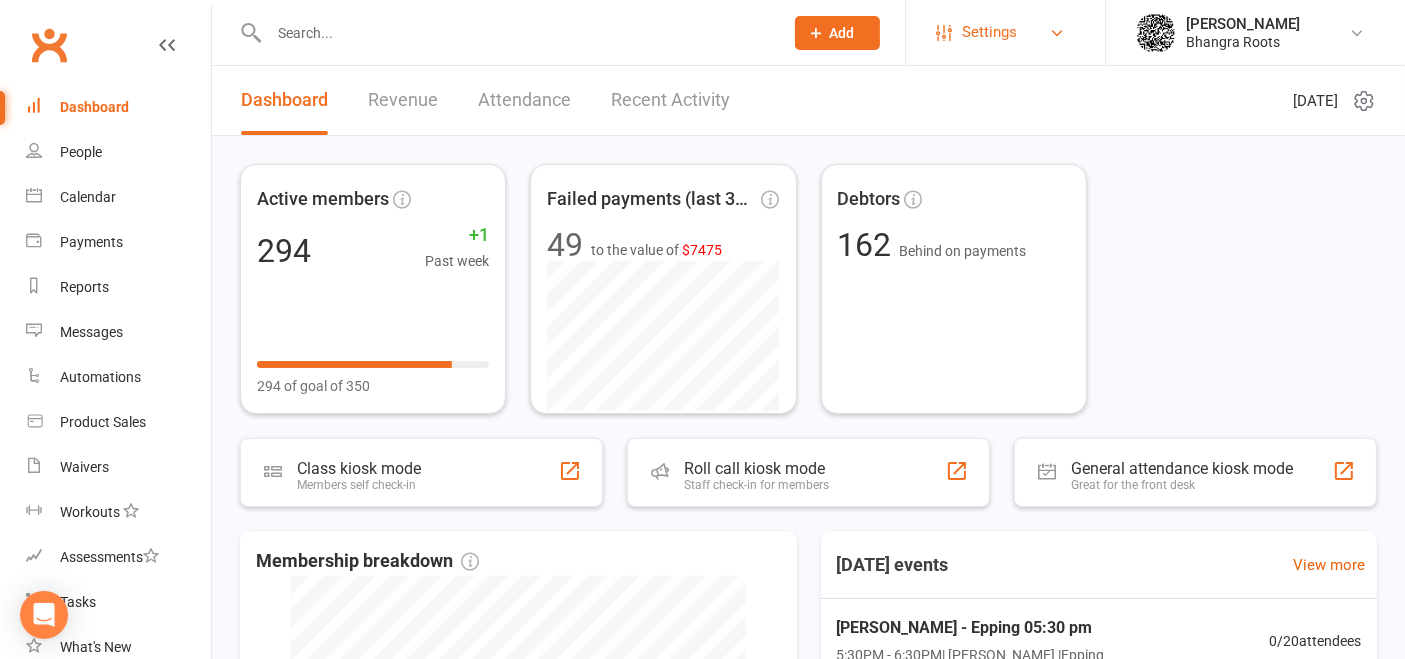click on "Settings" at bounding box center (1005, 32) 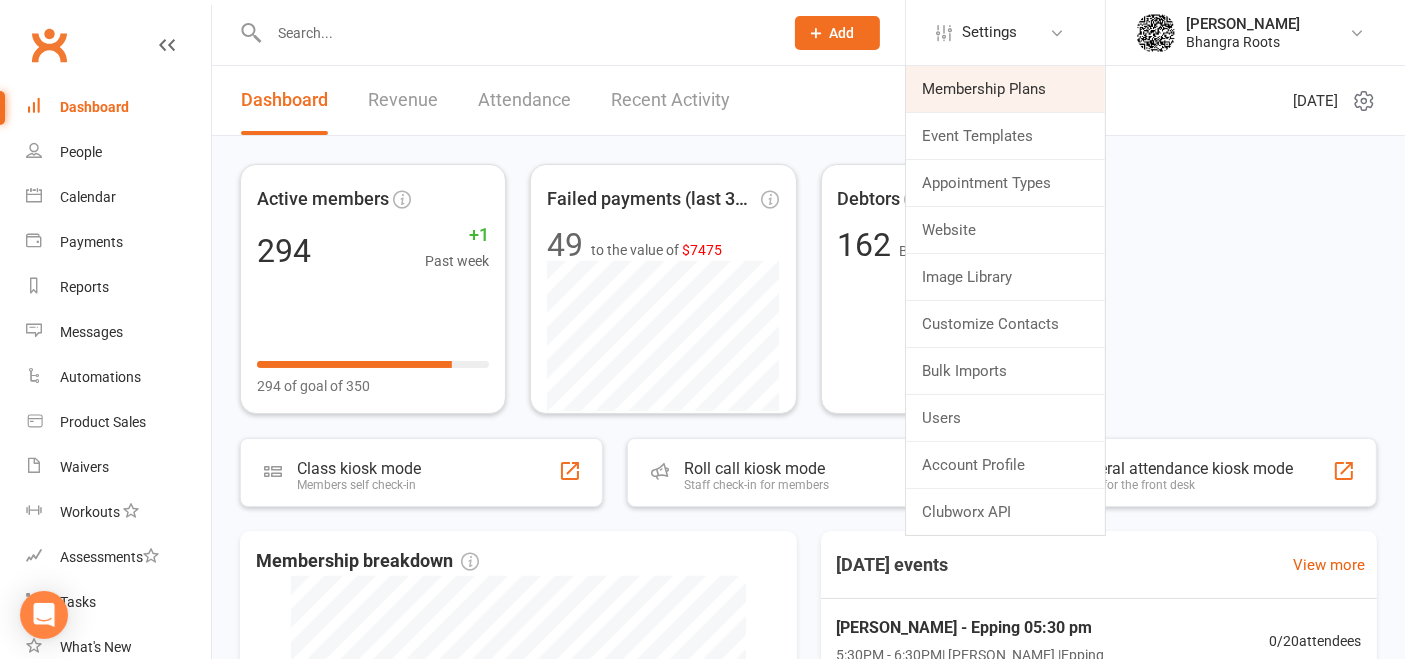 click on "Membership Plans" at bounding box center [1005, 89] 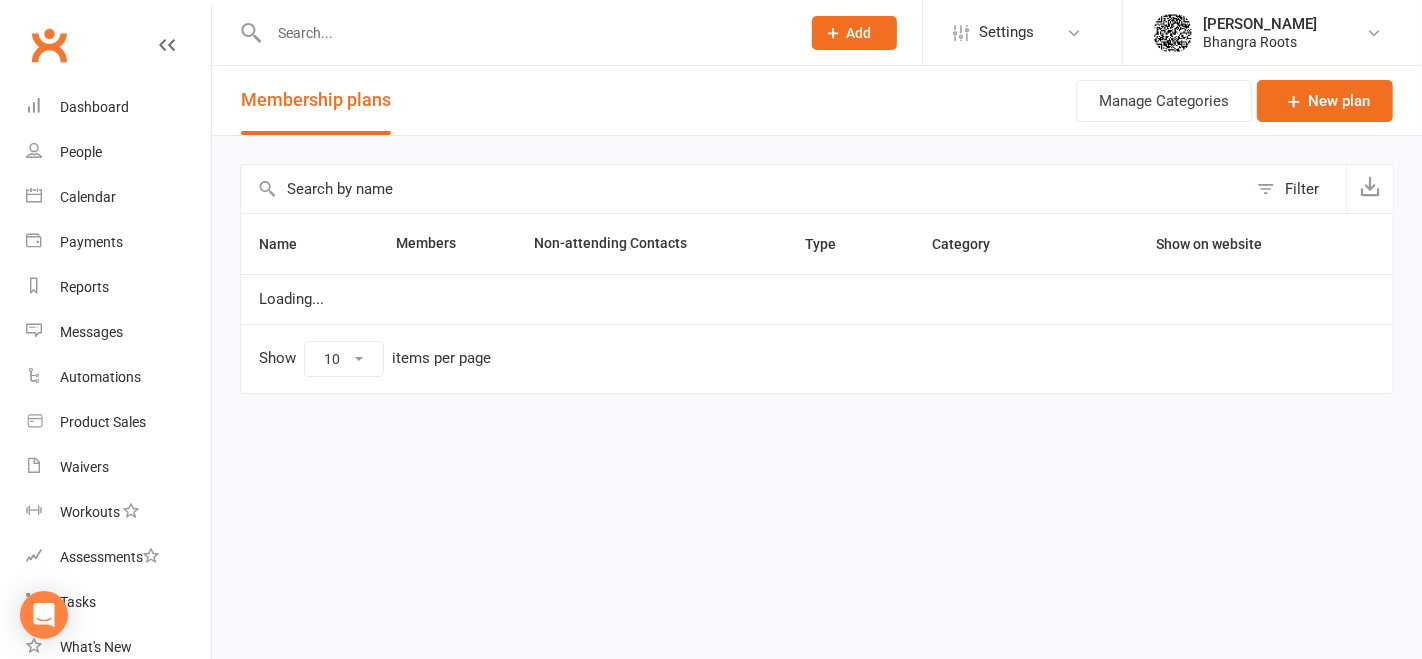 select on "50" 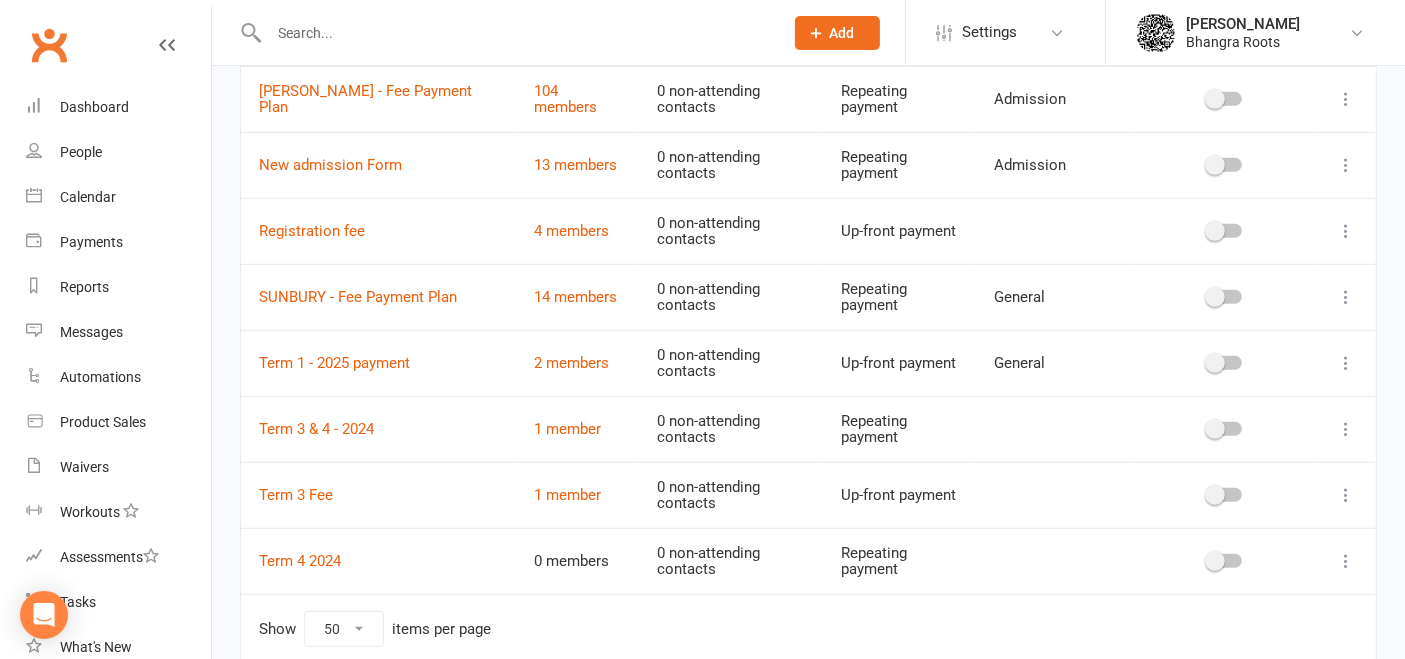 scroll, scrollTop: 1206, scrollLeft: 0, axis: vertical 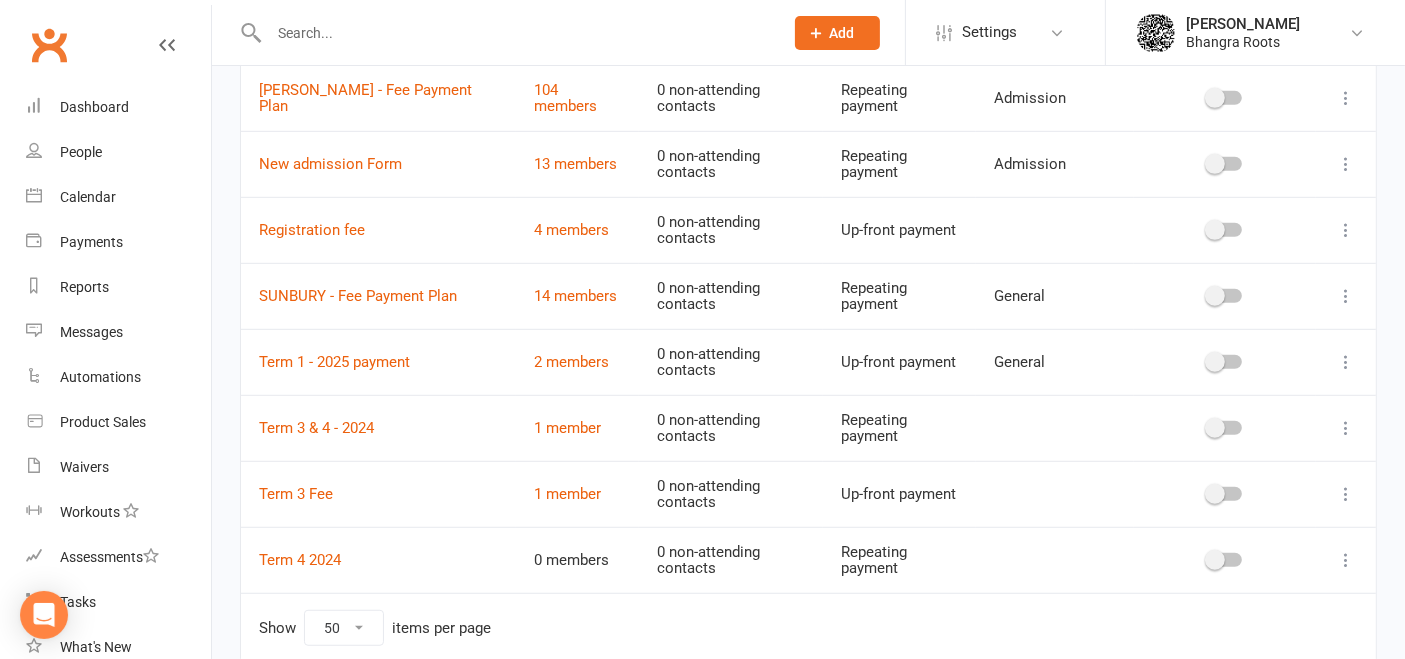 click at bounding box center (1346, 296) 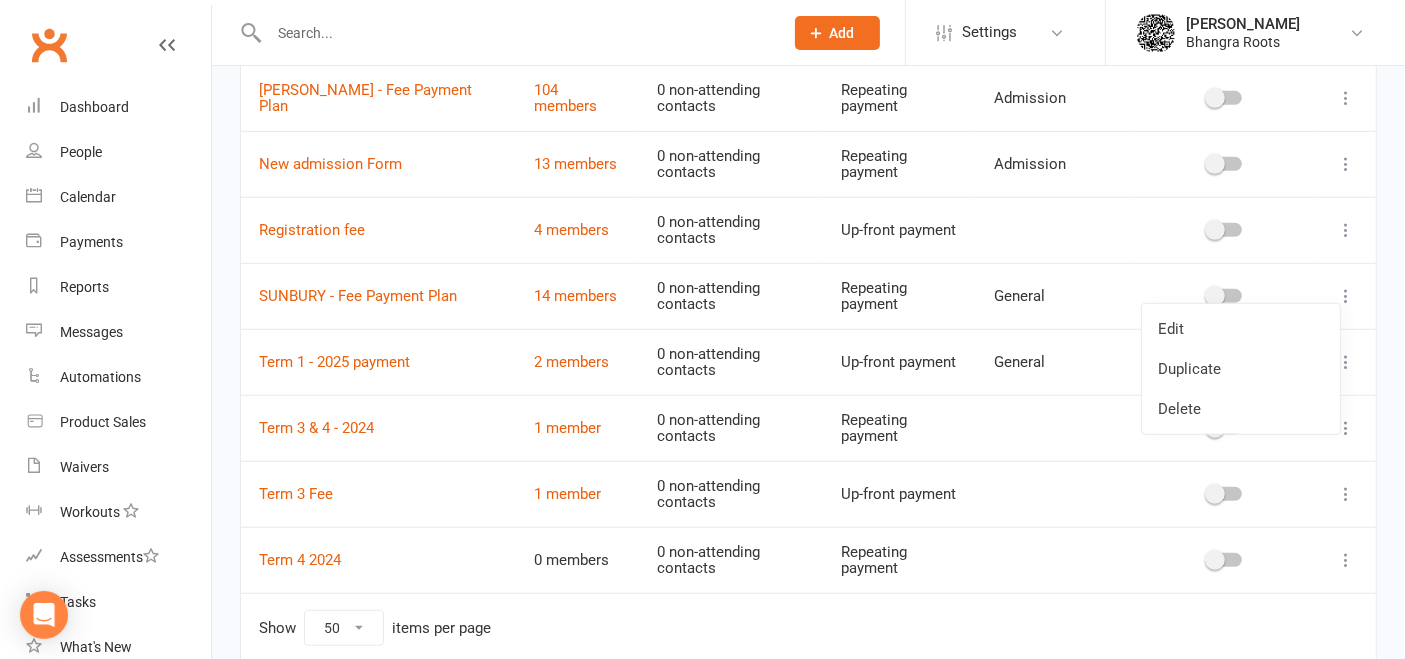 click at bounding box center [1346, 296] 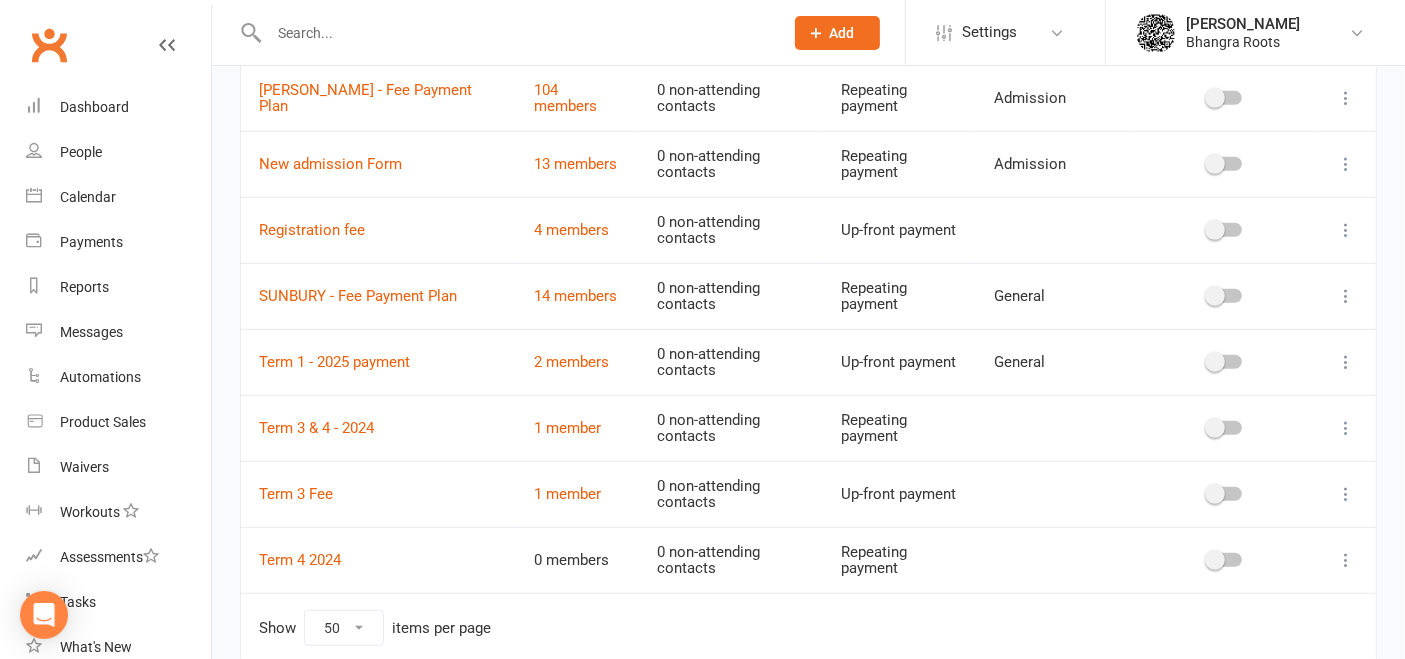 click at bounding box center [1346, 296] 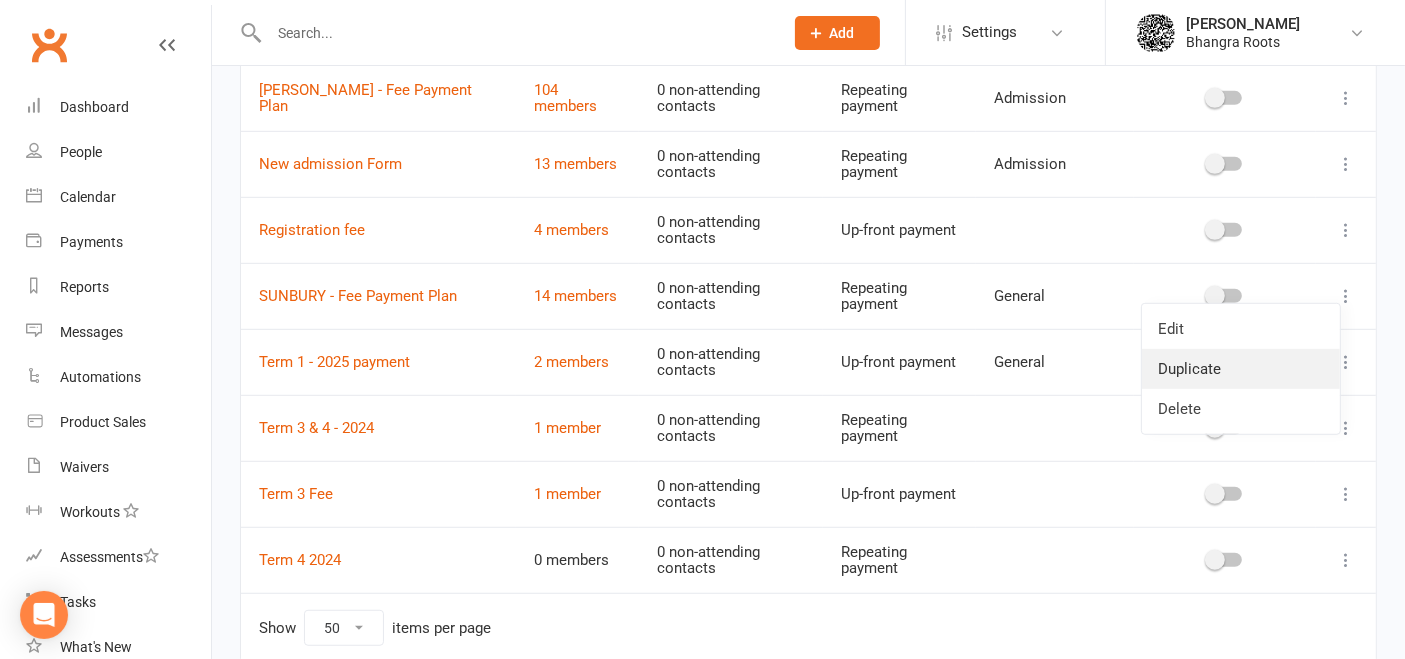 click on "Duplicate" at bounding box center (1241, 369) 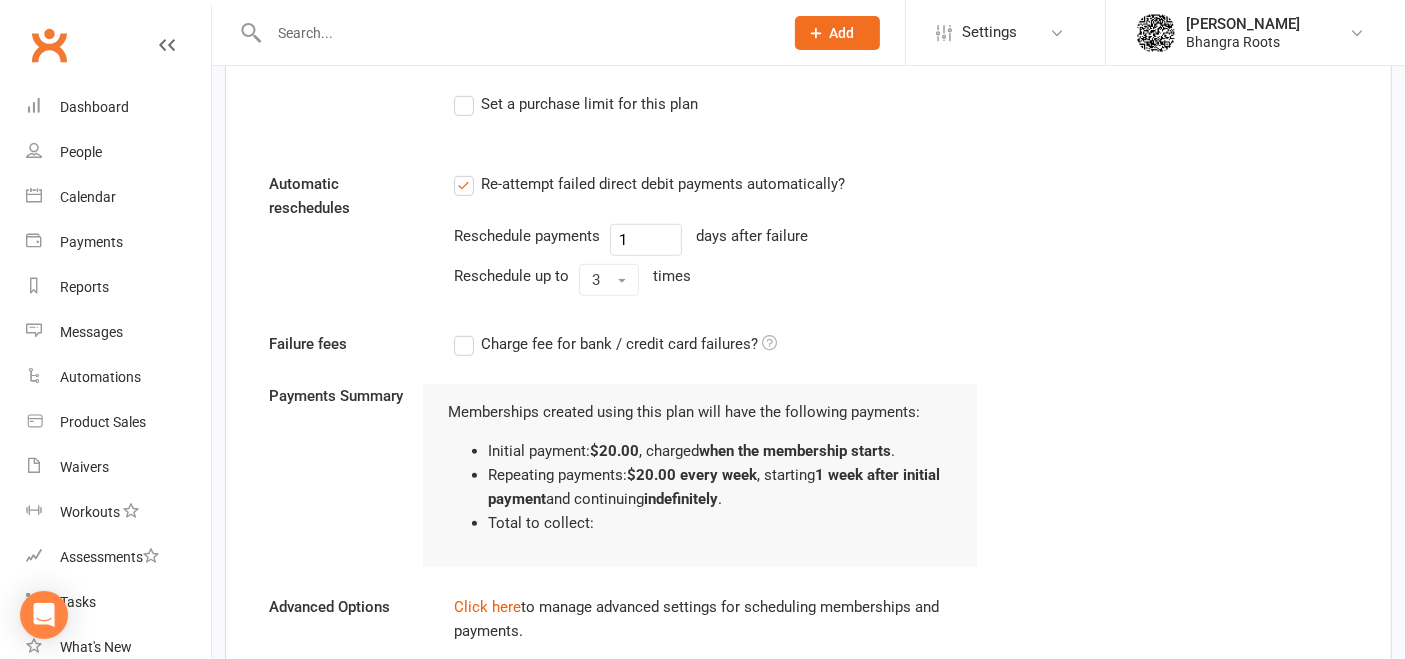 scroll, scrollTop: 0, scrollLeft: 0, axis: both 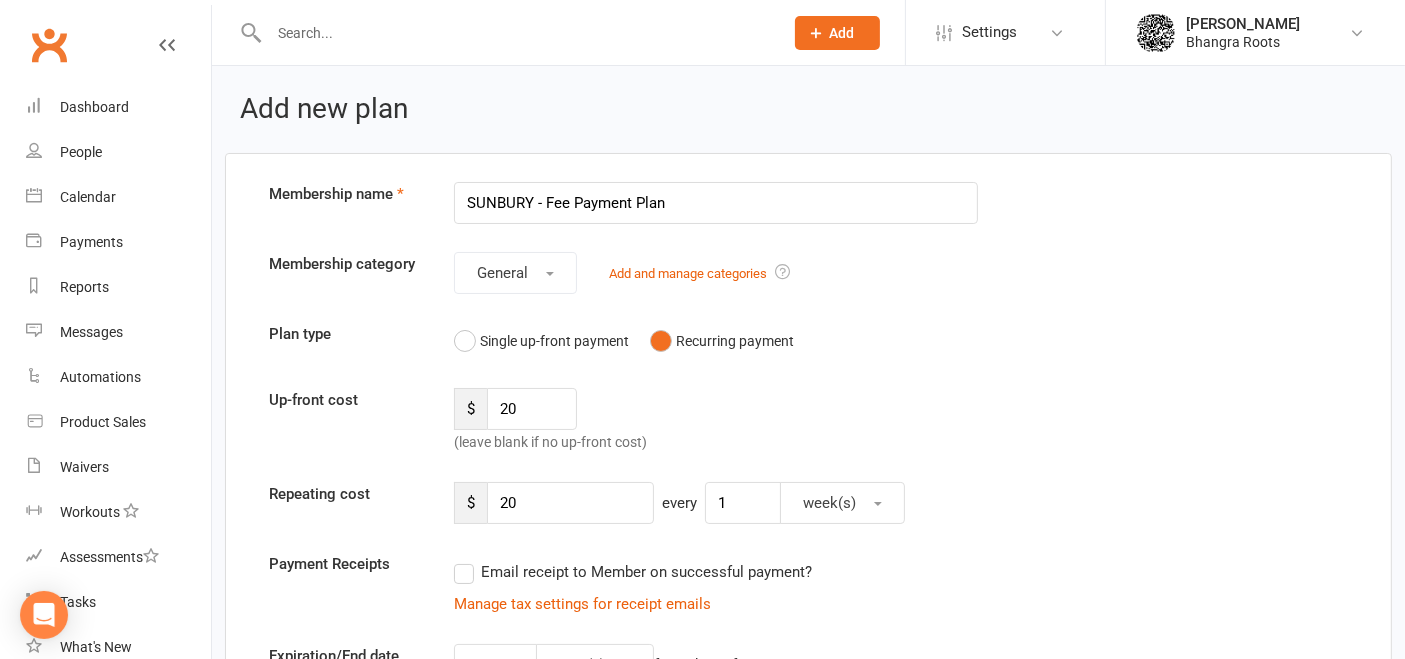 drag, startPoint x: 528, startPoint y: 204, endPoint x: 436, endPoint y: 210, distance: 92.19544 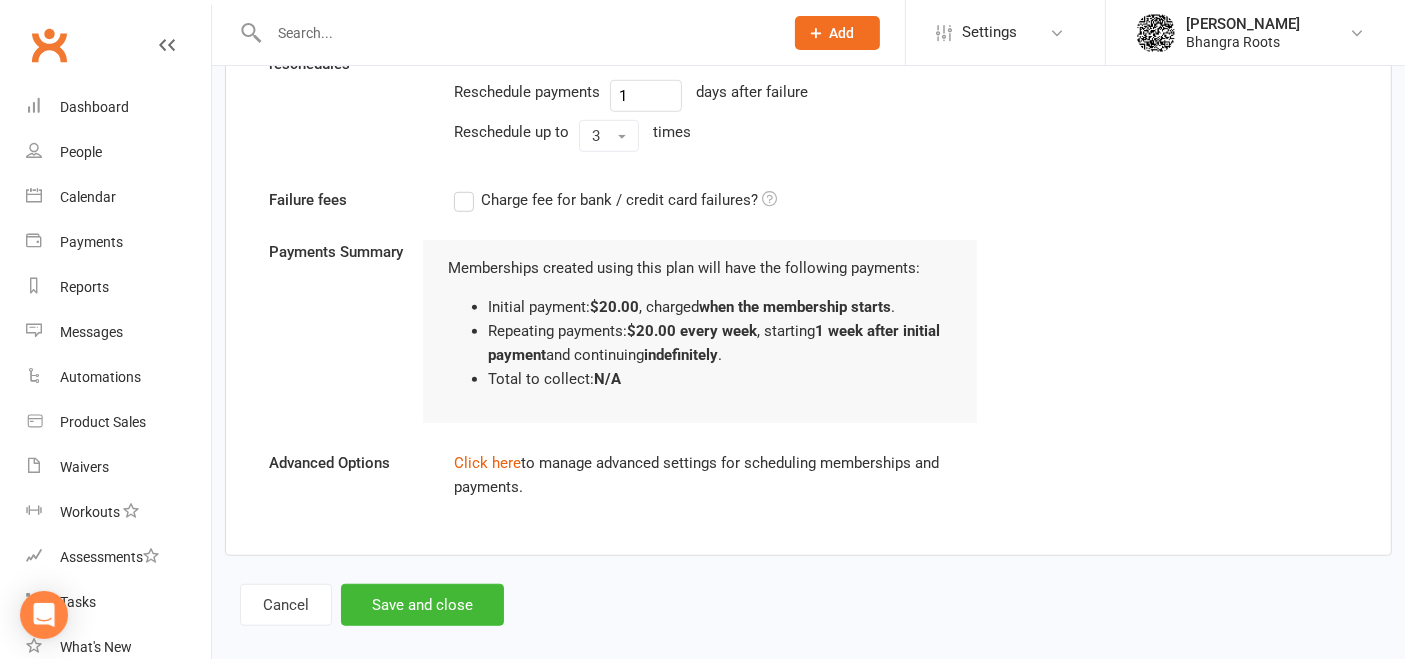 scroll, scrollTop: 1369, scrollLeft: 0, axis: vertical 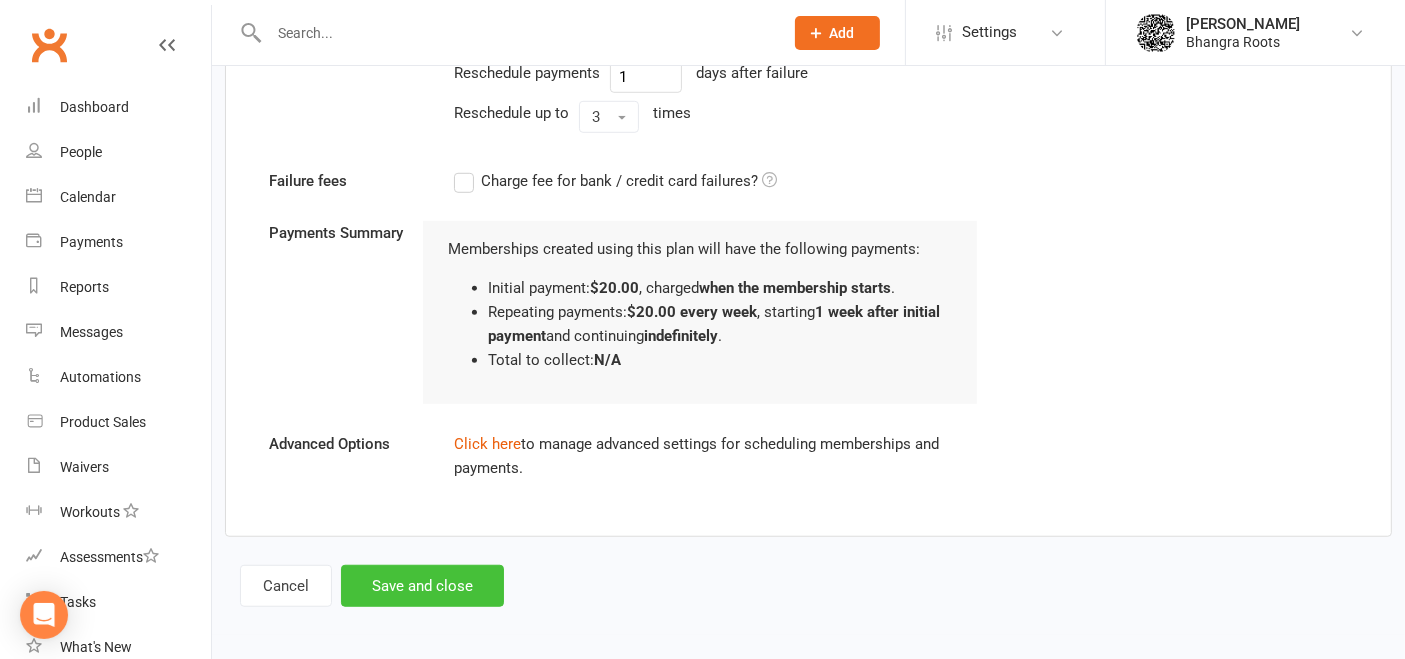 type on "GEELONG - Fee Payment Plan" 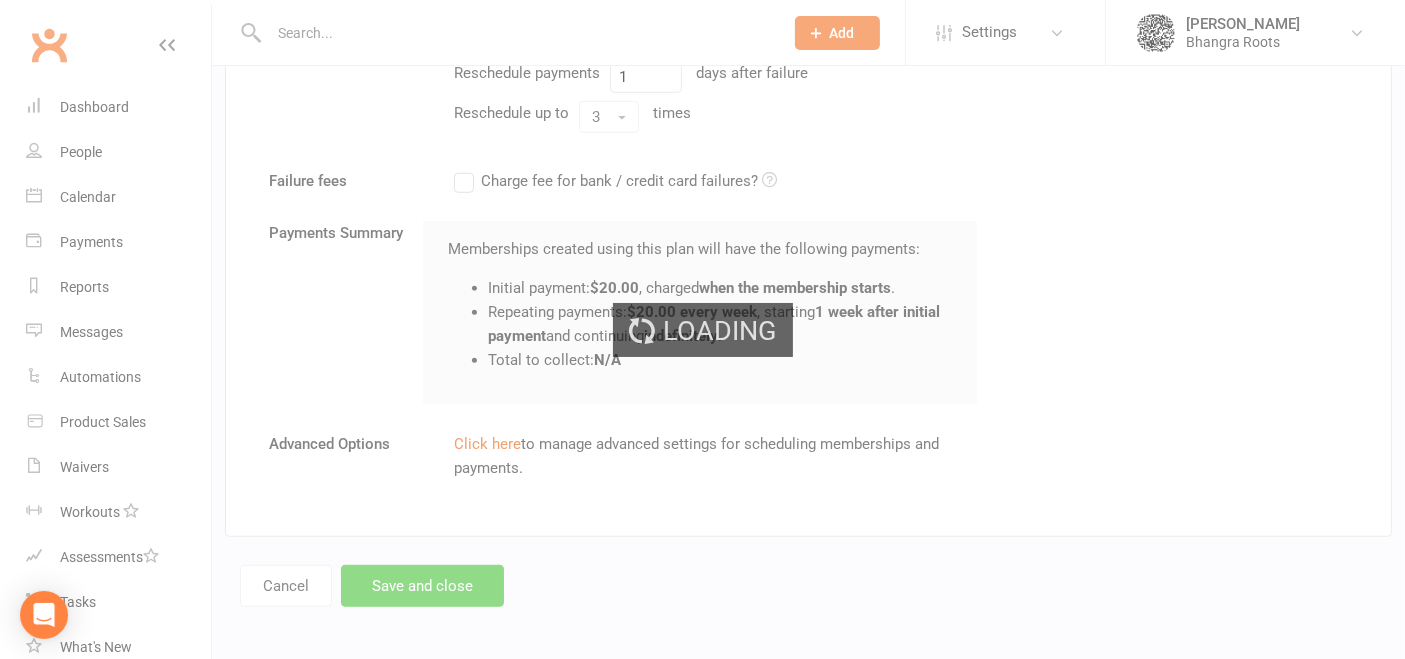 select on "50" 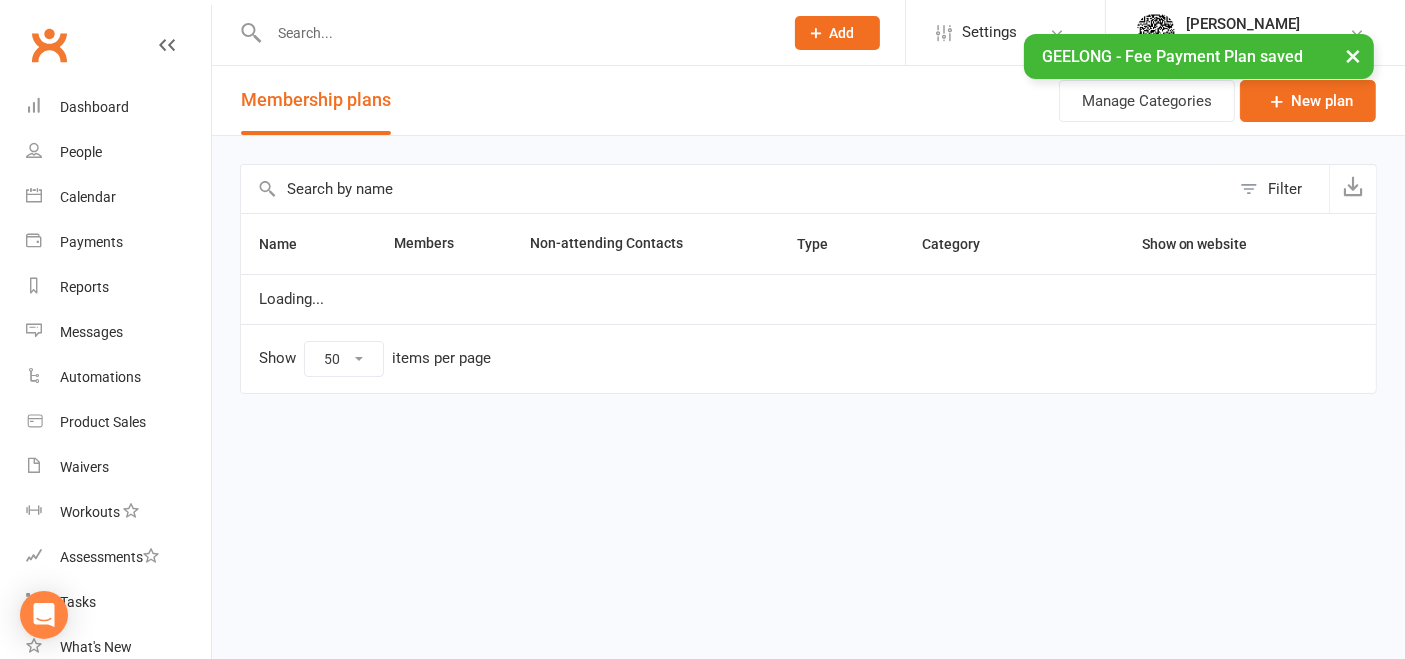 scroll, scrollTop: 0, scrollLeft: 0, axis: both 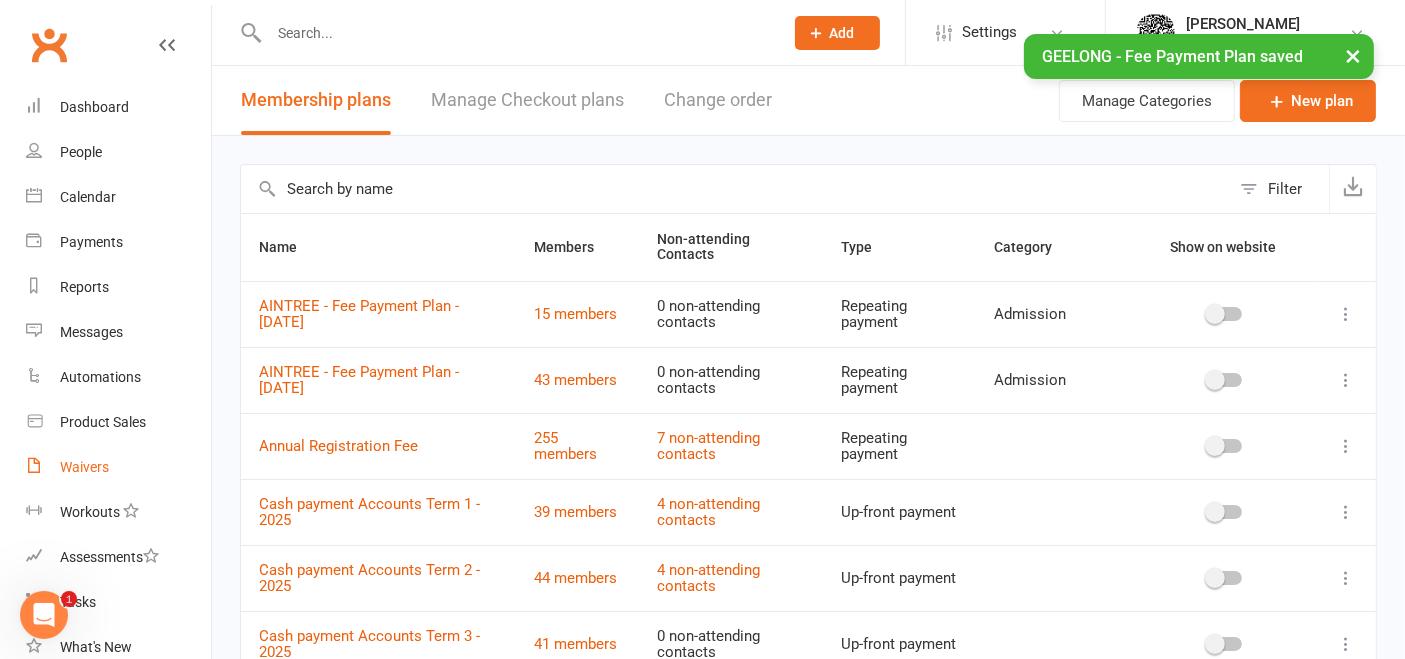 click on "Waivers" at bounding box center (118, 467) 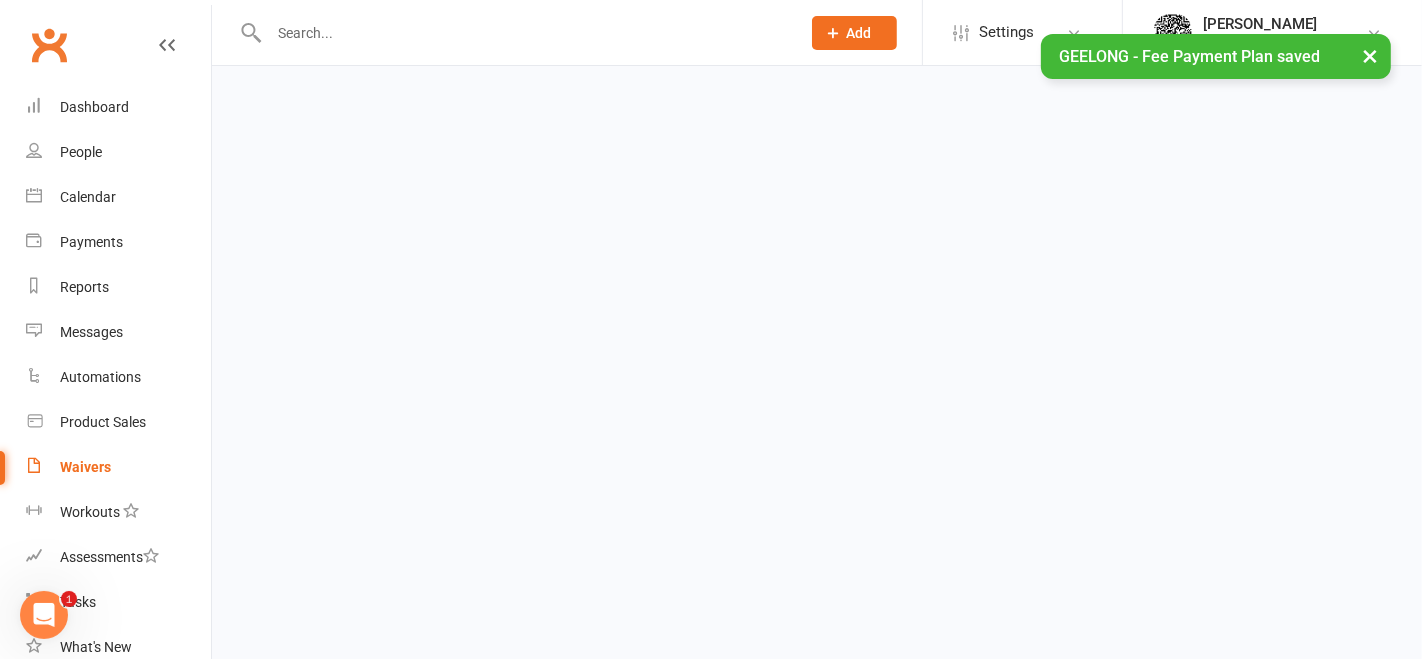 select on "25" 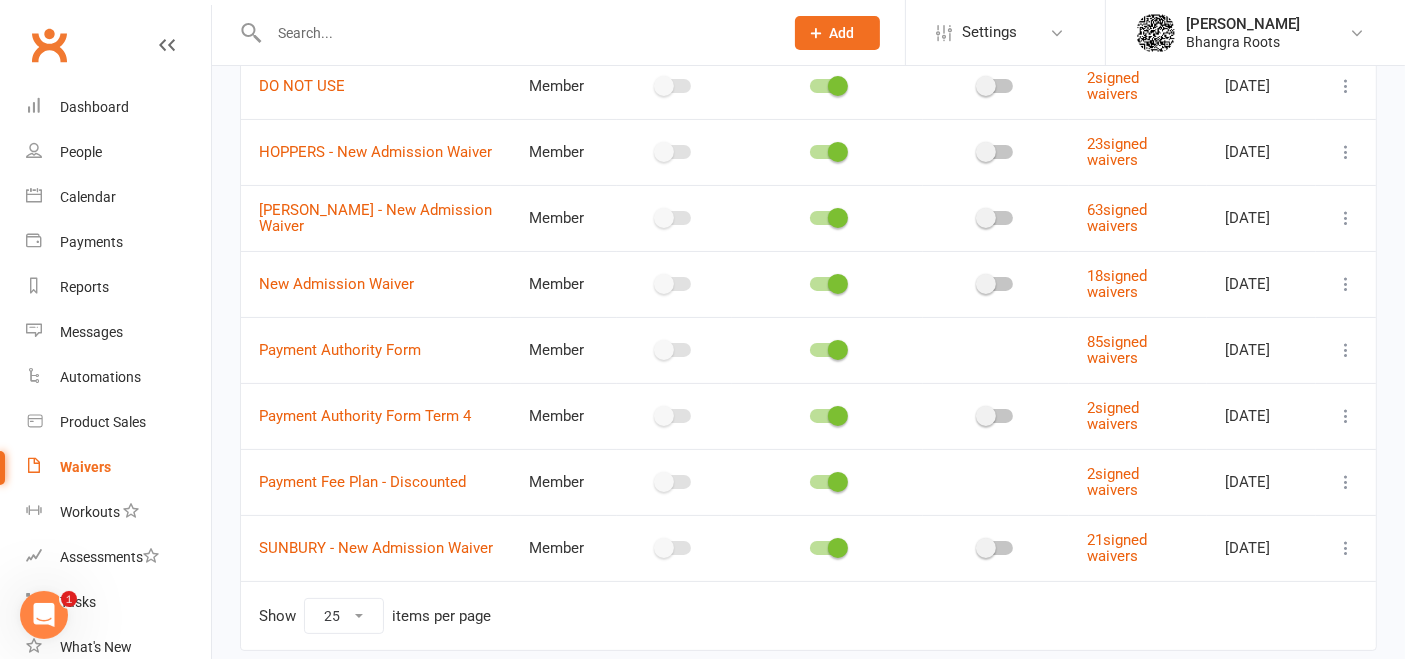 scroll, scrollTop: 364, scrollLeft: 0, axis: vertical 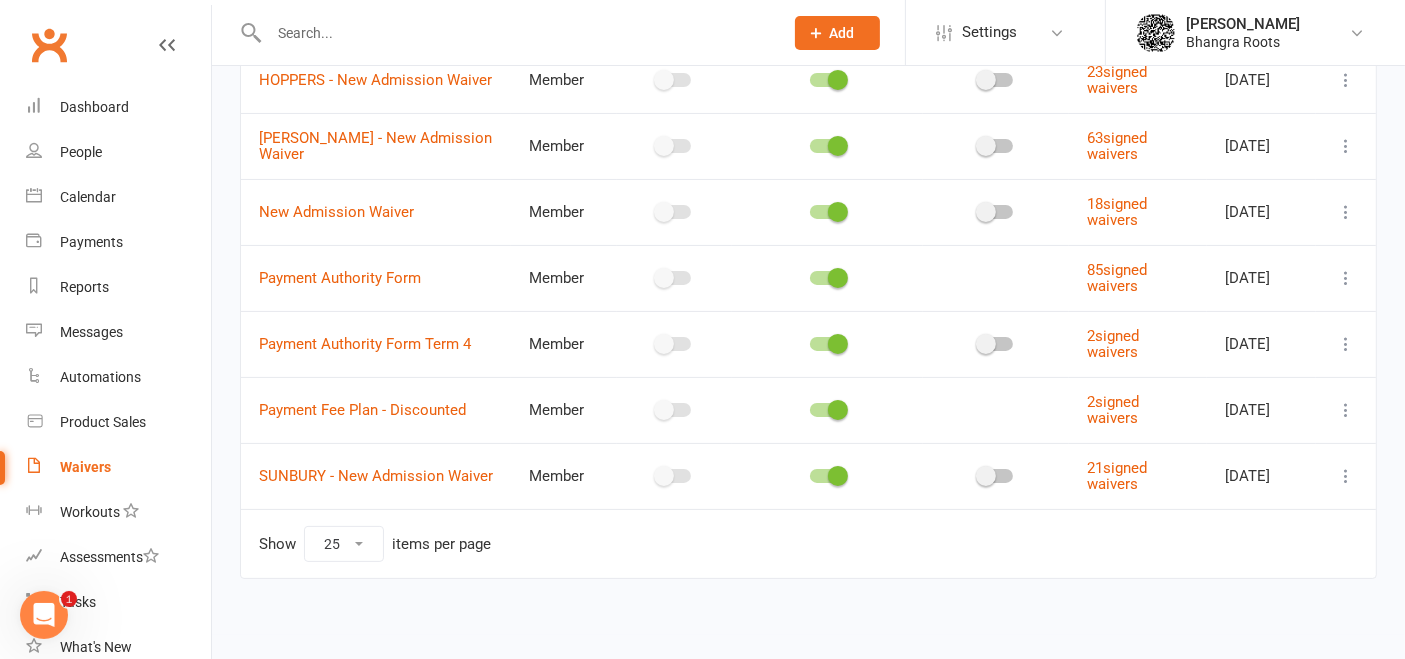 click at bounding box center [1346, 476] 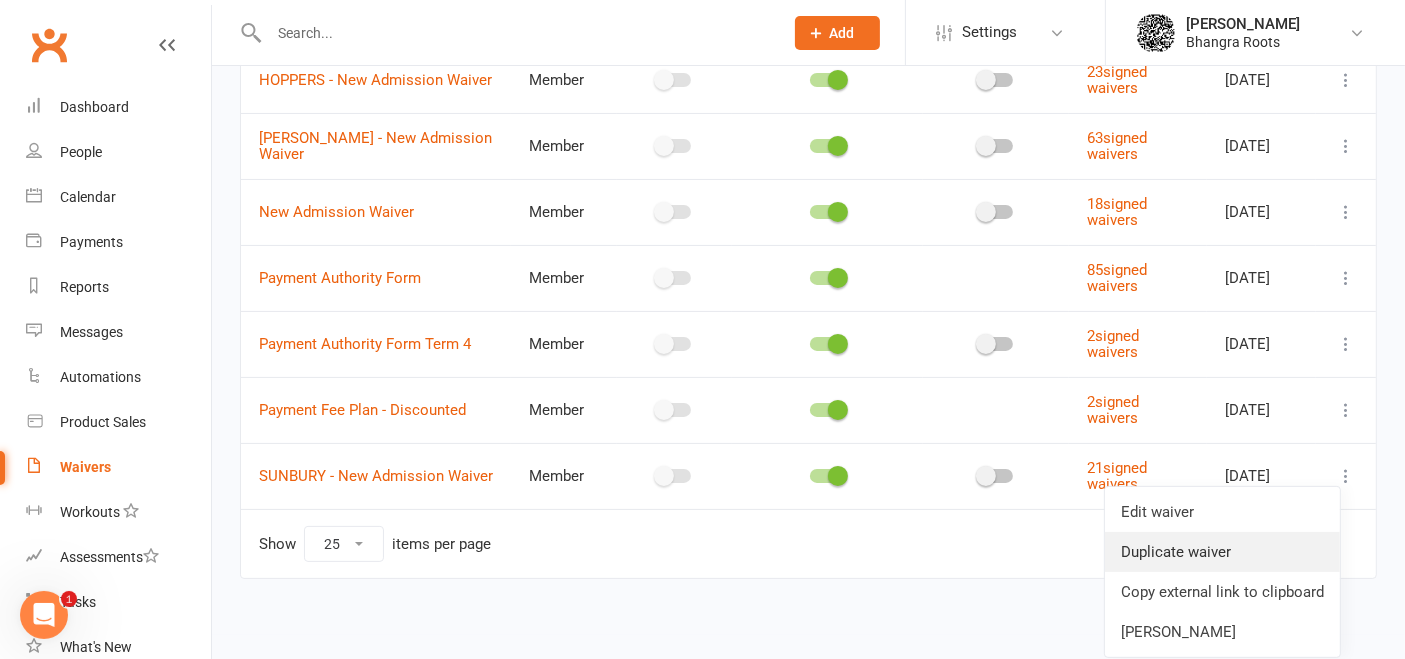 click on "Duplicate waiver" at bounding box center (1222, 552) 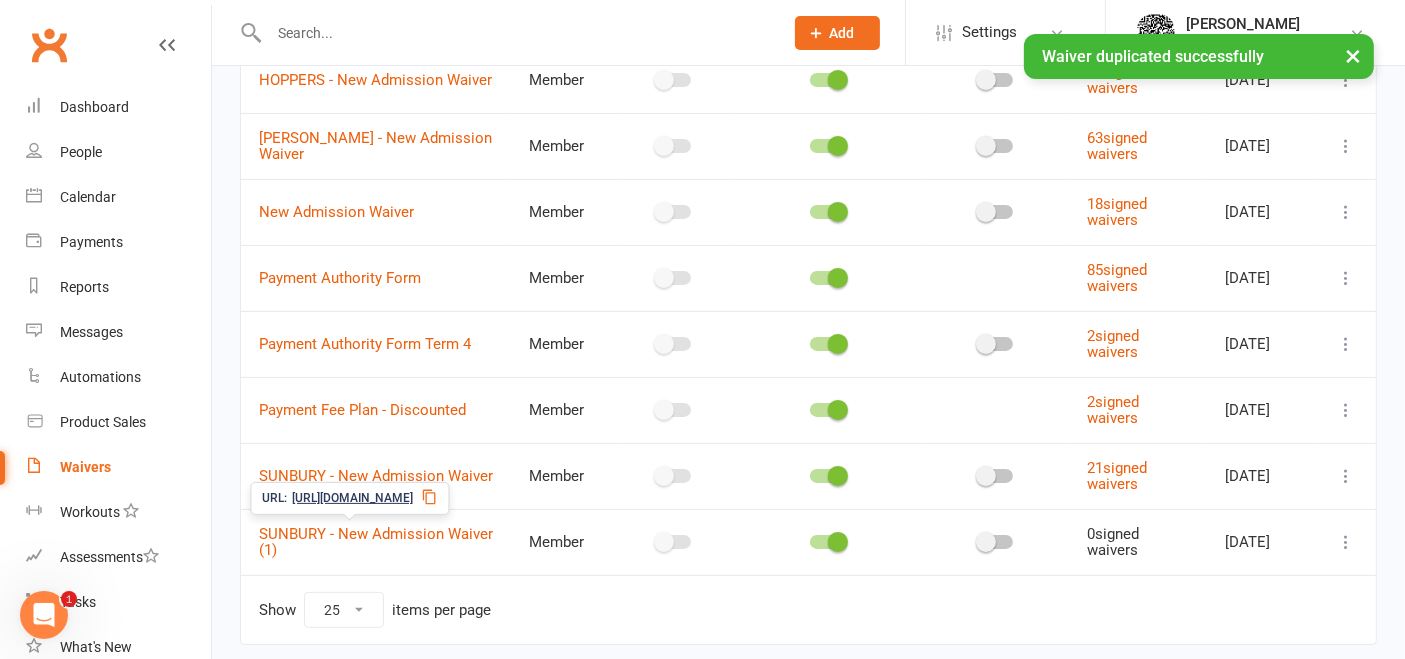 click on "SUNBURY - New Admission Waiver (1)" at bounding box center [376, 542] 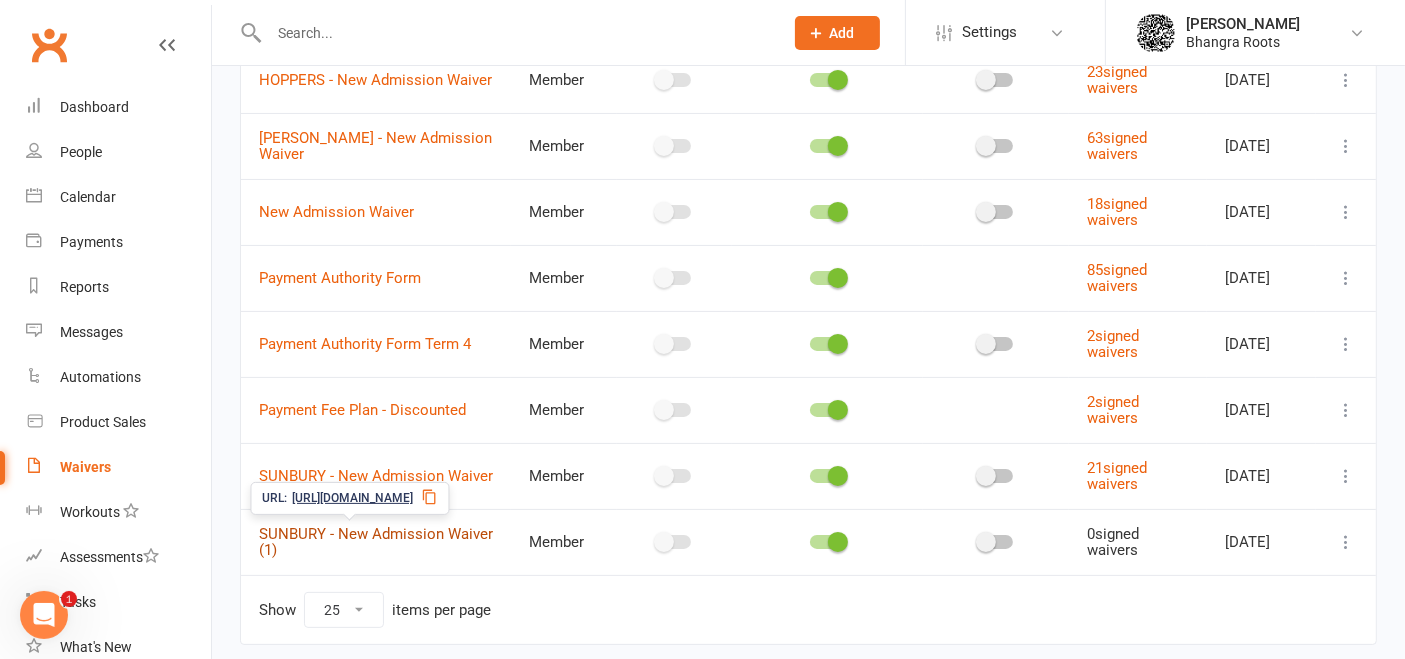click on "SUNBURY - New Admission Waiver (1)" at bounding box center (376, 542) 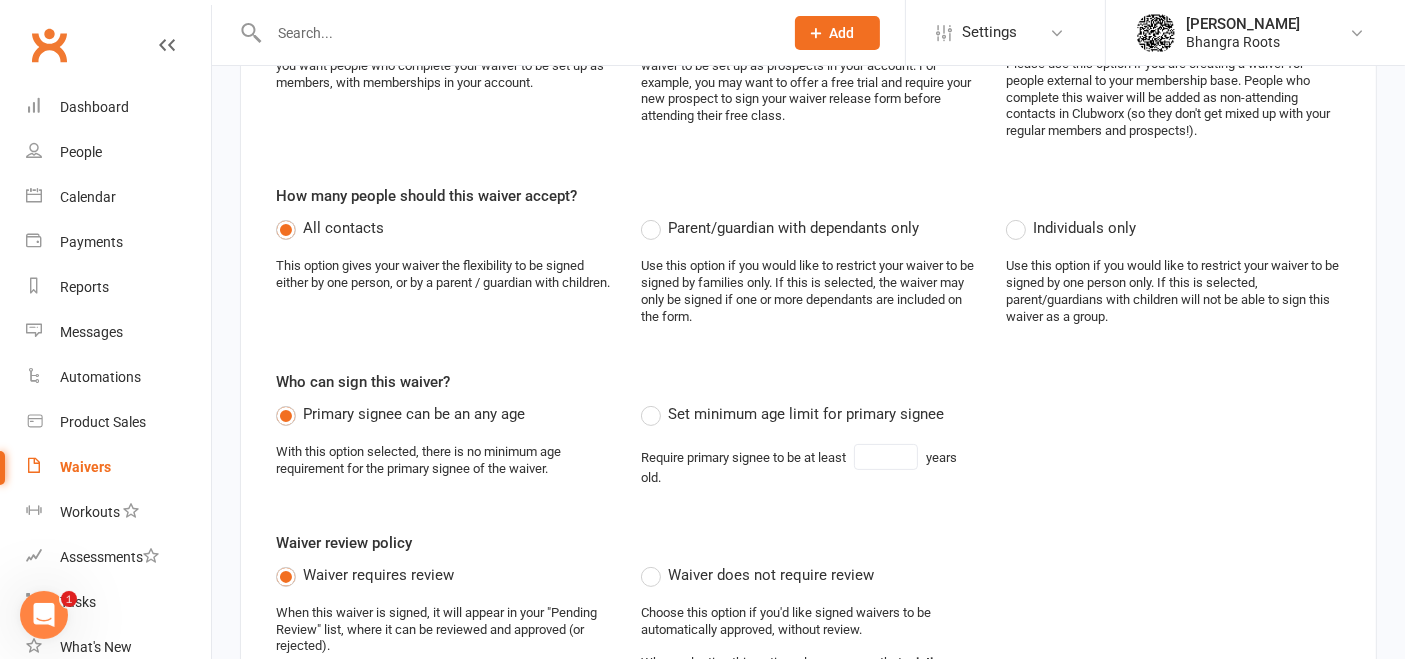 select on "applies_to_all_signees" 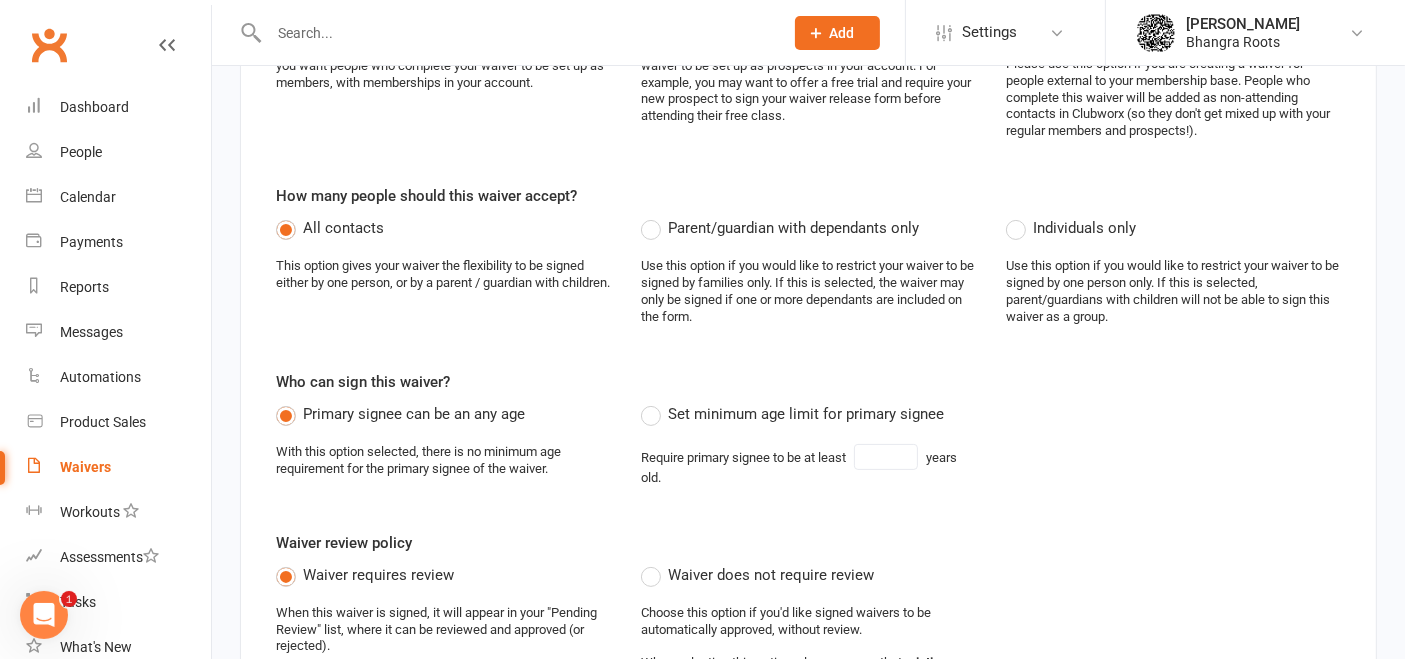 scroll, scrollTop: 0, scrollLeft: 0, axis: both 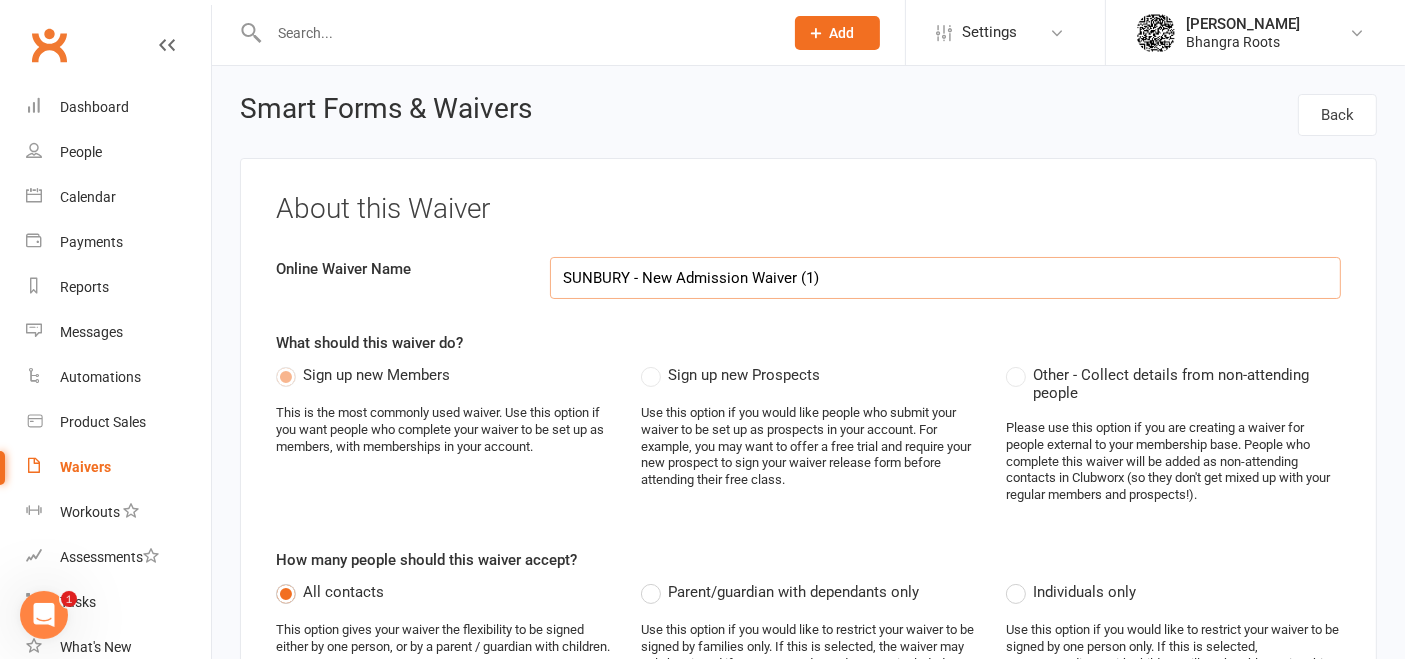 drag, startPoint x: 628, startPoint y: 270, endPoint x: 546, endPoint y: 275, distance: 82.1523 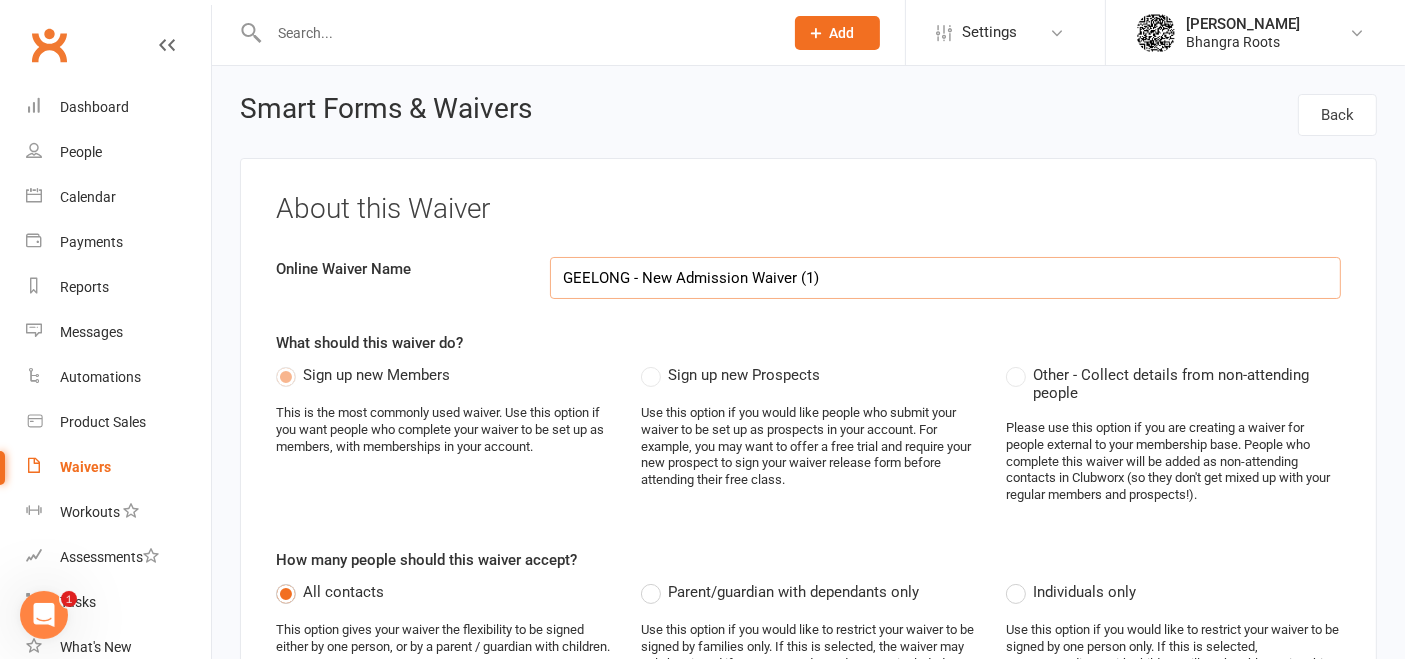 click on "GEELONG - New Admission Waiver (1)" at bounding box center (945, 278) 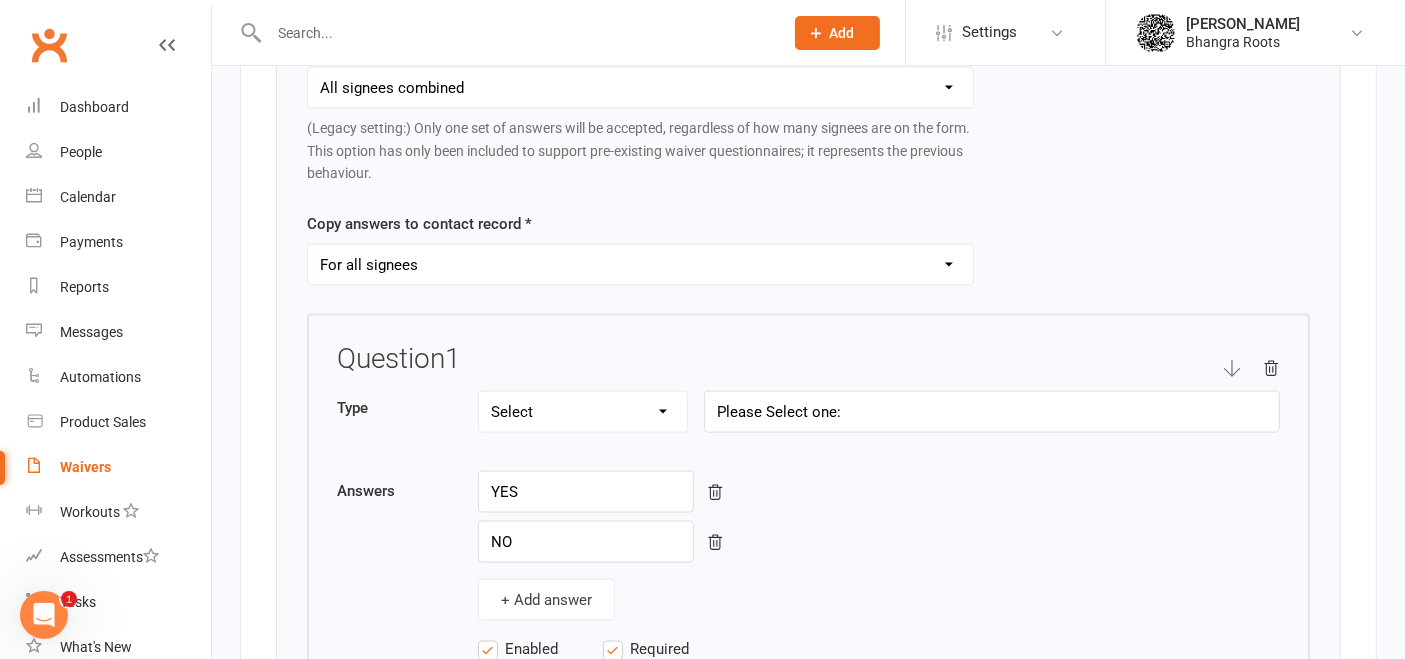 scroll, scrollTop: 3052, scrollLeft: 0, axis: vertical 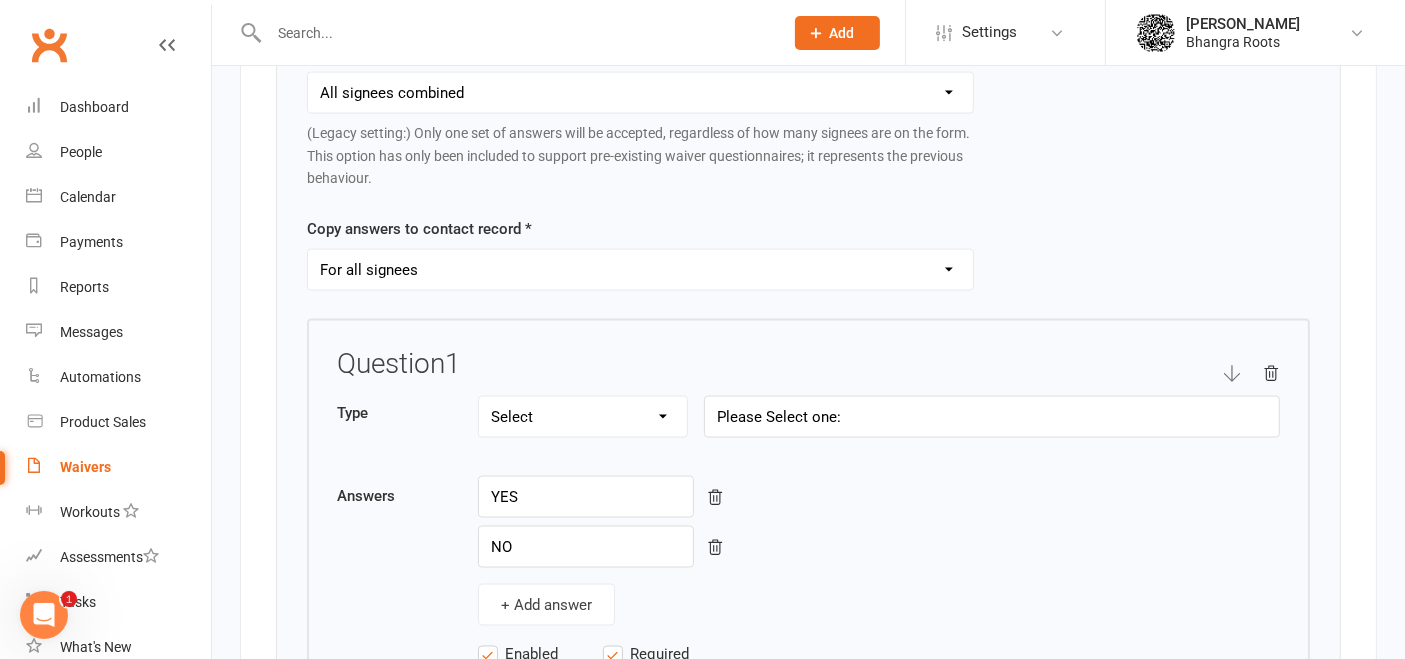 type on "GEELONG - New Admission Waiver" 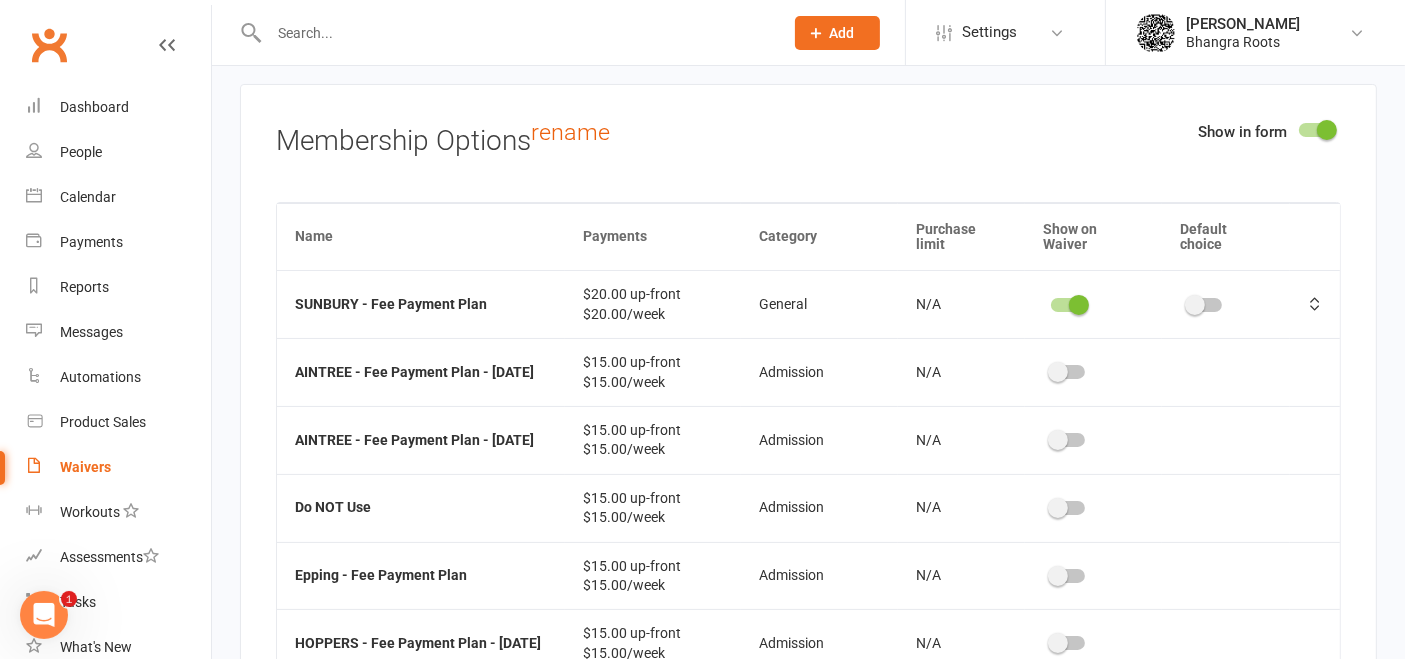 scroll, scrollTop: 7808, scrollLeft: 0, axis: vertical 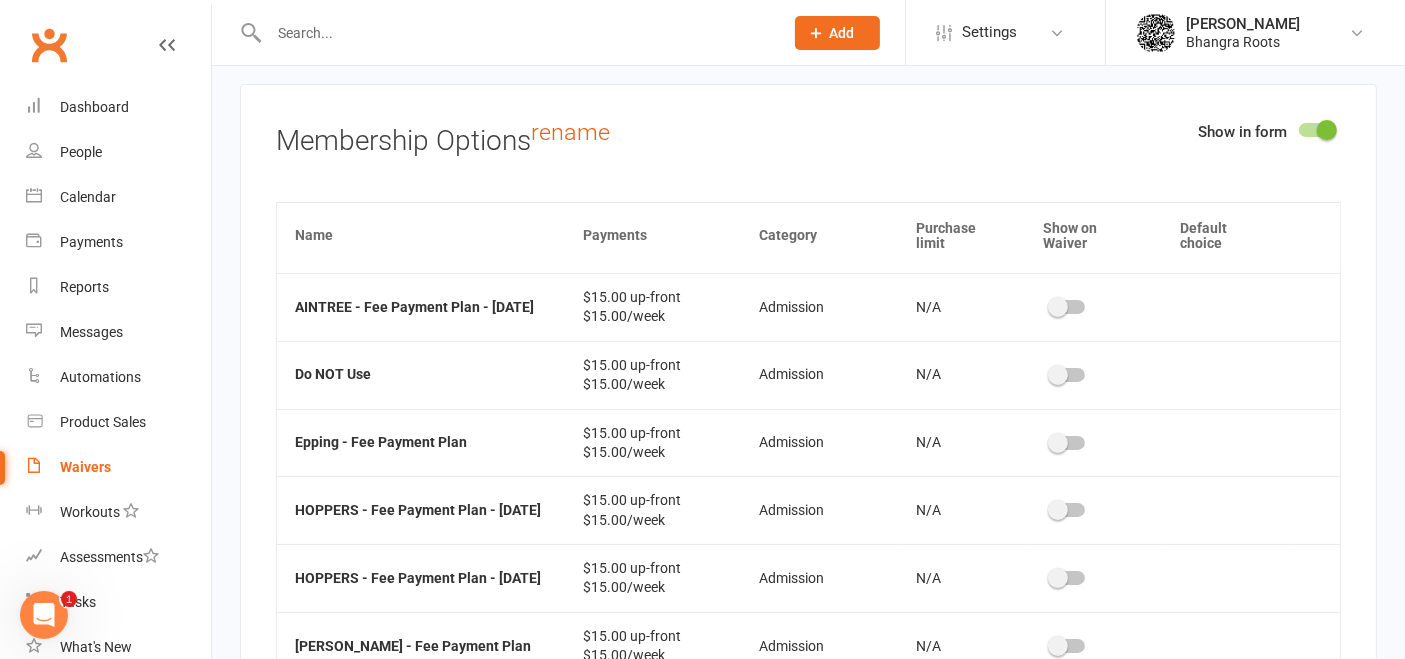 click on "$15.00 up-front" at bounding box center [653, 433] 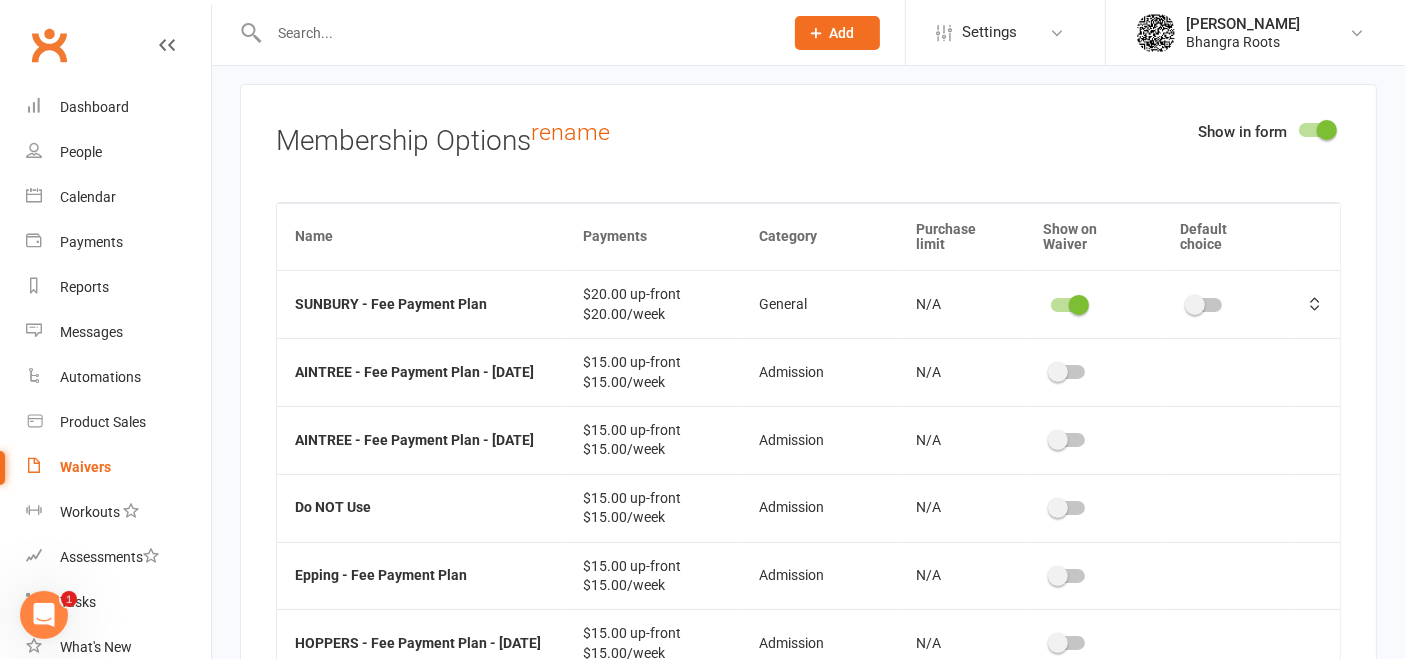 click at bounding box center [1068, 305] 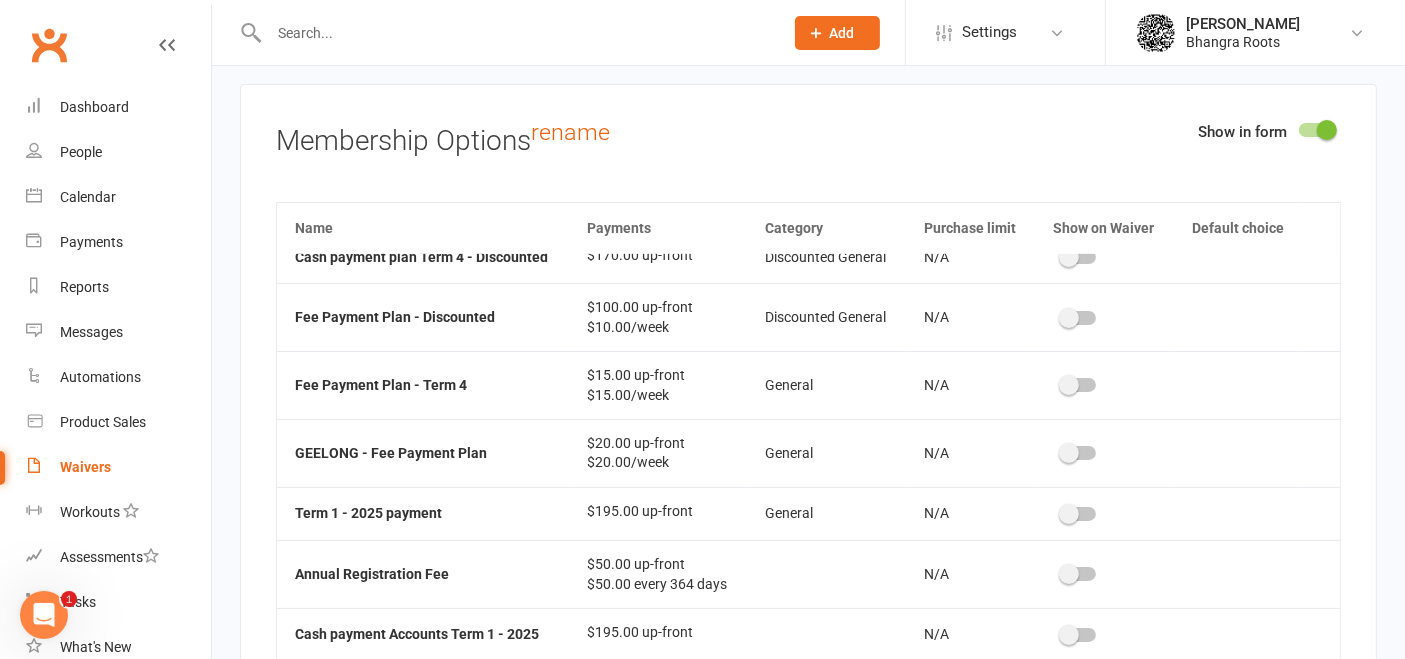 scroll, scrollTop: 648, scrollLeft: 0, axis: vertical 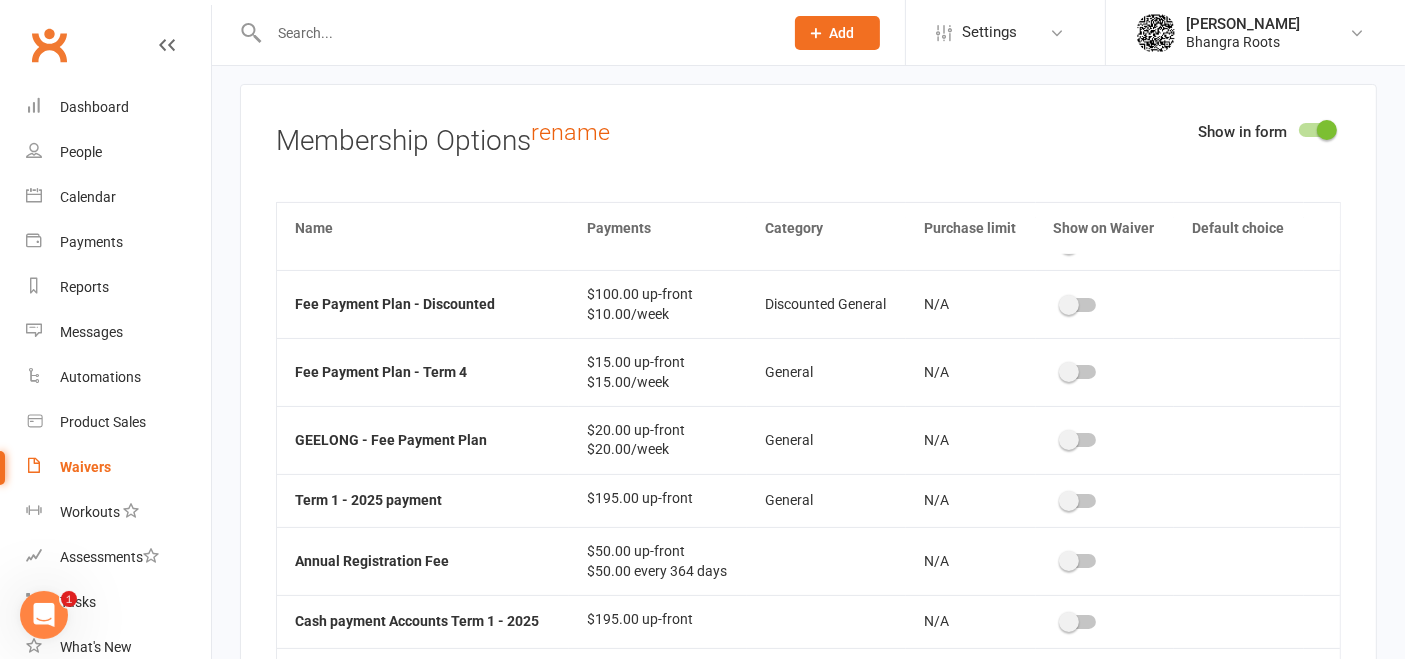 click at bounding box center [1069, 440] 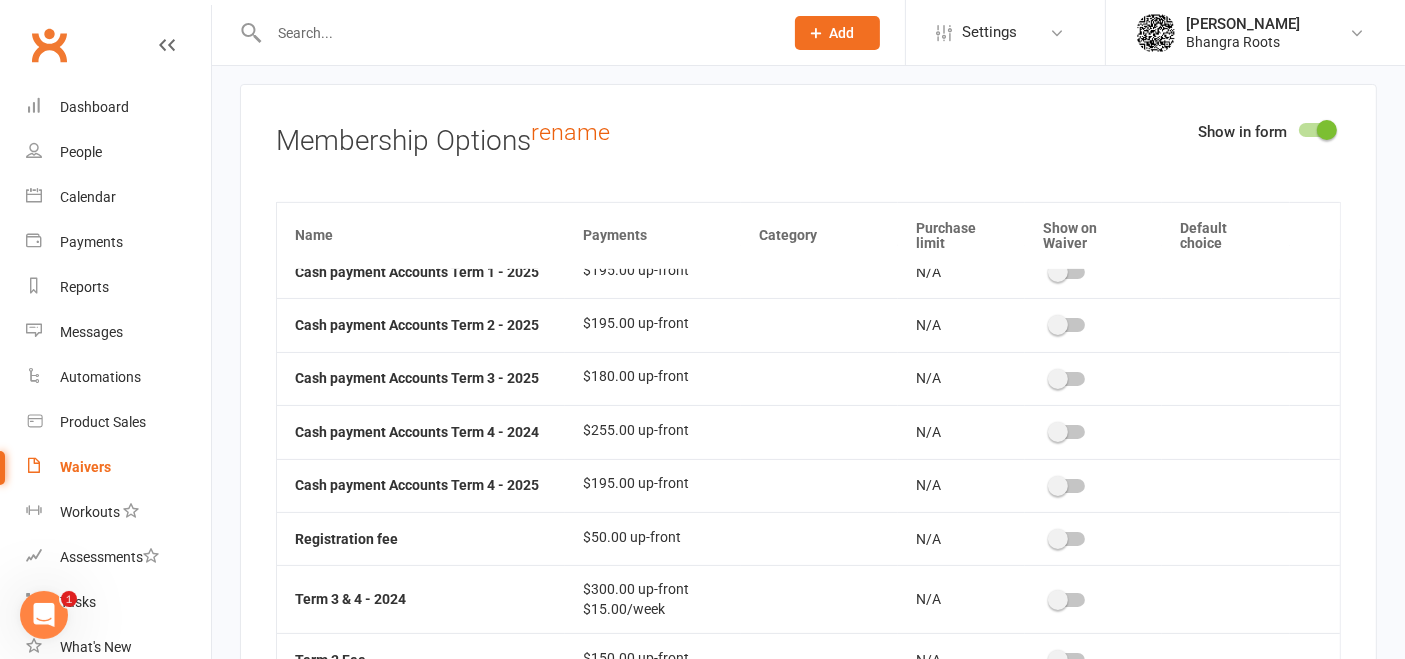 scroll, scrollTop: 1040, scrollLeft: 0, axis: vertical 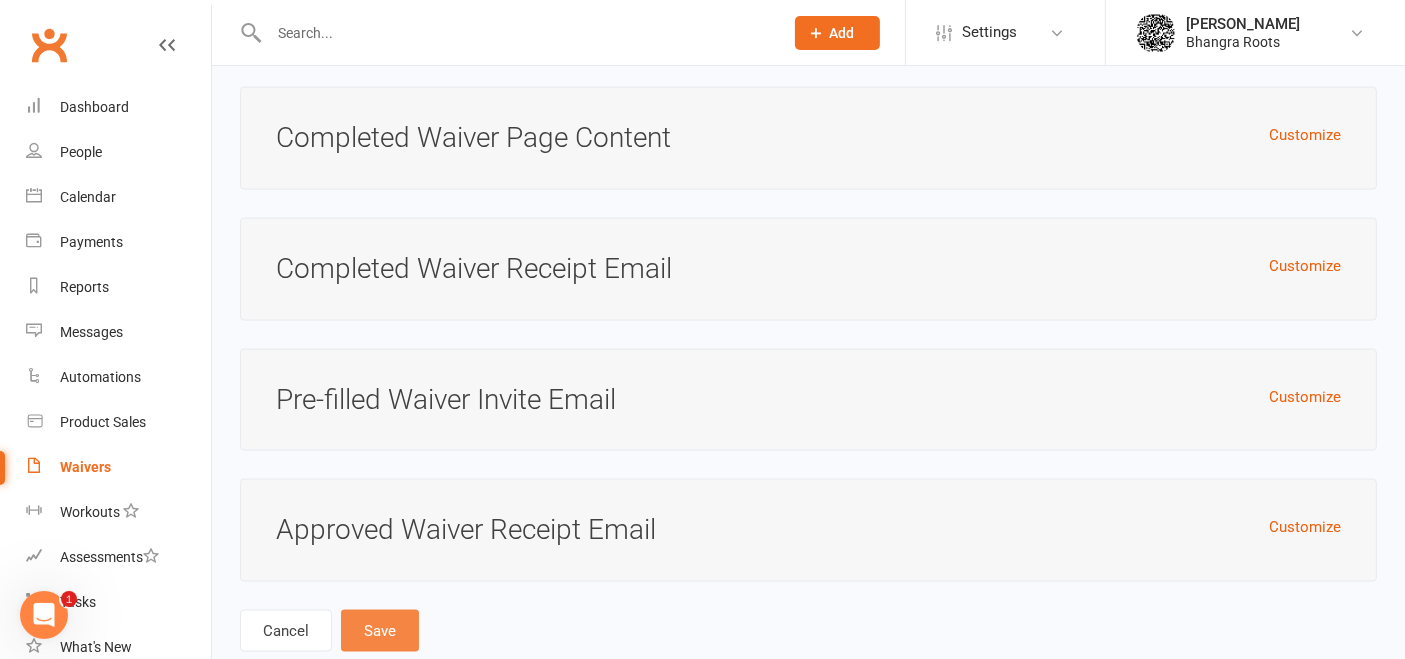 click on "Save" at bounding box center [380, 631] 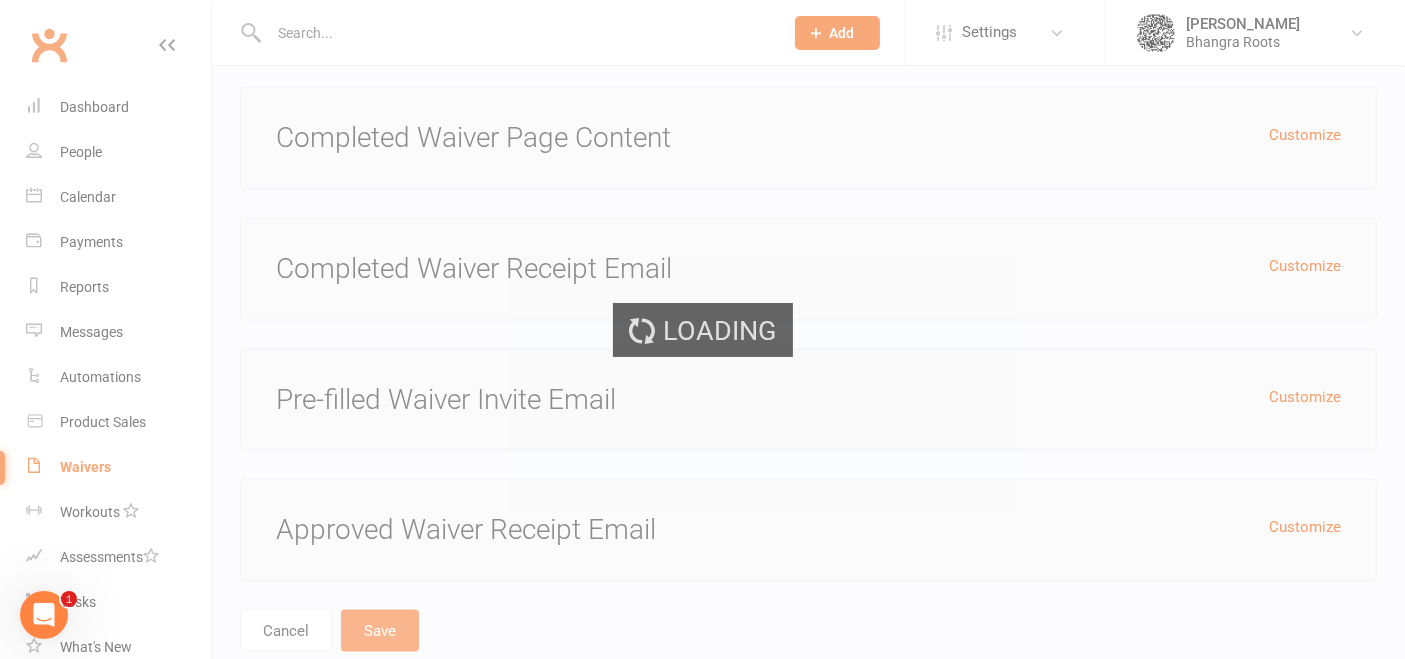 select on "25" 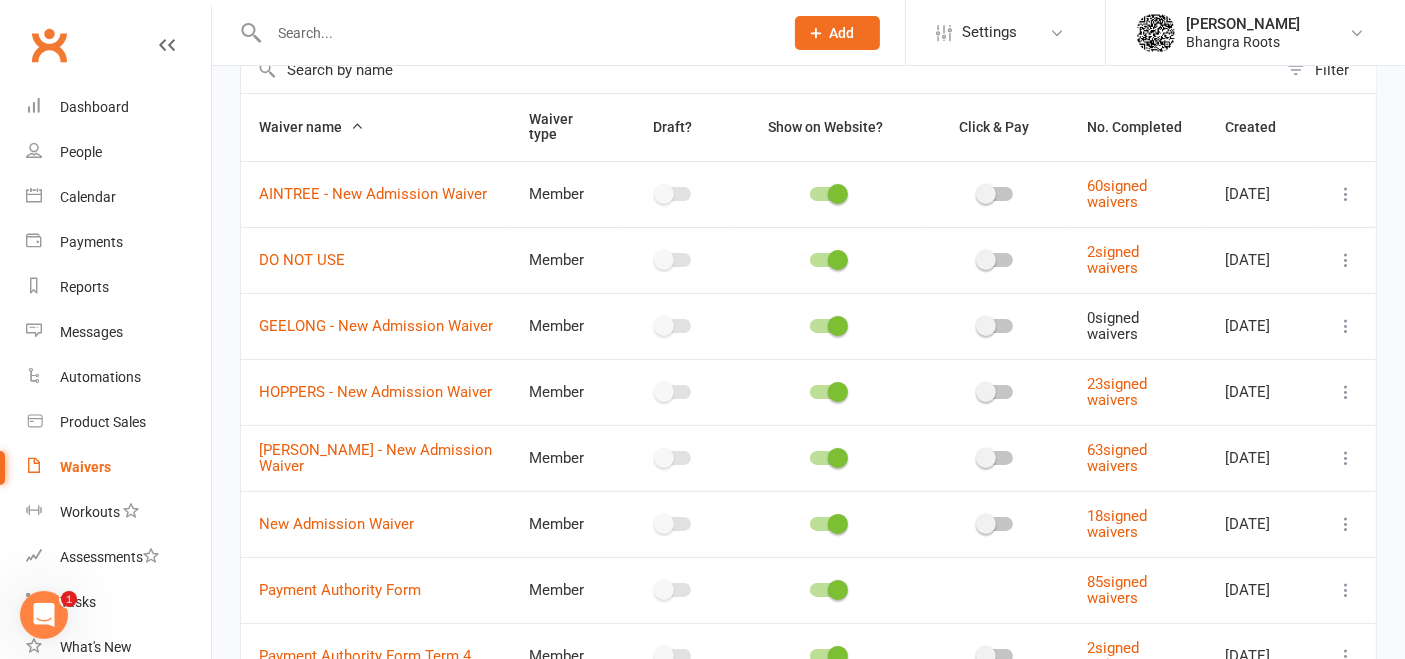scroll, scrollTop: 119, scrollLeft: 0, axis: vertical 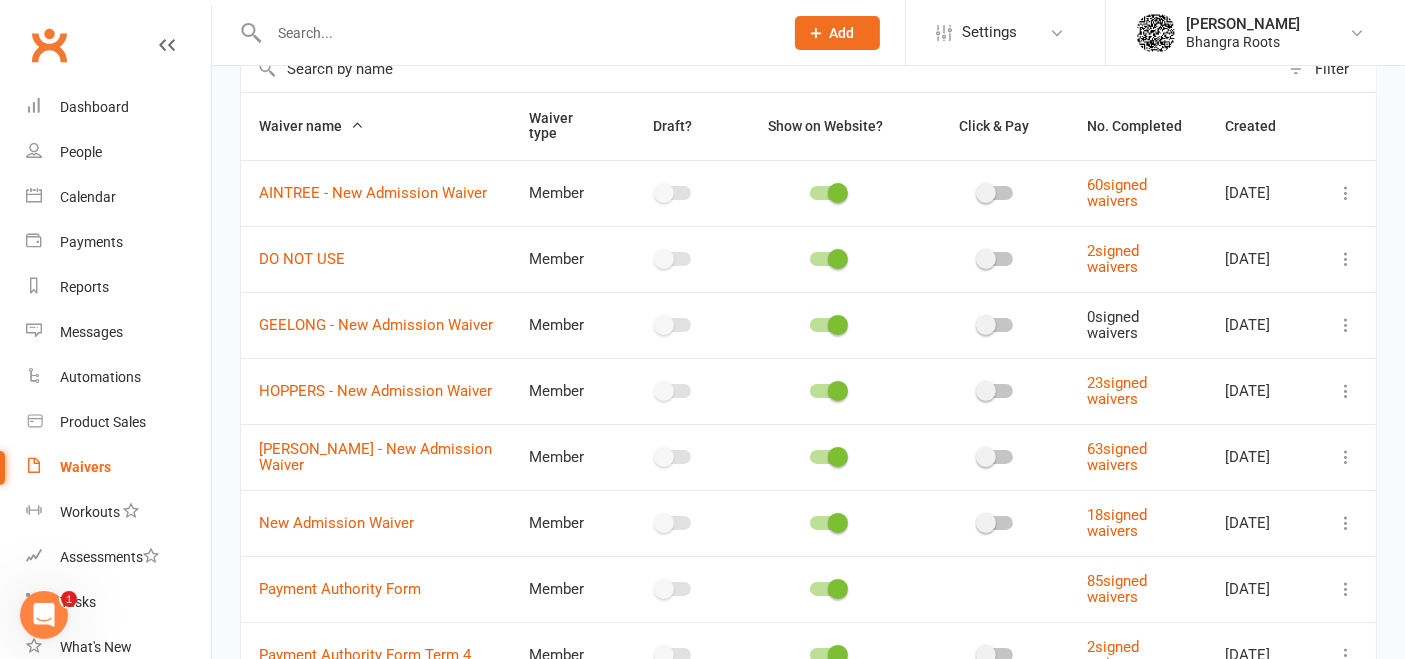click at bounding box center [1346, 325] 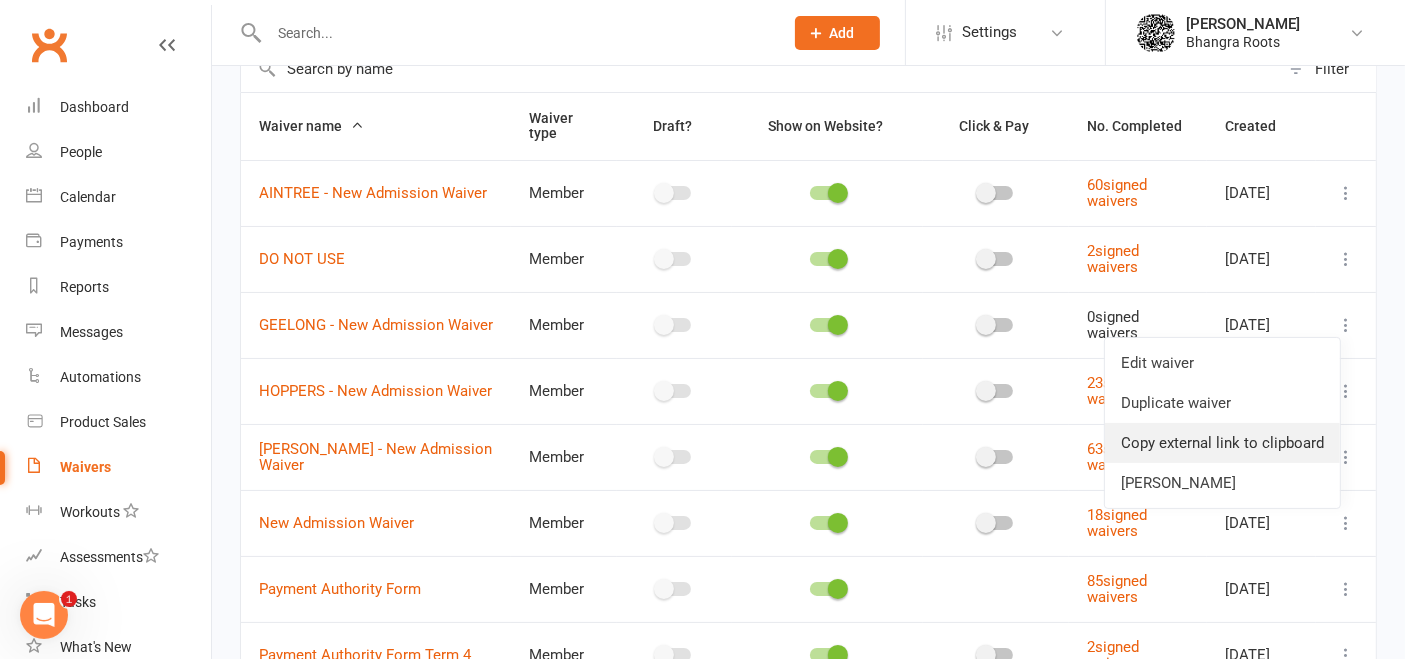 click on "Copy external link to clipboard" at bounding box center (1222, 443) 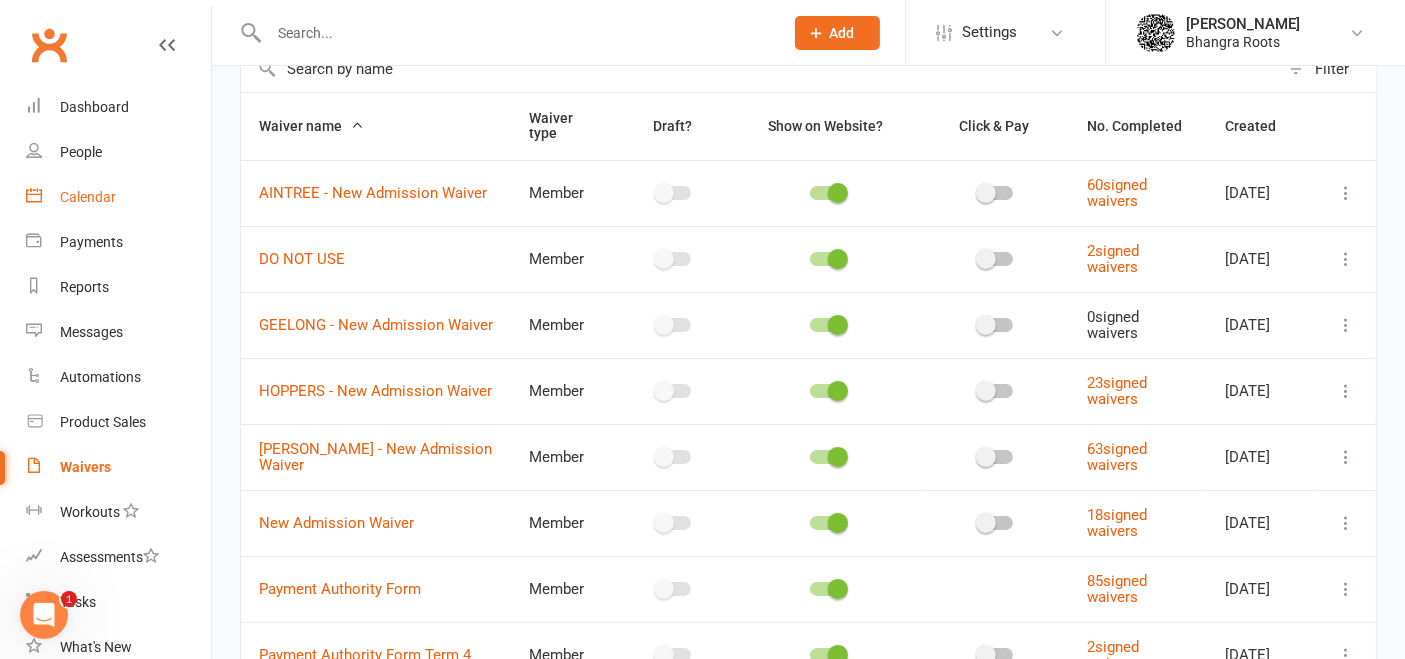 click on "Calendar" at bounding box center (118, 197) 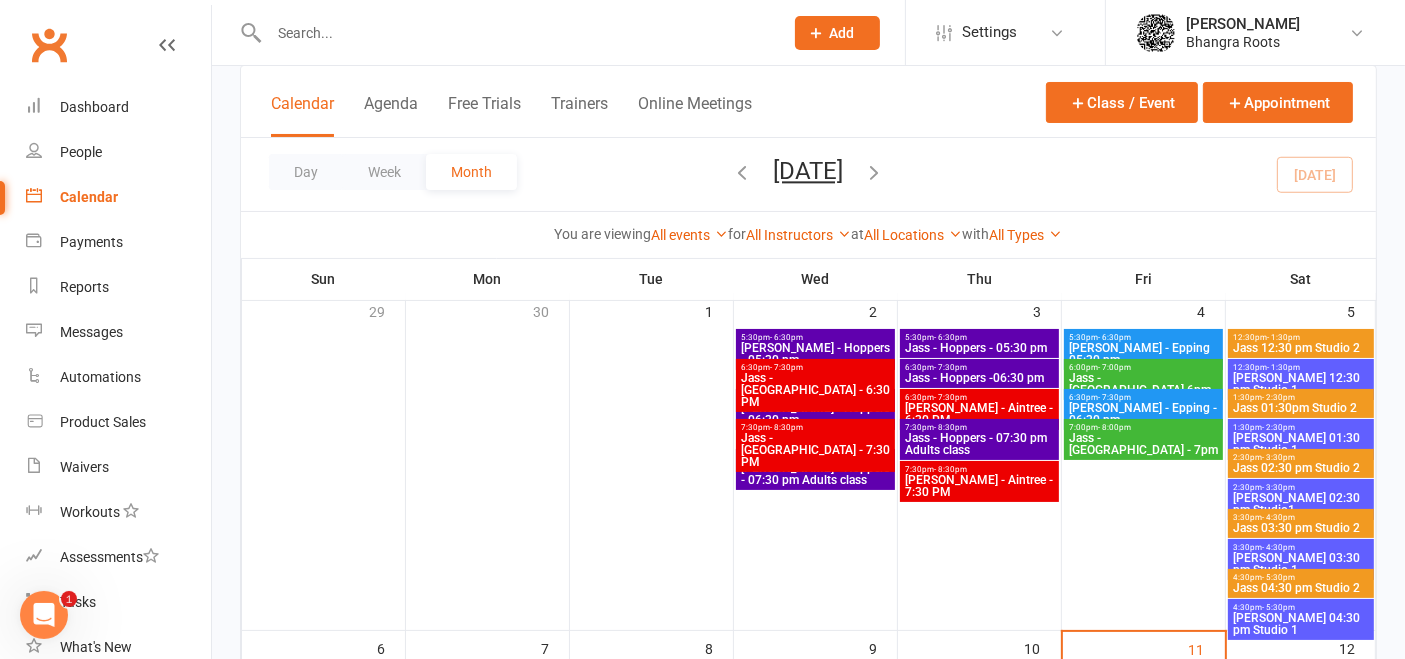scroll, scrollTop: 132, scrollLeft: 0, axis: vertical 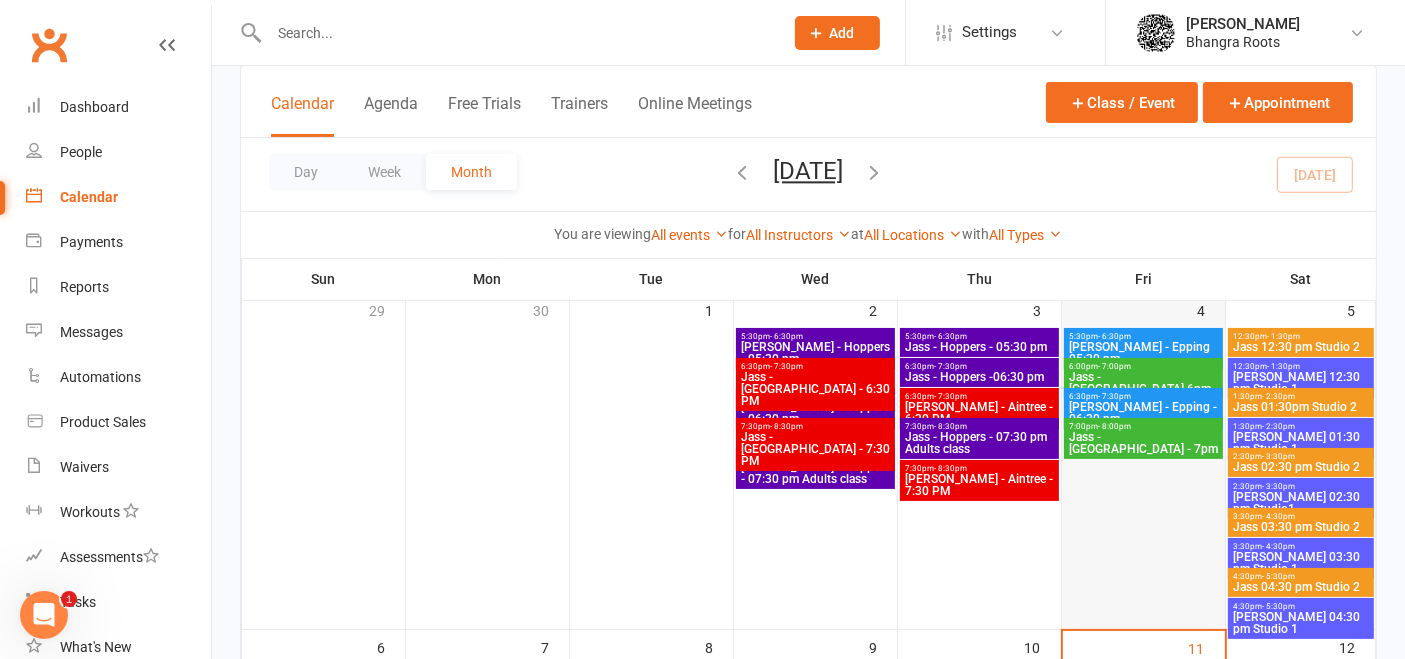 click at bounding box center [1143, 478] 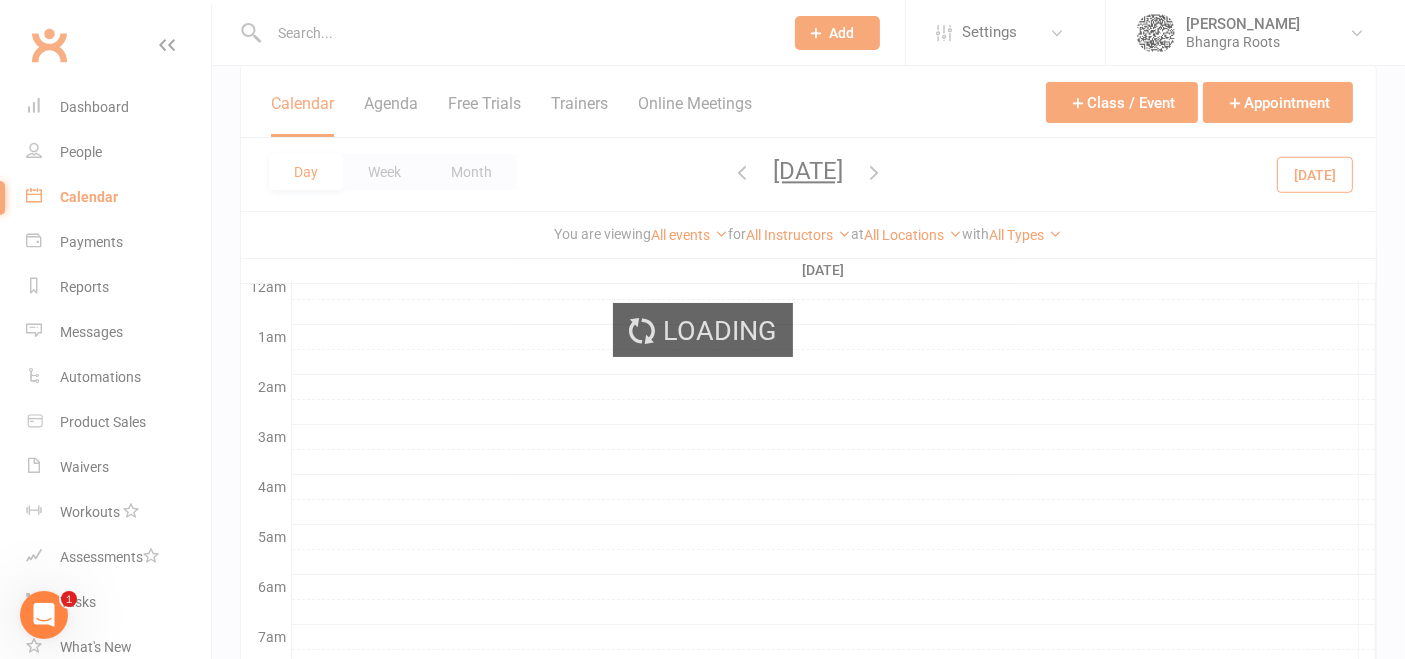 scroll, scrollTop: 0, scrollLeft: 0, axis: both 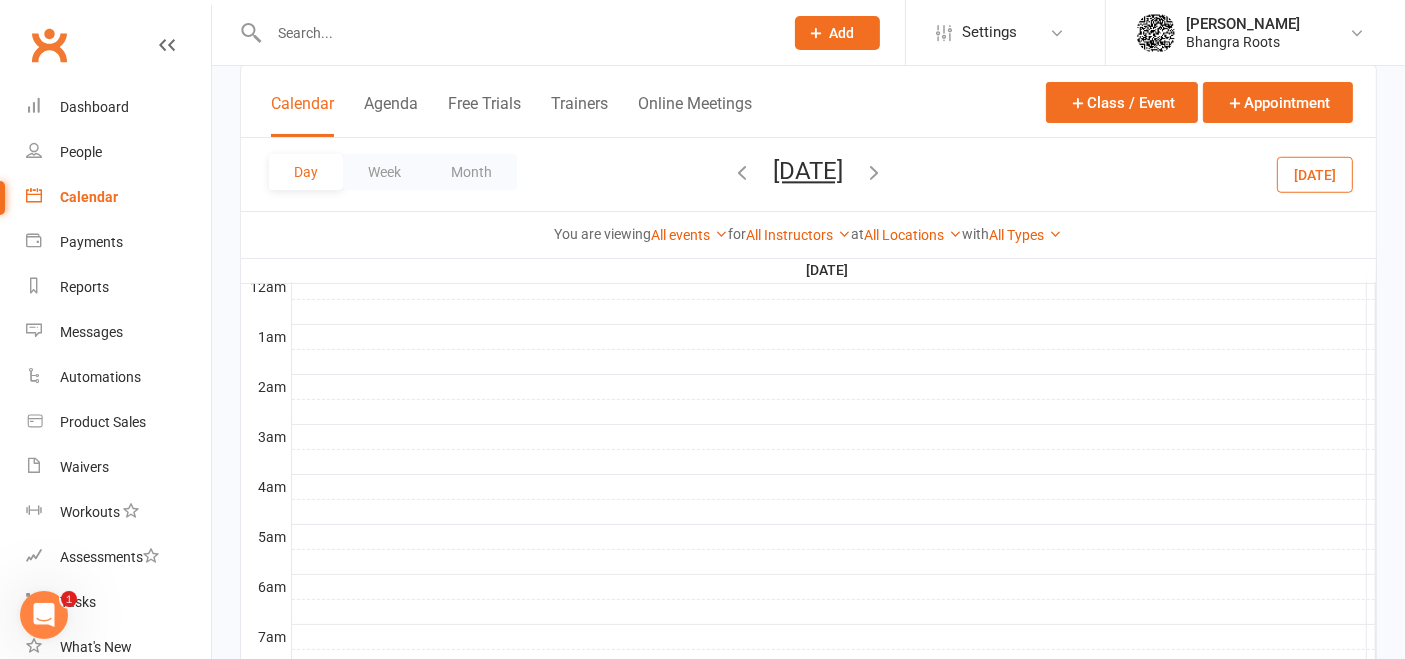 click on "Add" 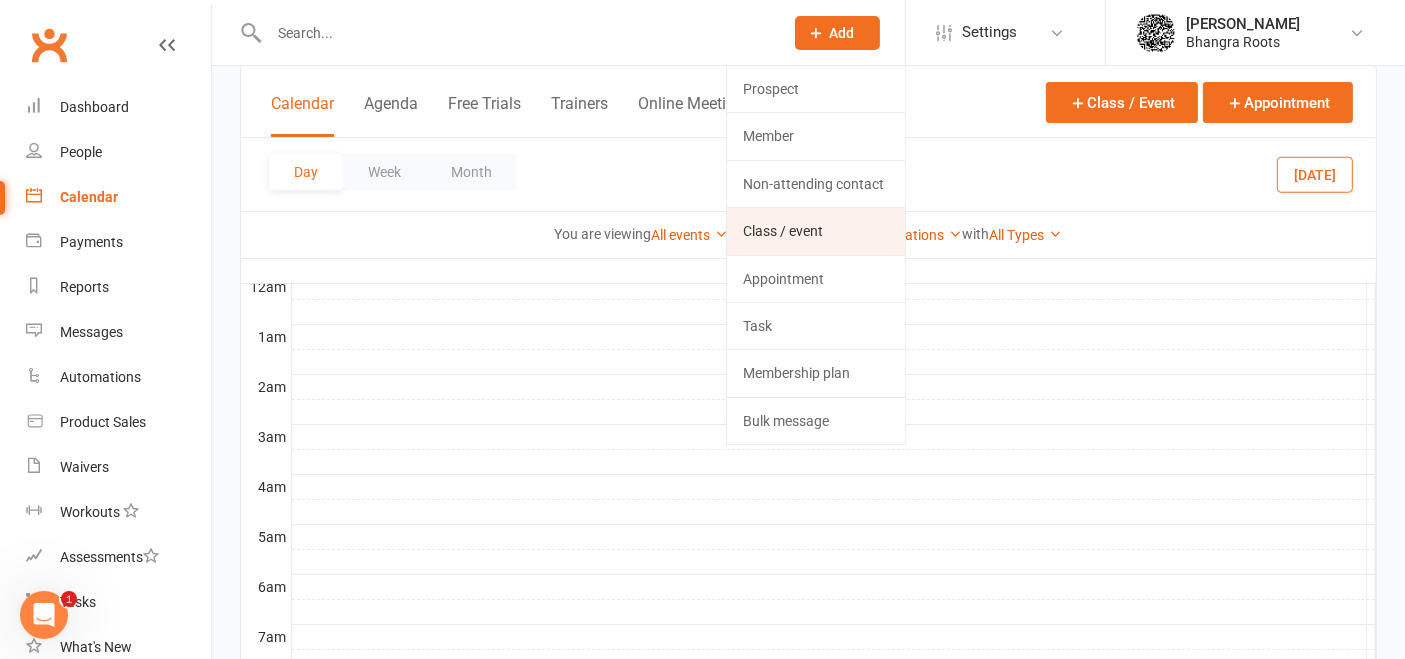 click on "Class / event" 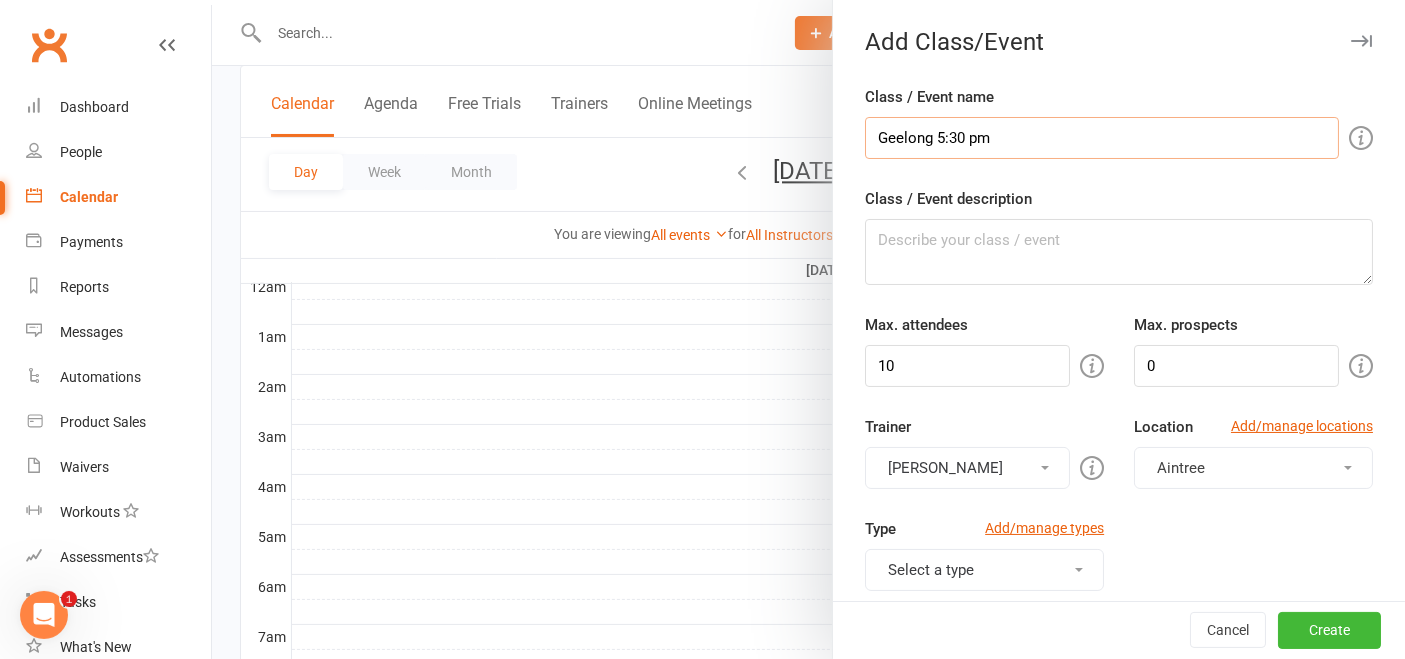 type on "Geelong 5:30 pm" 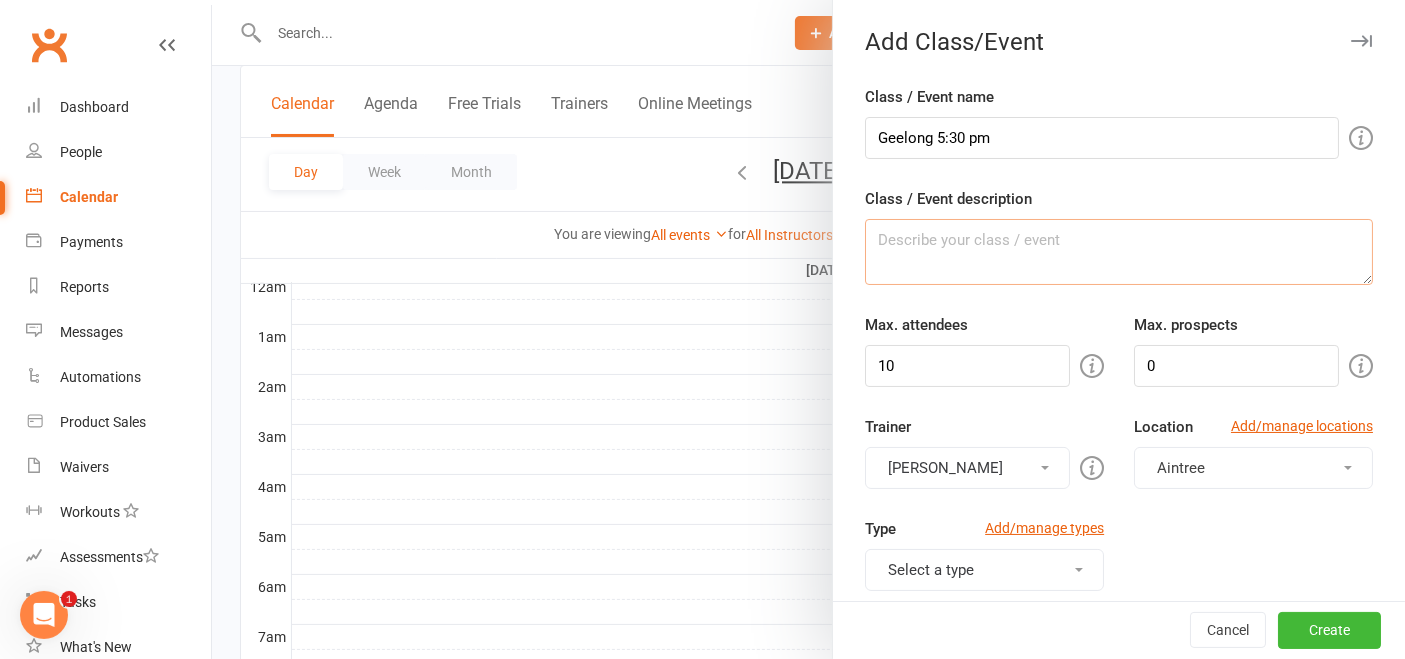 click on "Class / Event description" at bounding box center [1119, 252] 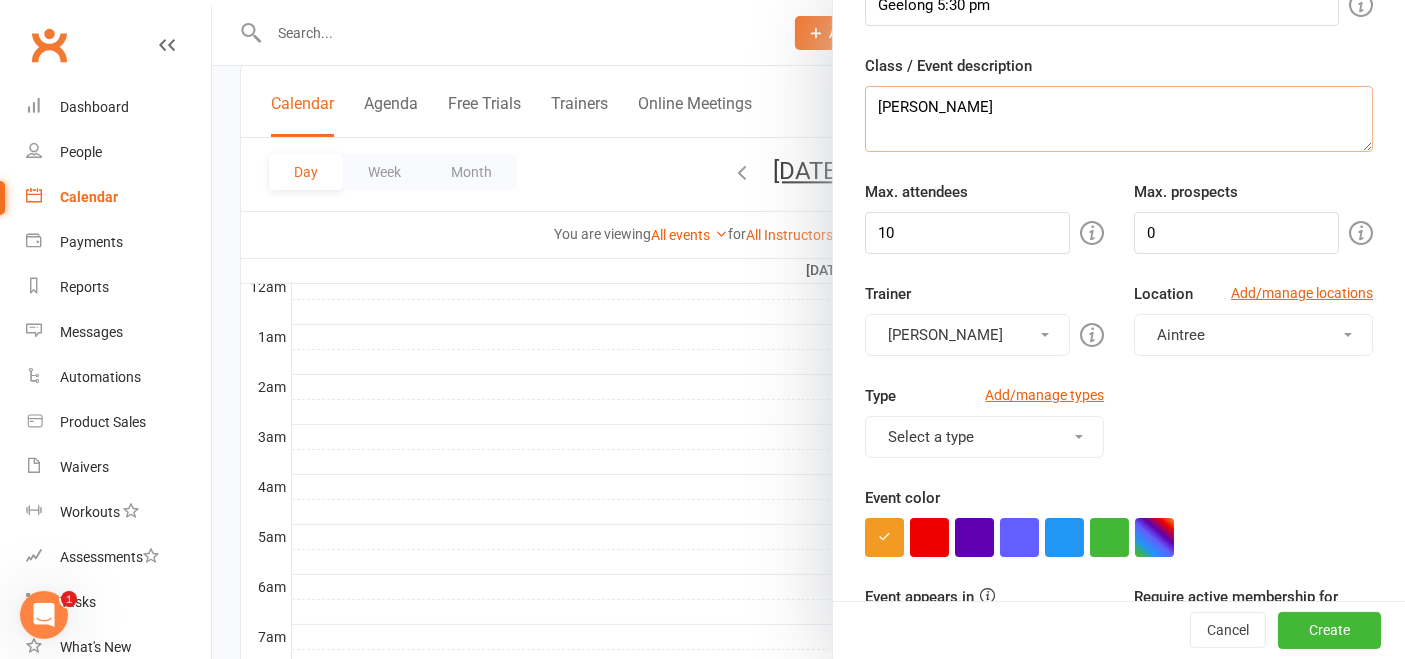scroll, scrollTop: 137, scrollLeft: 0, axis: vertical 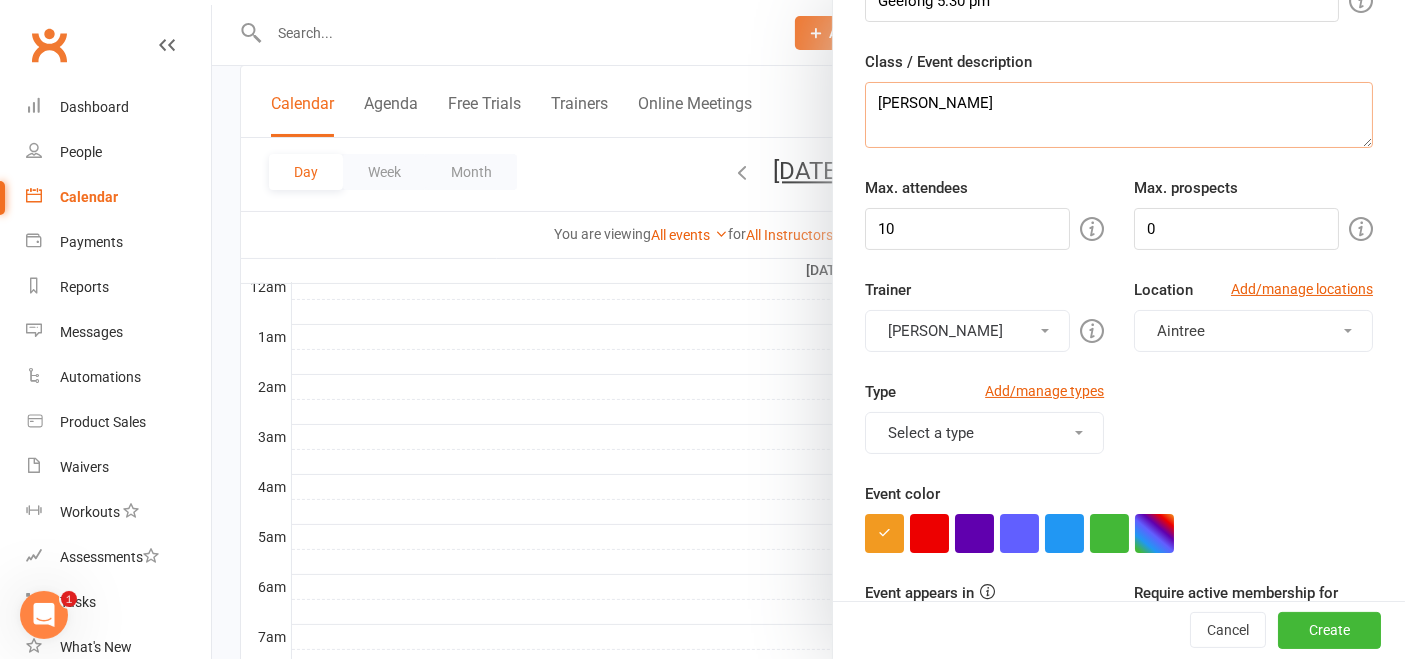 type on "[PERSON_NAME]" 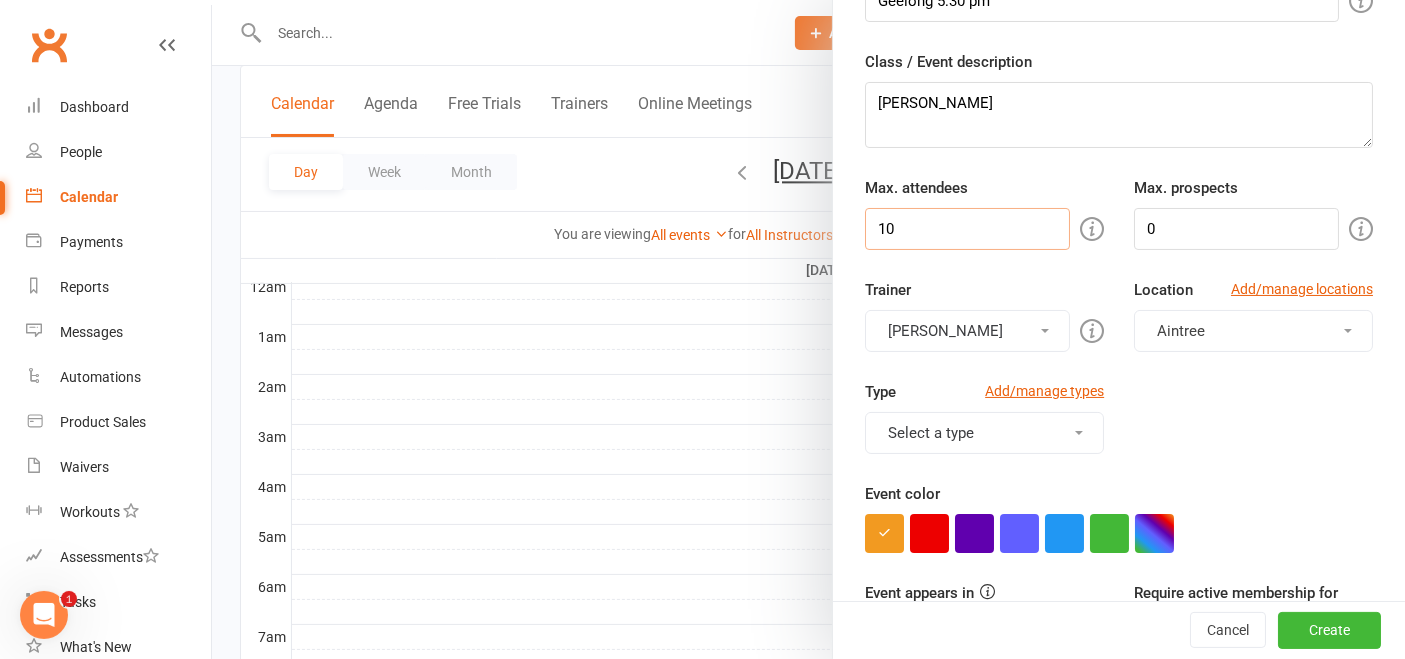 click on "10" at bounding box center [967, 229] 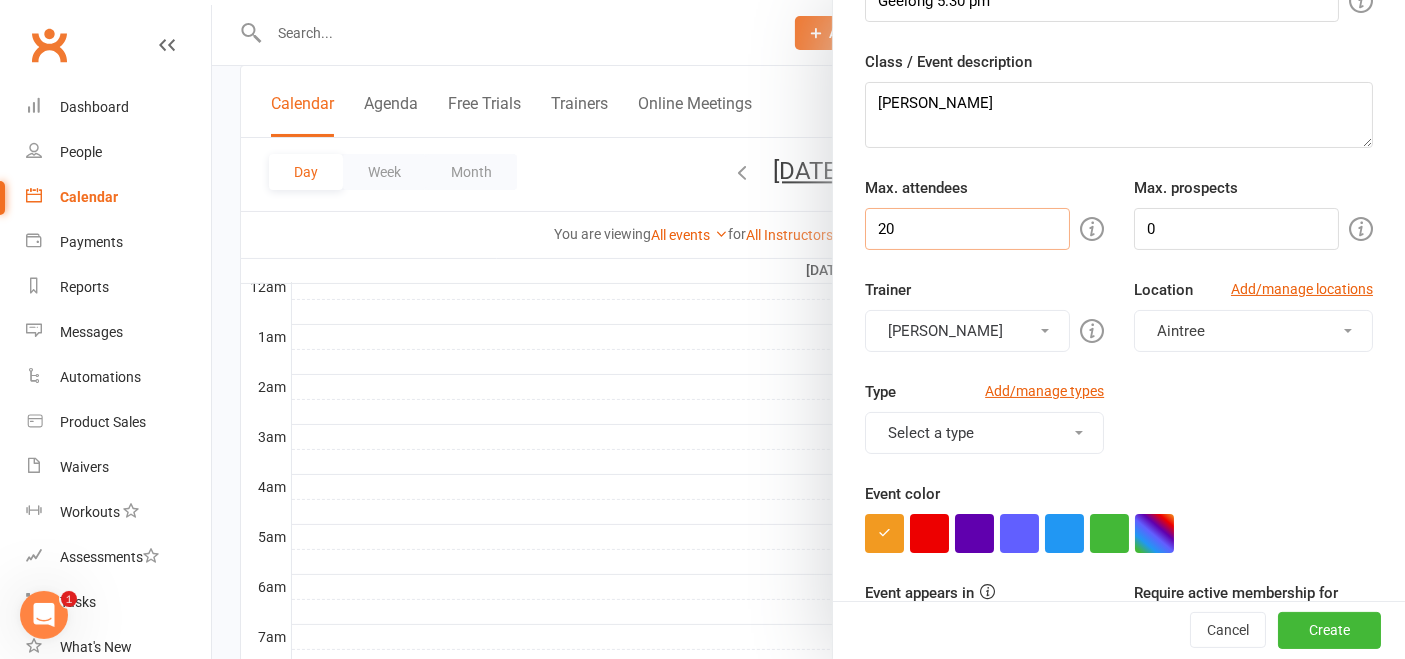 type on "20" 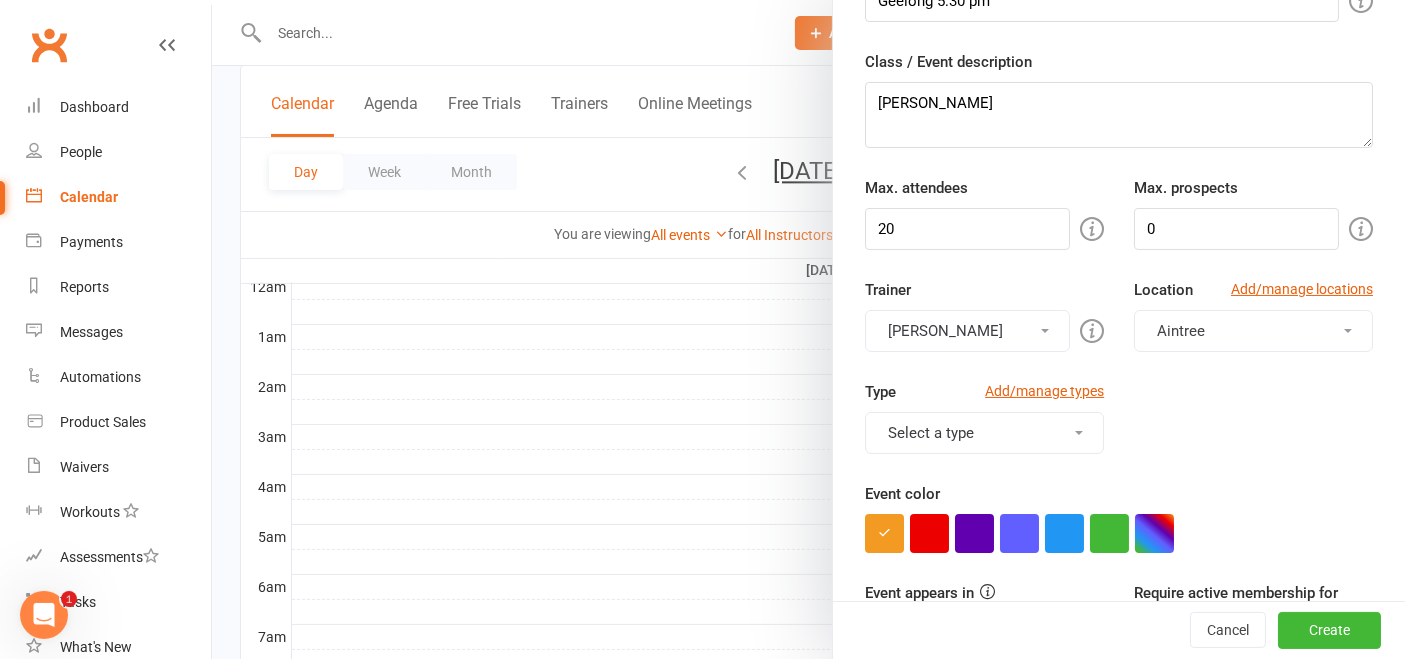 click on "[PERSON_NAME]" at bounding box center (967, 331) 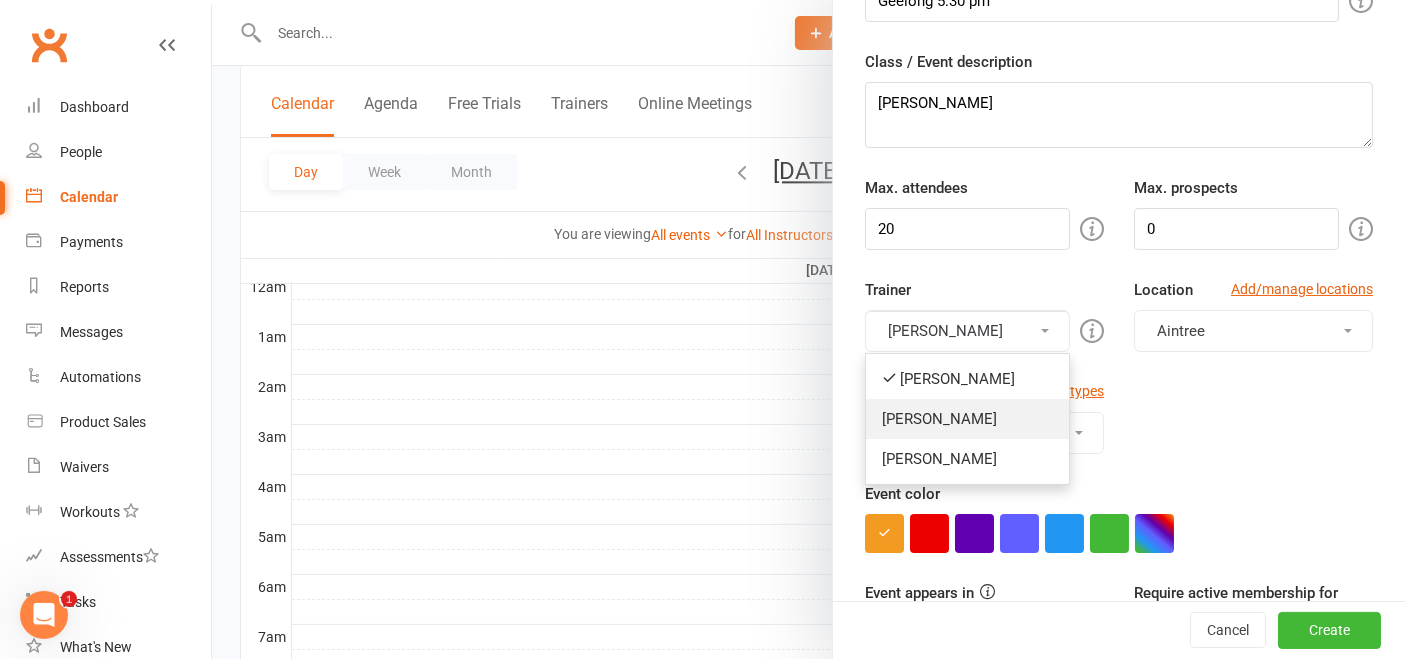 click on "[PERSON_NAME]" at bounding box center (967, 419) 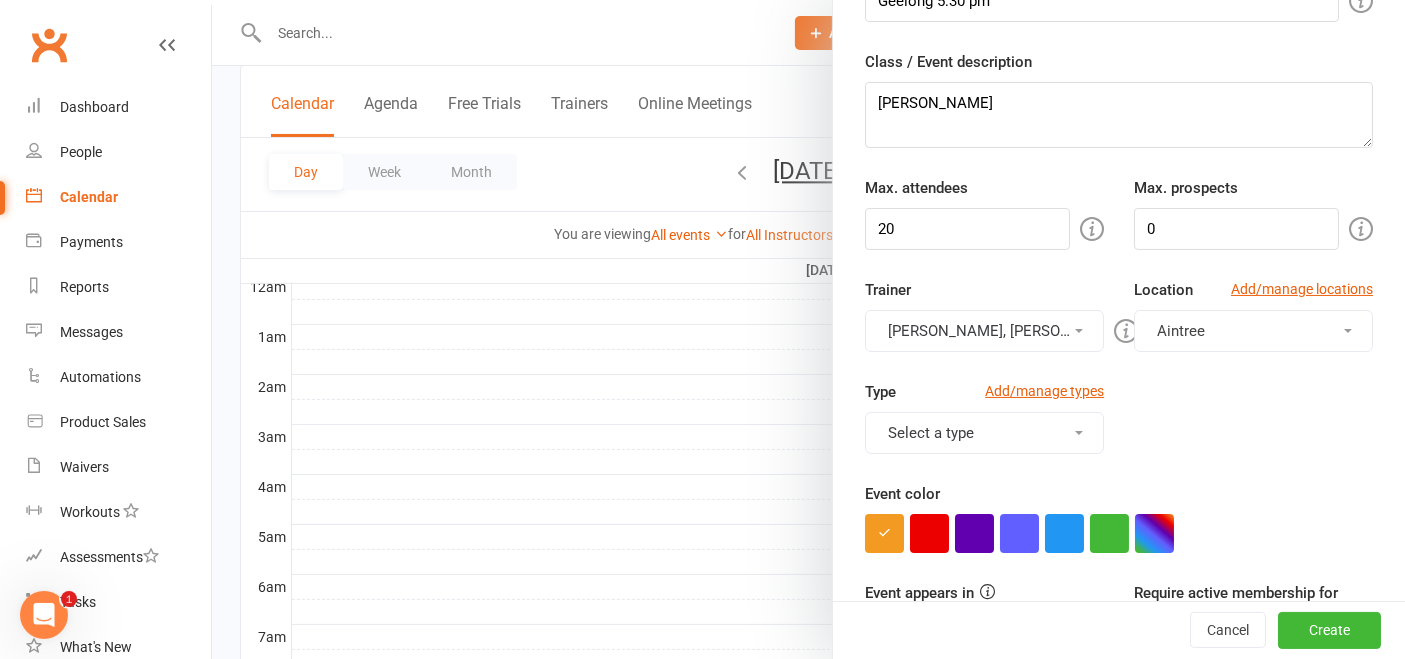 click on "[PERSON_NAME], [PERSON_NAME]" at bounding box center (984, 331) 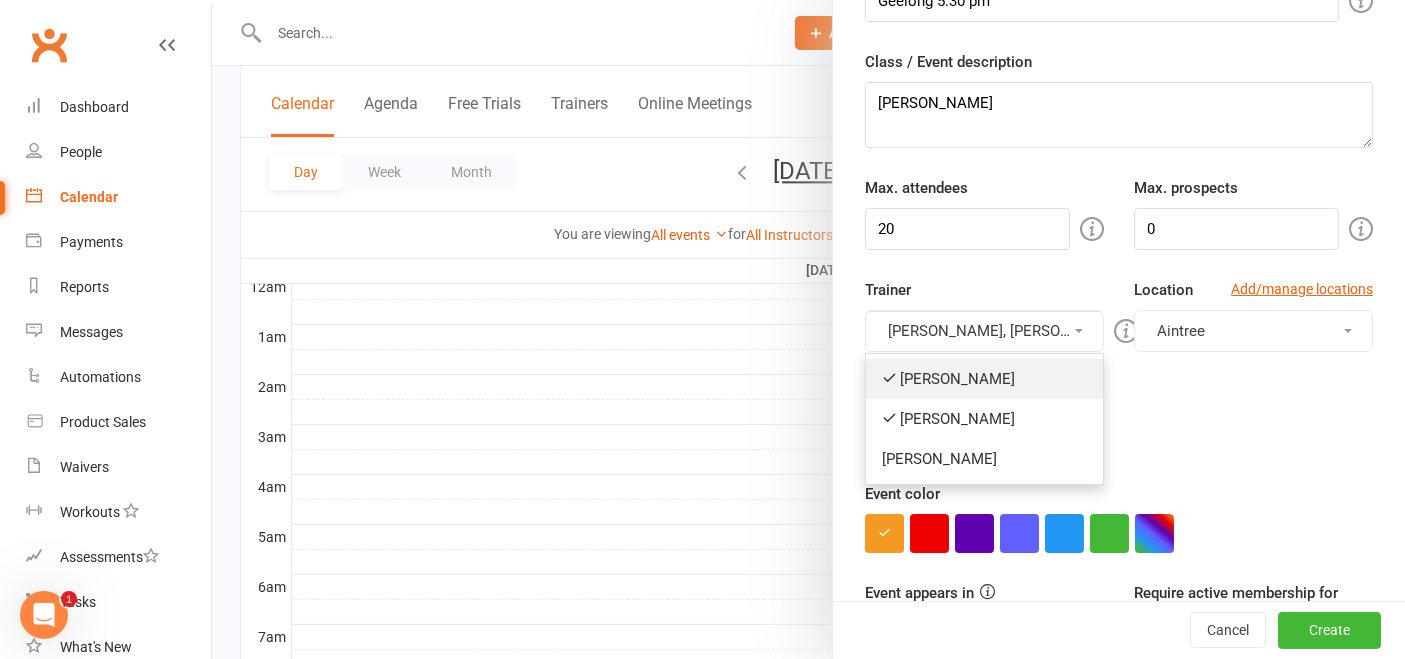 click on "[PERSON_NAME]" at bounding box center (984, 379) 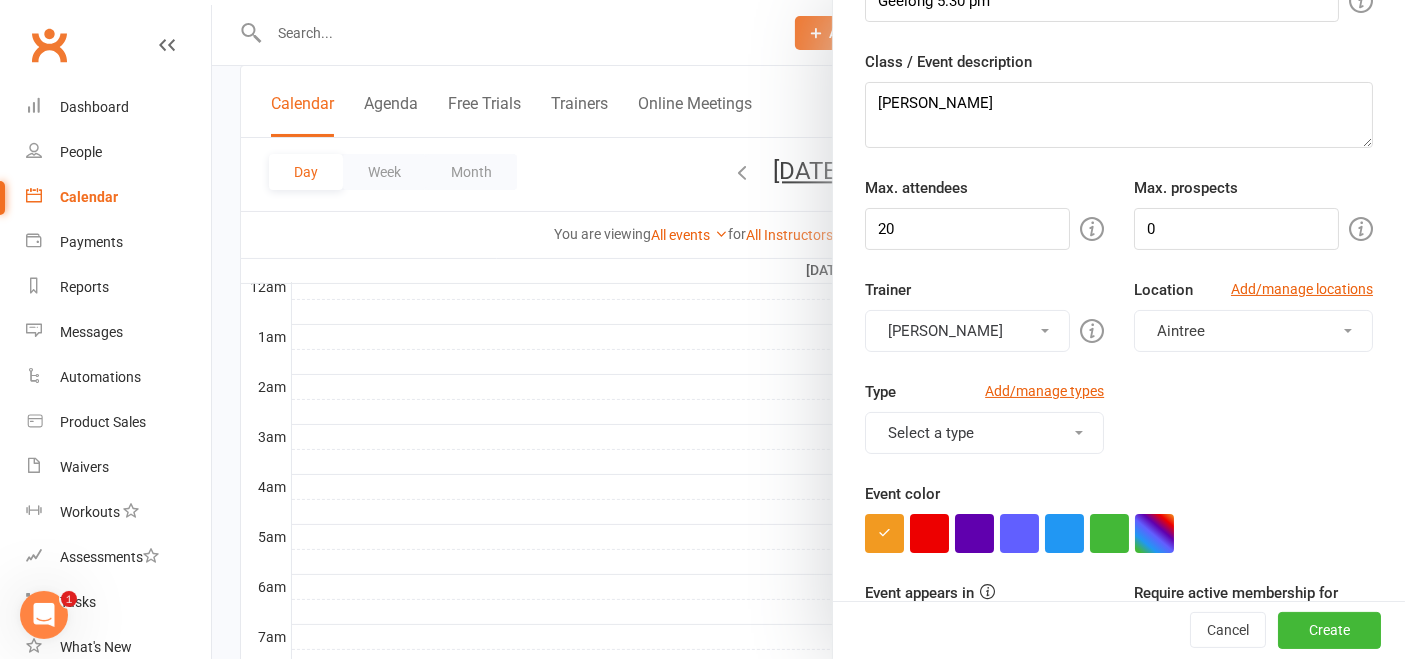 click on "[PERSON_NAME]" at bounding box center (967, 331) 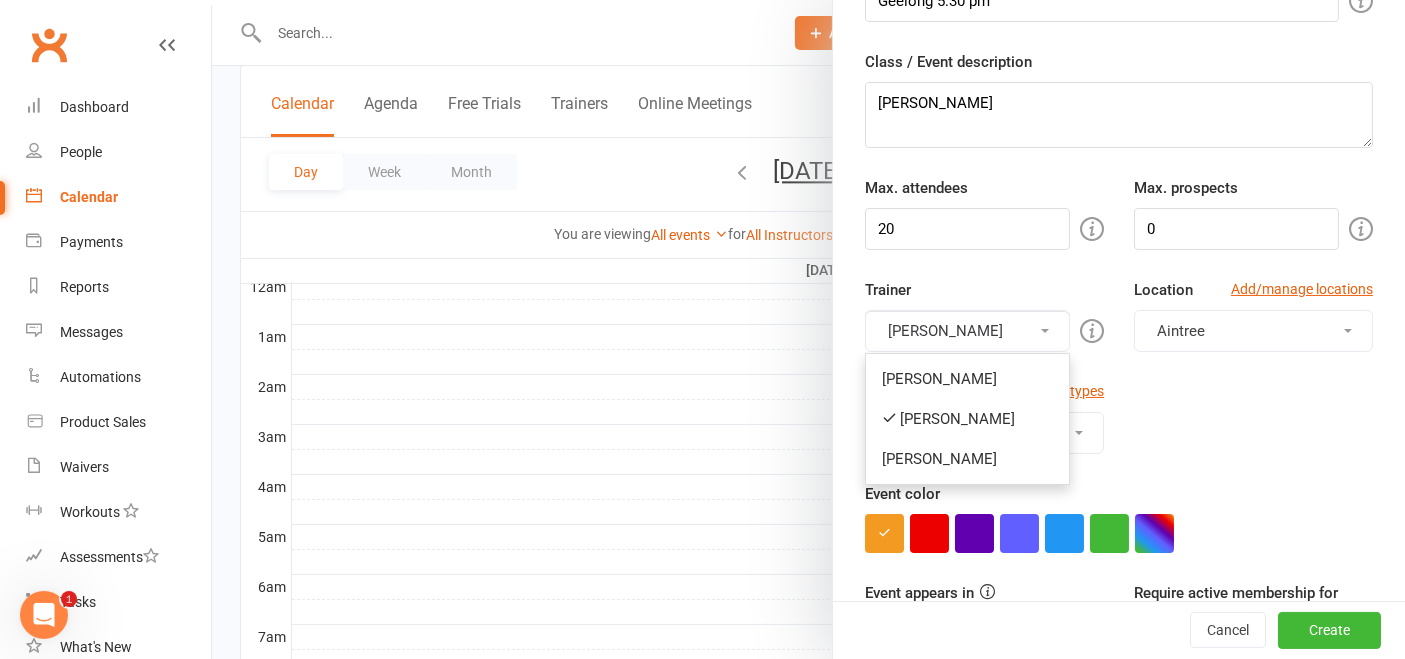click on "Type Add/manage types Select a type  Class Training Session" at bounding box center [1119, 431] 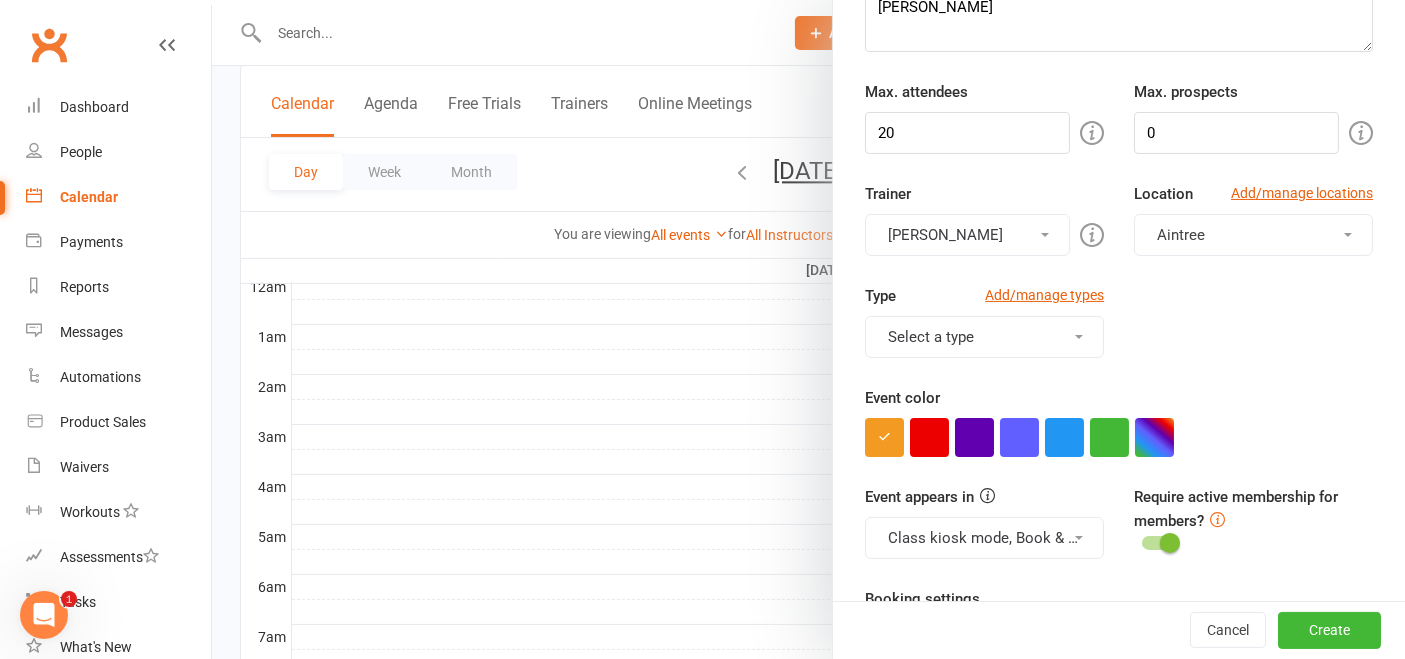 scroll, scrollTop: 237, scrollLeft: 0, axis: vertical 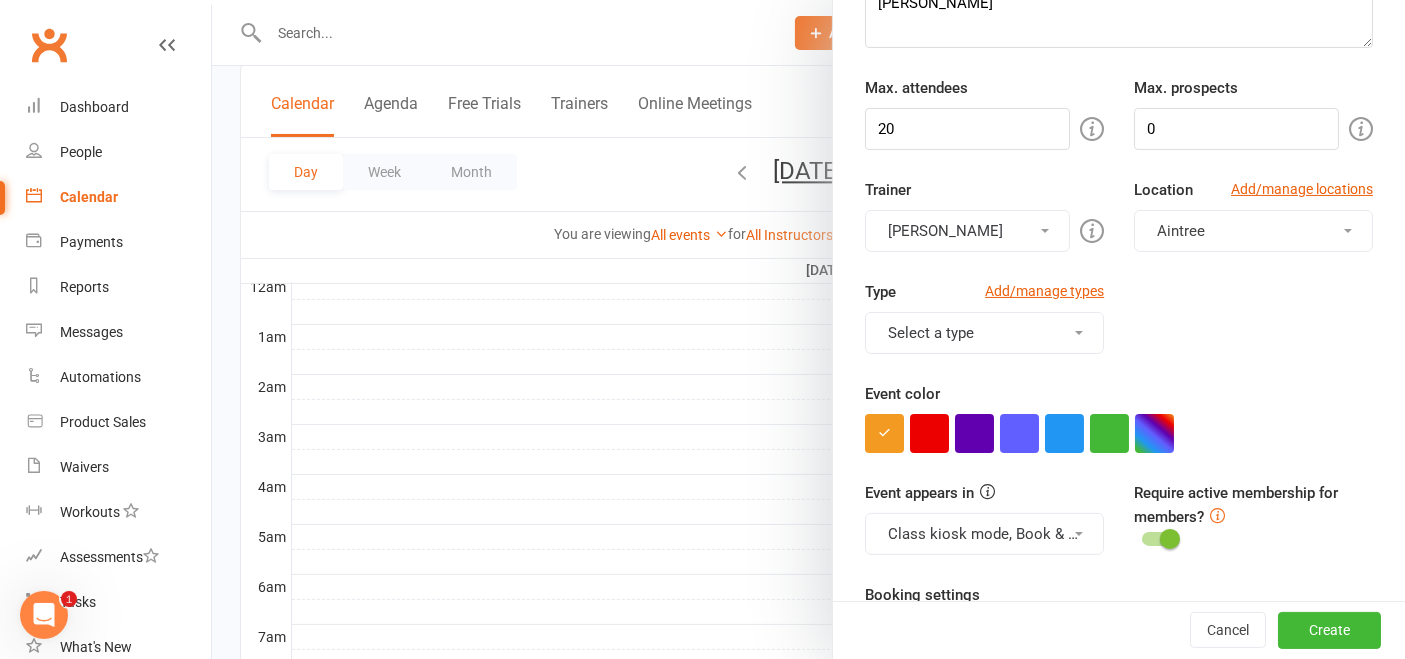 click on "Aintree" at bounding box center (1253, 231) 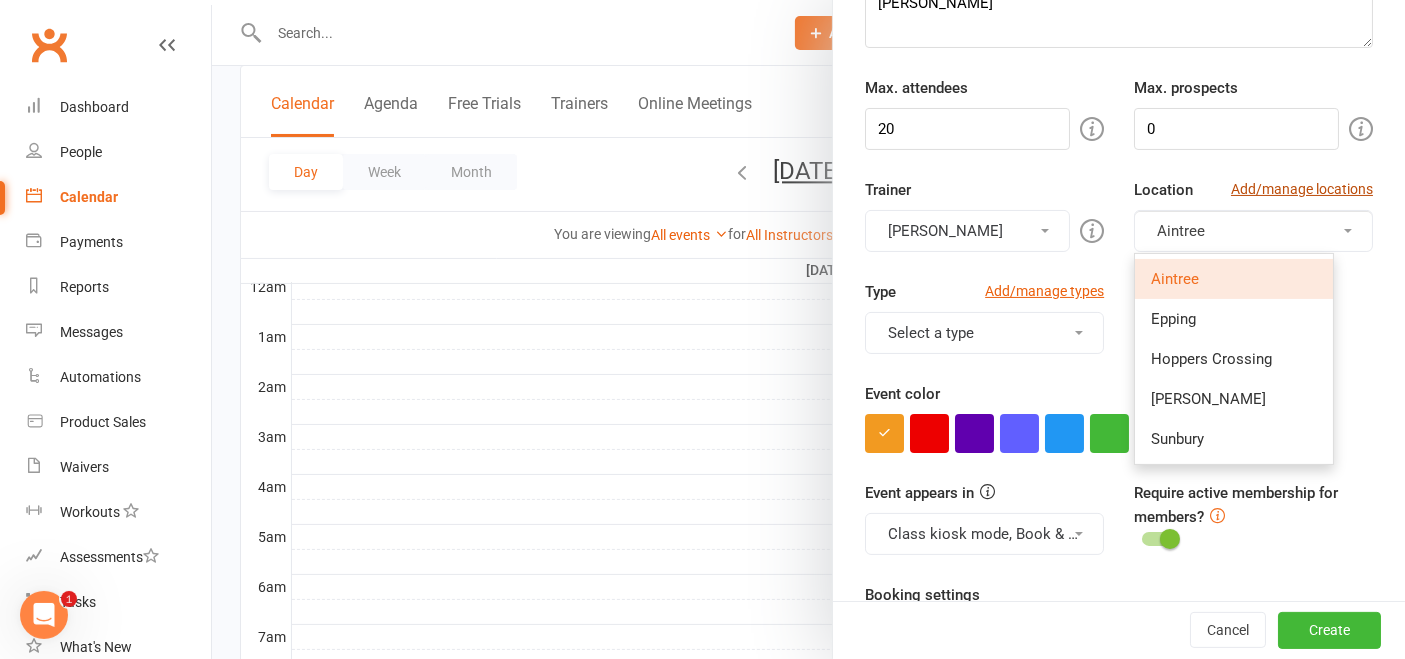 click on "Add/manage locations" at bounding box center [1302, 189] 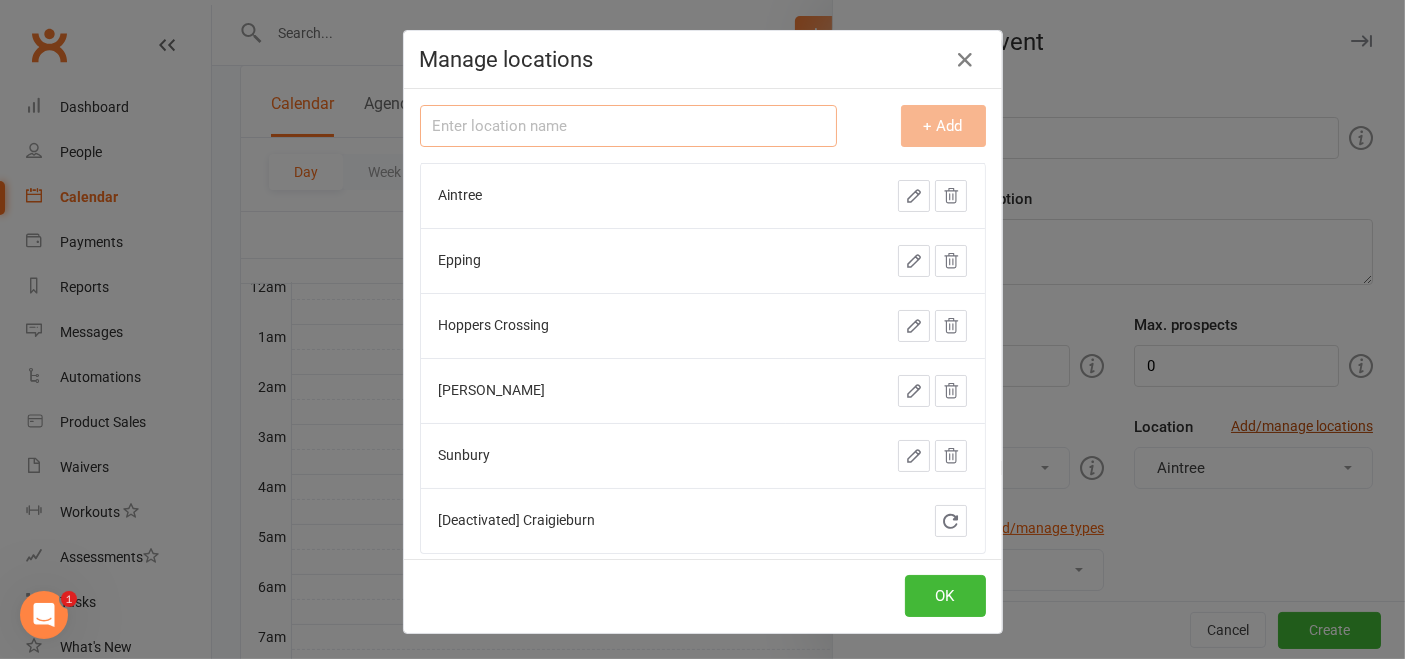 scroll, scrollTop: 0, scrollLeft: 0, axis: both 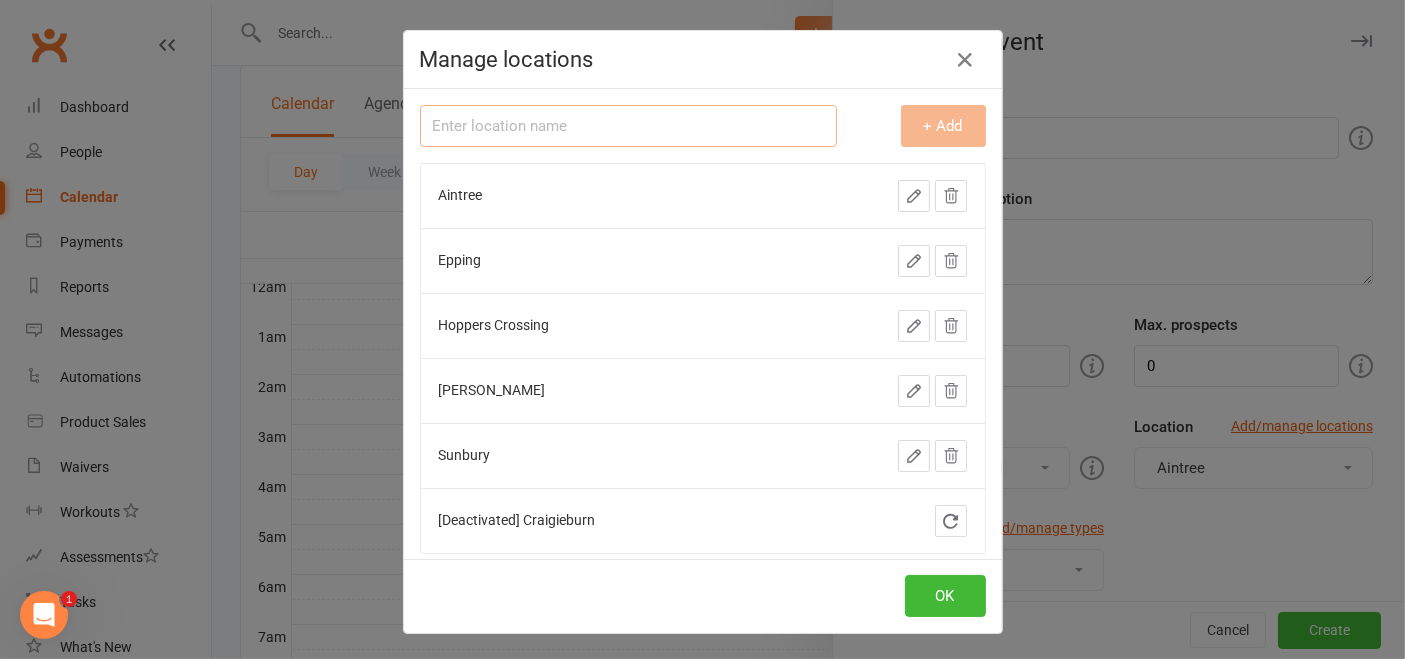 click at bounding box center [628, 126] 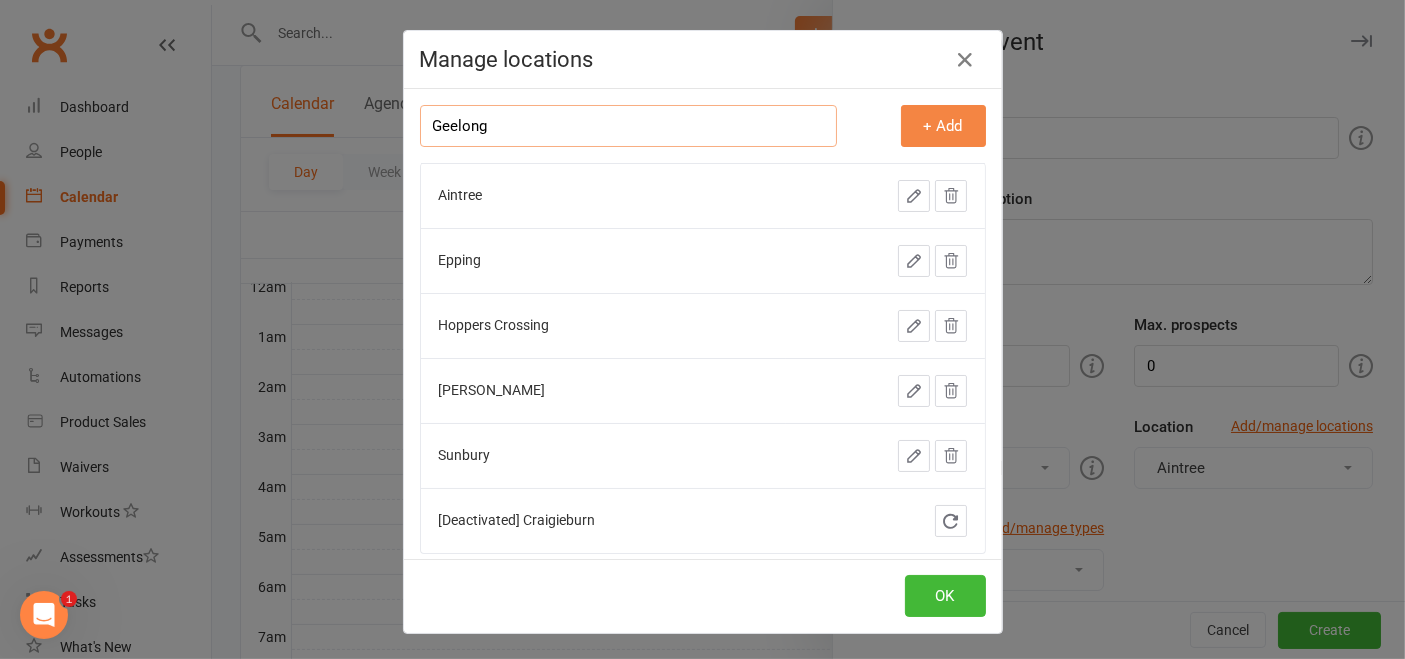 type on "Geelong" 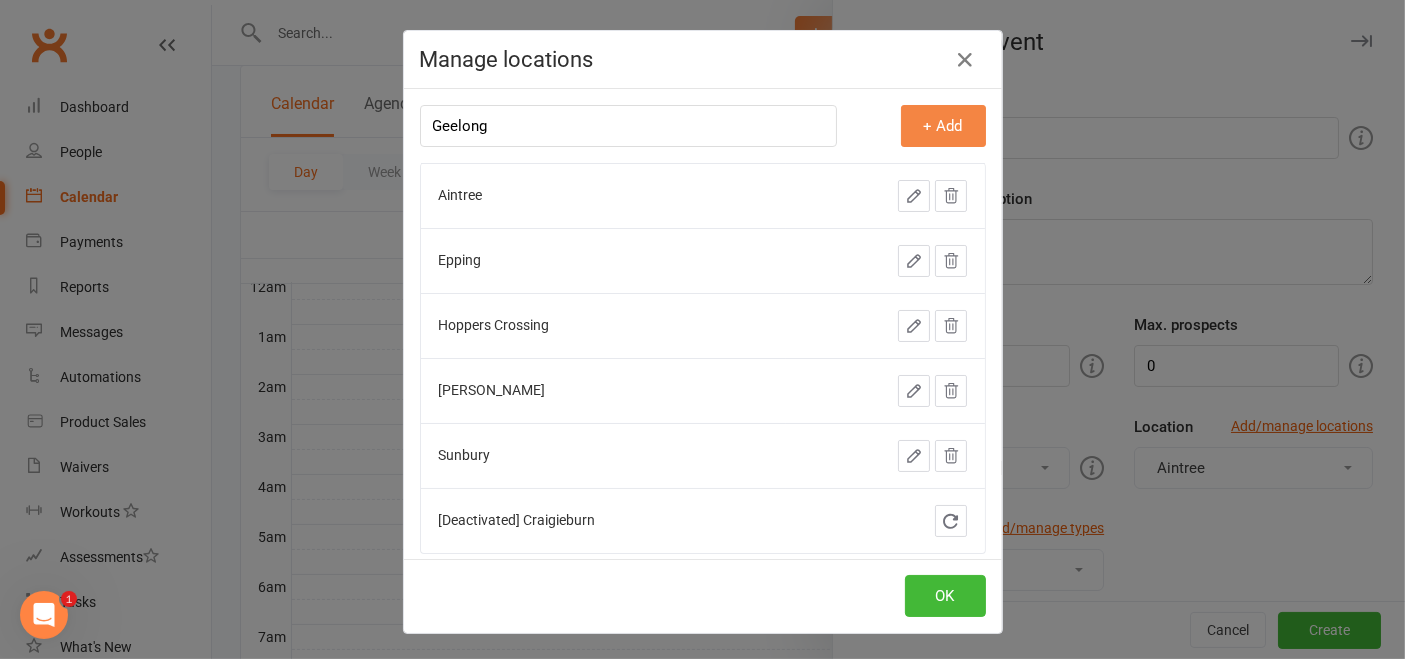 click on "+ Add" at bounding box center (943, 126) 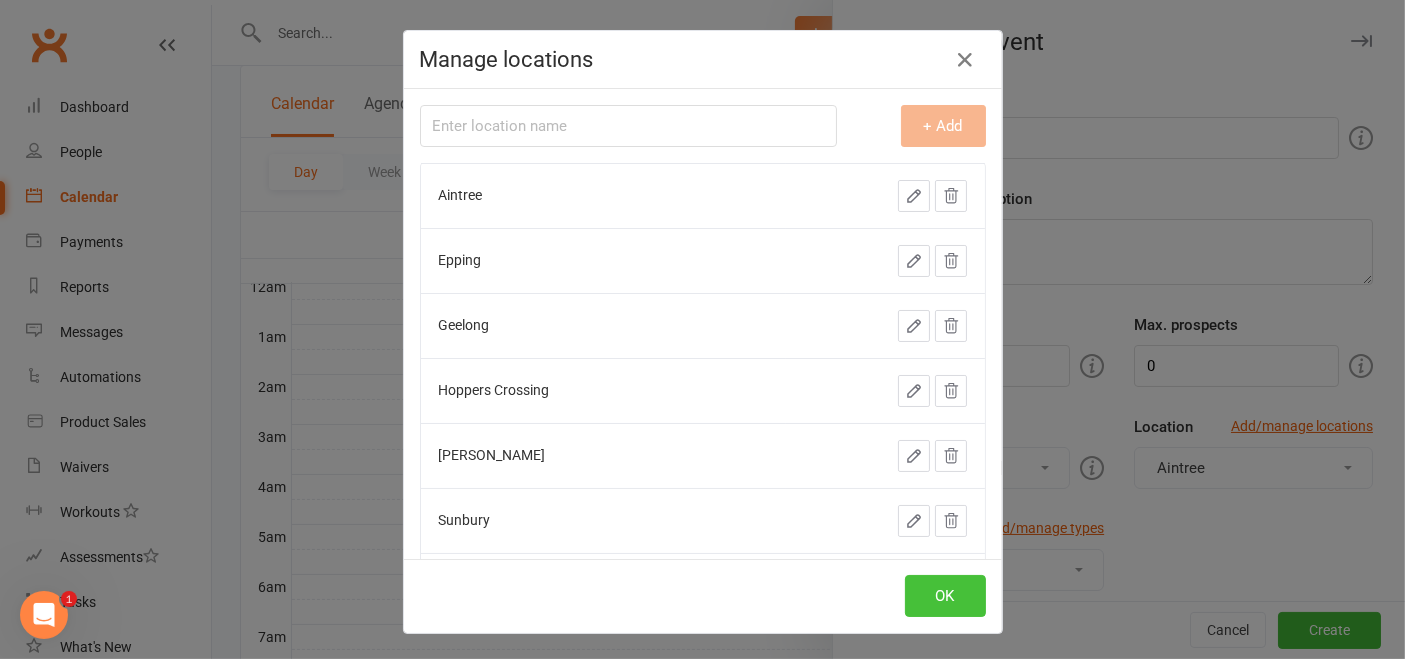 click on "OK" at bounding box center (945, 596) 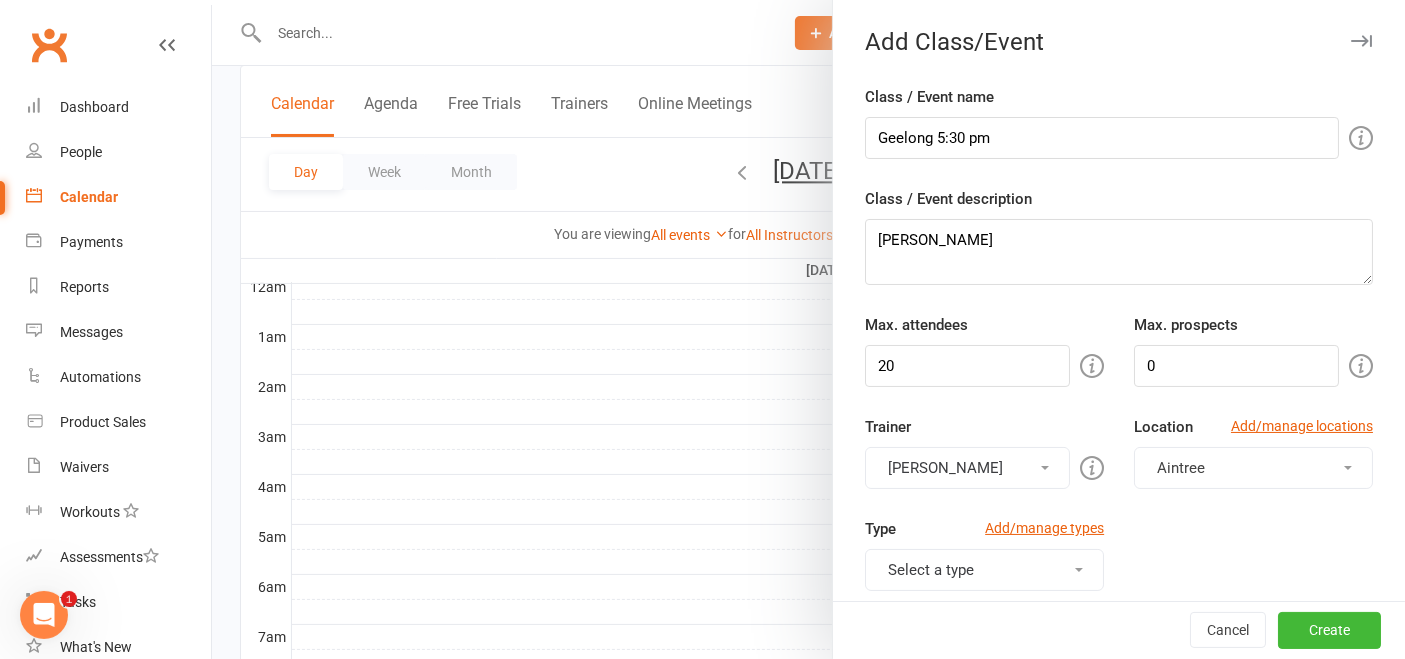 click on "Aintree" at bounding box center [1253, 468] 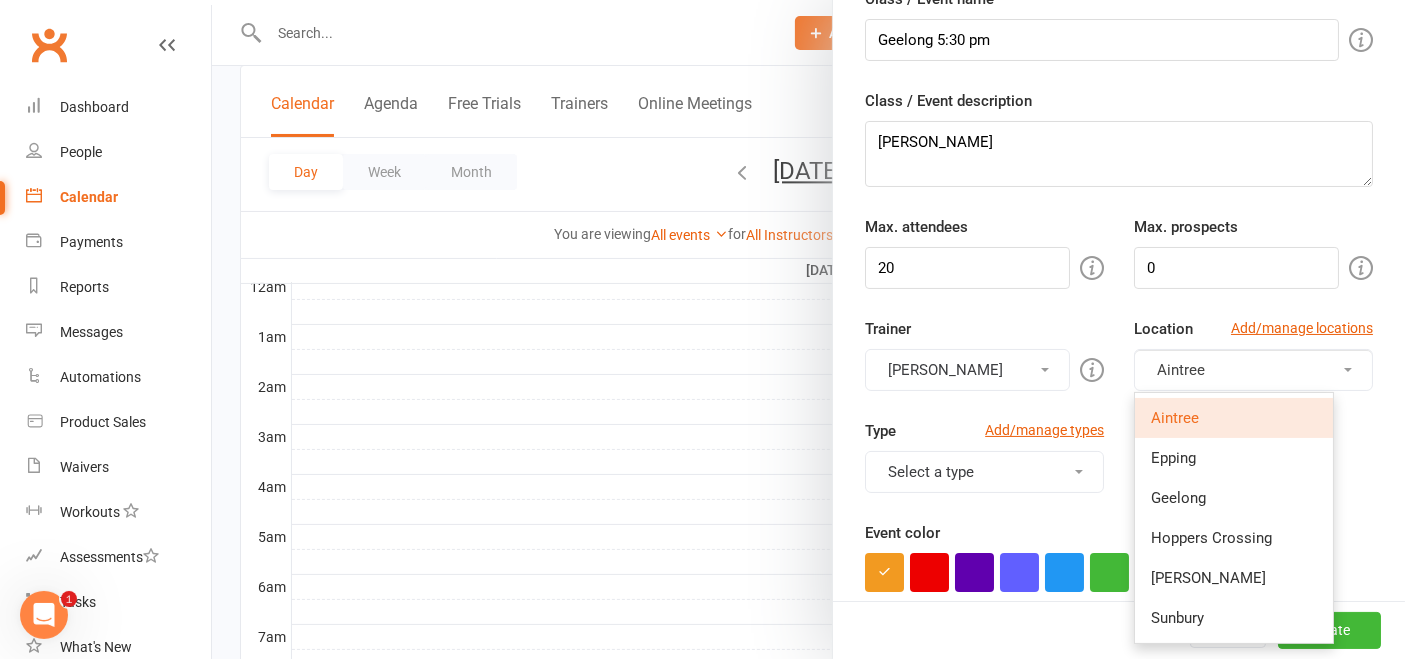 scroll, scrollTop: 105, scrollLeft: 0, axis: vertical 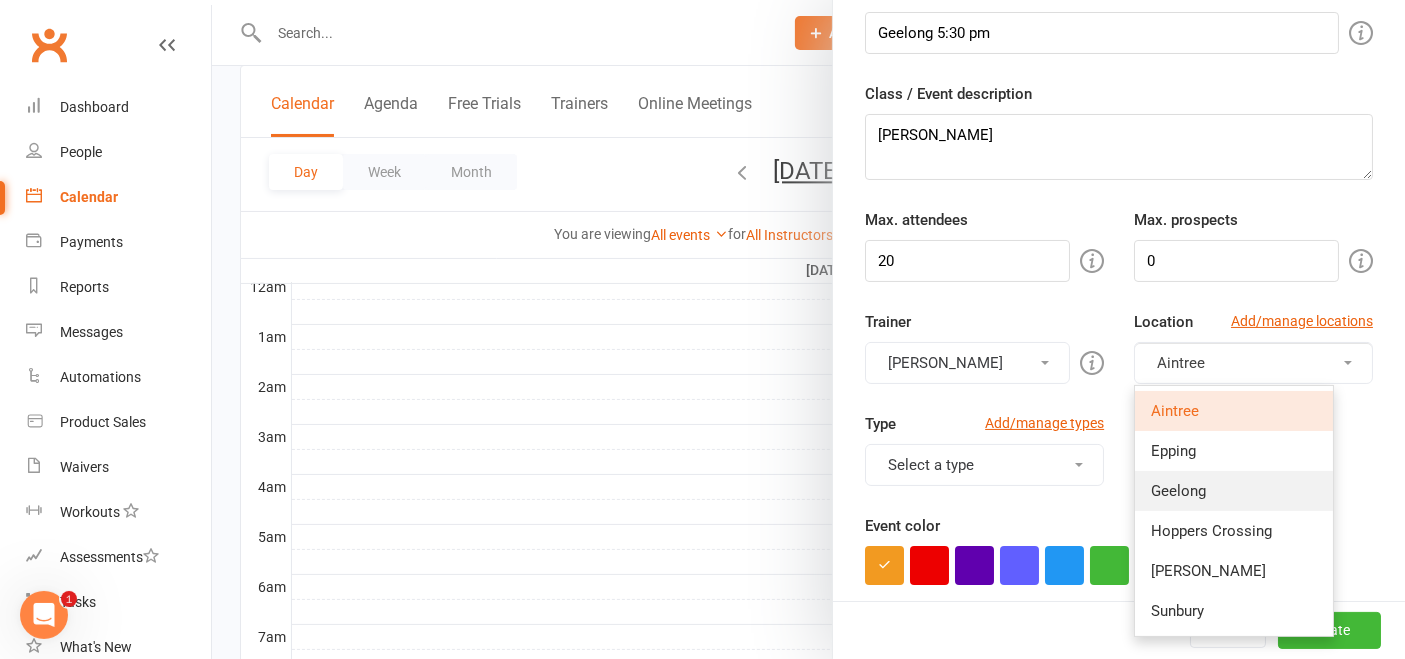 click on "Geelong" at bounding box center (1178, 491) 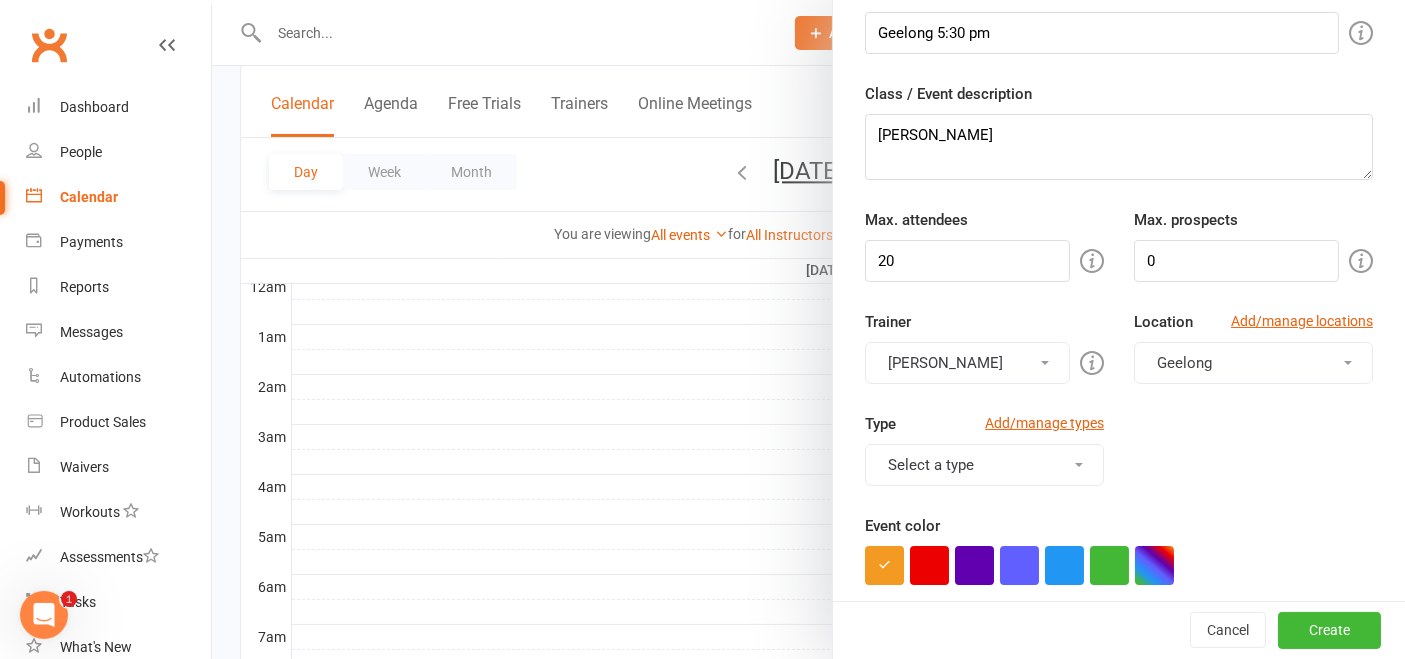 click on "Select a type" at bounding box center (984, 465) 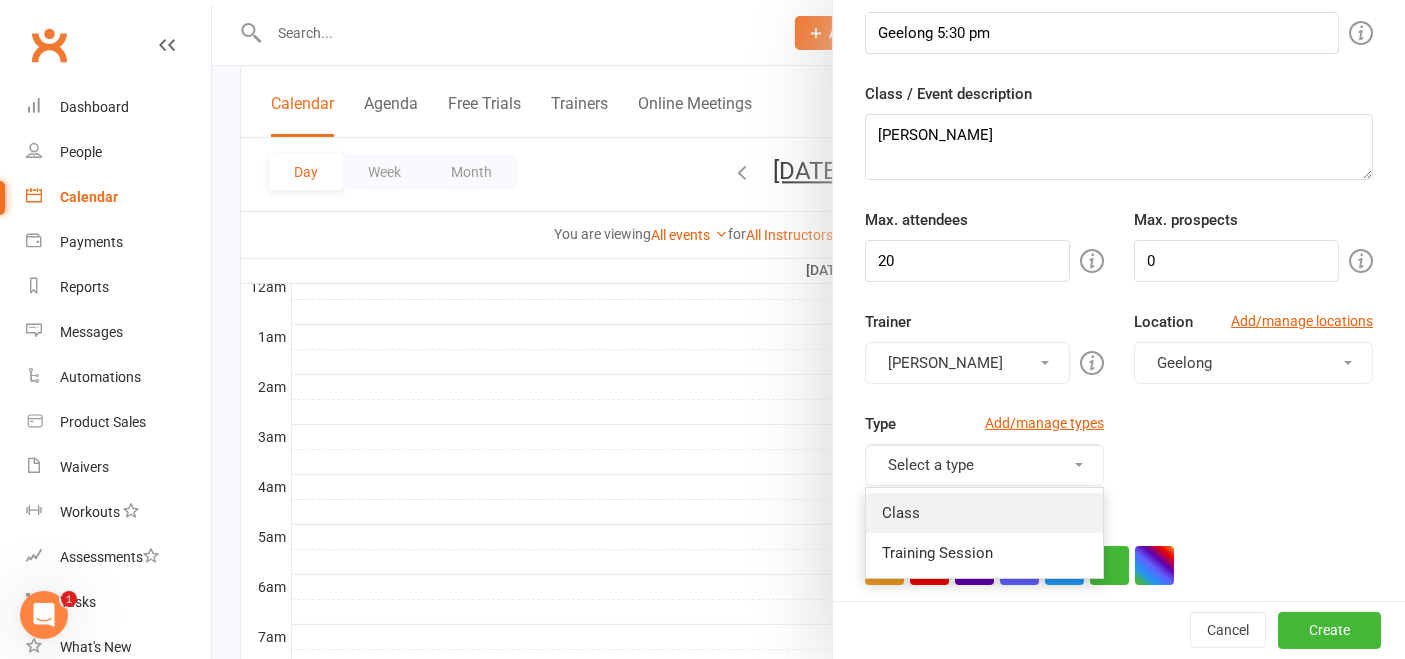 click on "Class" at bounding box center [984, 513] 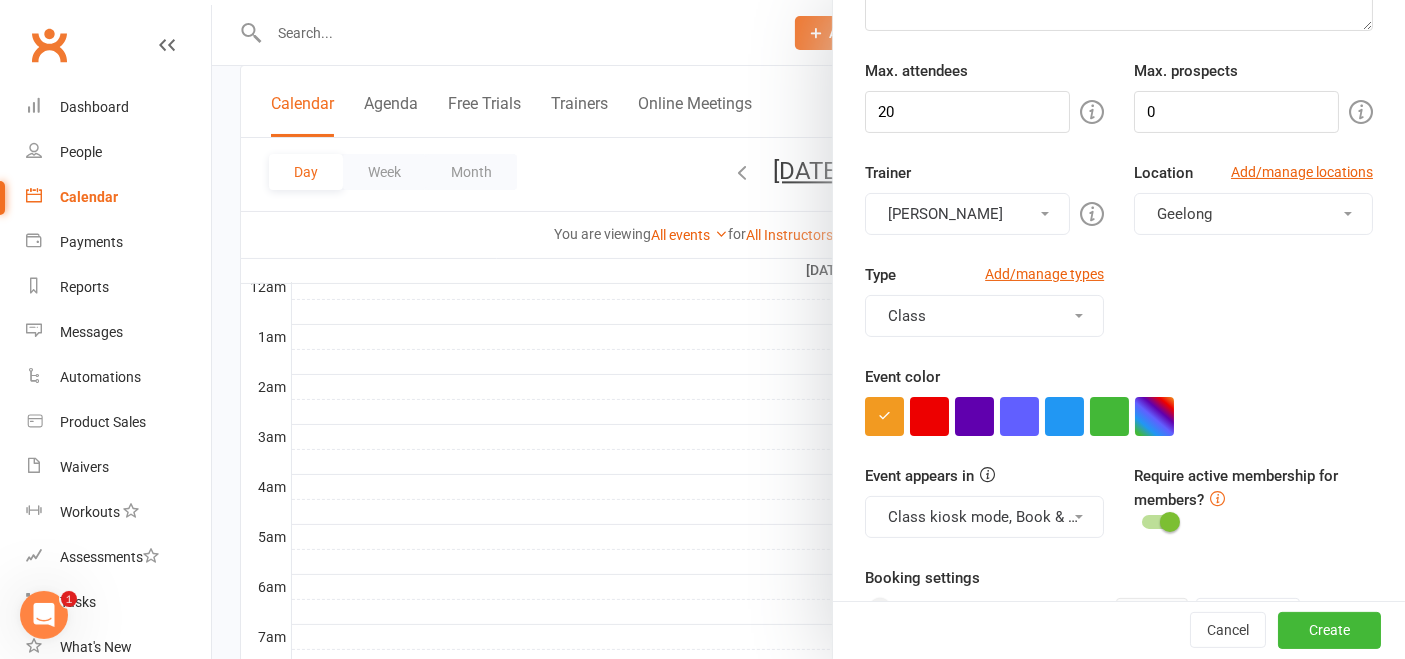 scroll, scrollTop: 271, scrollLeft: 0, axis: vertical 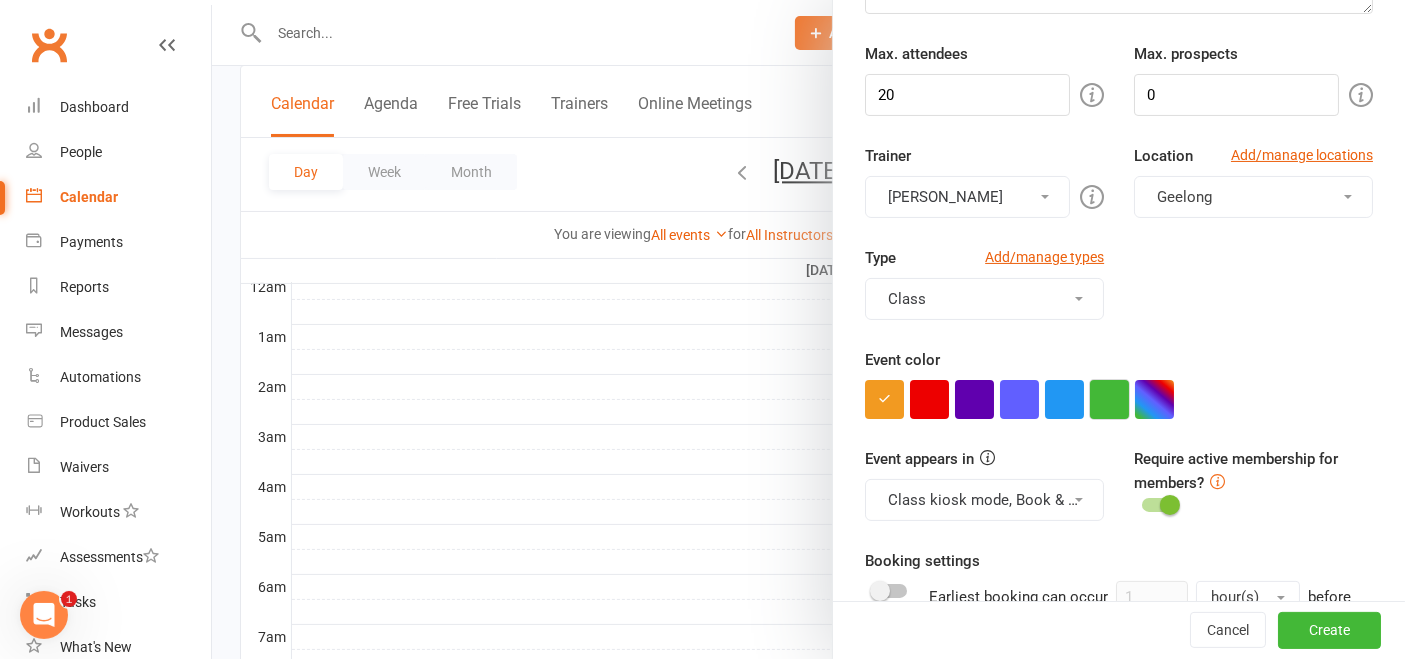 click at bounding box center [1109, 399] 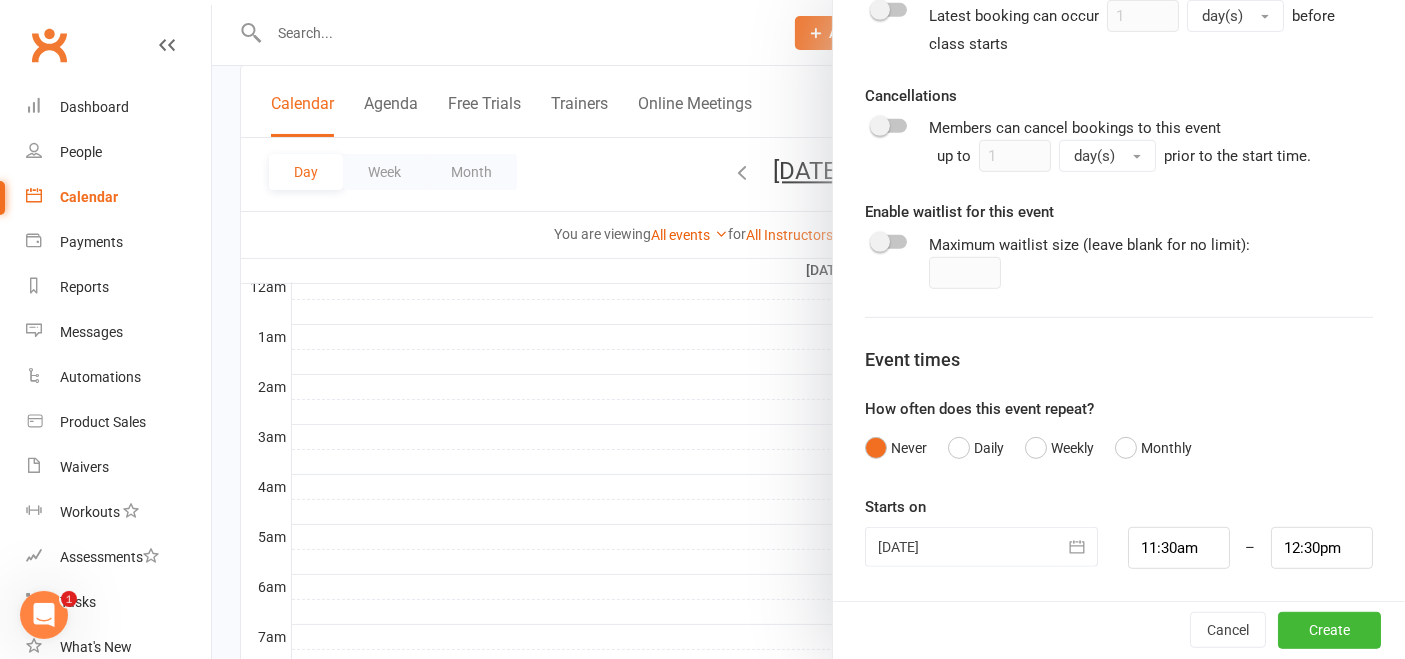 scroll, scrollTop: 979, scrollLeft: 0, axis: vertical 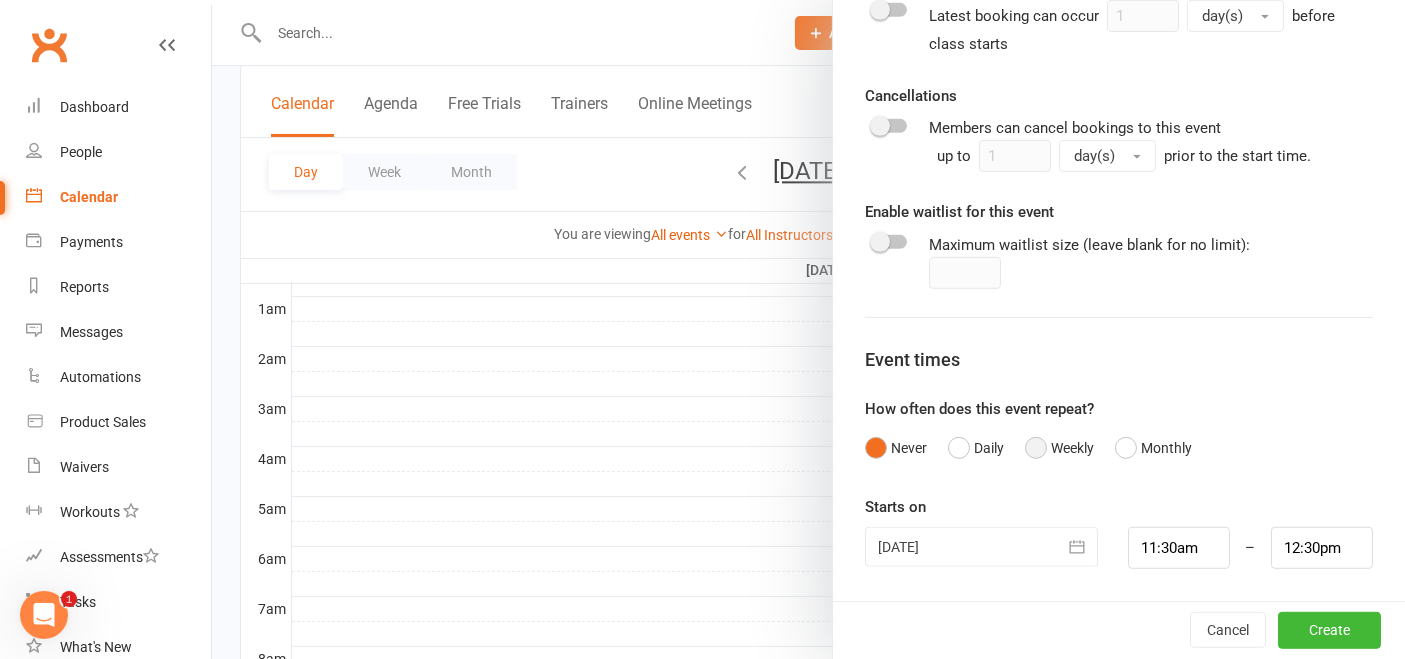 click on "Weekly" at bounding box center (1059, 448) 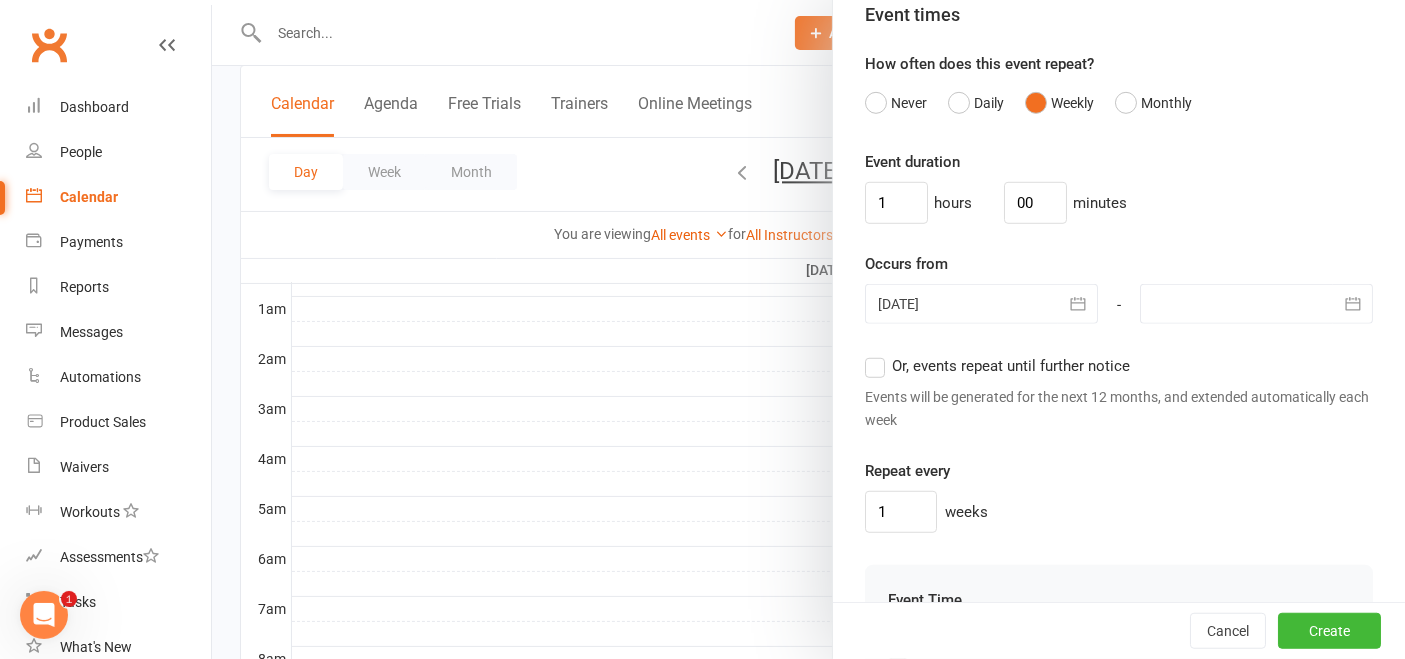 scroll, scrollTop: 1305, scrollLeft: 0, axis: vertical 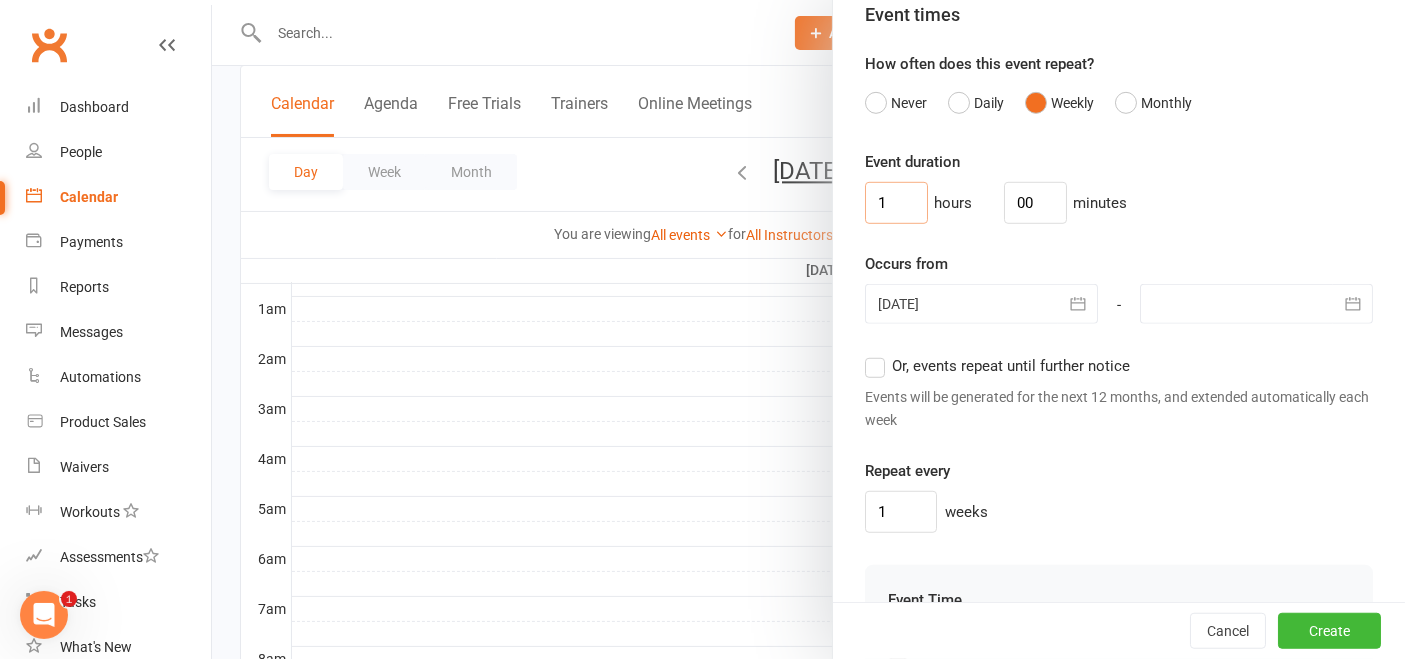 click on "1" at bounding box center (896, 203) 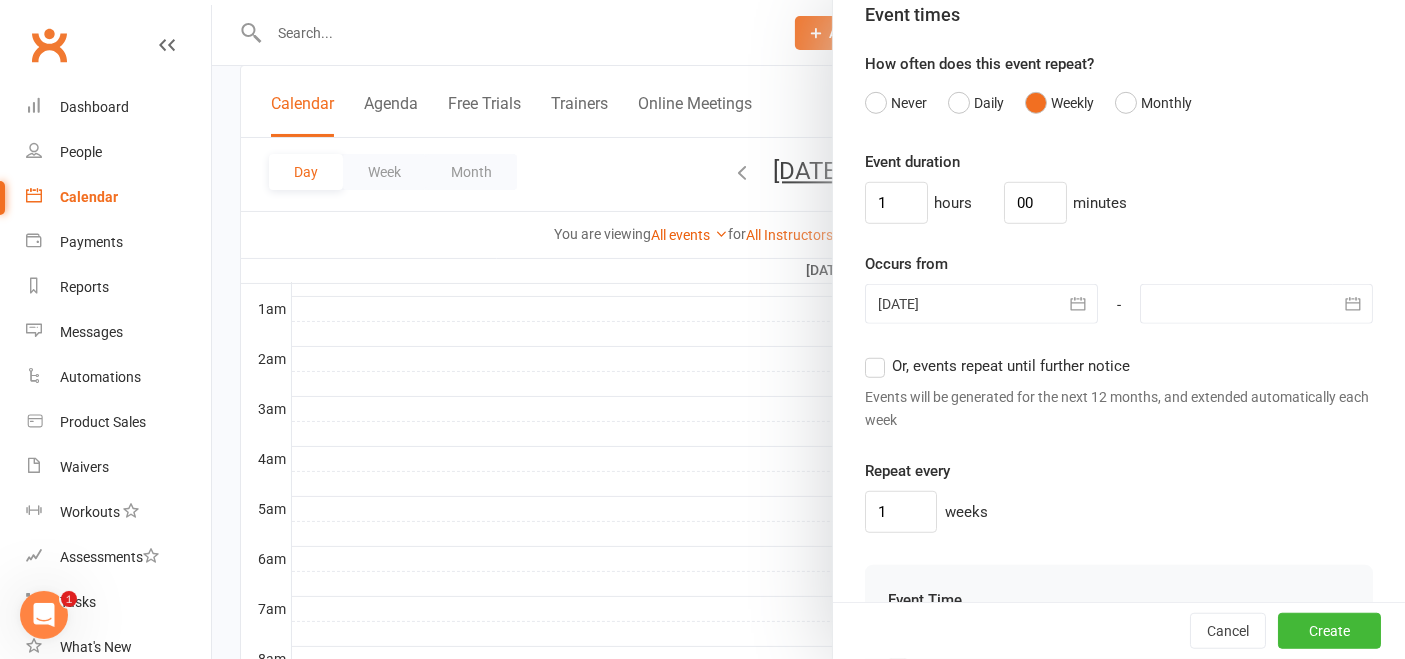 click 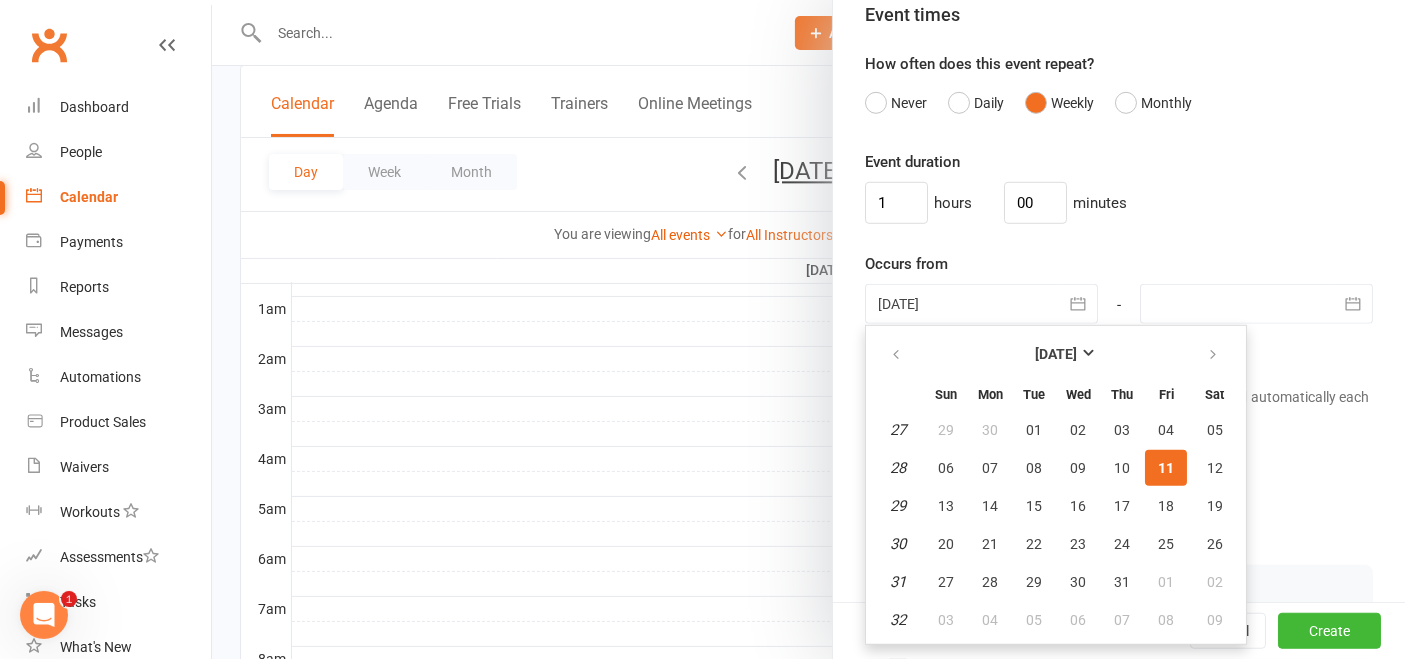 click 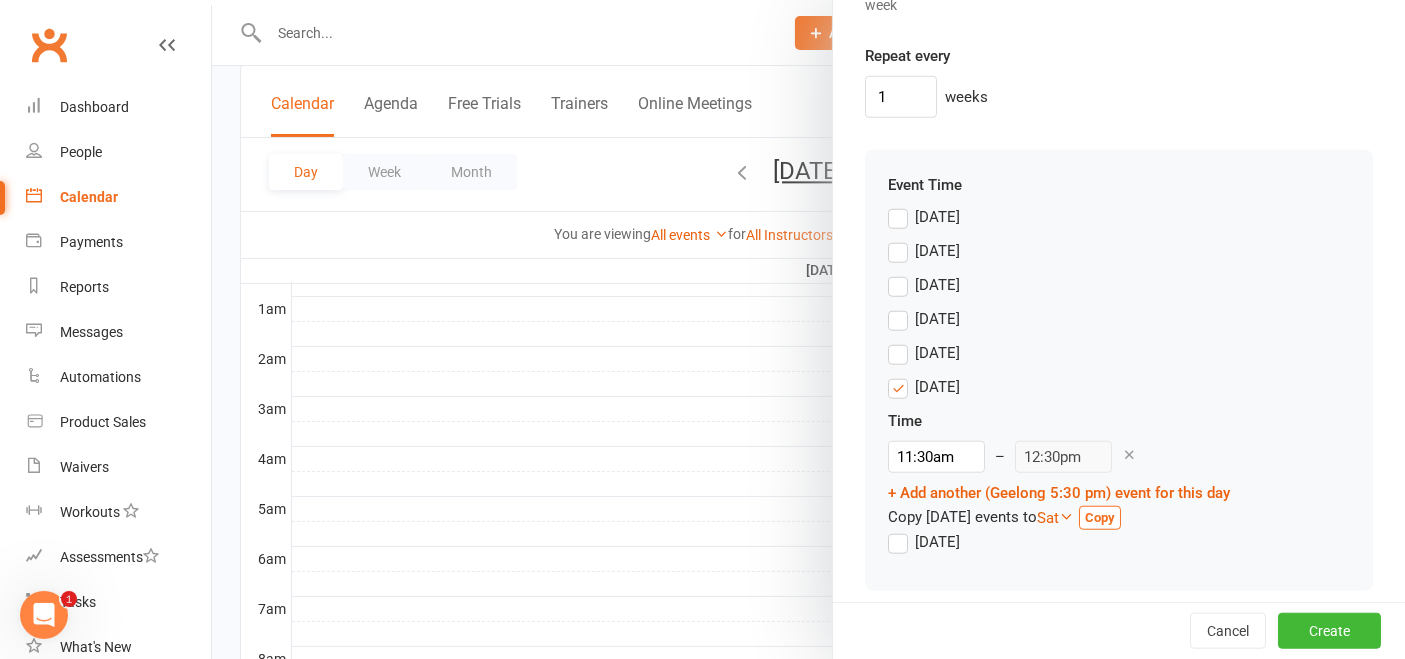 scroll, scrollTop: 1755, scrollLeft: 0, axis: vertical 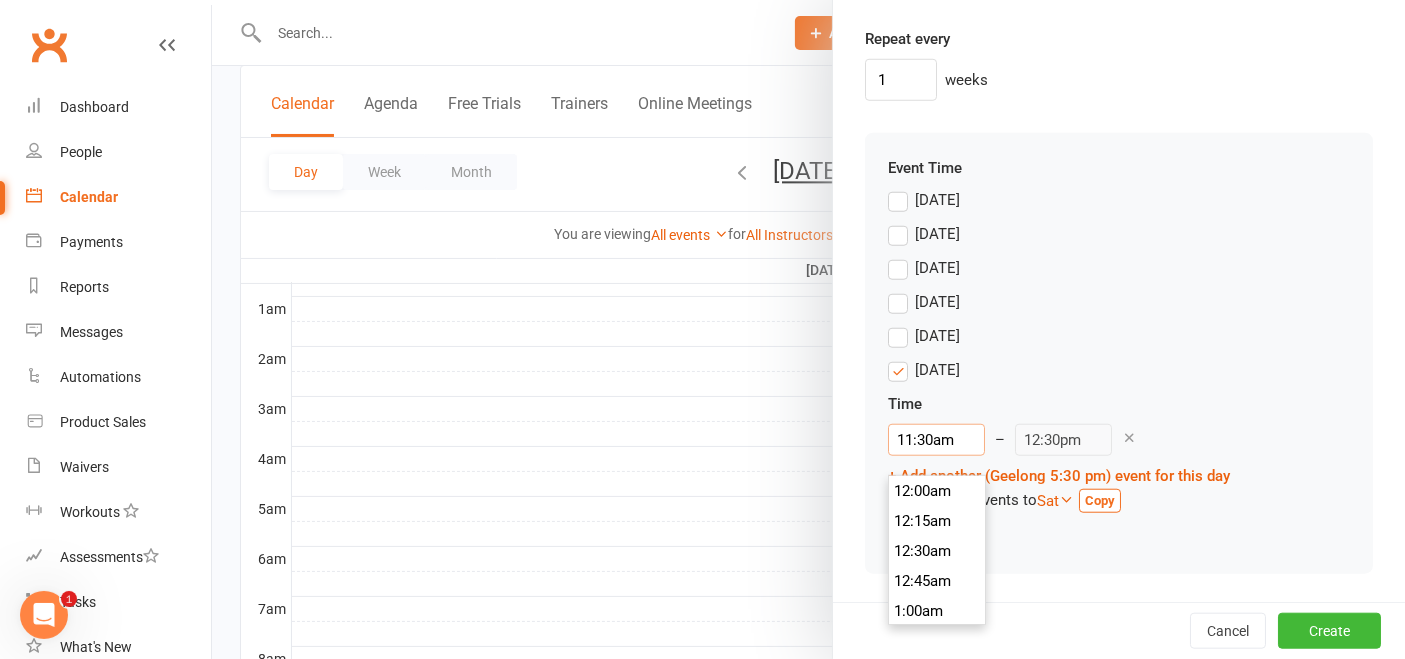 click on "11:30am" at bounding box center (936, 440) 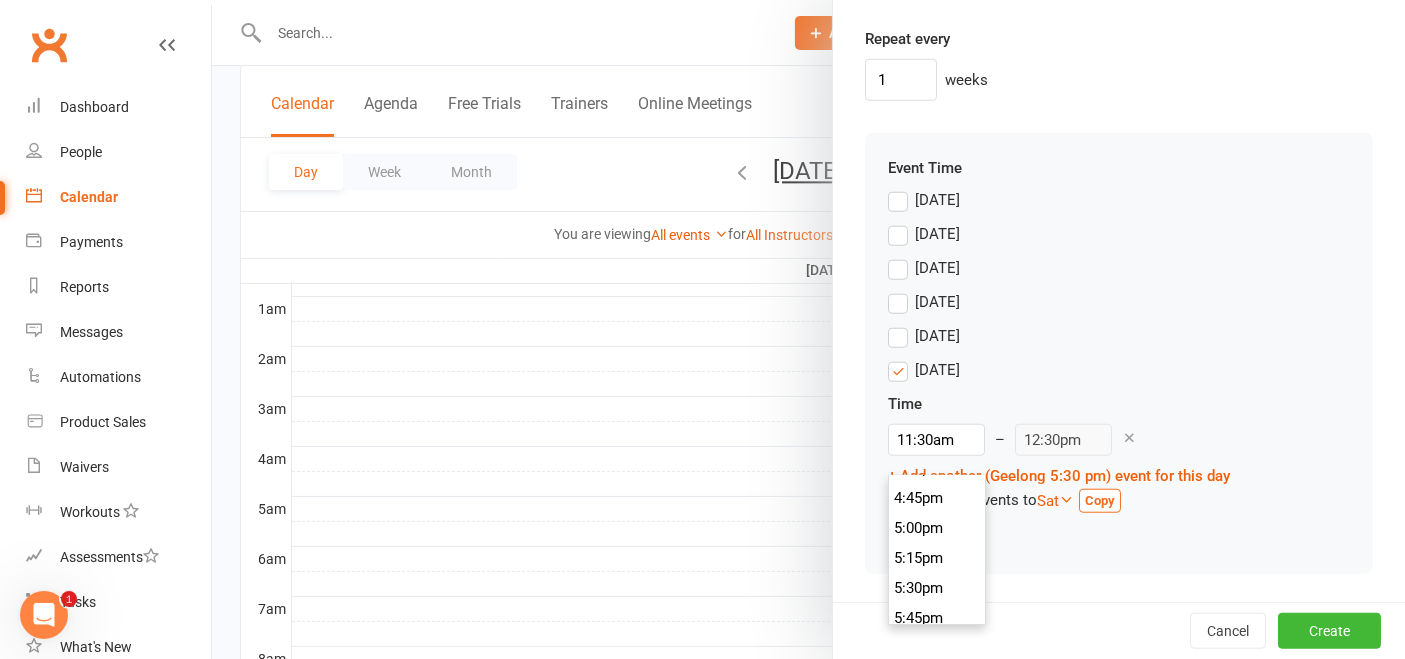 scroll, scrollTop: 2004, scrollLeft: 0, axis: vertical 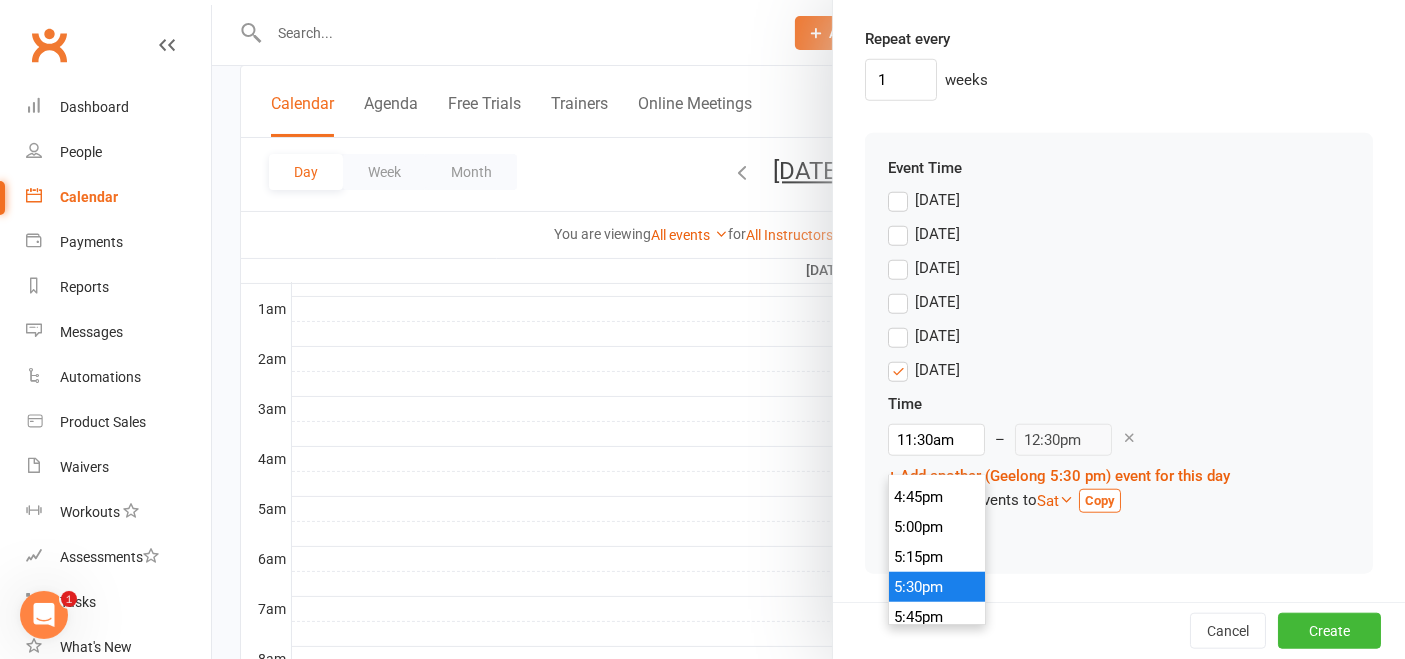 type on "5:30pm" 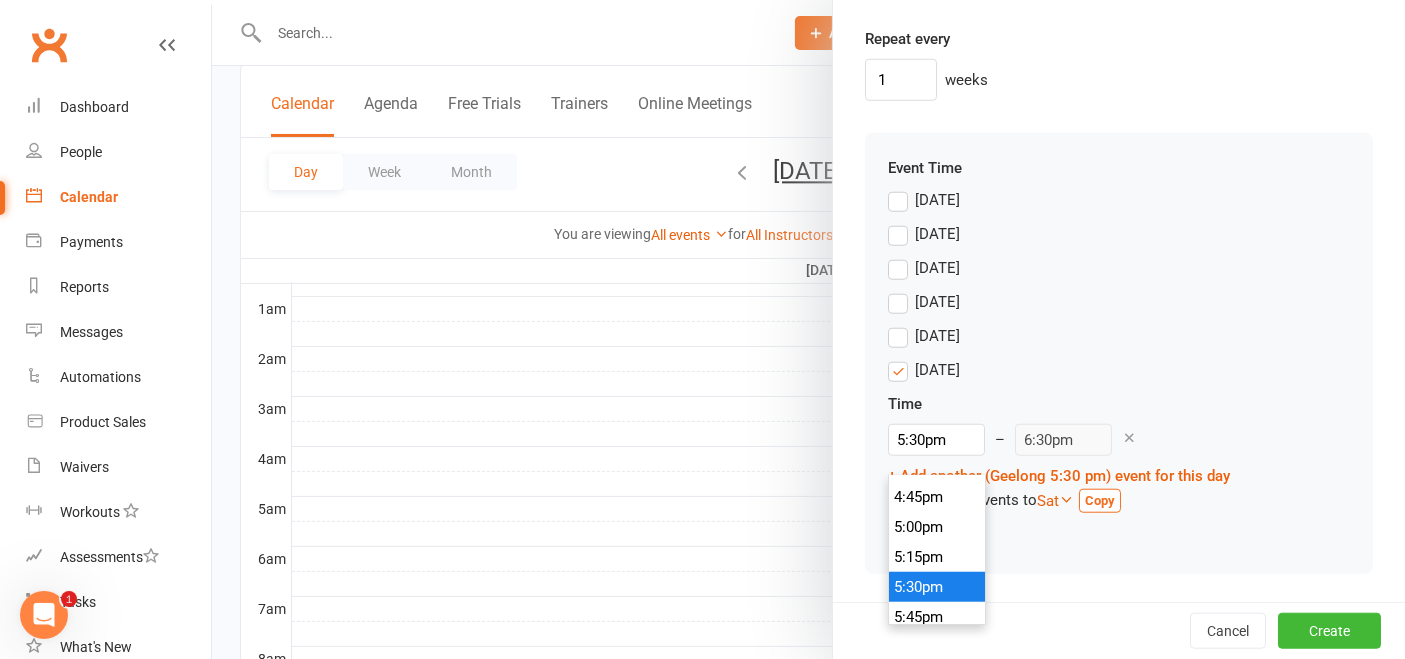 click on "5:30pm" at bounding box center [937, 587] 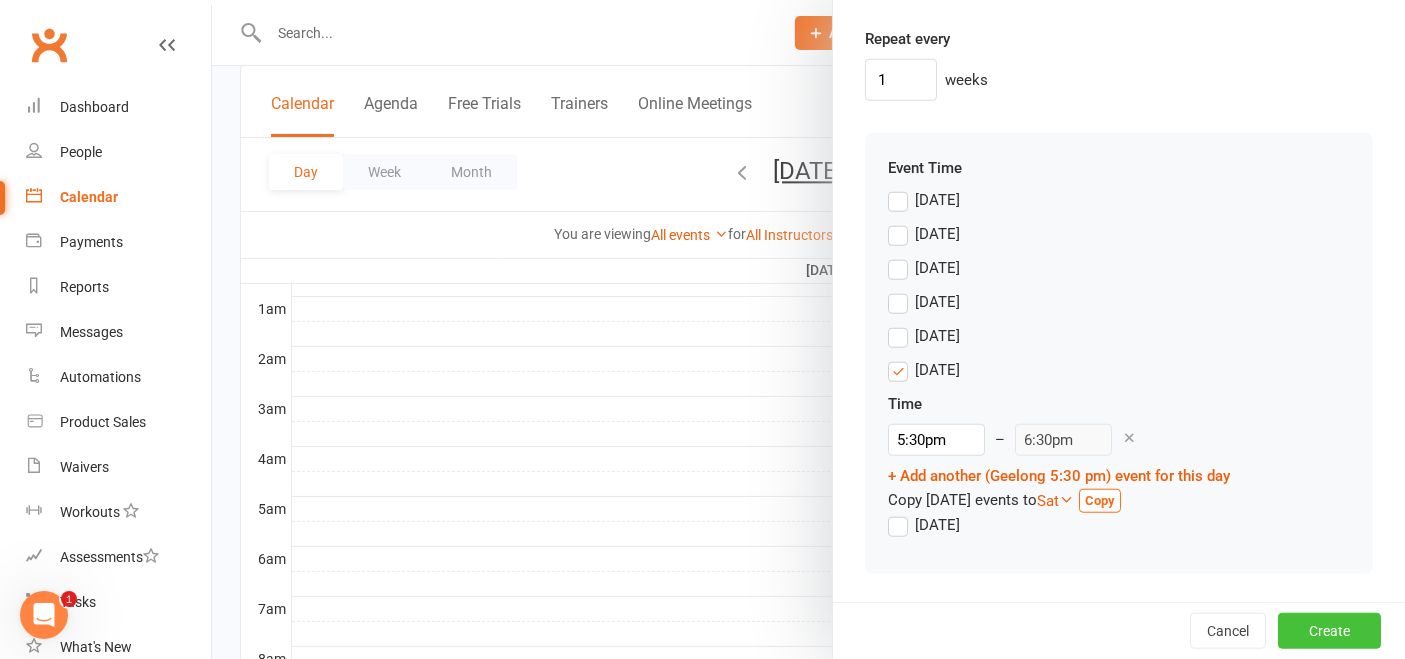 click on "Create" at bounding box center [1329, 631] 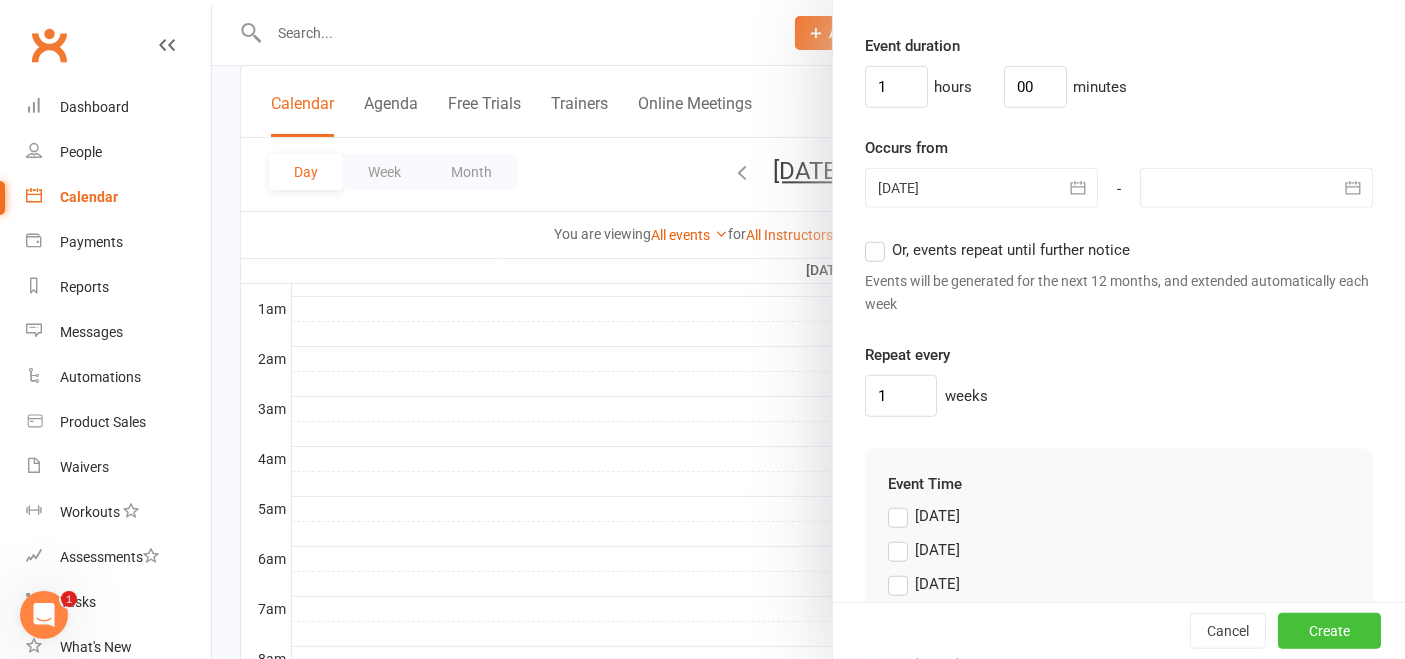 scroll, scrollTop: 1422, scrollLeft: 0, axis: vertical 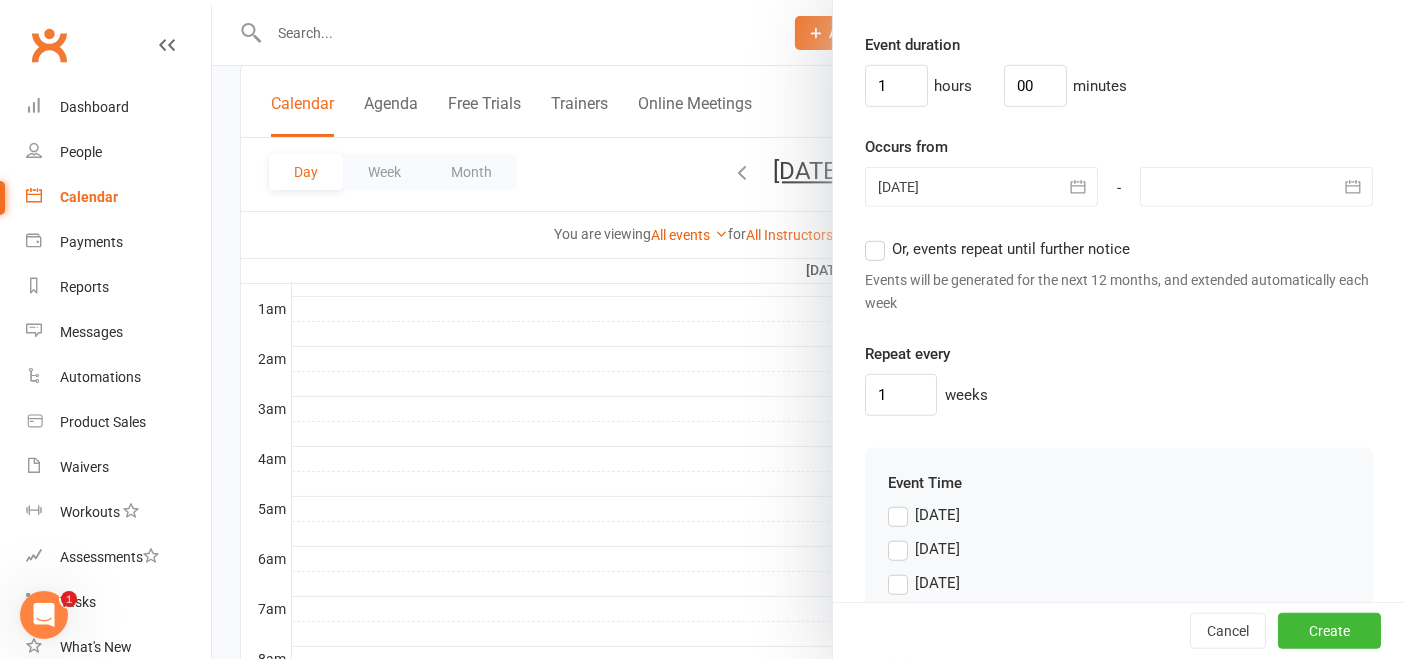 click 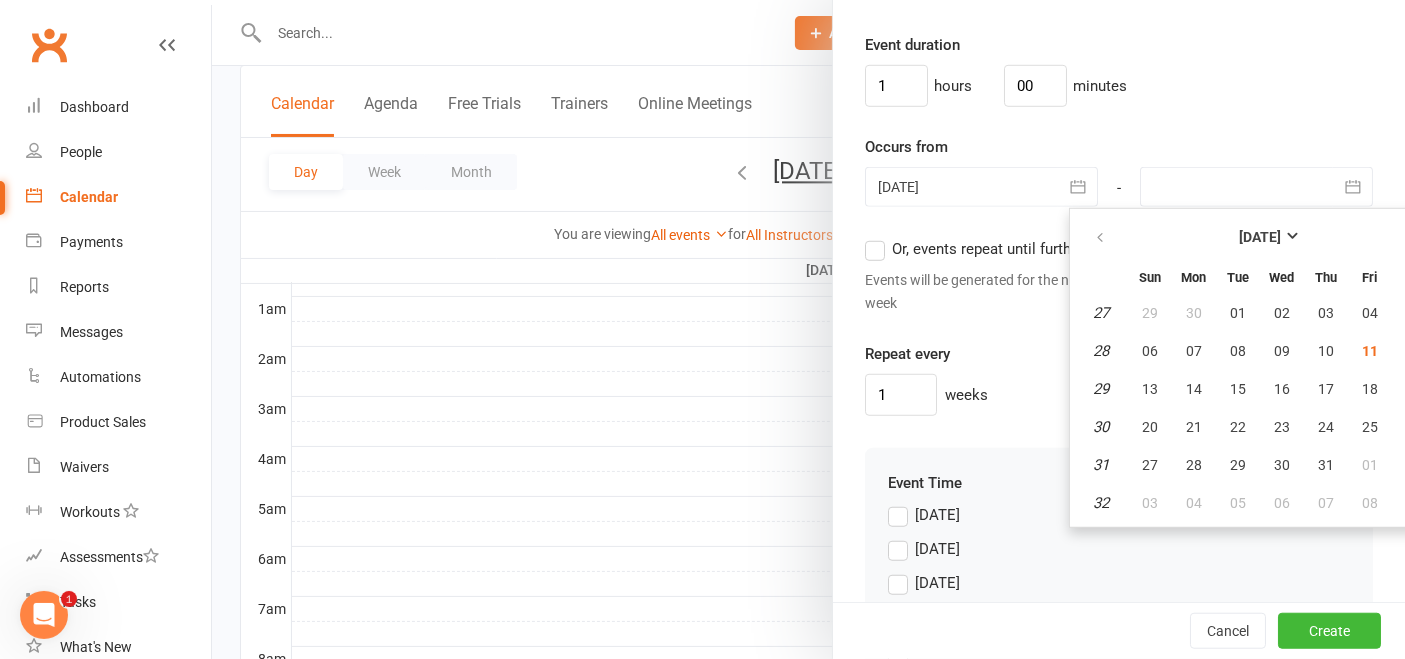click on "1 hours 00 minutes" at bounding box center [1119, 86] 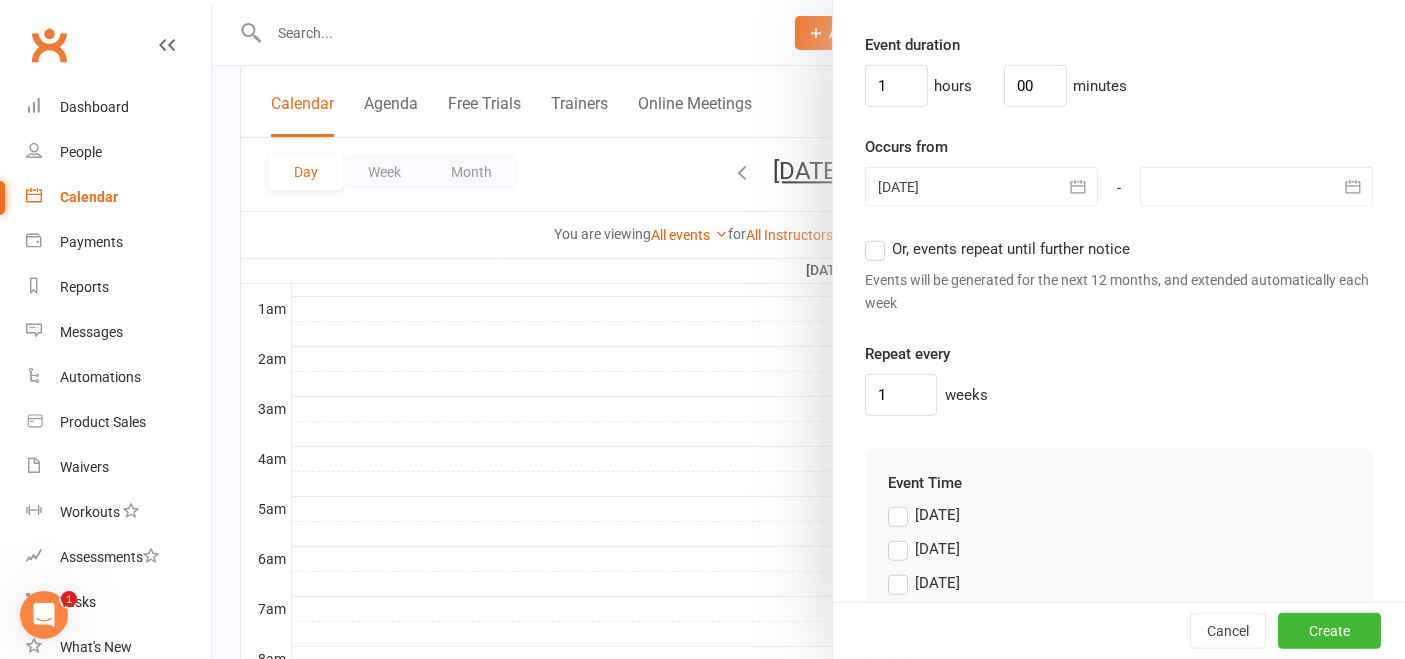 click on "Or, events repeat until further notice" at bounding box center (1011, 247) 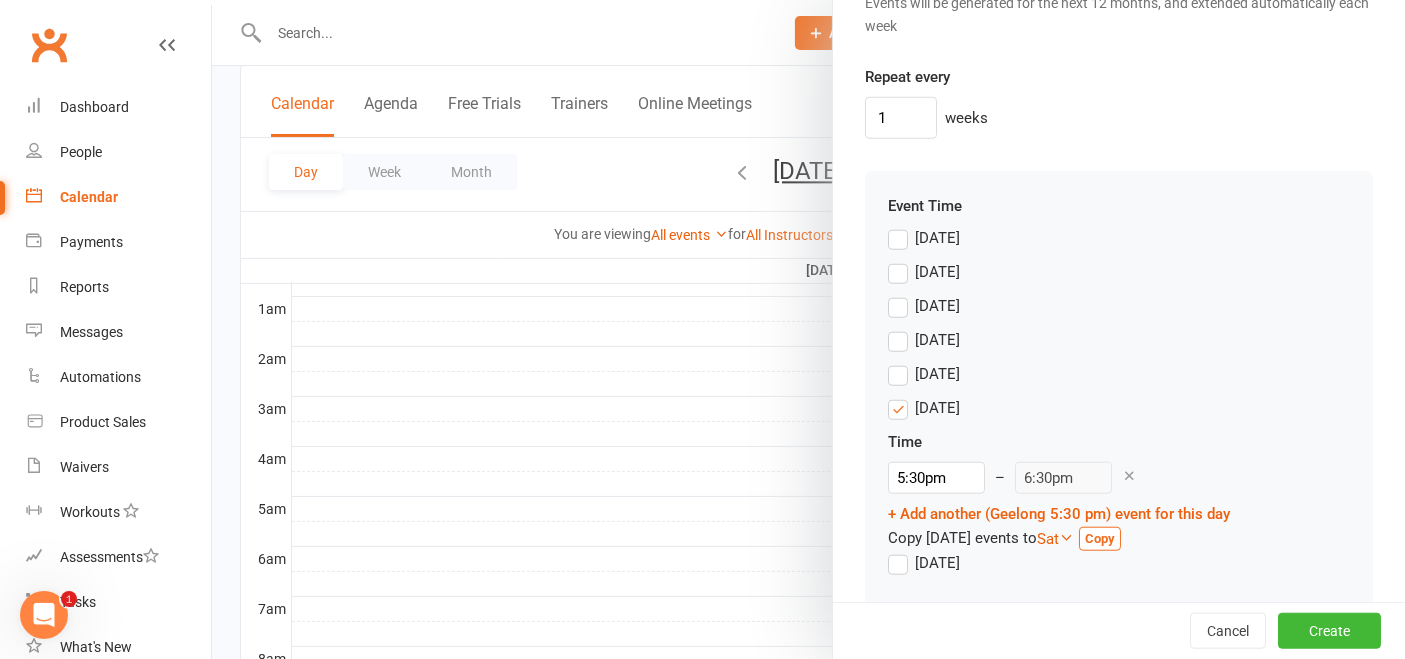 scroll, scrollTop: 1755, scrollLeft: 0, axis: vertical 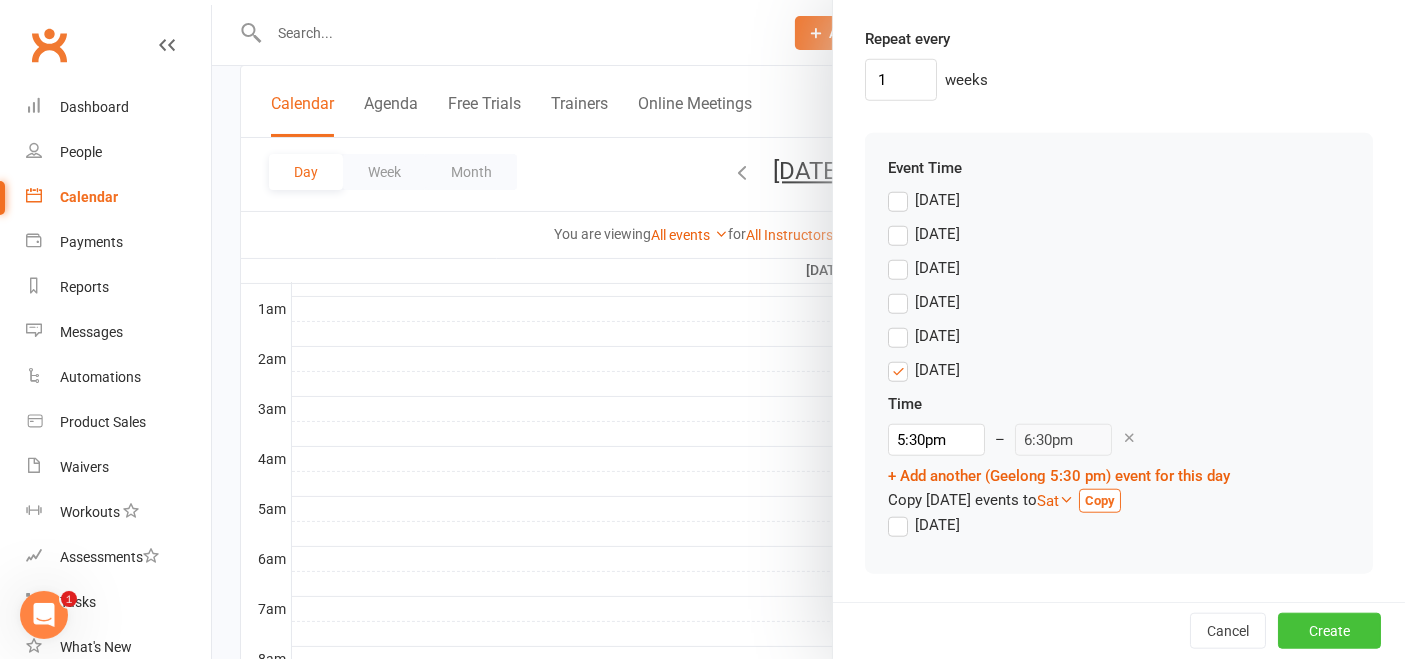 click on "Create" at bounding box center (1329, 631) 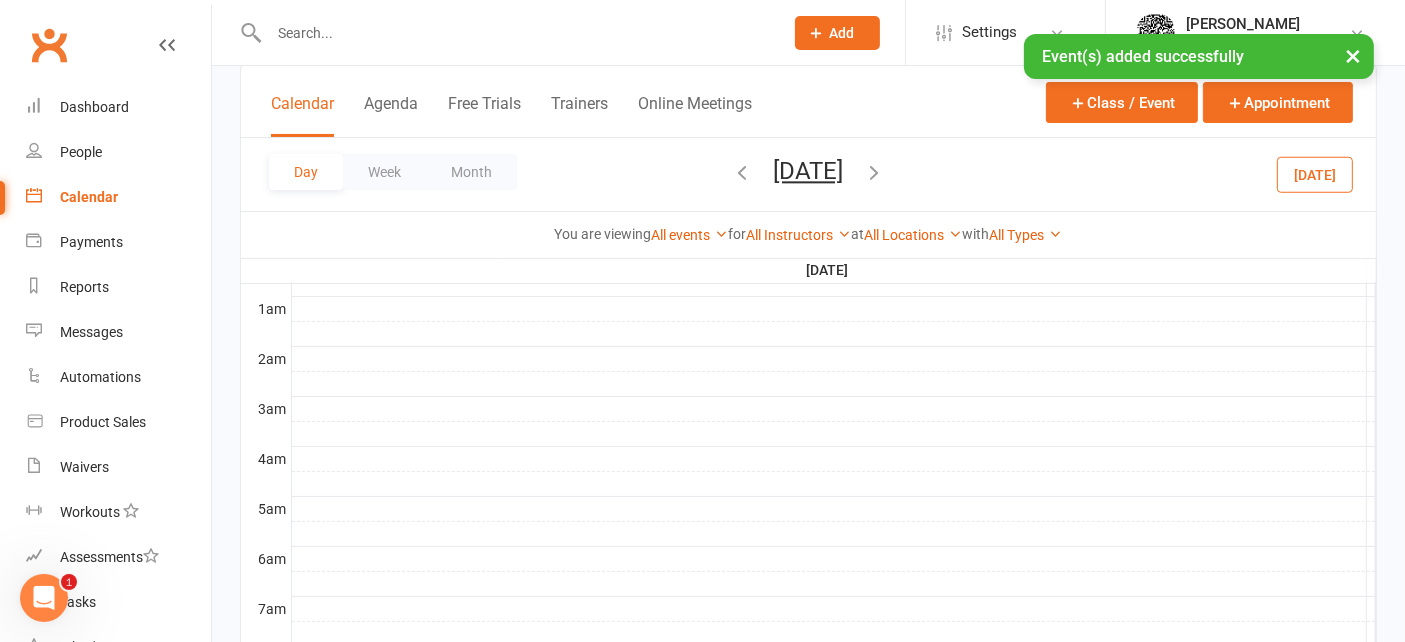 click on "Calendar" at bounding box center [89, 197] 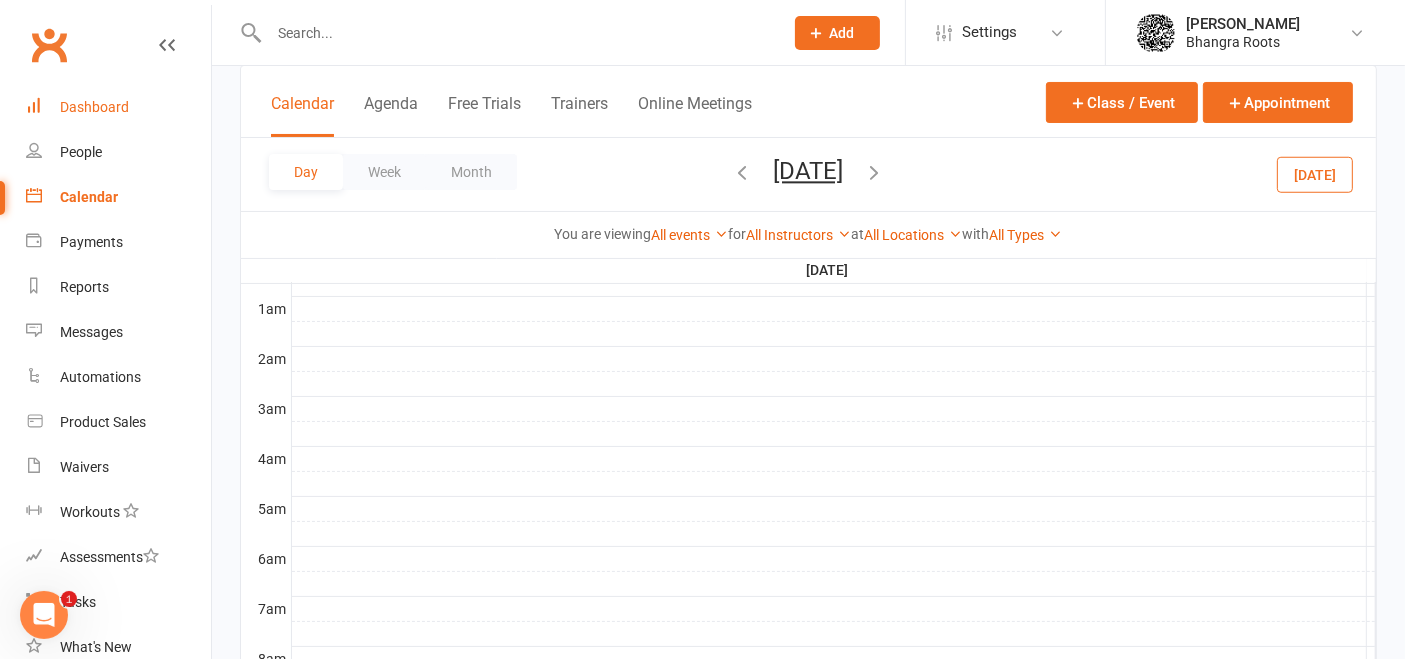 click on "Dashboard" at bounding box center [94, 107] 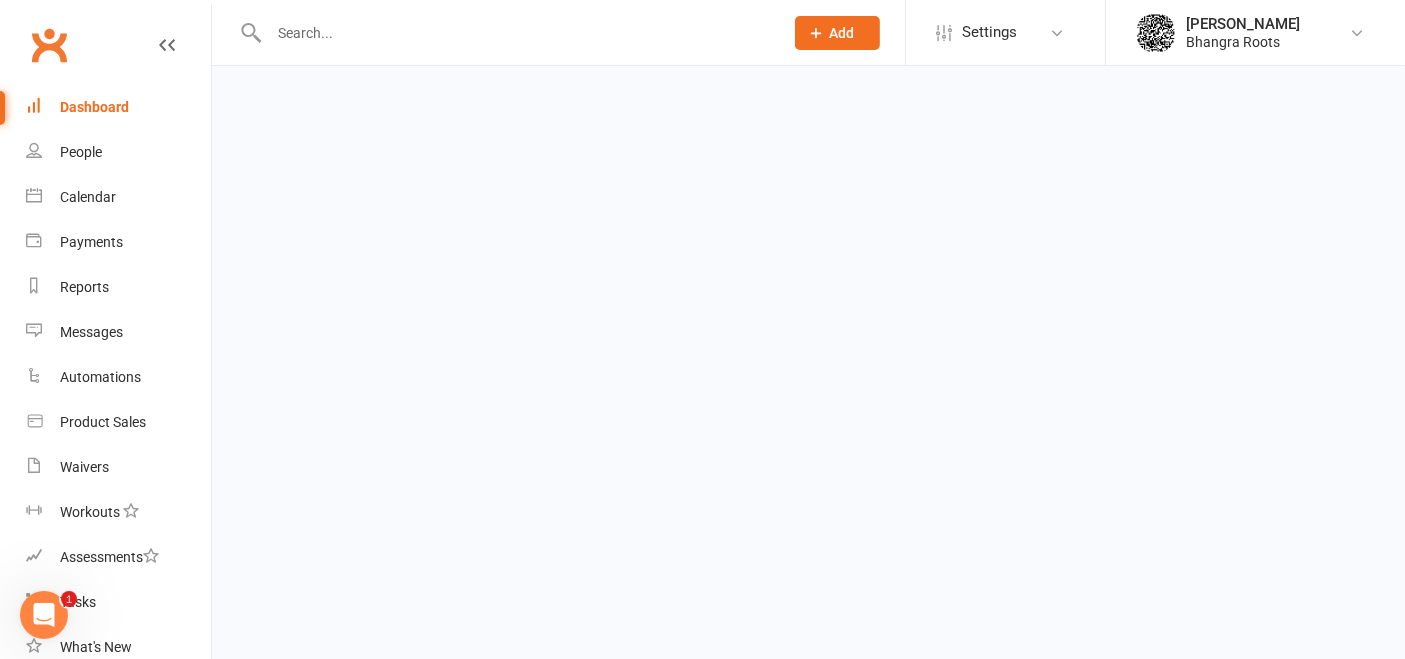 scroll, scrollTop: 0, scrollLeft: 0, axis: both 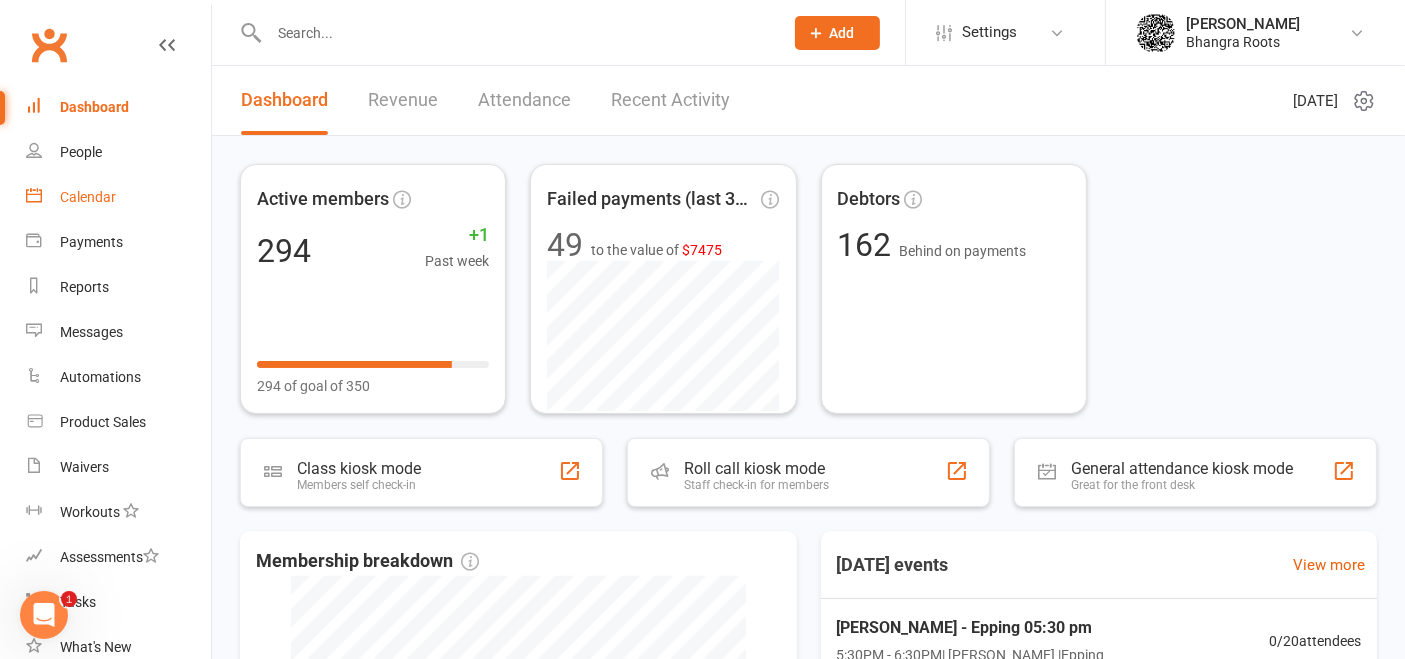 click on "Calendar" at bounding box center [88, 197] 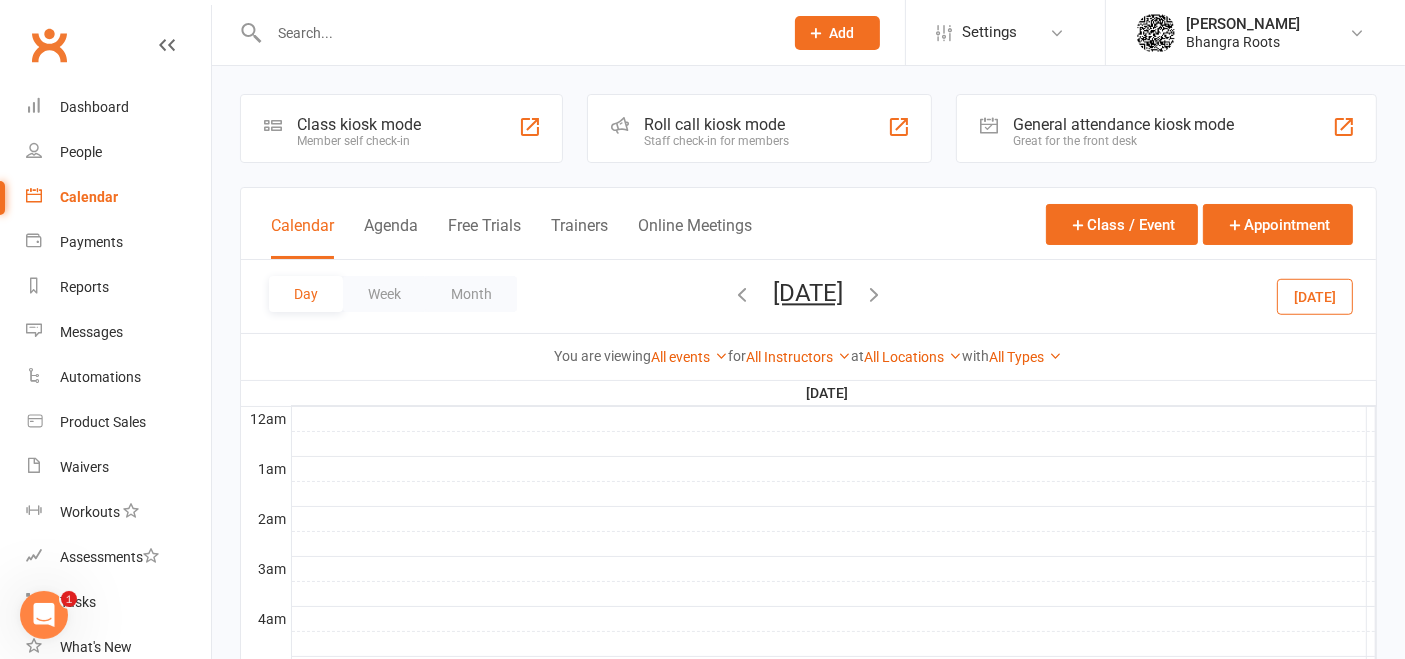 click on "[DATE]" at bounding box center (1315, 296) 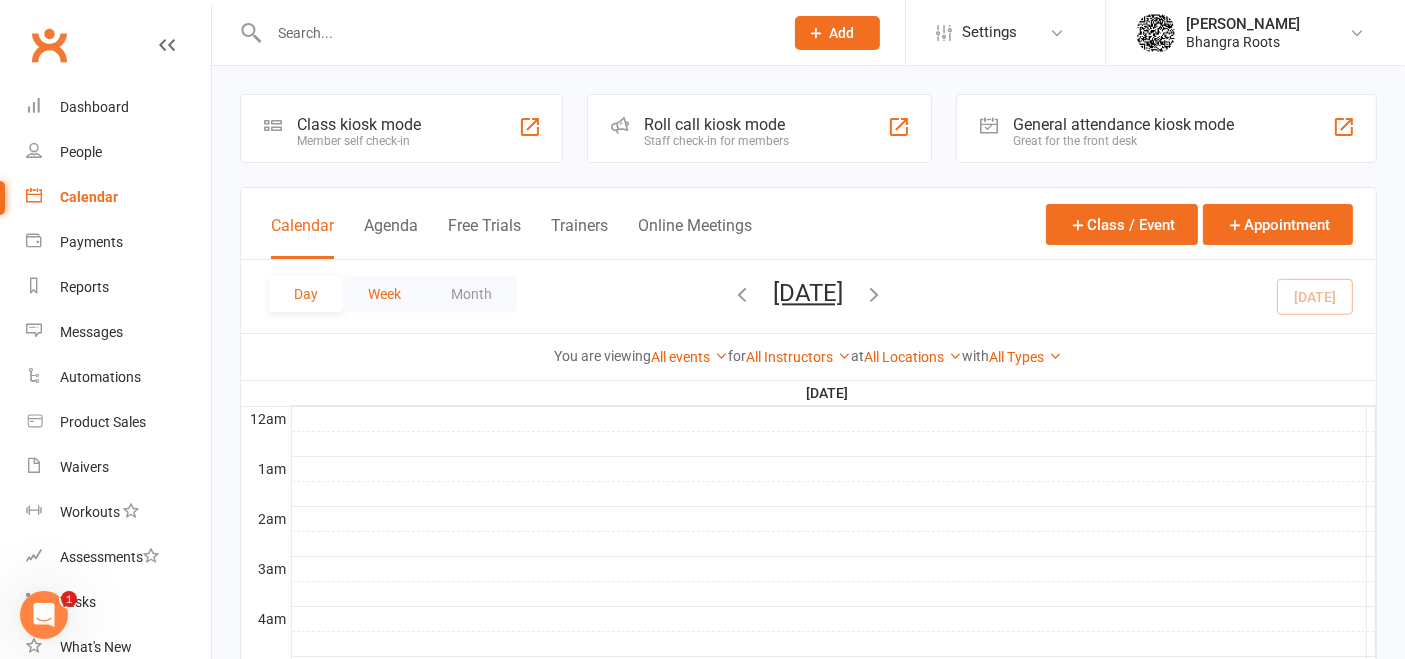 click on "Week" at bounding box center (384, 294) 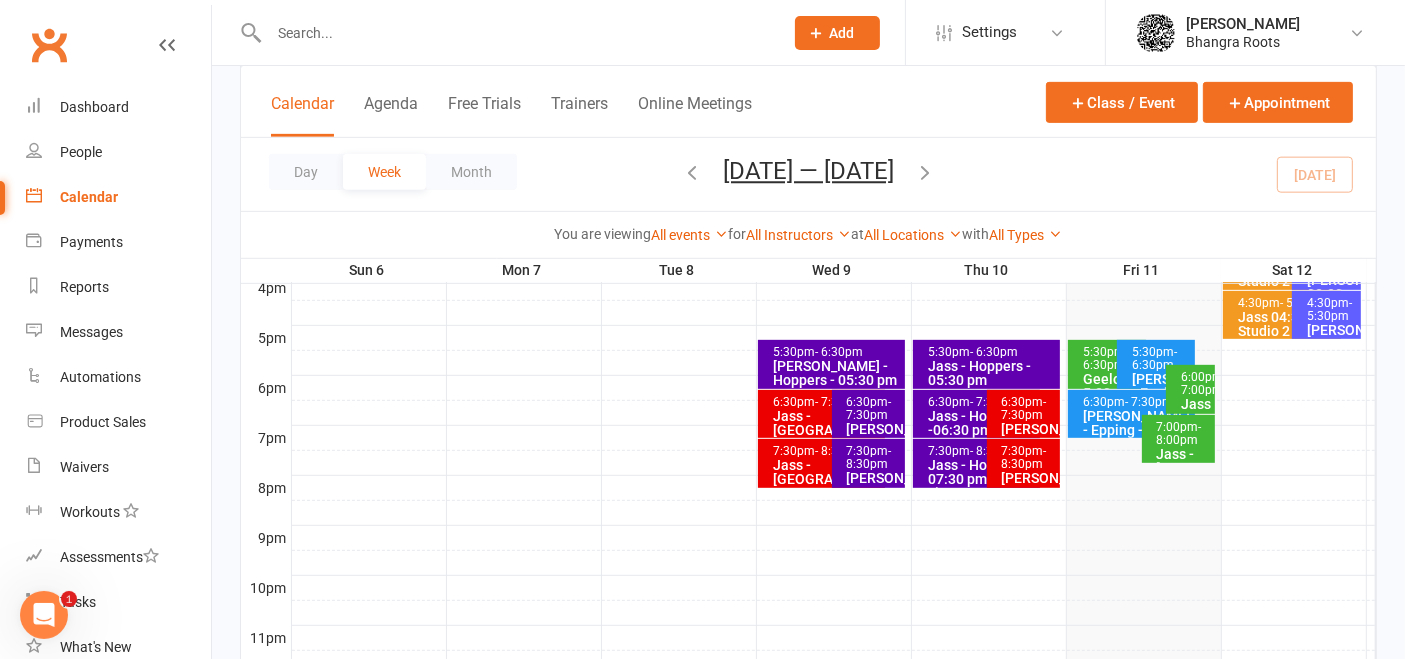 scroll, scrollTop: 931, scrollLeft: 0, axis: vertical 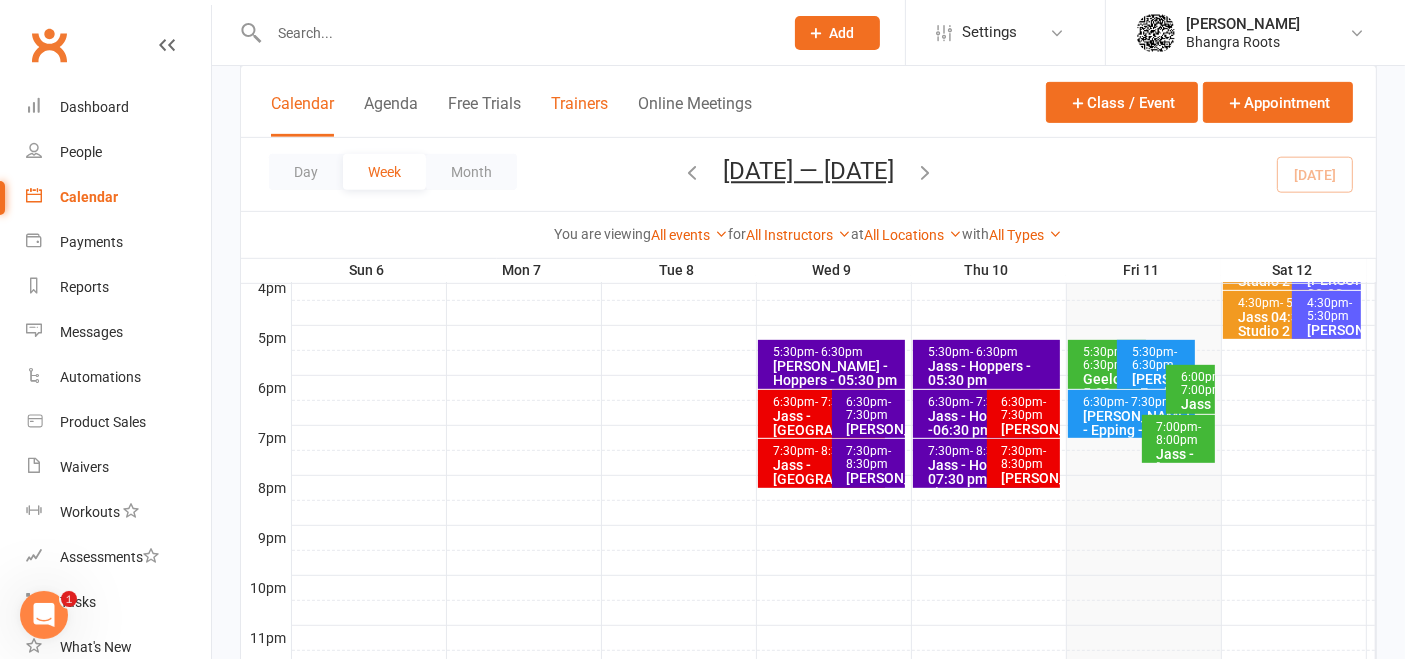 click on "Trainers" at bounding box center (579, 115) 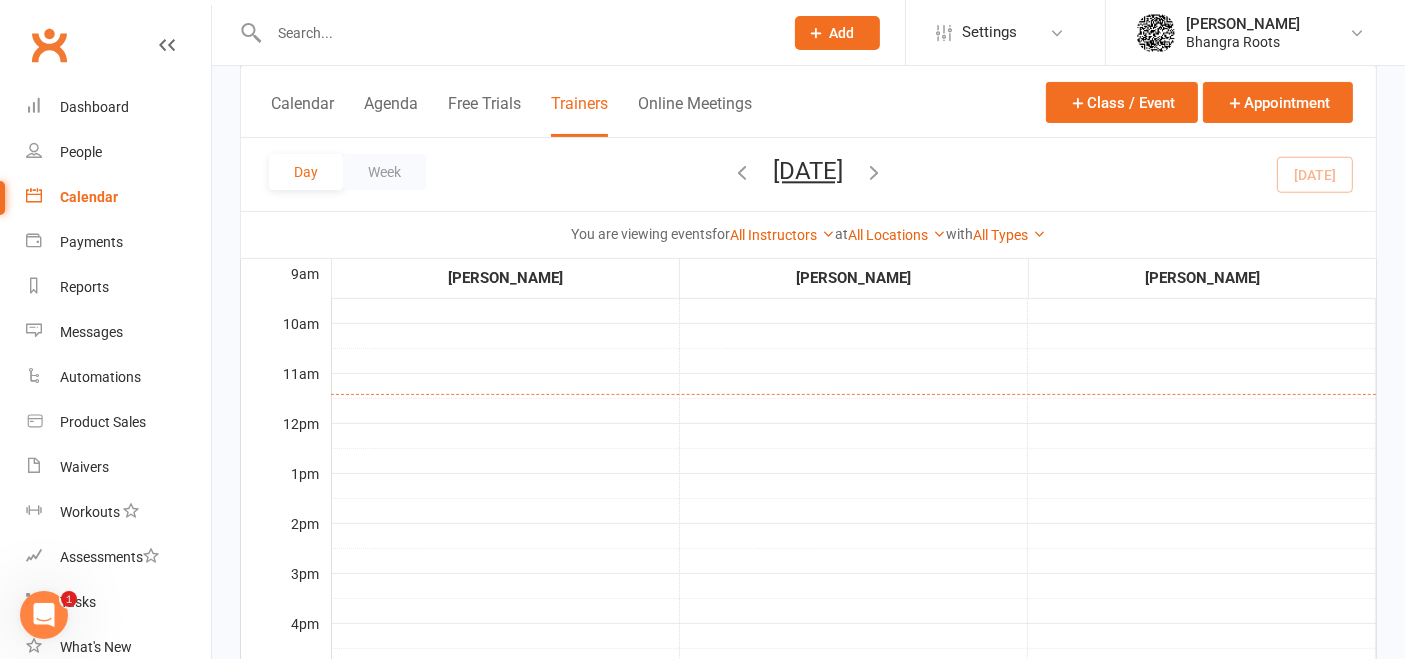 scroll, scrollTop: 0, scrollLeft: 0, axis: both 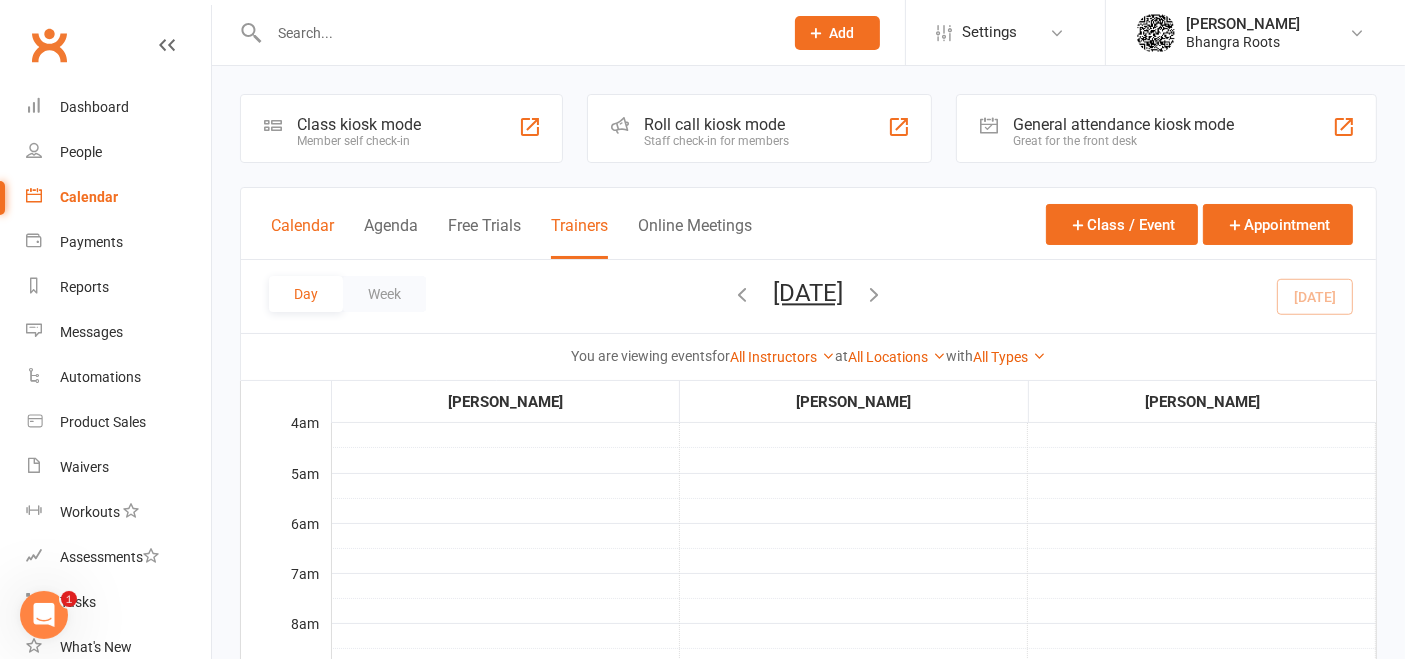 click on "Calendar" at bounding box center (302, 237) 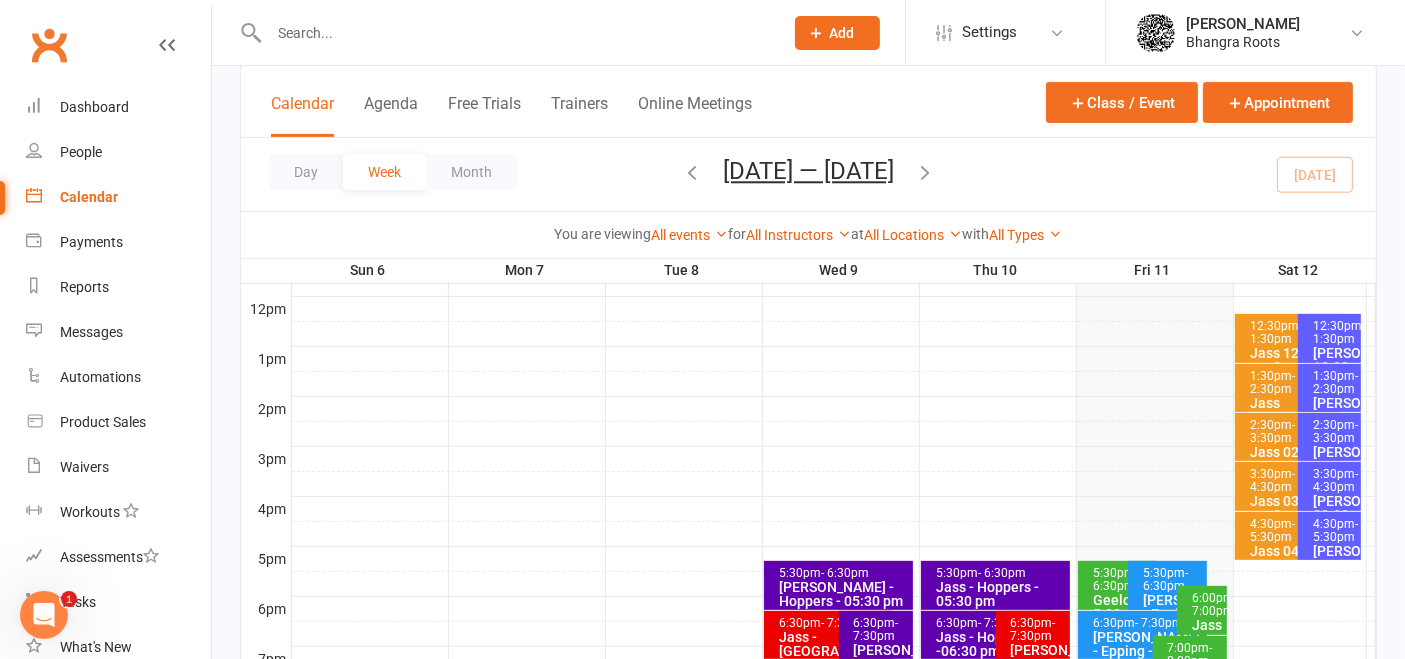 scroll, scrollTop: 711, scrollLeft: 0, axis: vertical 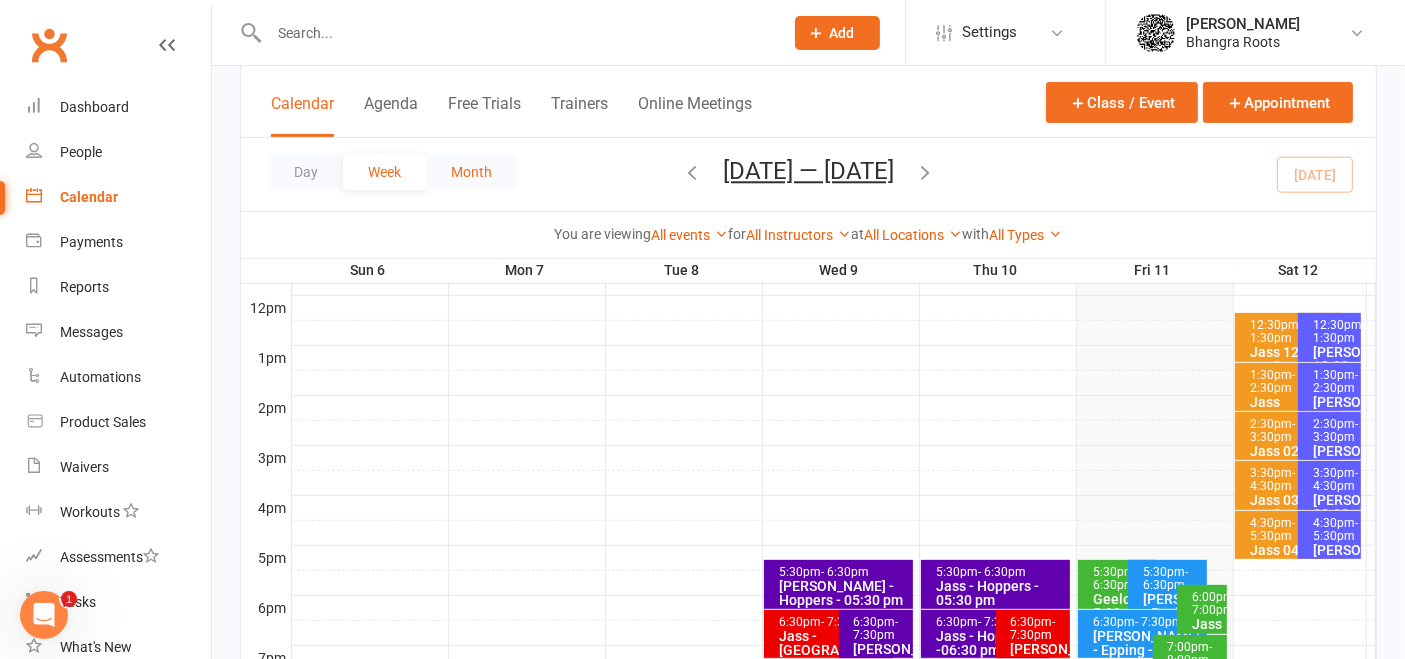 click on "Month" at bounding box center [471, 172] 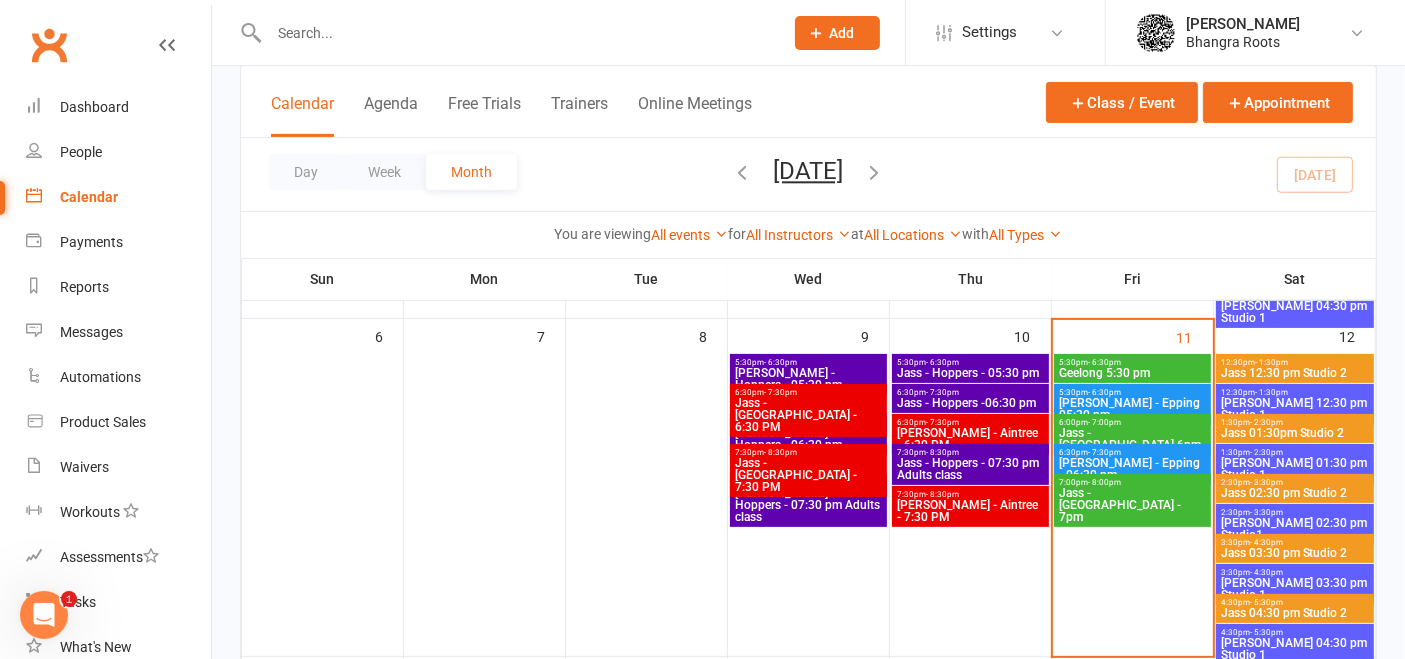scroll, scrollTop: 442, scrollLeft: 0, axis: vertical 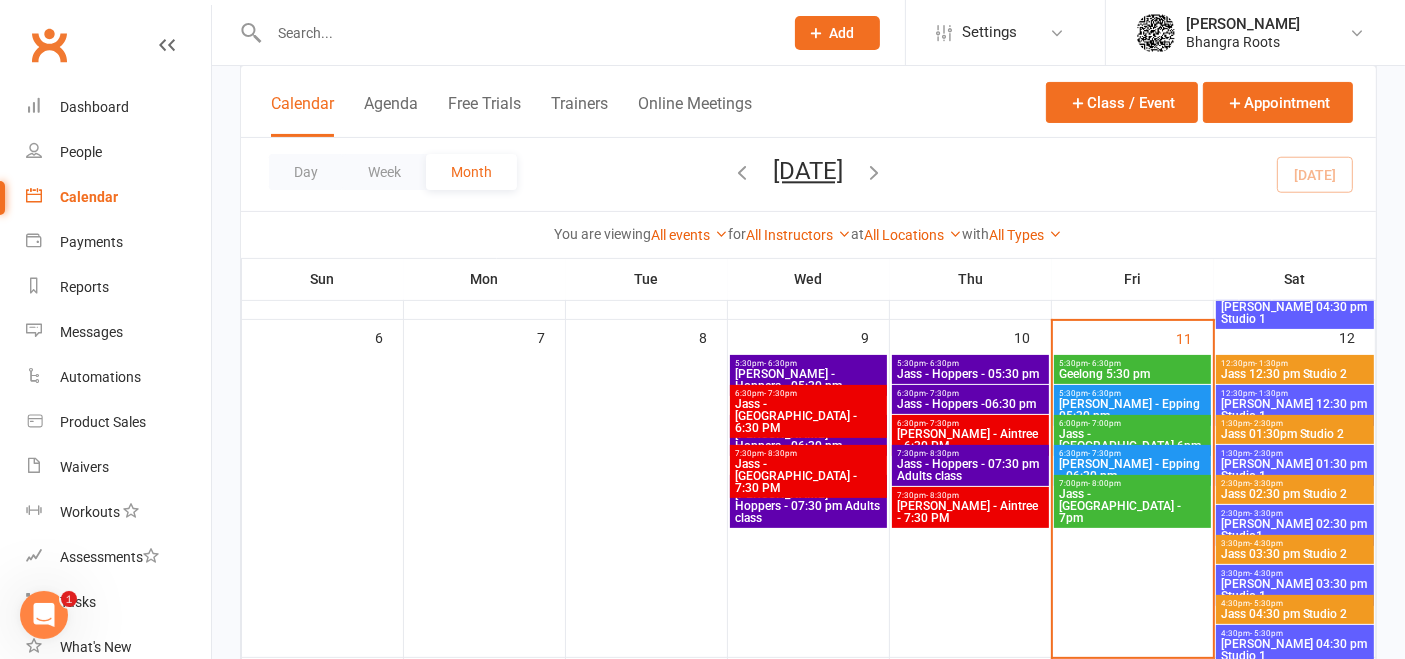 click on "Geelong 5:30 pm" at bounding box center (1132, 374) 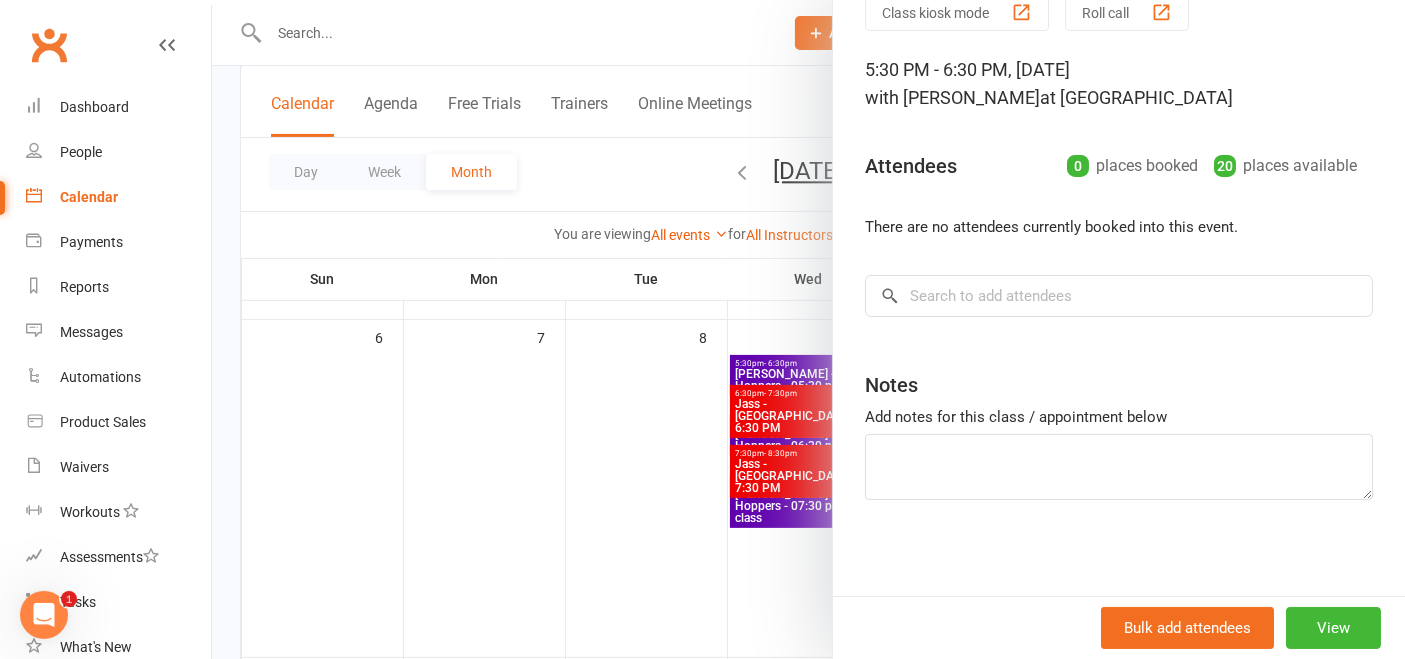 scroll, scrollTop: 1, scrollLeft: 0, axis: vertical 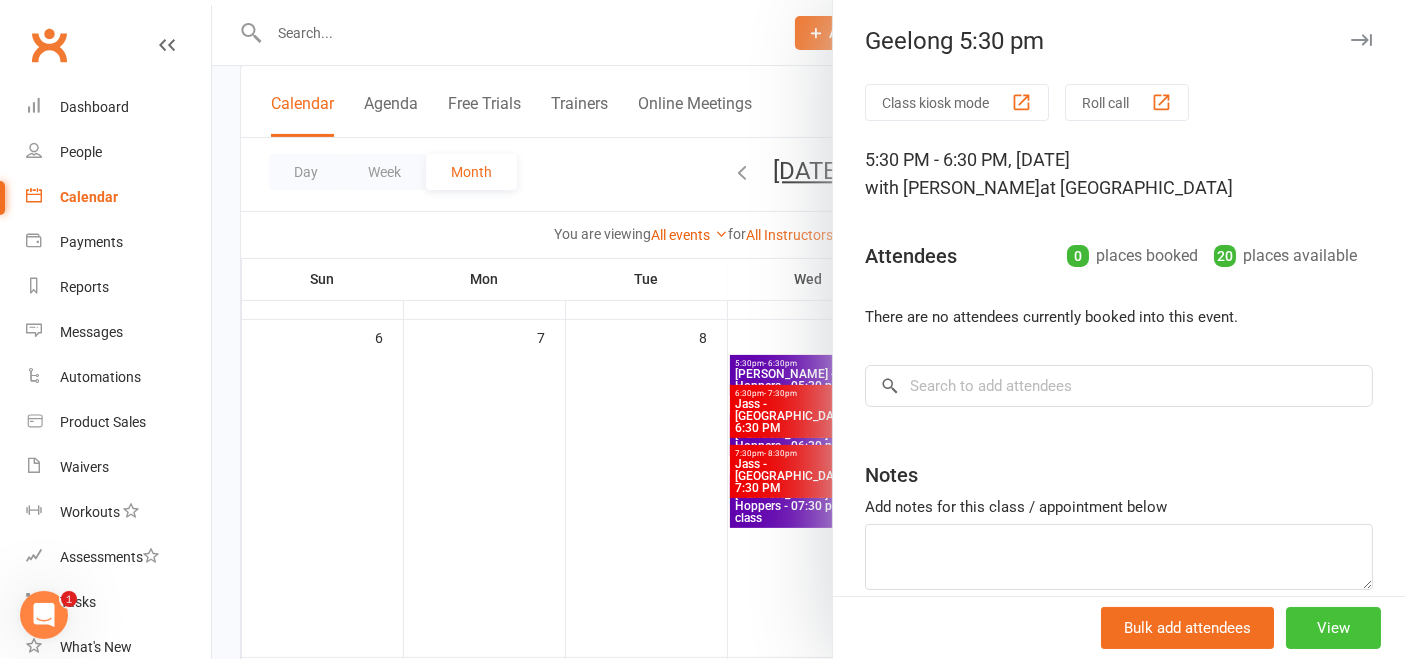 click on "View" at bounding box center (1333, 628) 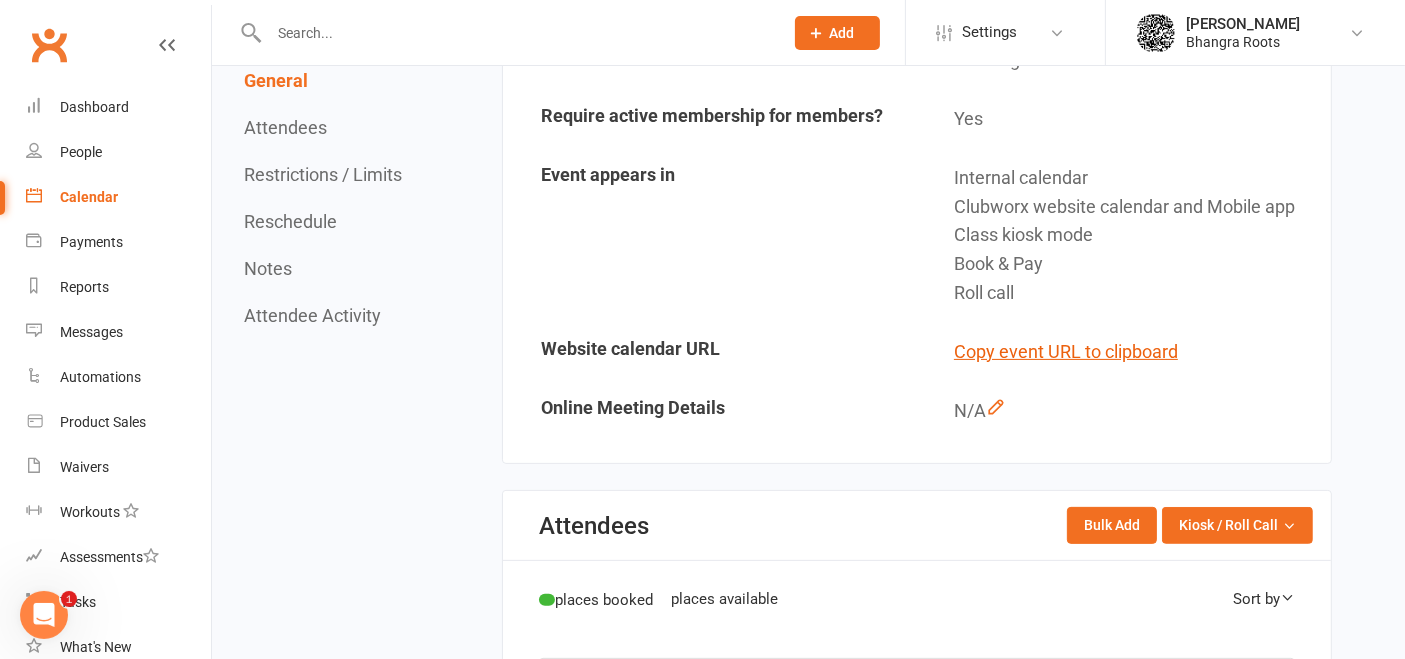 scroll, scrollTop: 0, scrollLeft: 0, axis: both 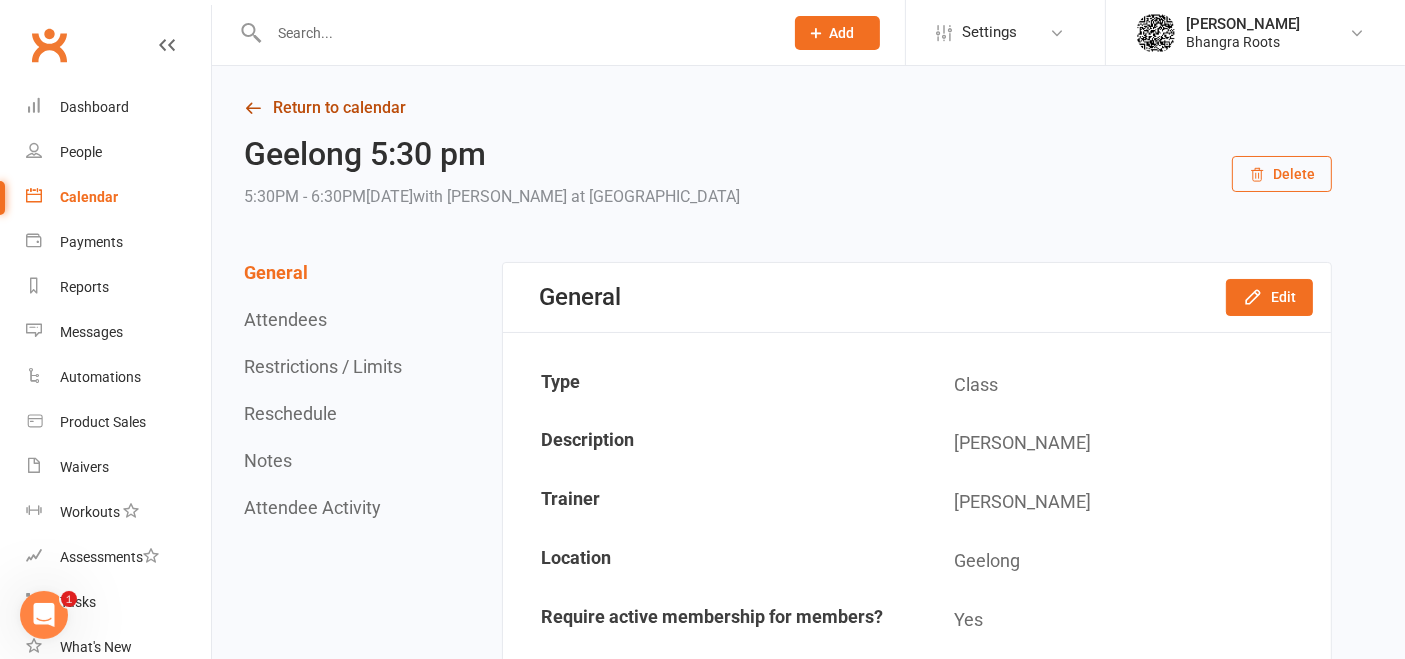 click on "Return to calendar" at bounding box center [788, 108] 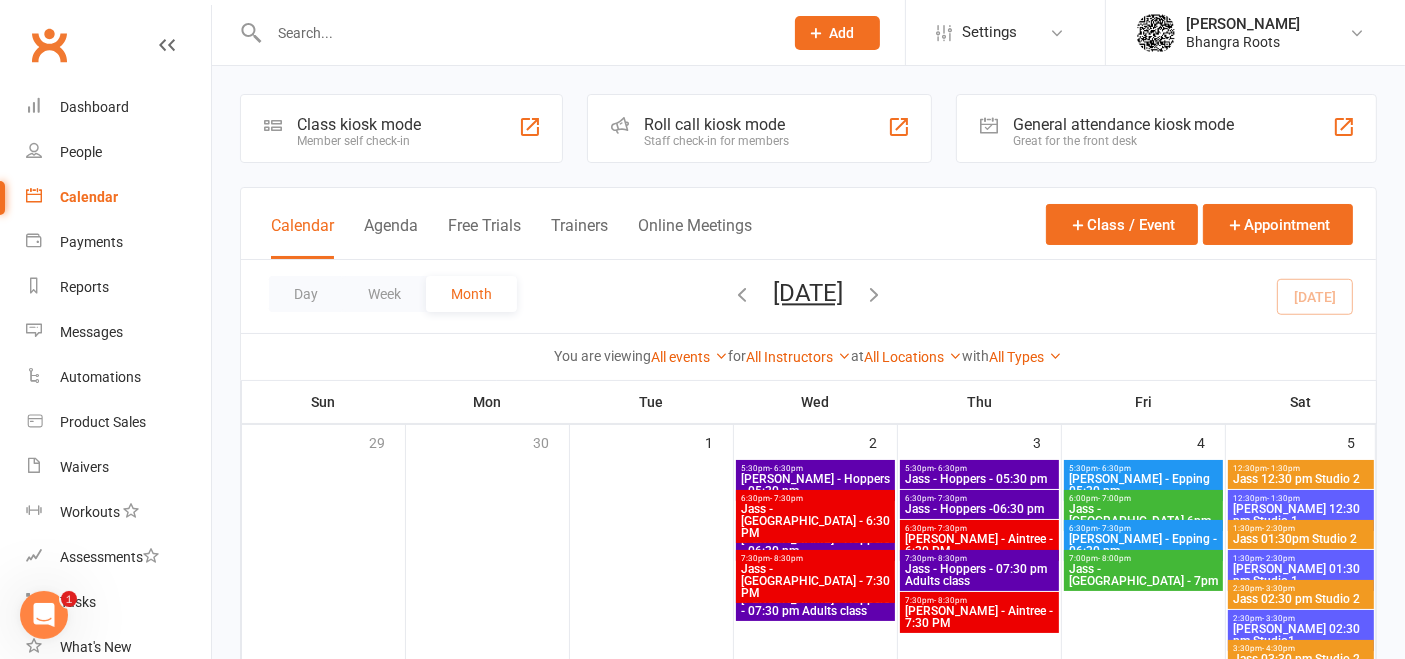 scroll, scrollTop: 413, scrollLeft: 0, axis: vertical 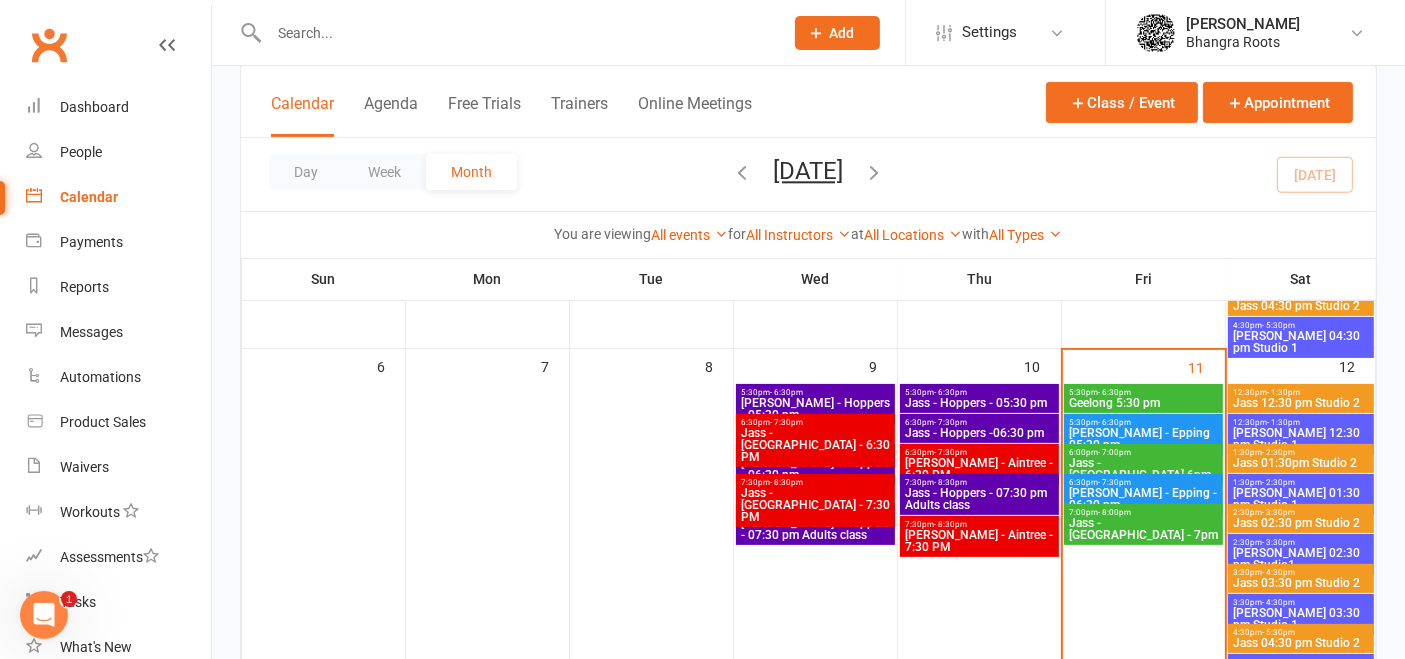 click on "- 7:30pm" at bounding box center [1114, 482] 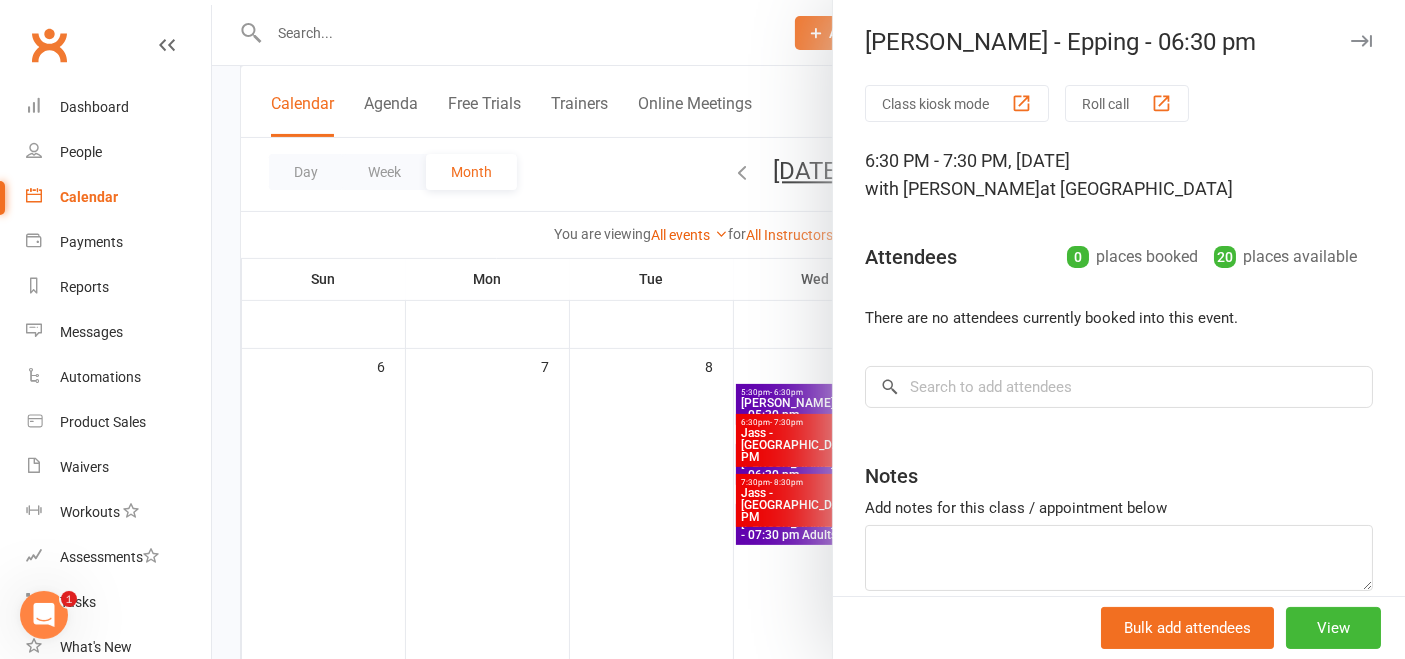 scroll, scrollTop: 91, scrollLeft: 0, axis: vertical 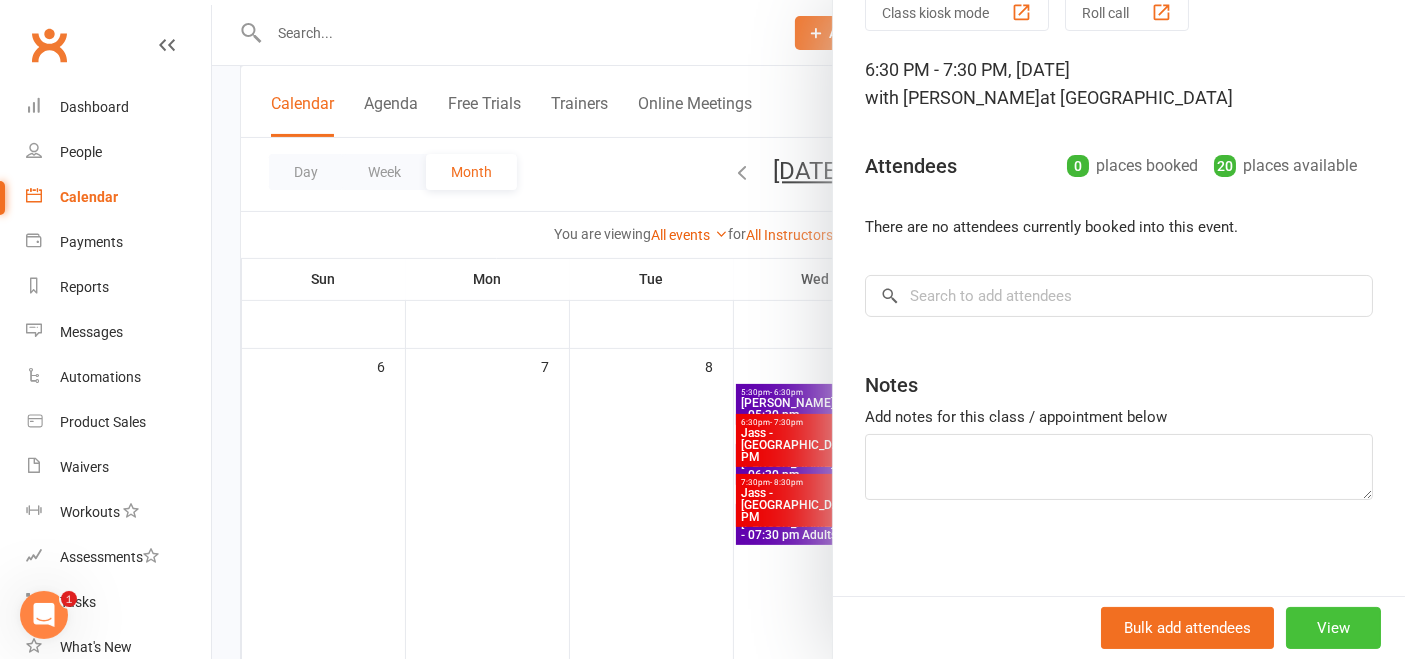 click on "View" at bounding box center [1333, 628] 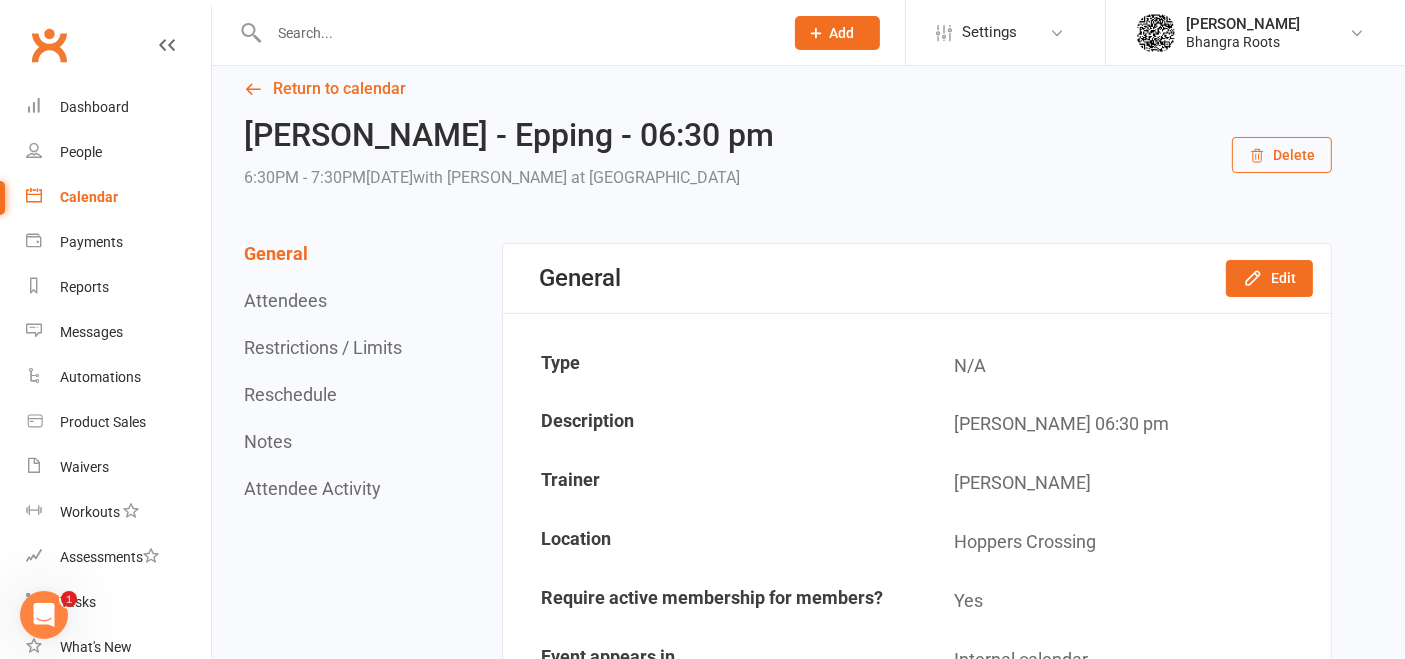 scroll, scrollTop: 0, scrollLeft: 0, axis: both 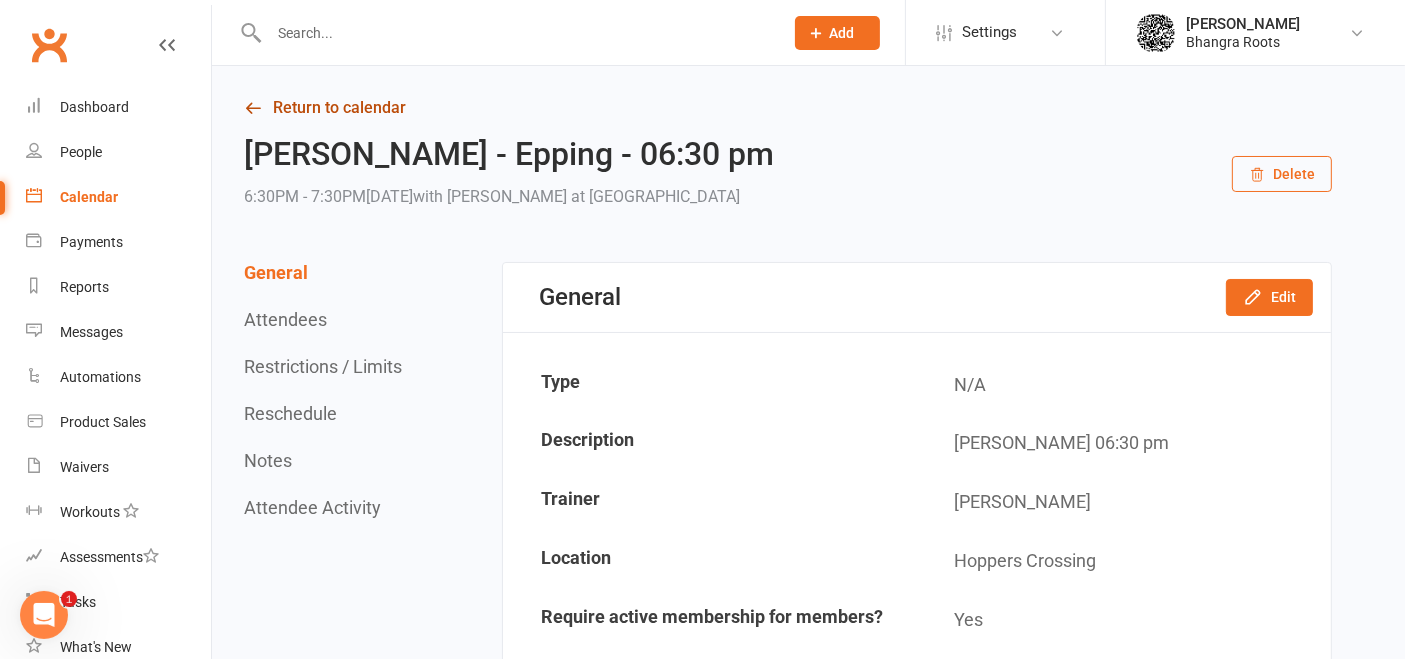 click on "Return to calendar" at bounding box center (788, 108) 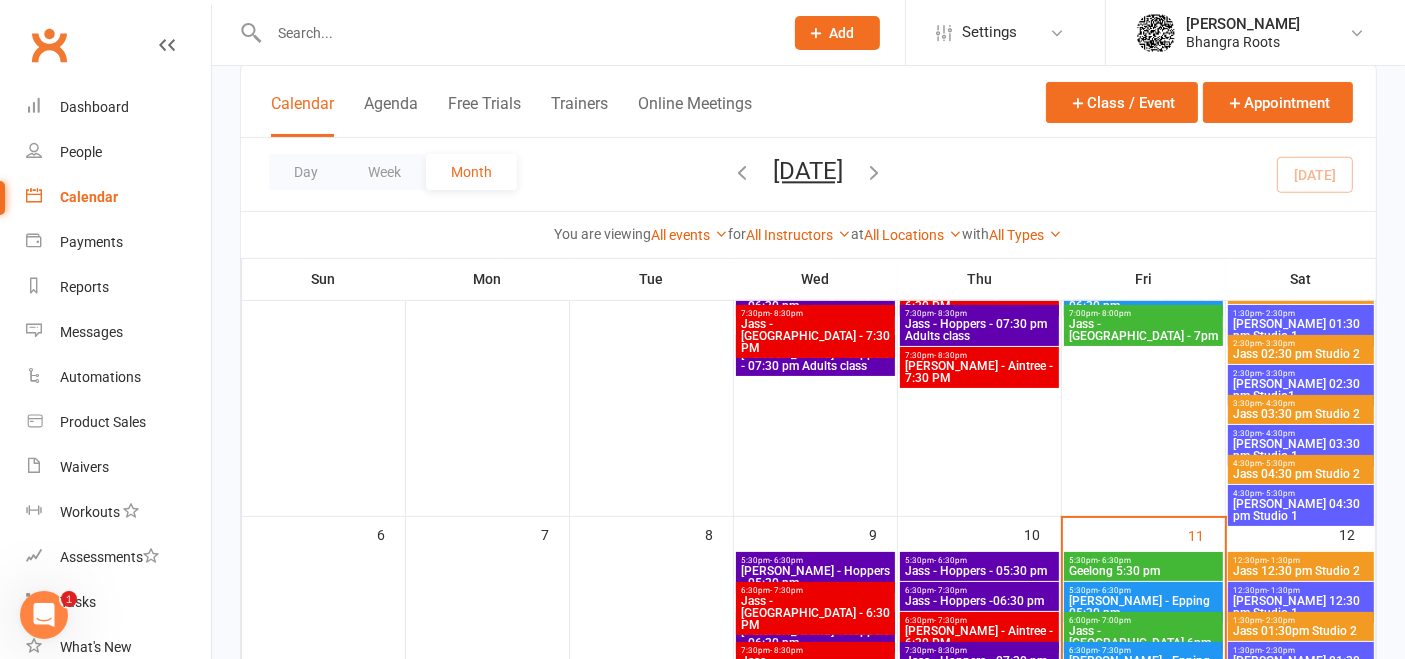 scroll, scrollTop: 271, scrollLeft: 0, axis: vertical 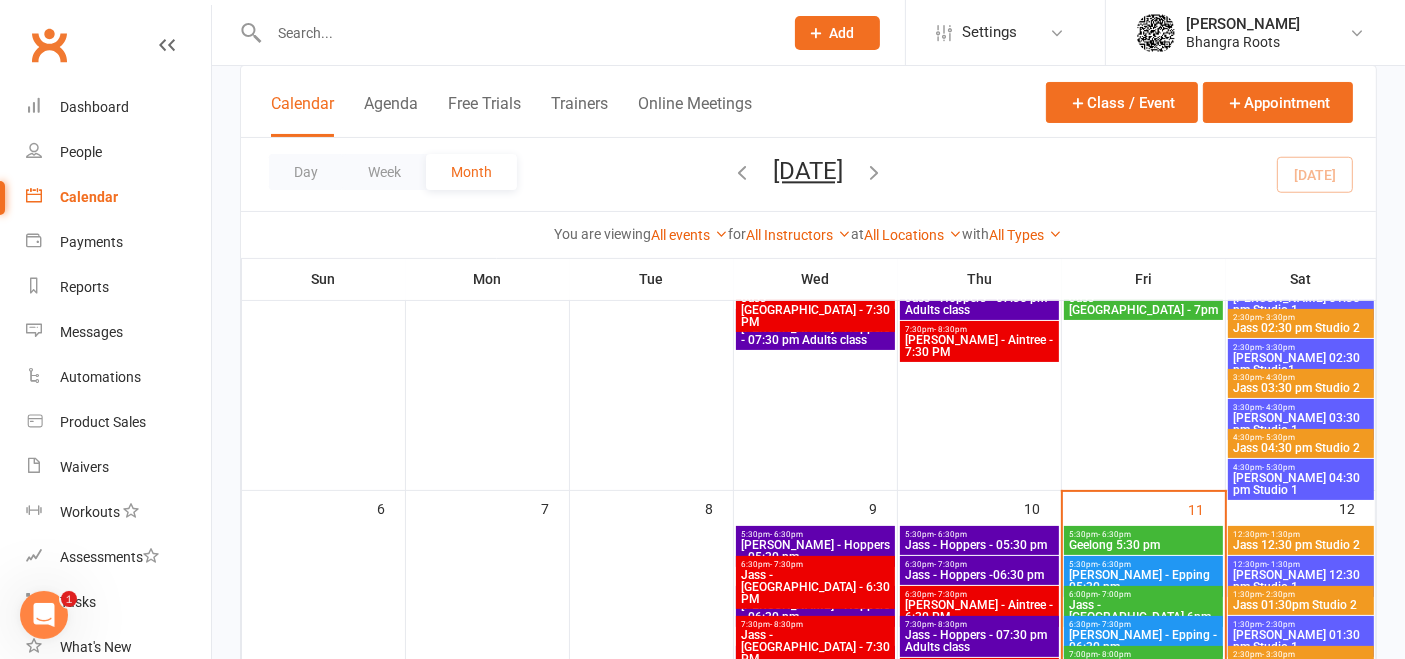 click on "[PERSON_NAME] - Aintree - 6:30 PM" at bounding box center (979, 611) 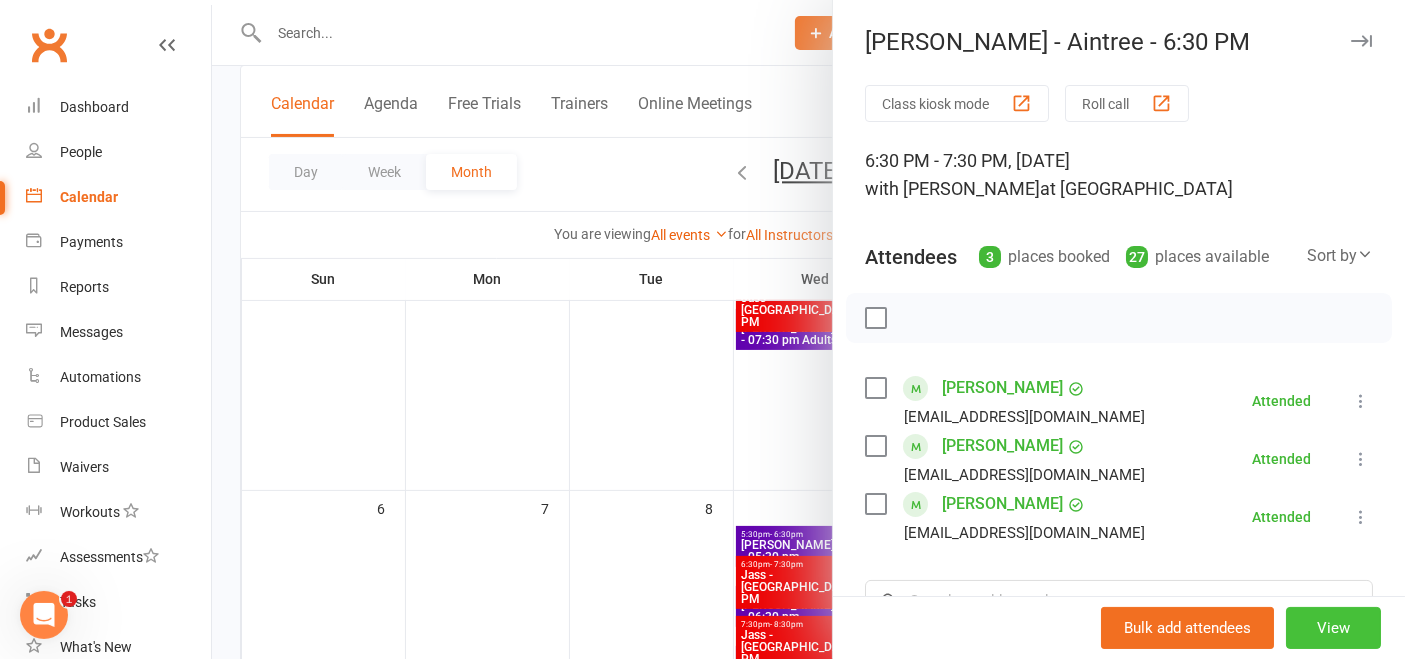 click on "View" at bounding box center (1333, 628) 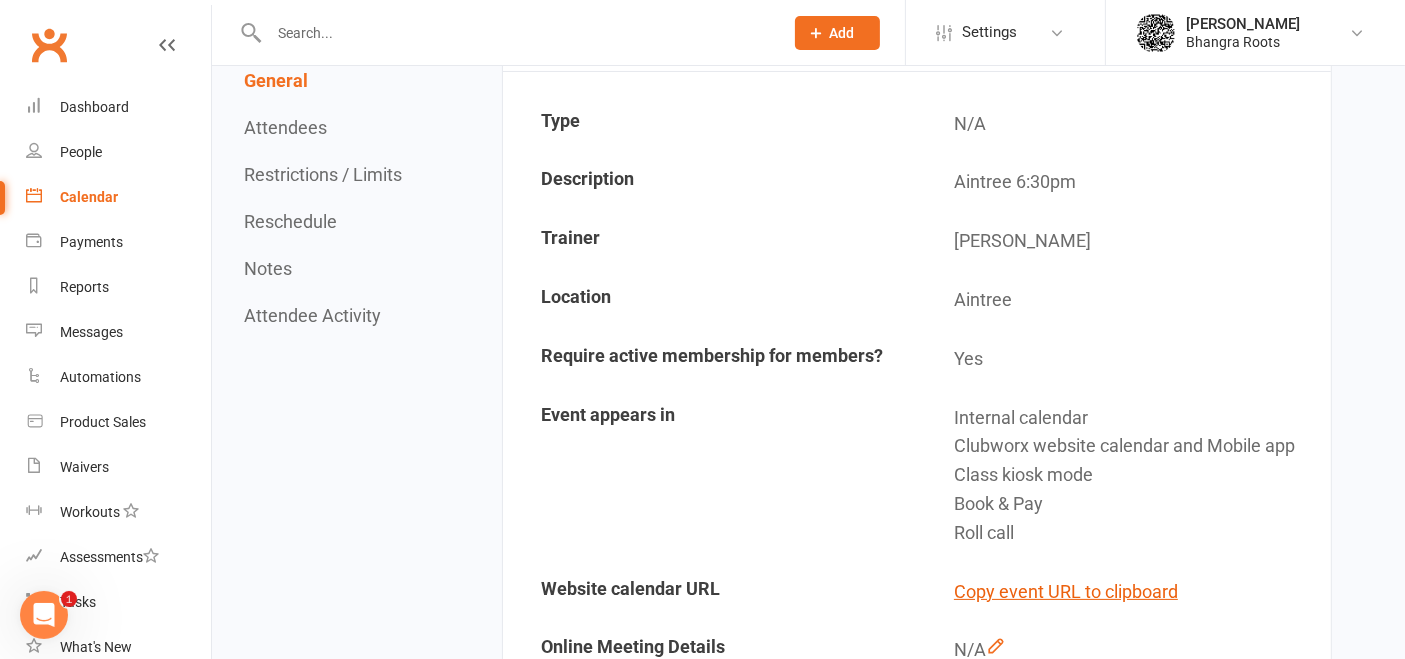 scroll, scrollTop: 0, scrollLeft: 0, axis: both 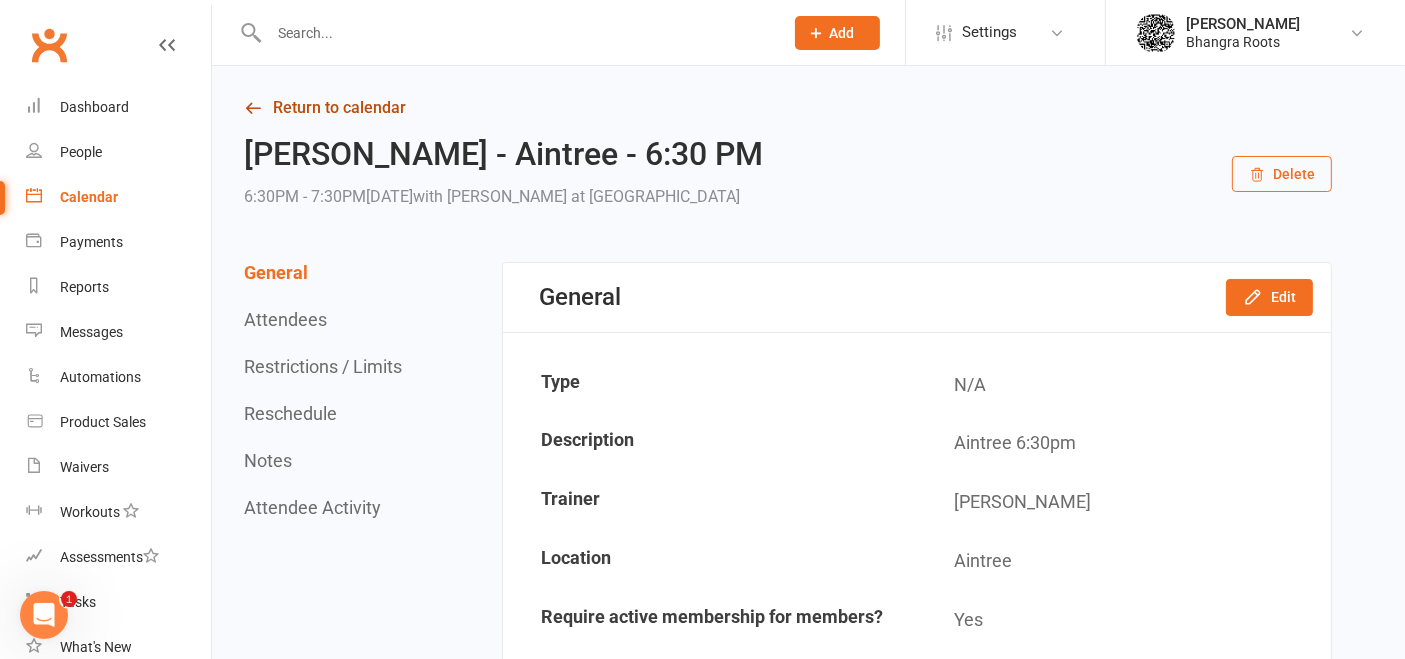 click on "Return to calendar" at bounding box center [788, 108] 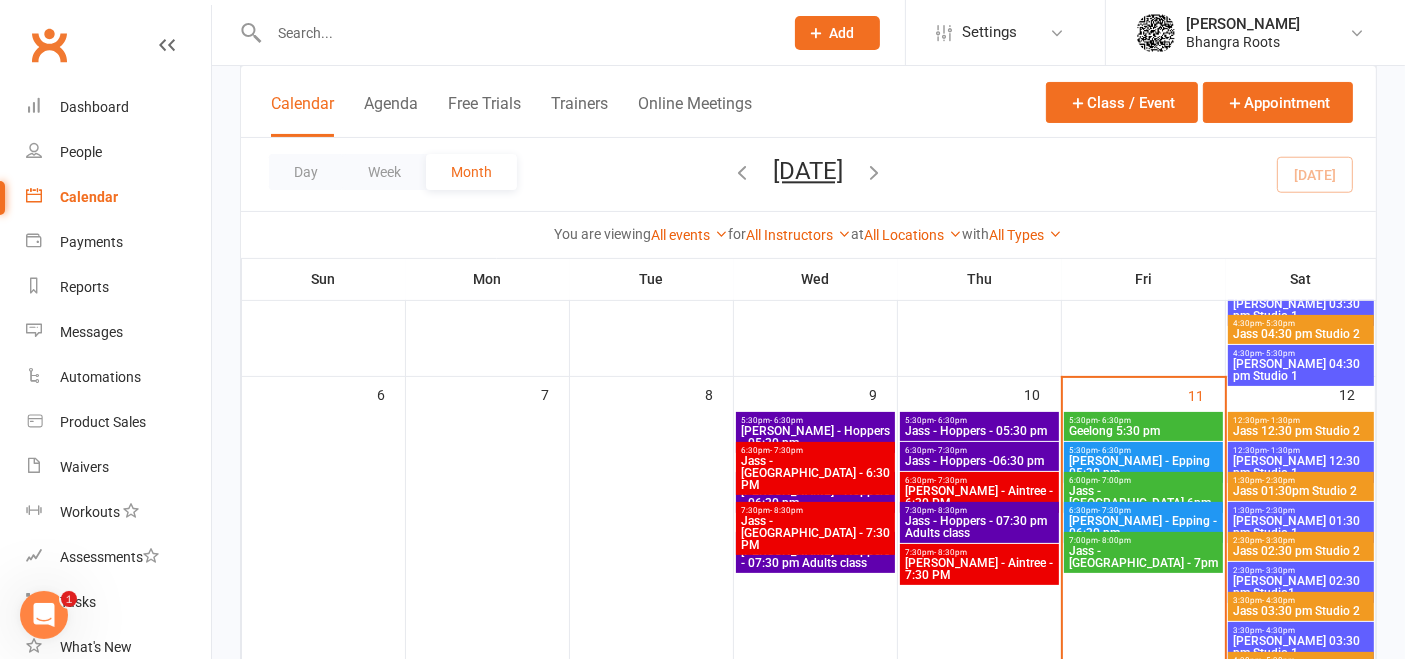 scroll, scrollTop: 408, scrollLeft: 0, axis: vertical 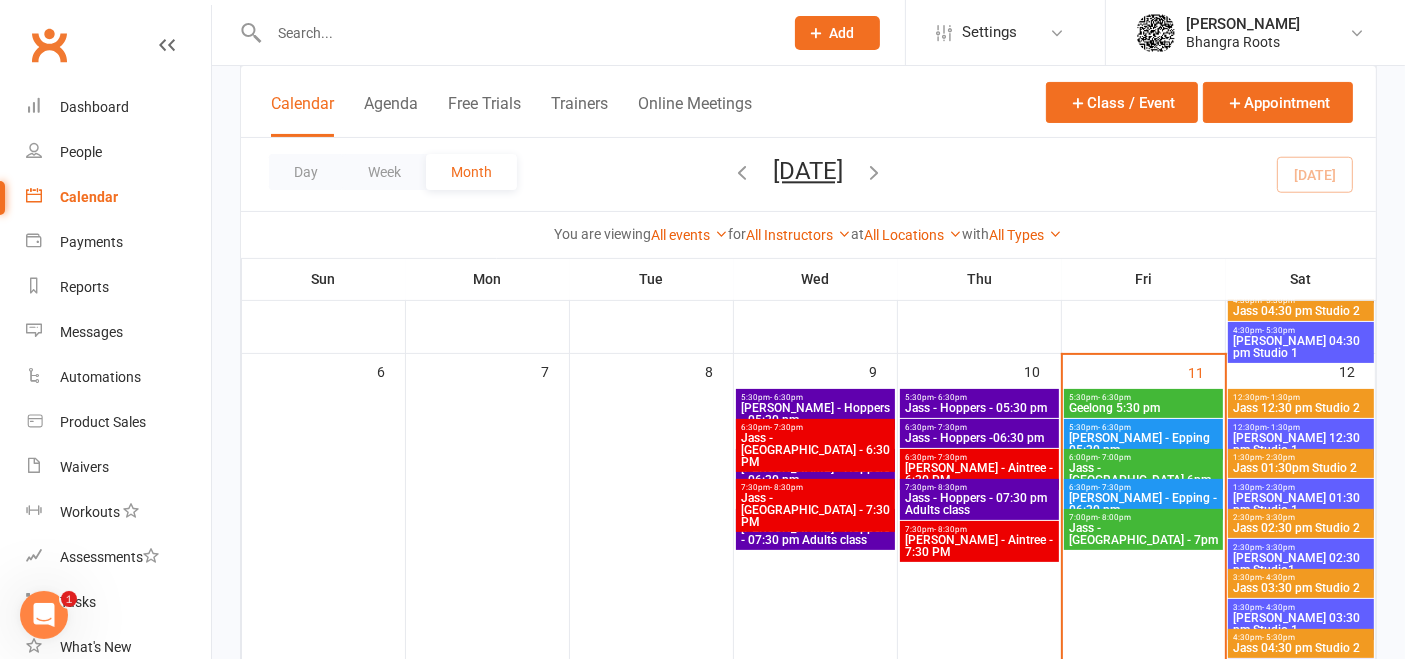 click on "- 6:30pm" at bounding box center [1114, 397] 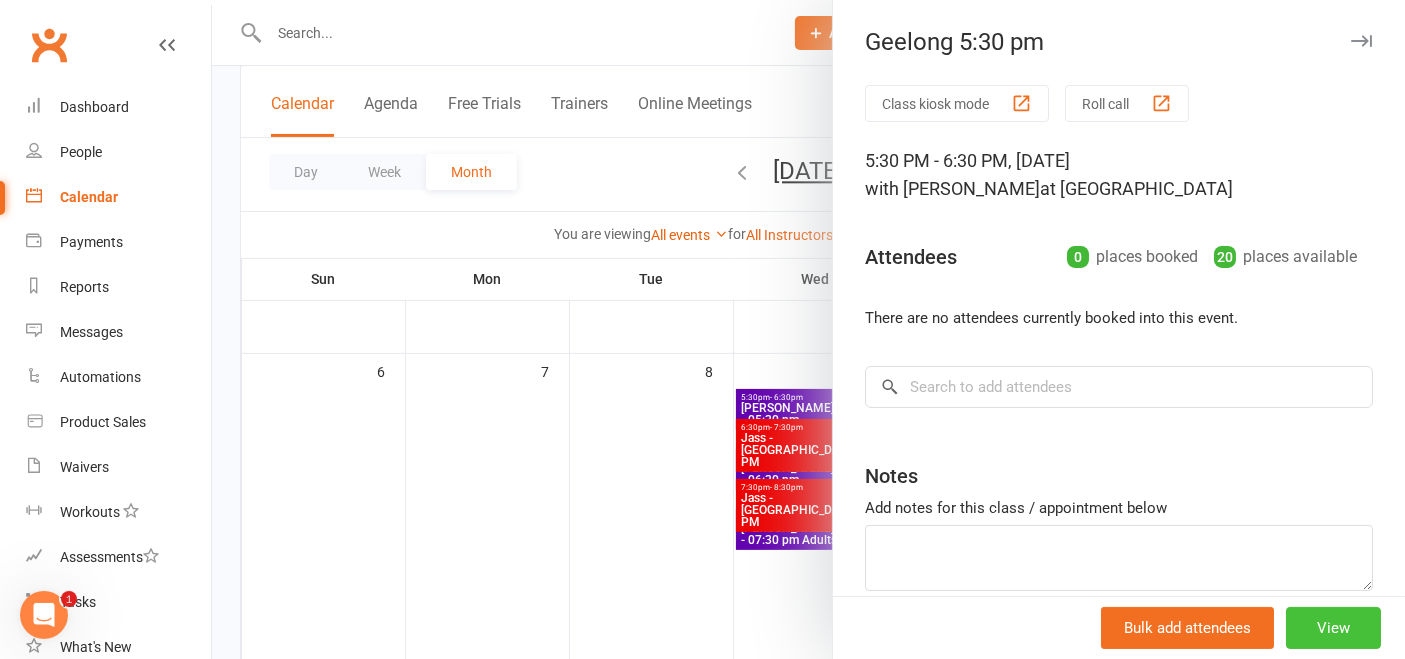 click on "View" at bounding box center (1333, 628) 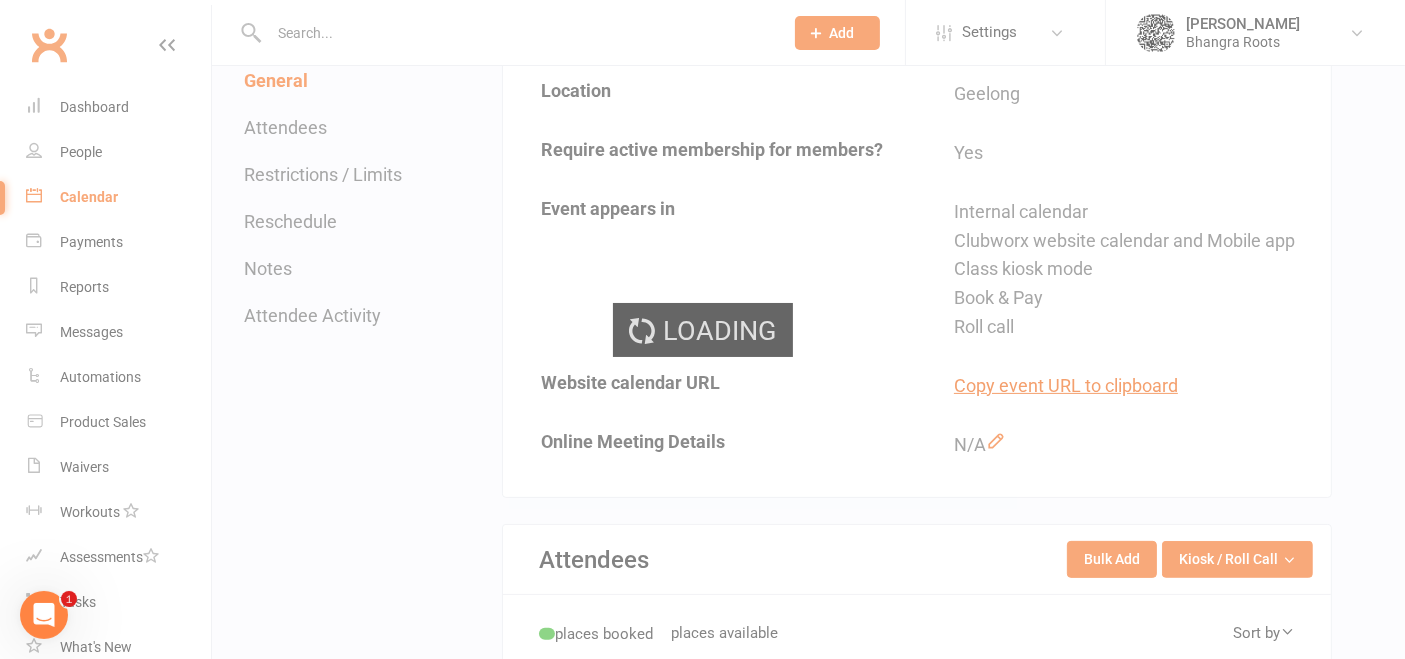 scroll, scrollTop: 0, scrollLeft: 0, axis: both 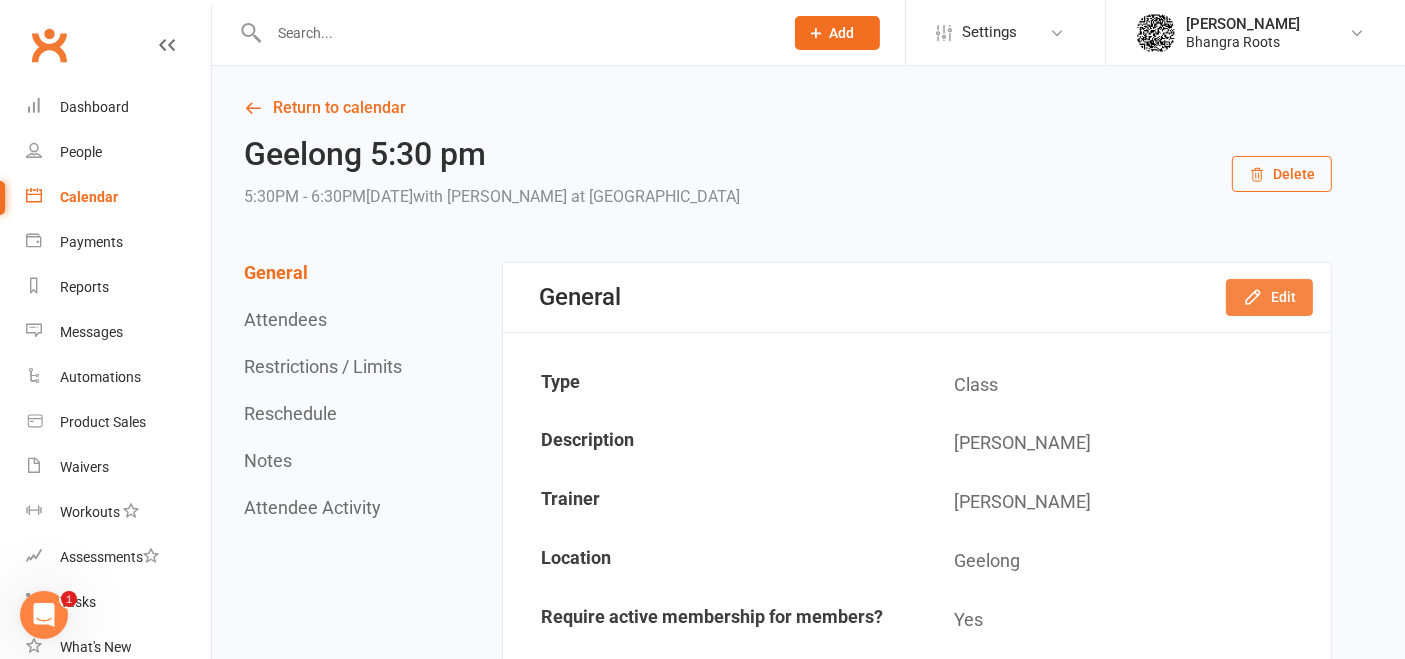 click 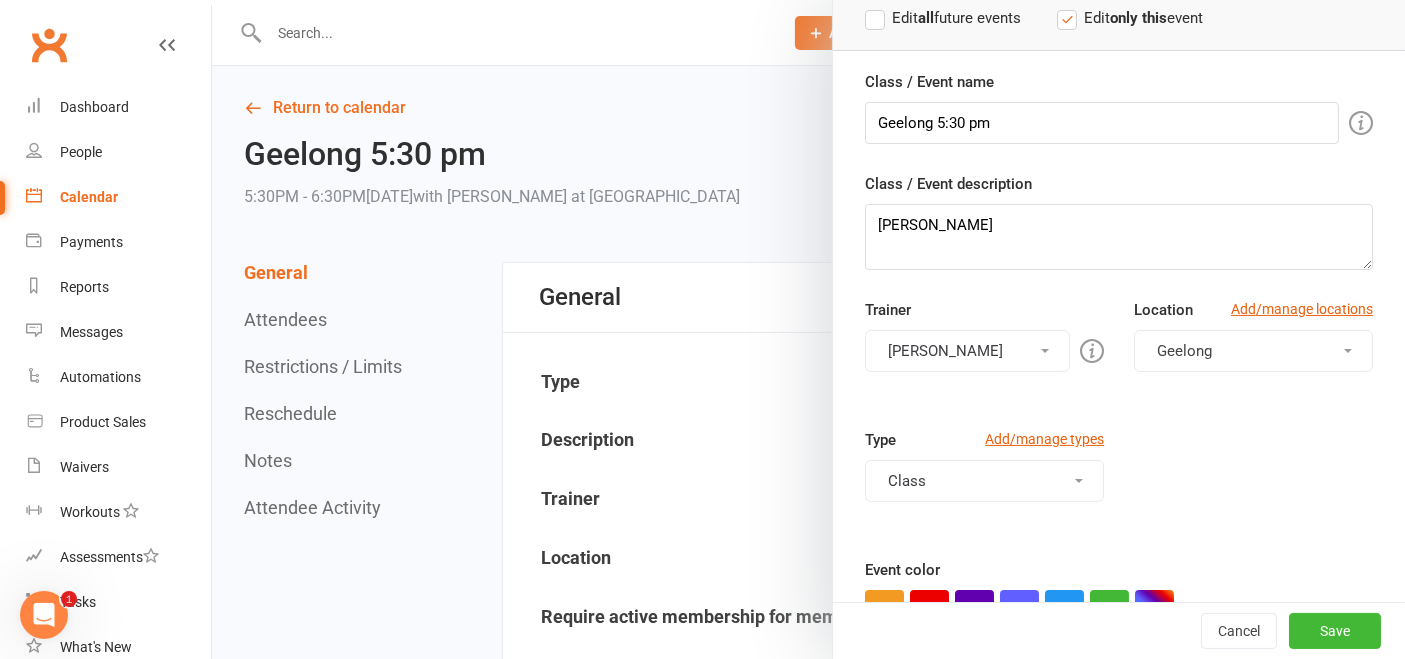 scroll, scrollTop: 292, scrollLeft: 0, axis: vertical 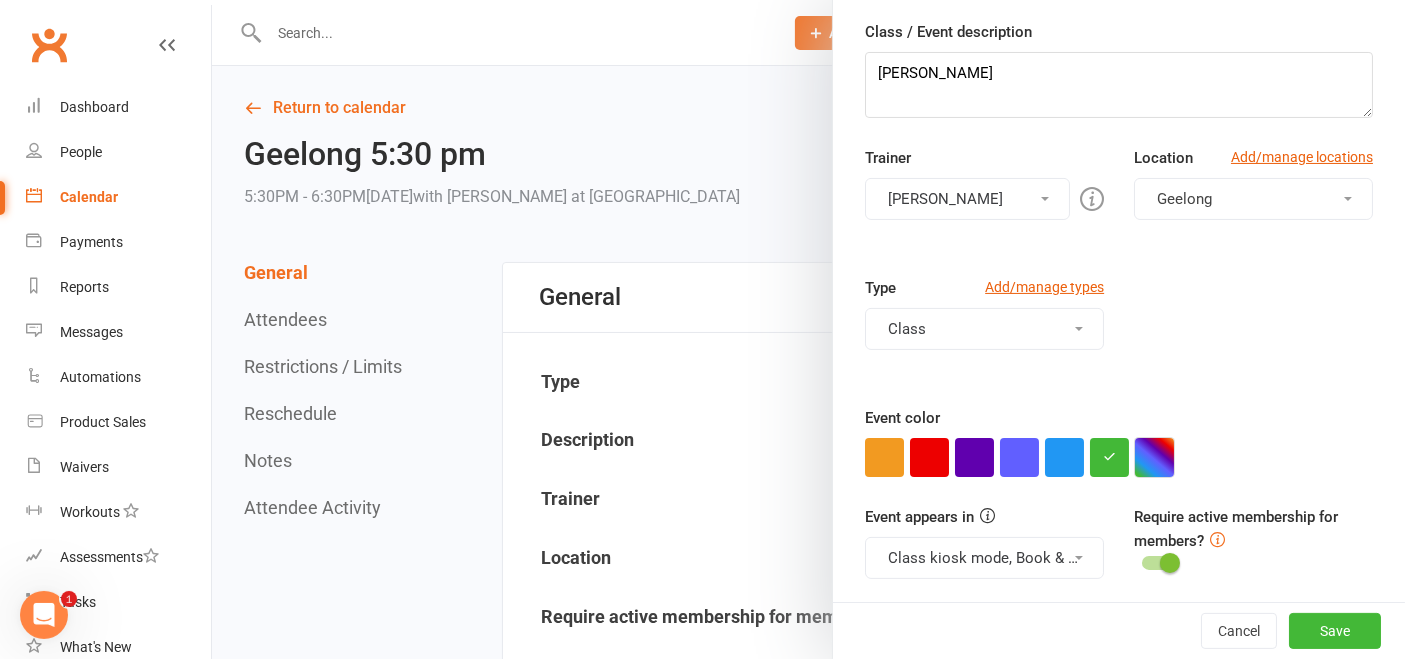 click at bounding box center (1154, 457) 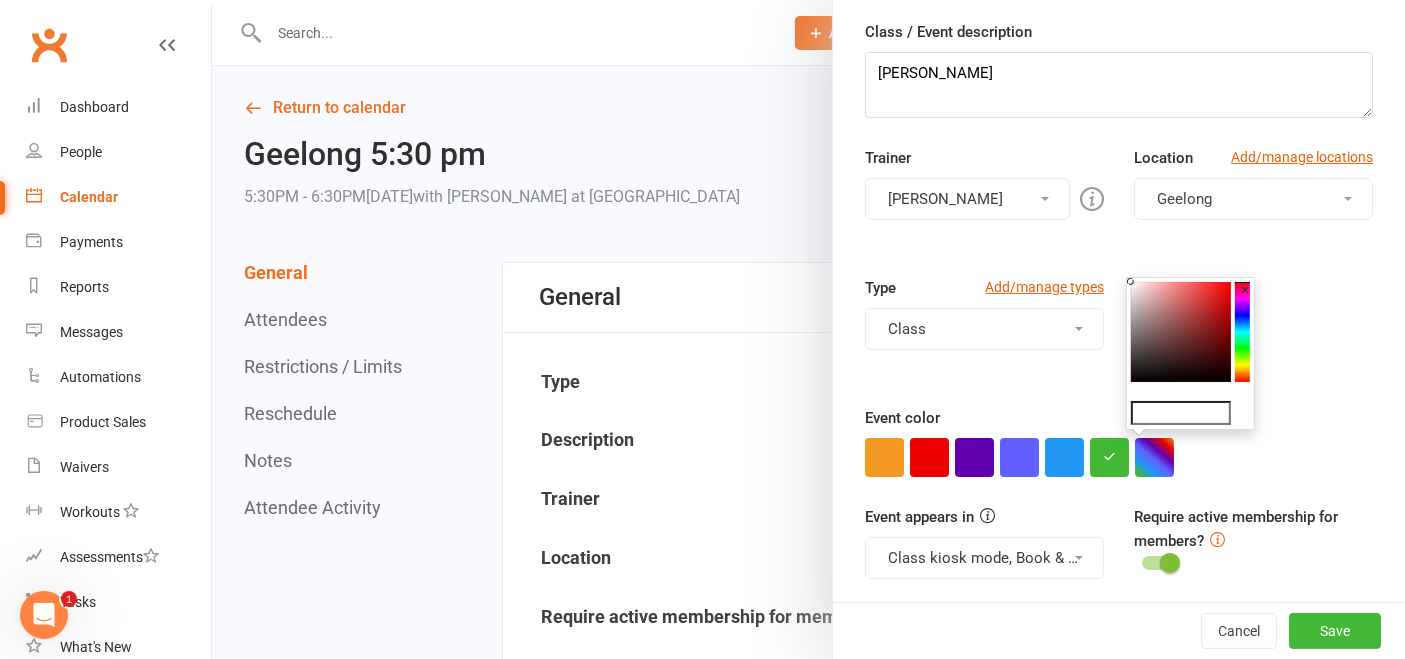 click at bounding box center [1181, 332] 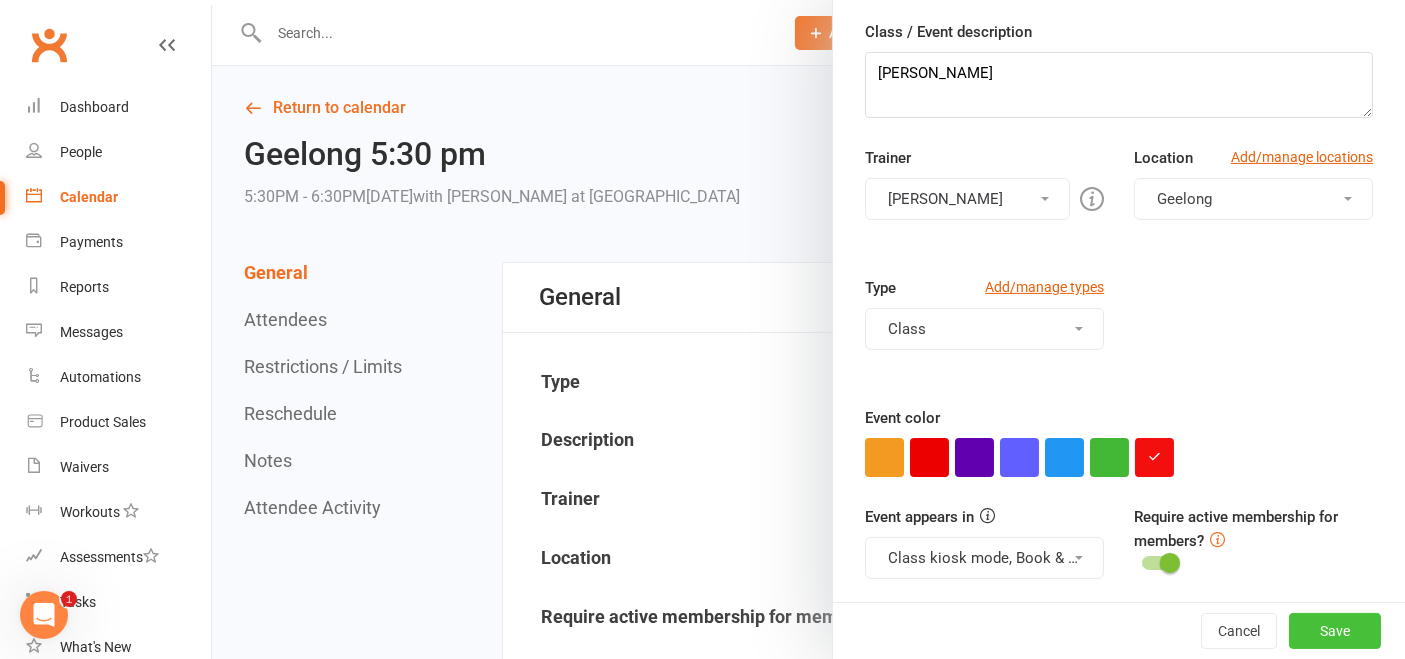 click on "Save" at bounding box center [1335, 631] 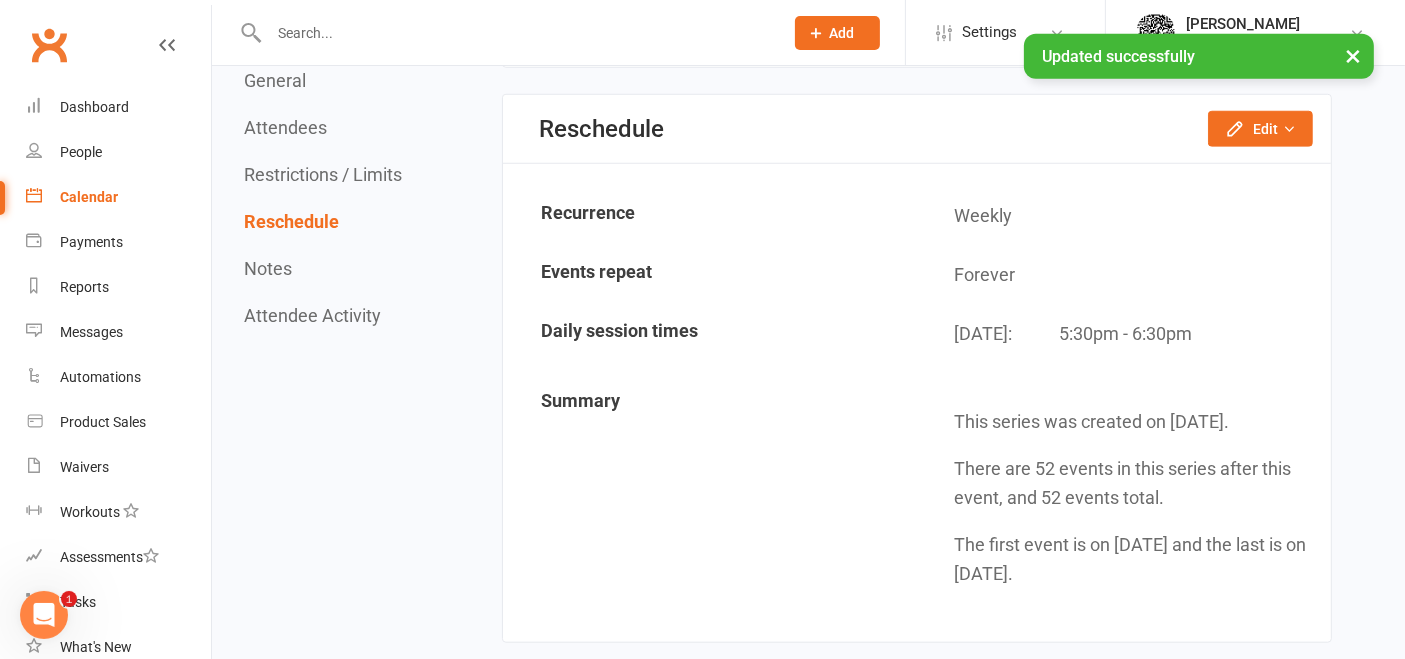 scroll, scrollTop: 2281, scrollLeft: 0, axis: vertical 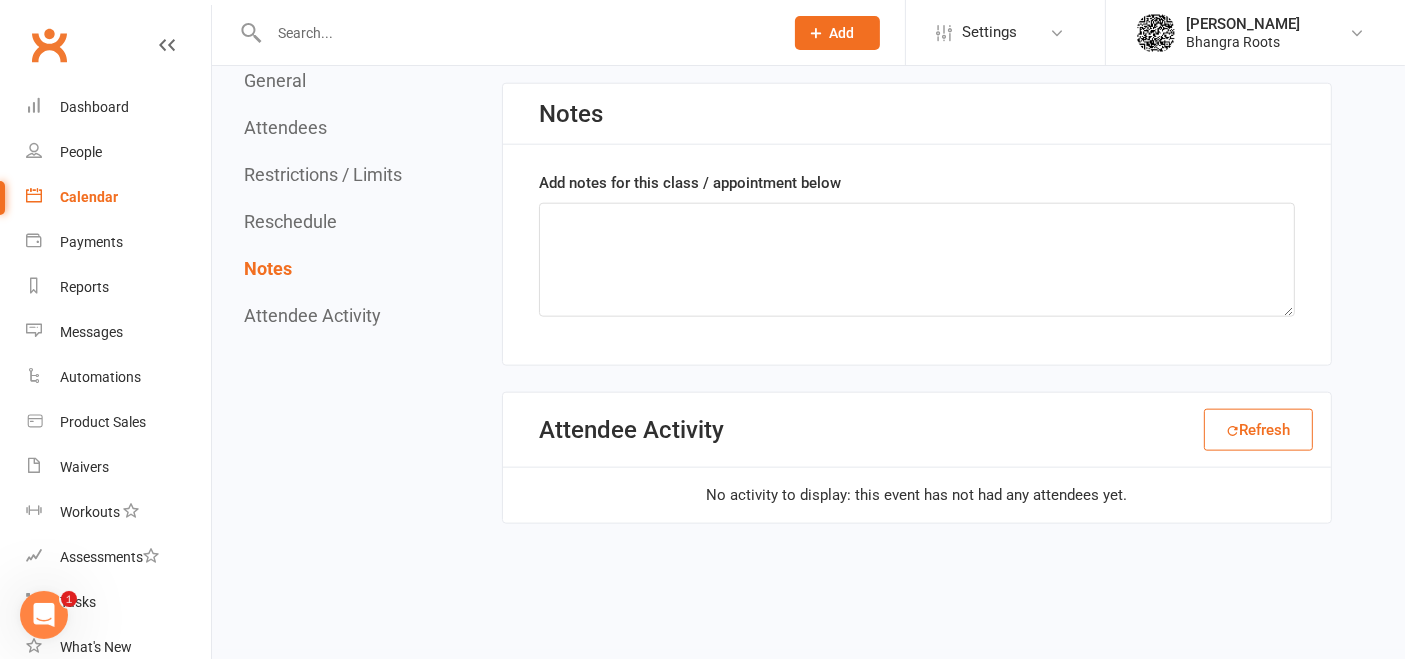 click on "Calendar" at bounding box center (89, 197) 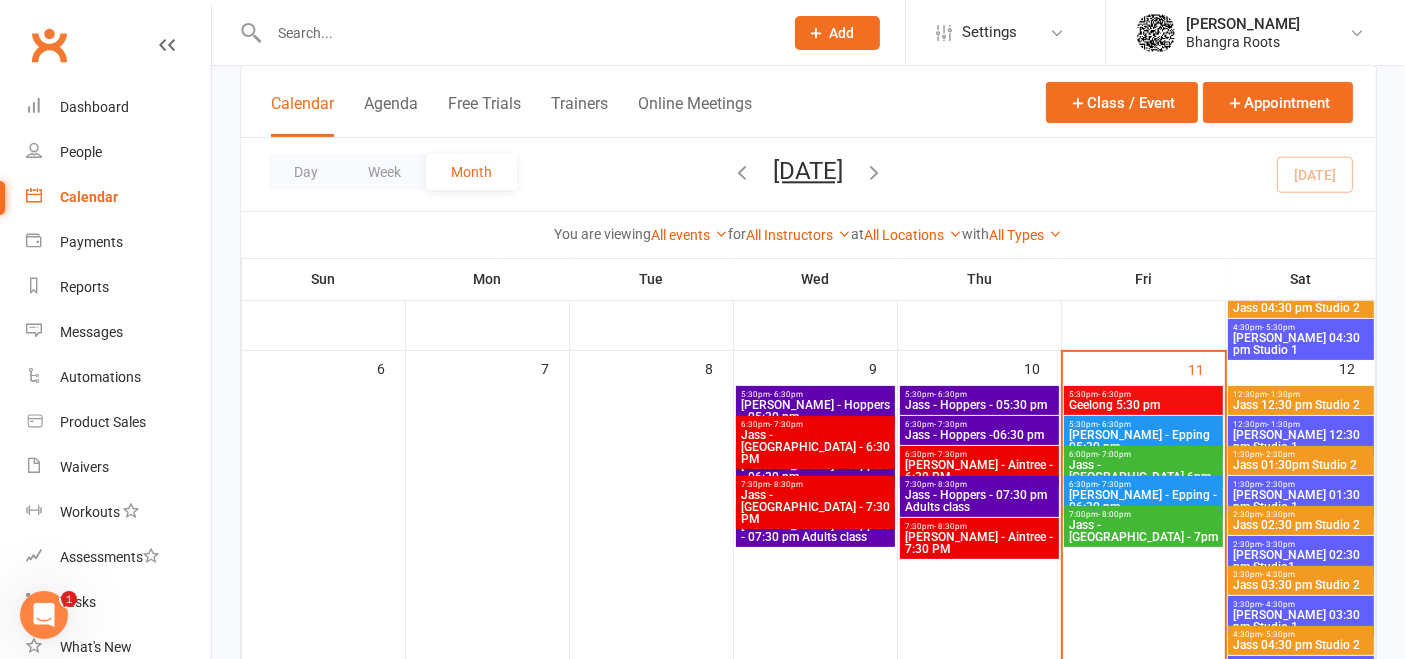 scroll, scrollTop: 412, scrollLeft: 0, axis: vertical 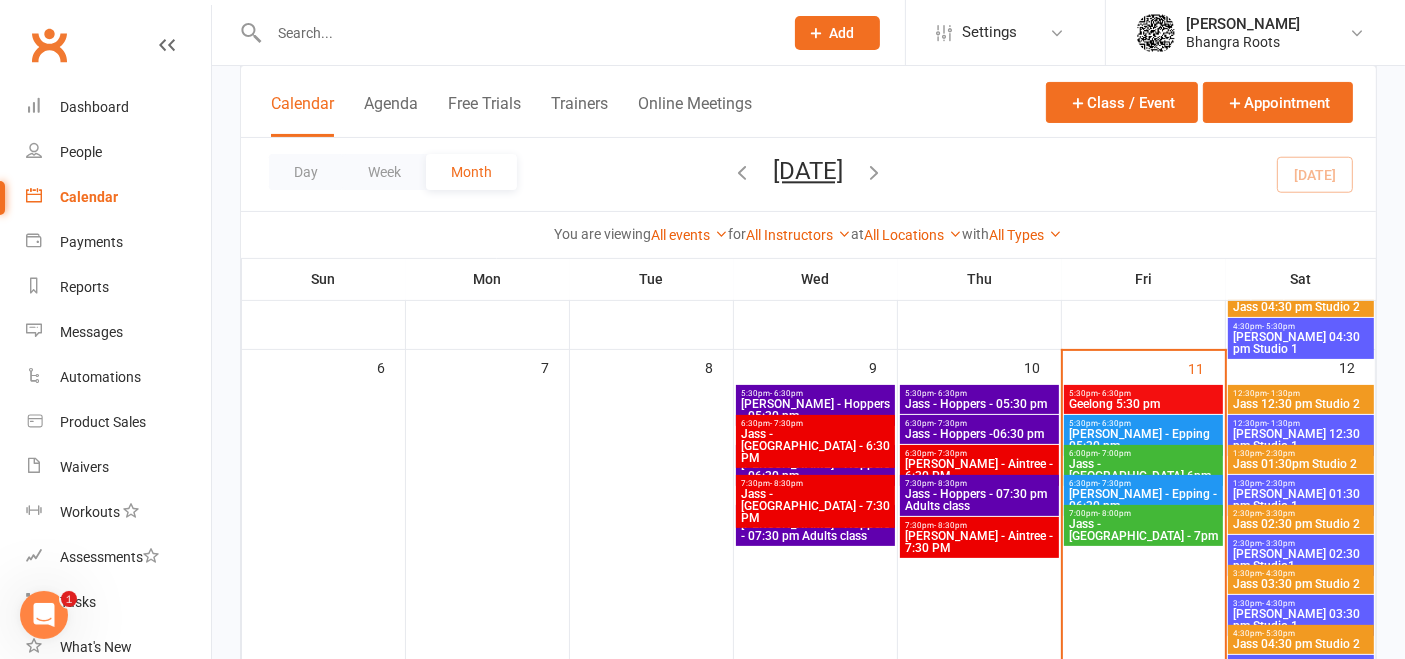 click on "5:30pm  - 6:30pm" at bounding box center [1143, 393] 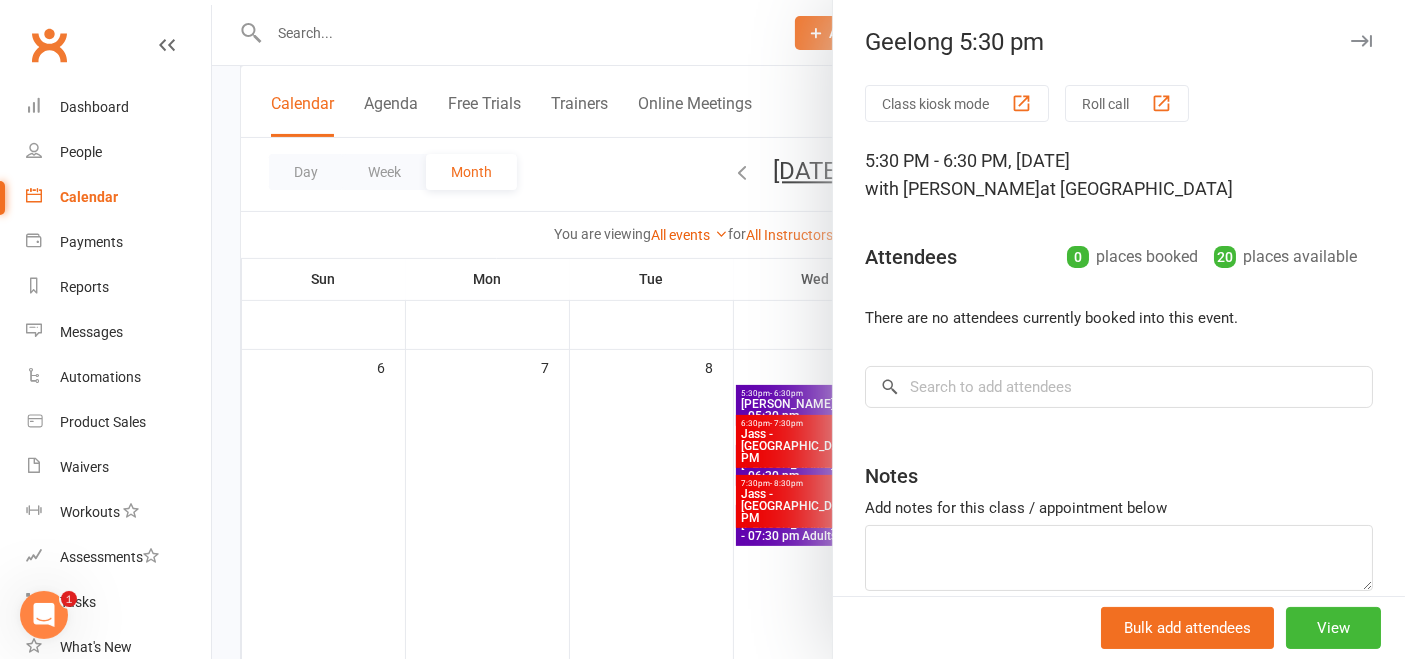 scroll, scrollTop: 91, scrollLeft: 0, axis: vertical 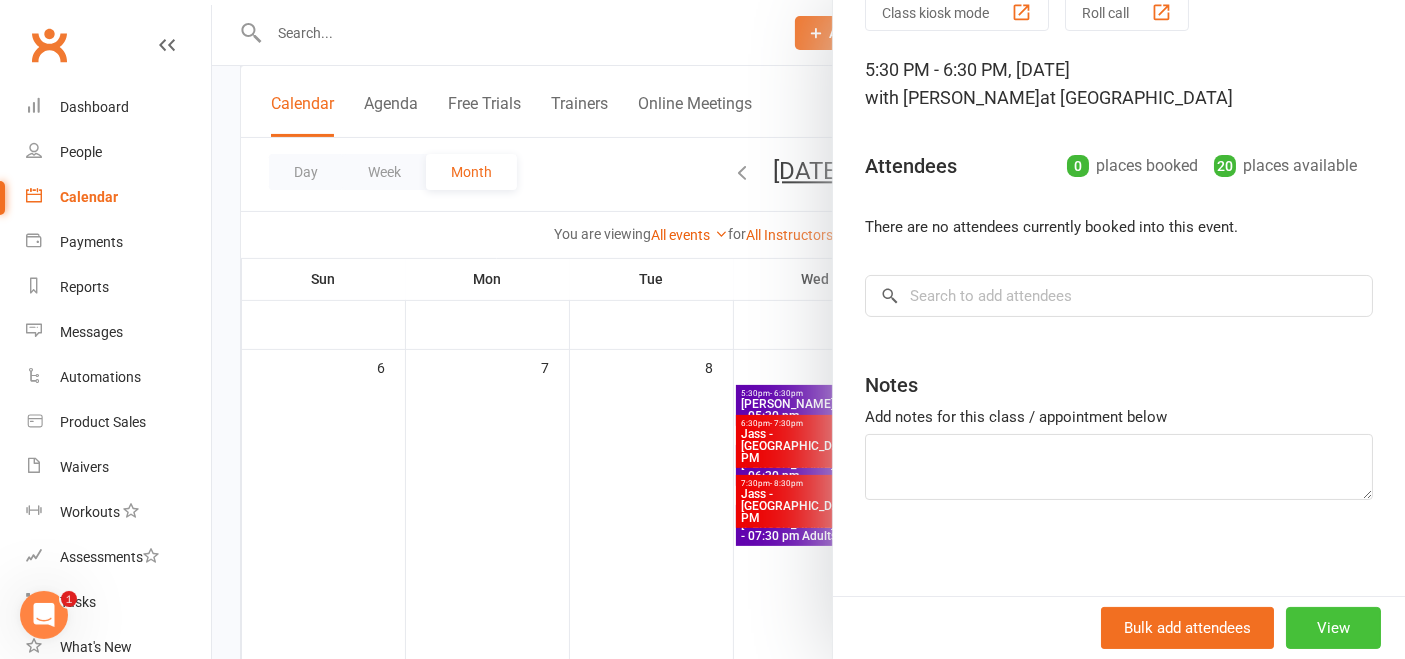 click on "View" at bounding box center (1333, 628) 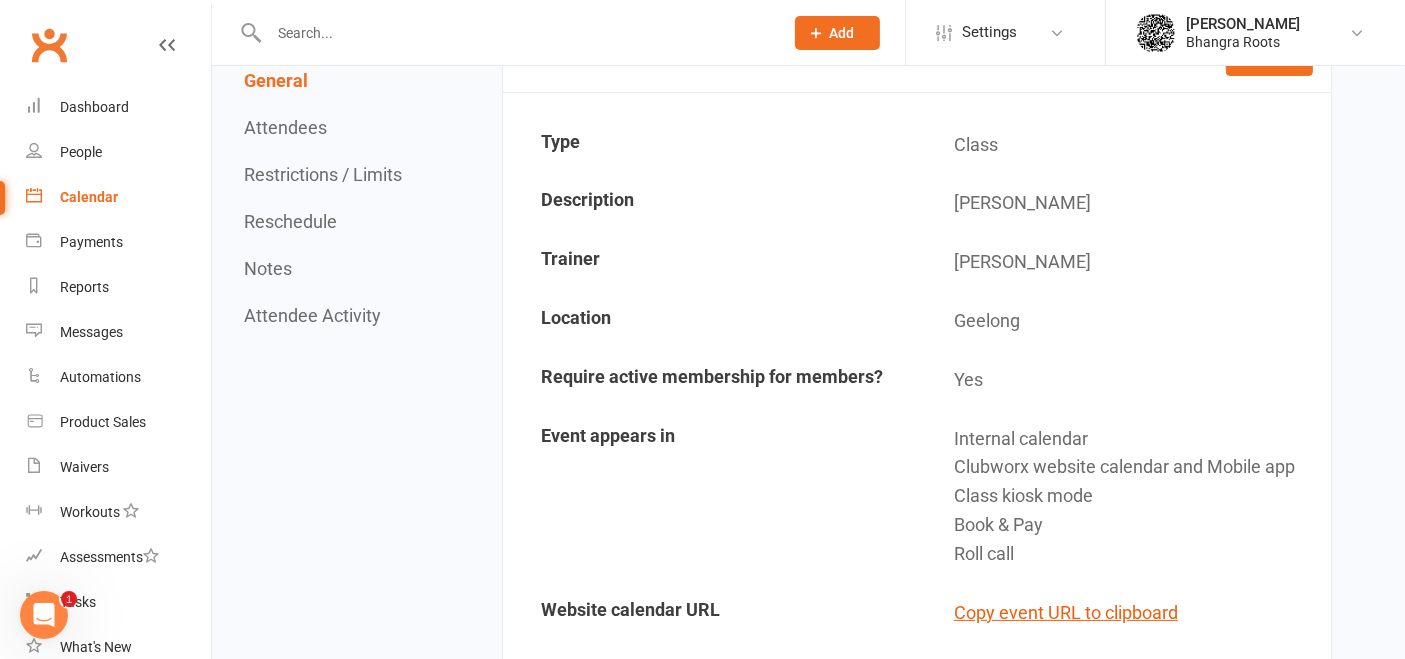 scroll, scrollTop: 106, scrollLeft: 0, axis: vertical 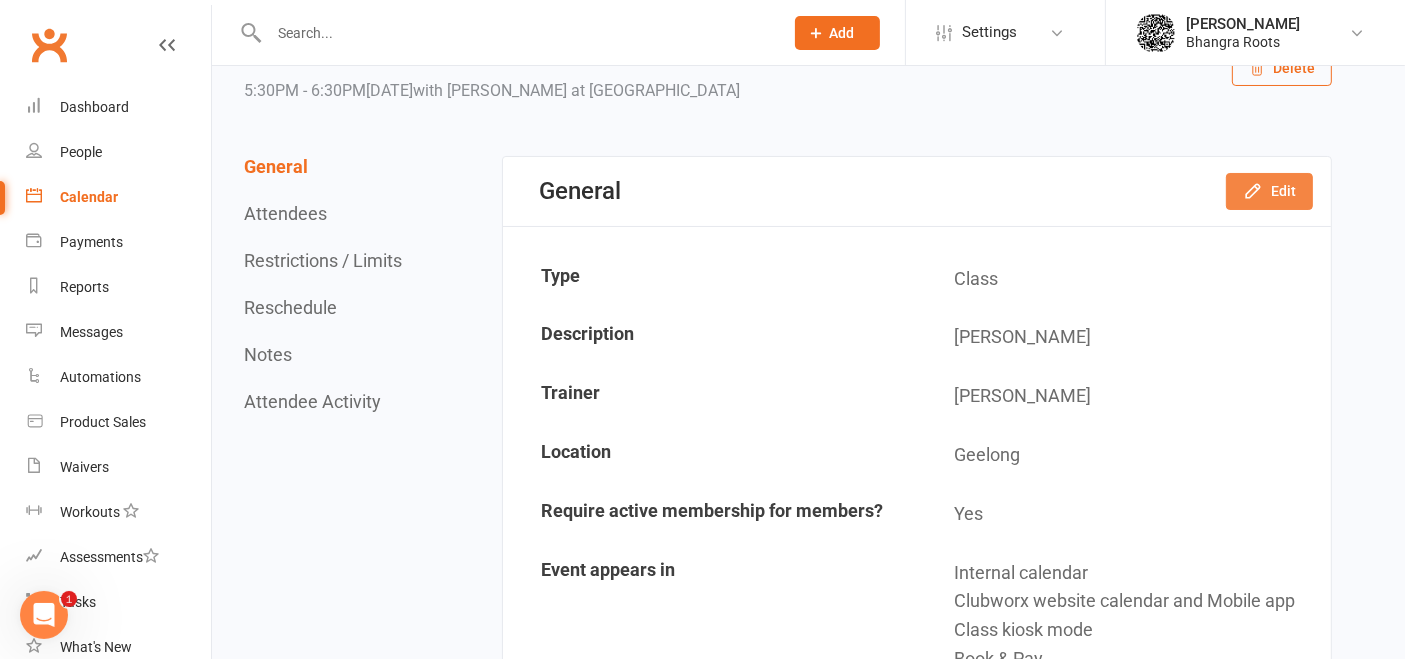 click 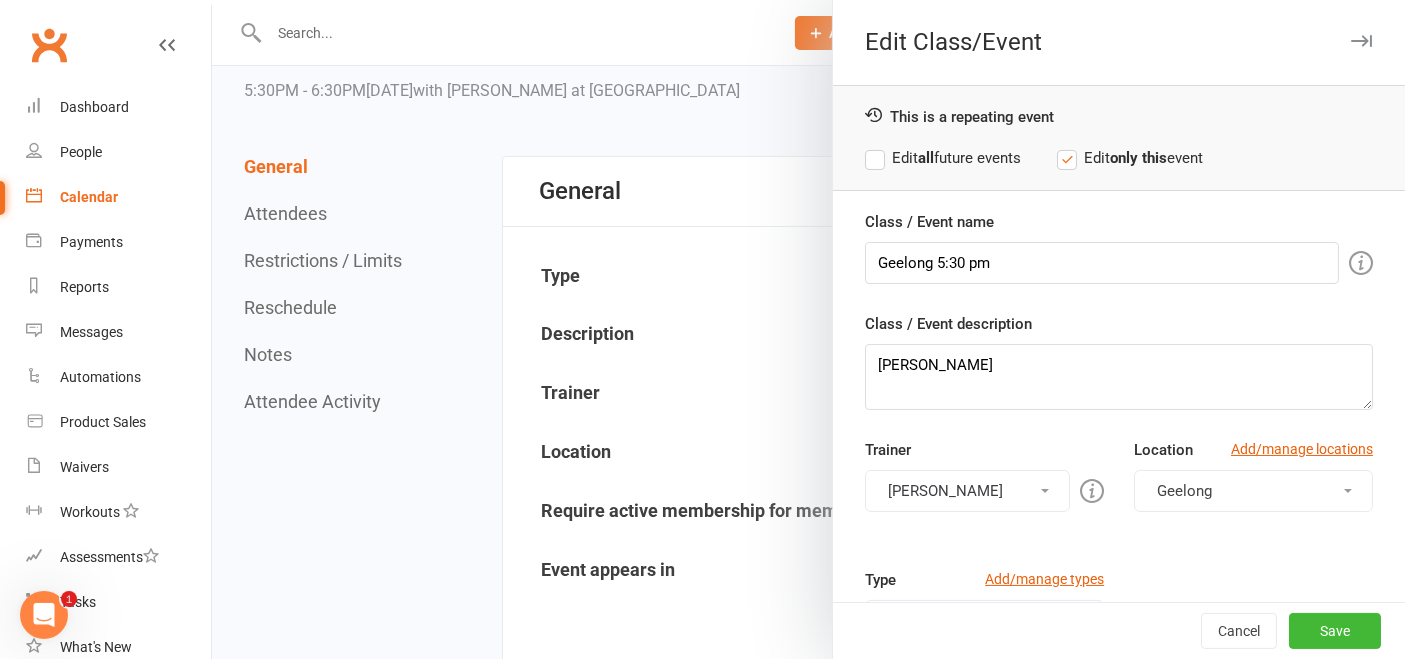 scroll, scrollTop: 292, scrollLeft: 0, axis: vertical 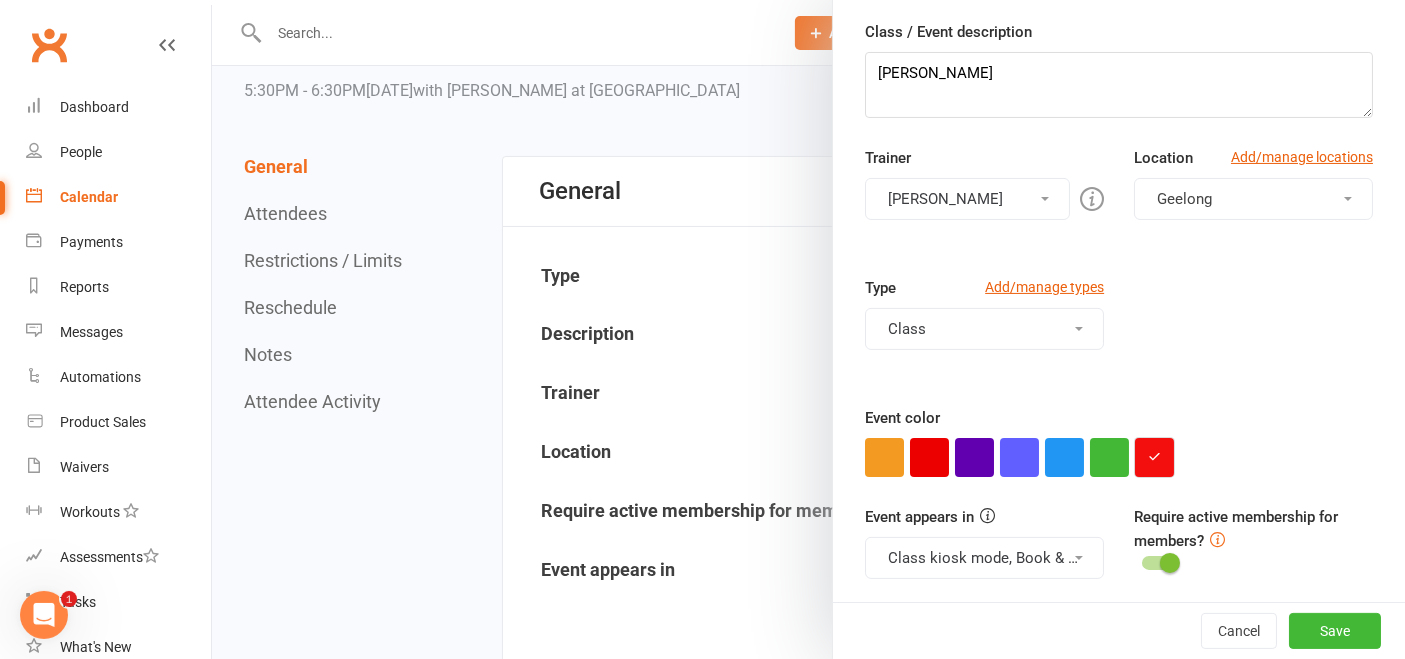 click at bounding box center (1154, 457) 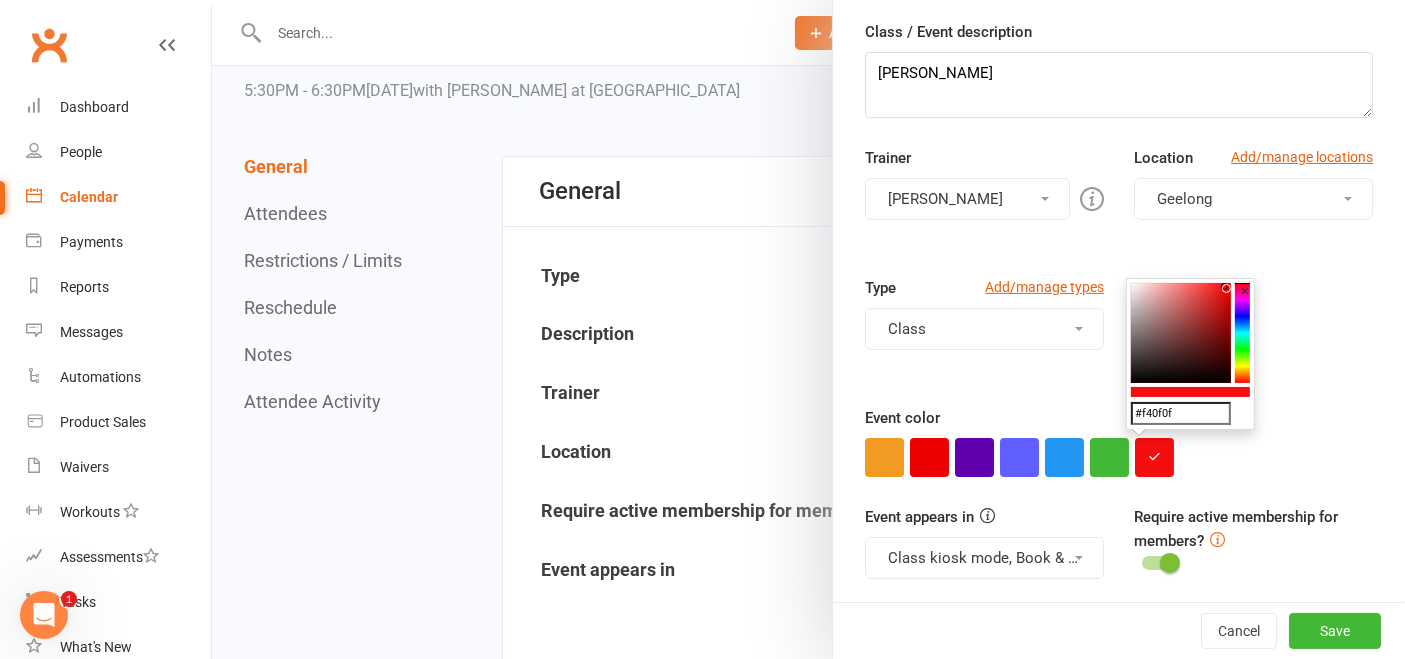 click 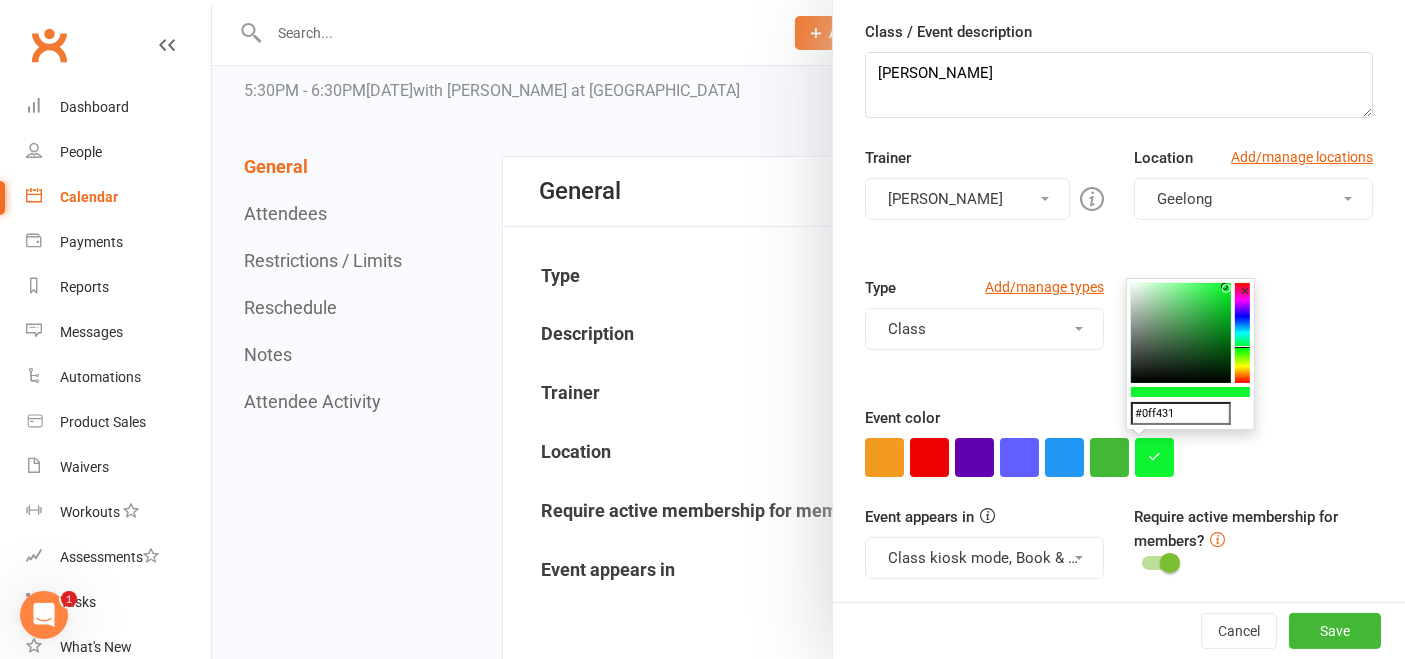 click 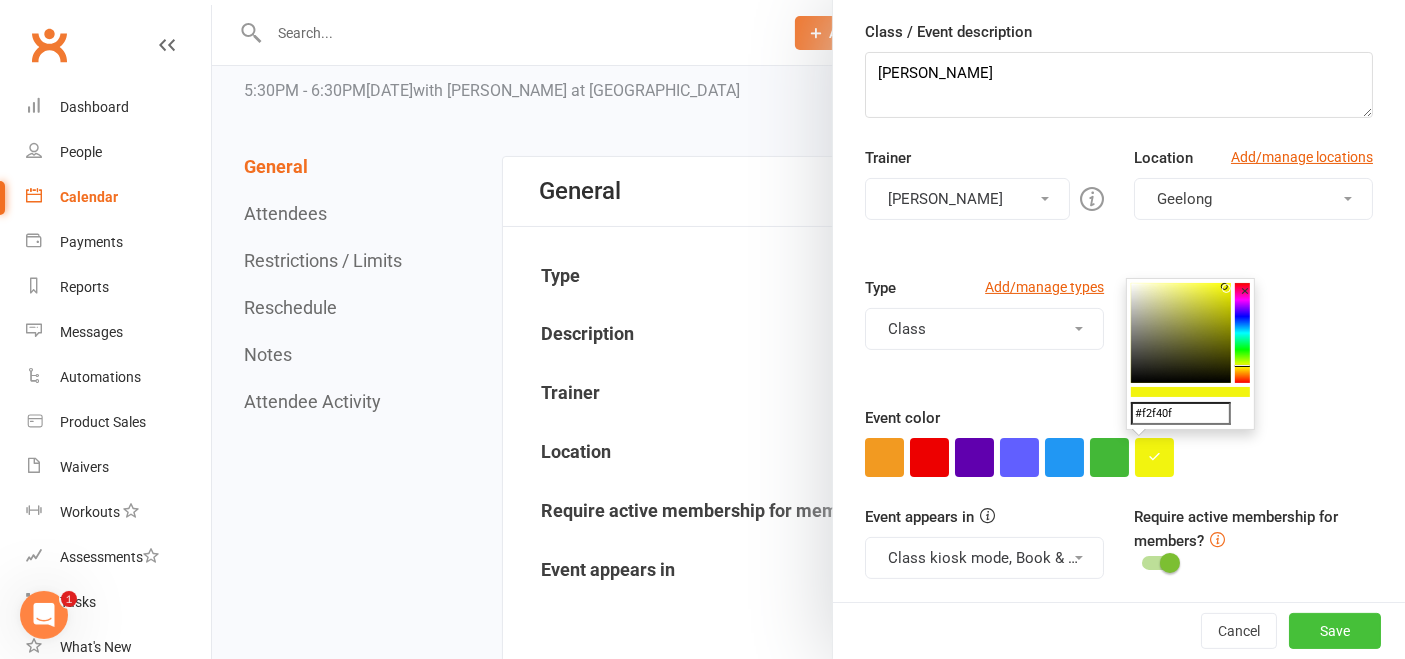 click on "Save" at bounding box center [1335, 631] 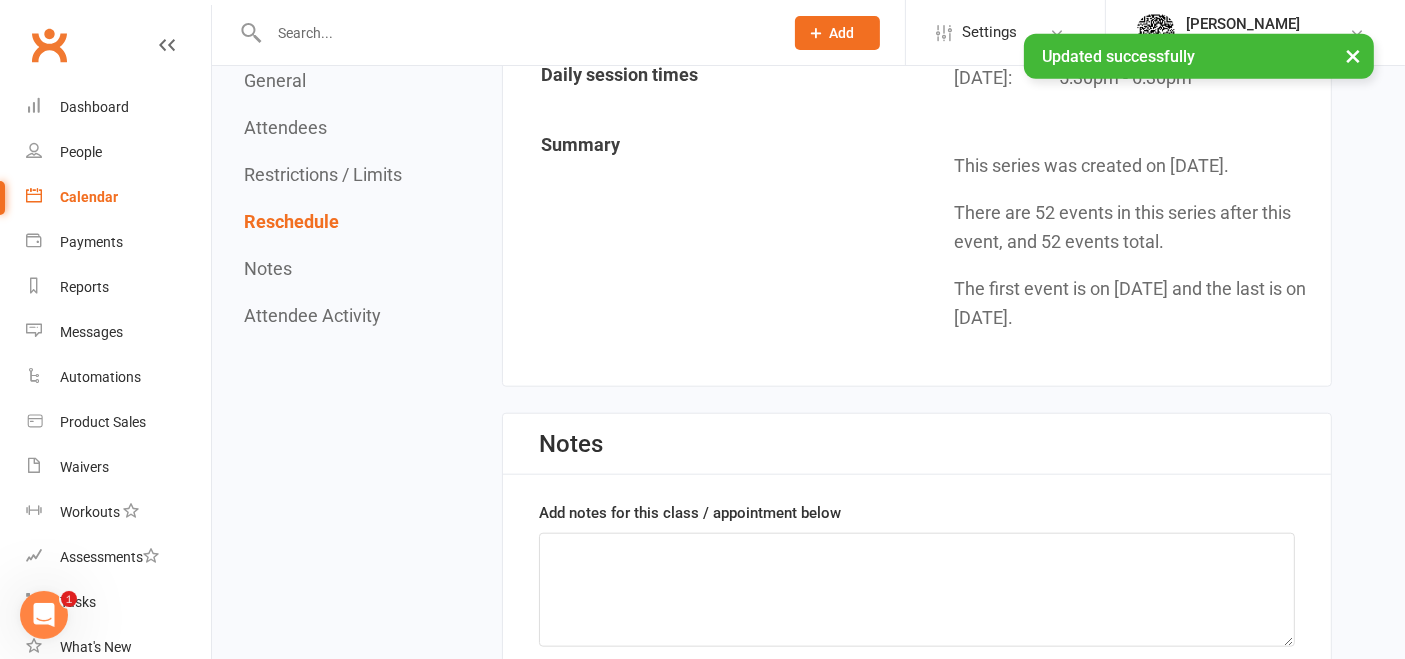 scroll, scrollTop: 1977, scrollLeft: 0, axis: vertical 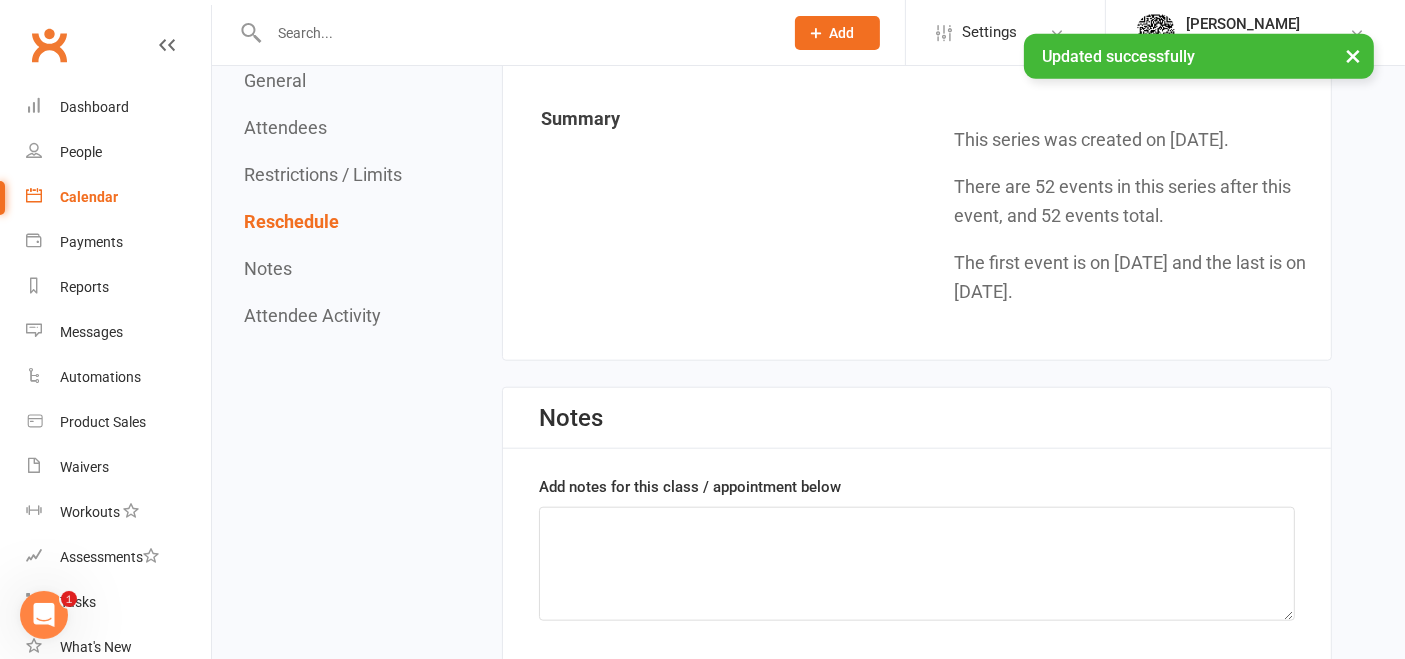 click on "Calendar" at bounding box center (89, 197) 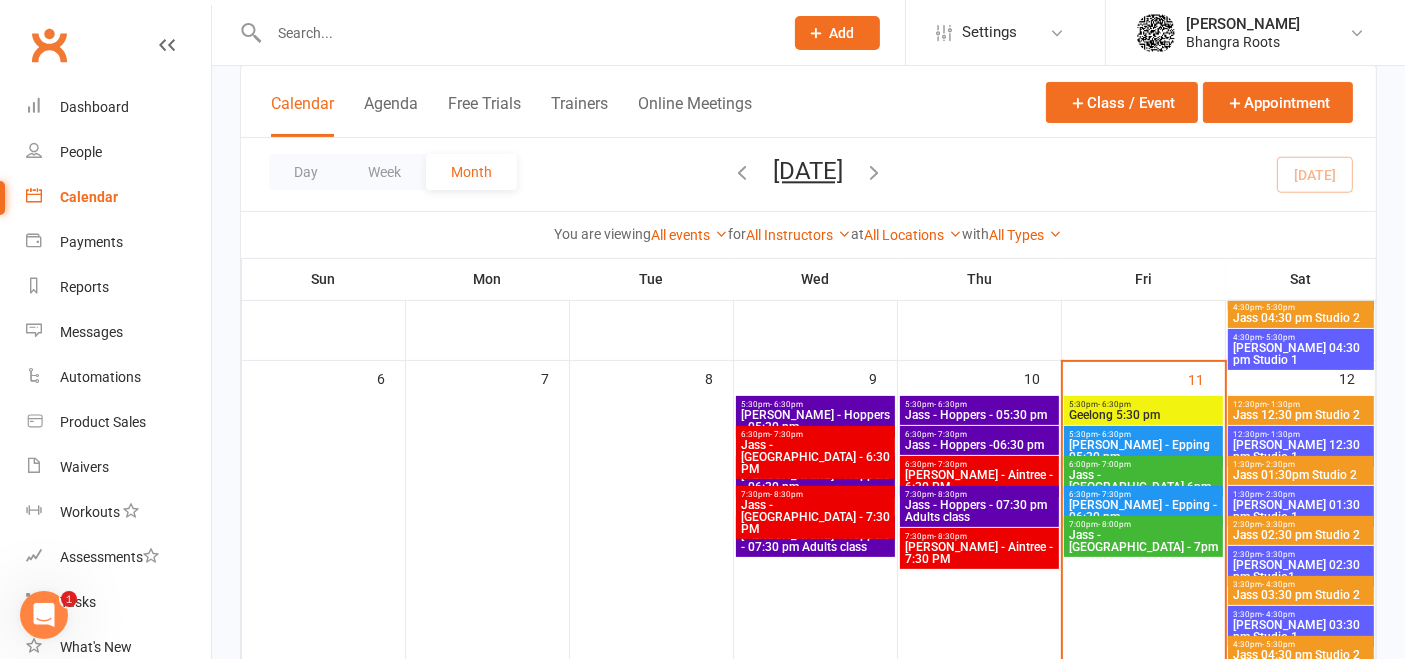 scroll, scrollTop: 402, scrollLeft: 0, axis: vertical 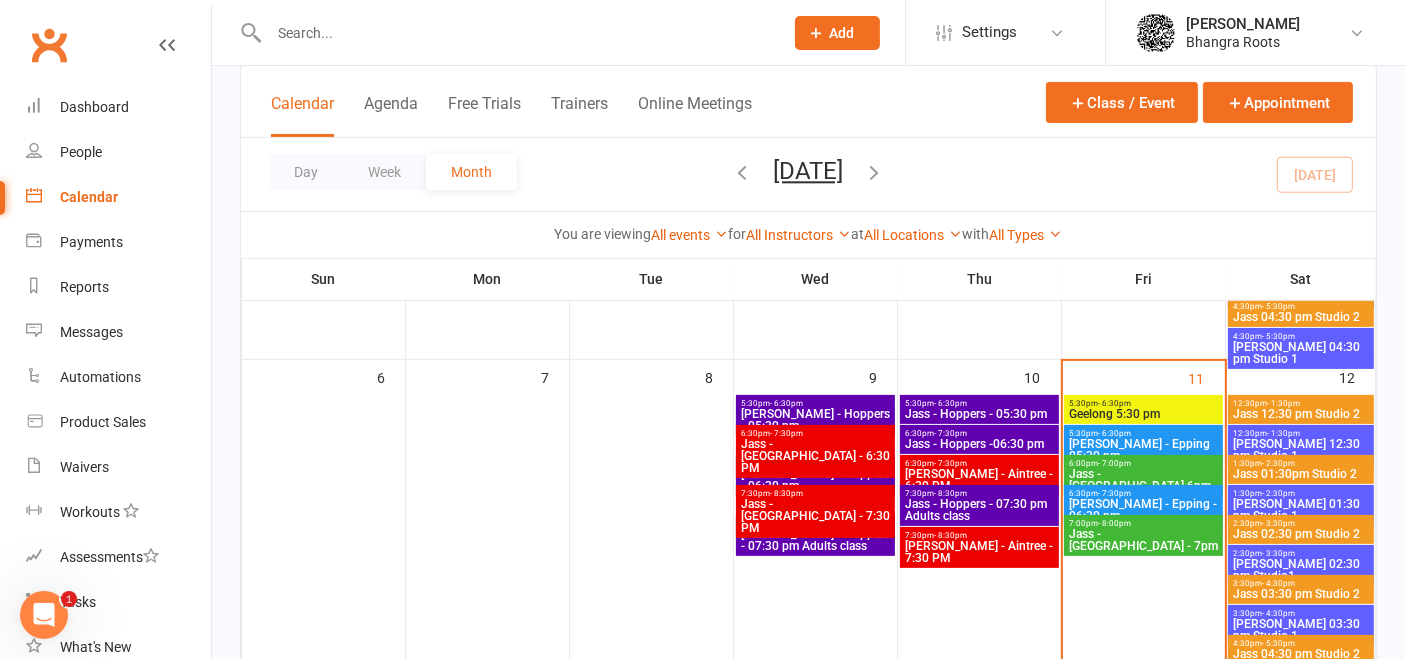 click on "Geelong 5:30 pm" at bounding box center [1143, 414] 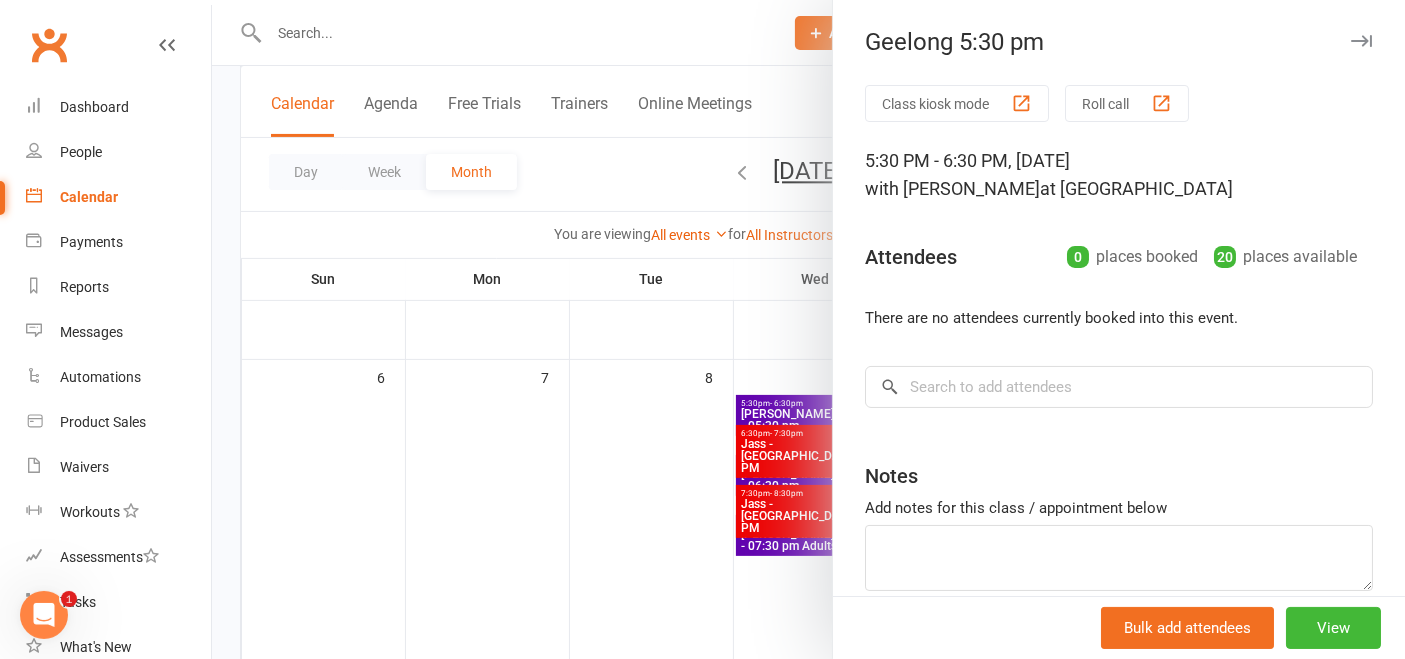 click at bounding box center [808, 329] 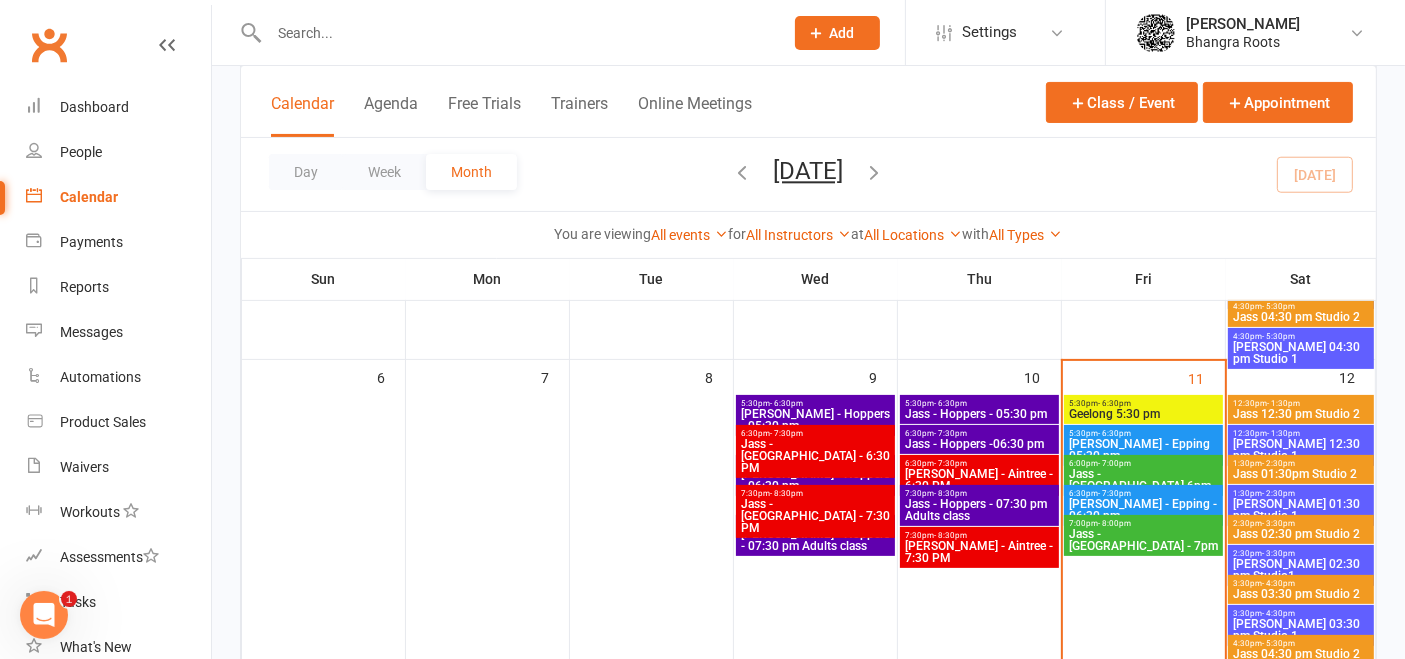 click on "Add" 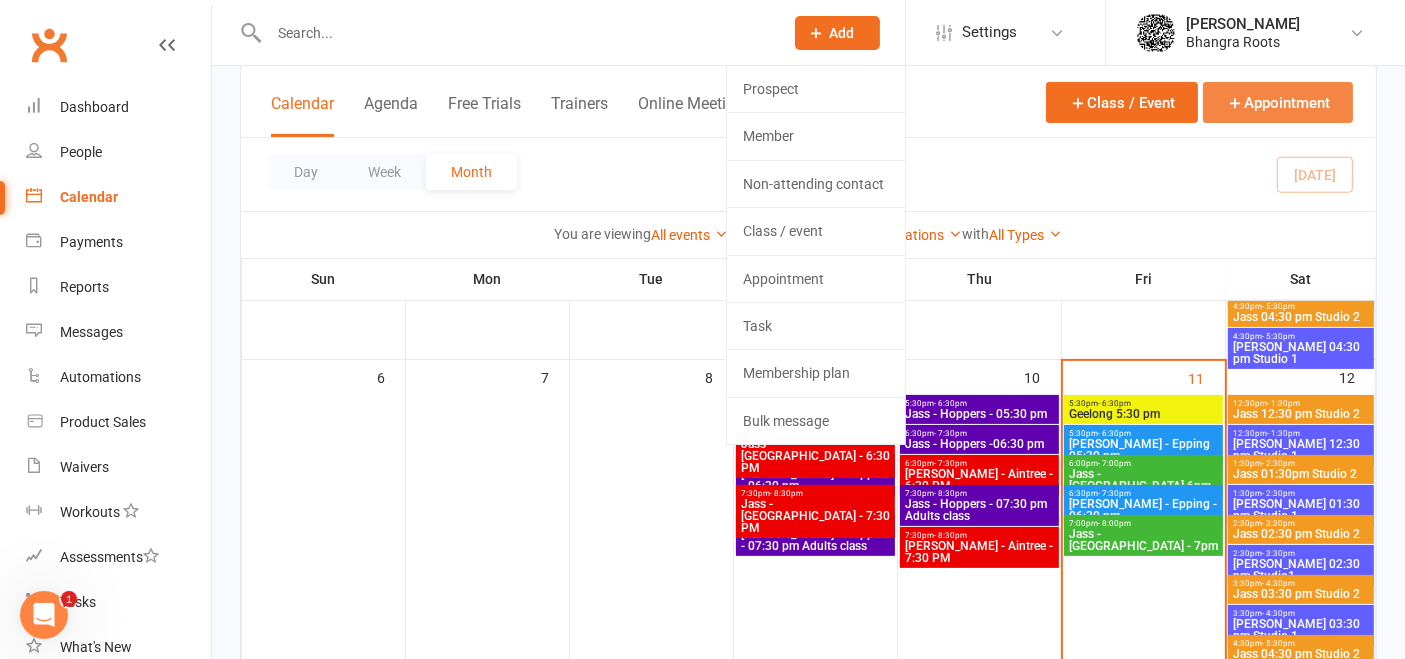 click on "Appointment" at bounding box center (1278, 102) 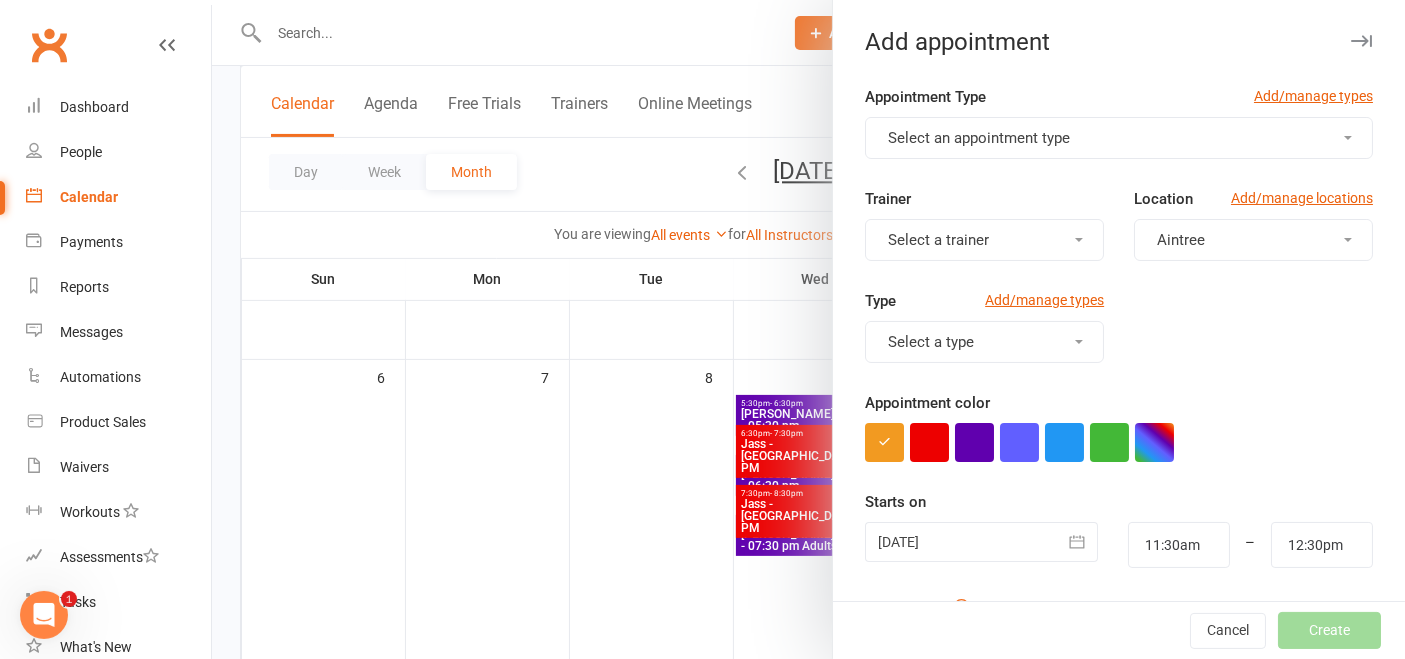 click on "Select a trainer" at bounding box center (984, 240) 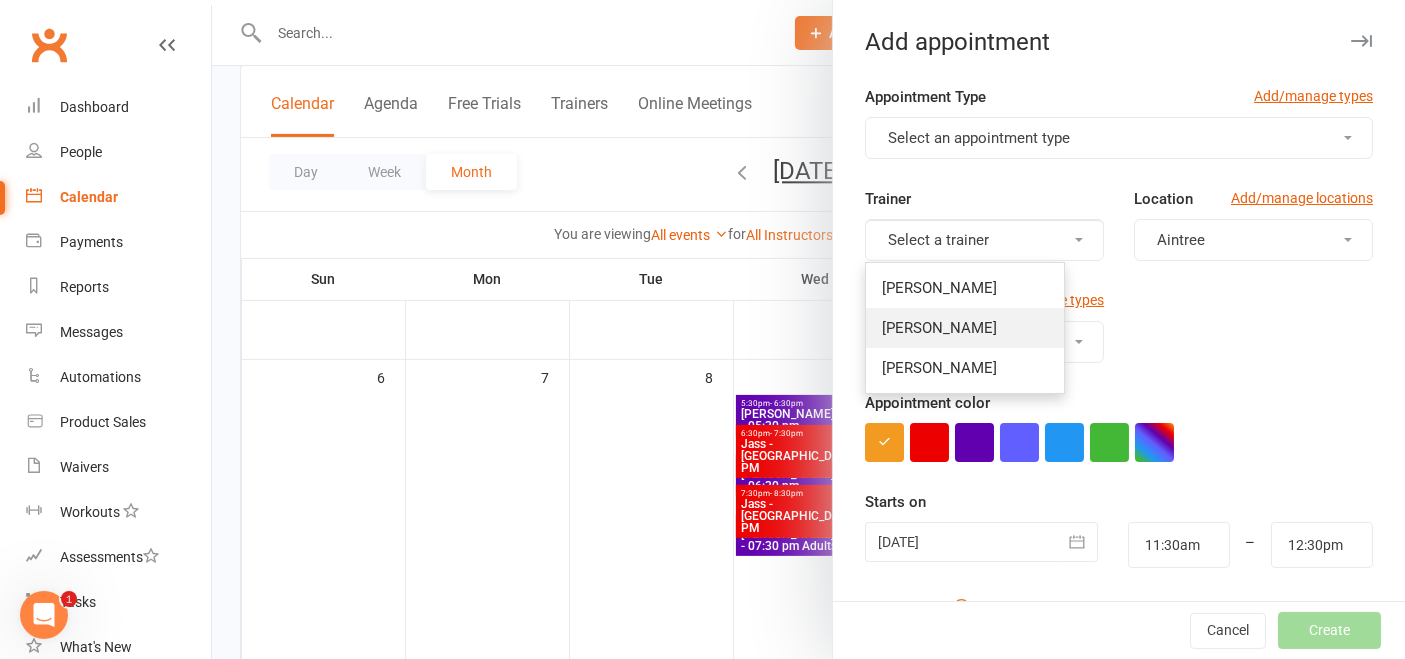 click on "[PERSON_NAME]" at bounding box center (939, 328) 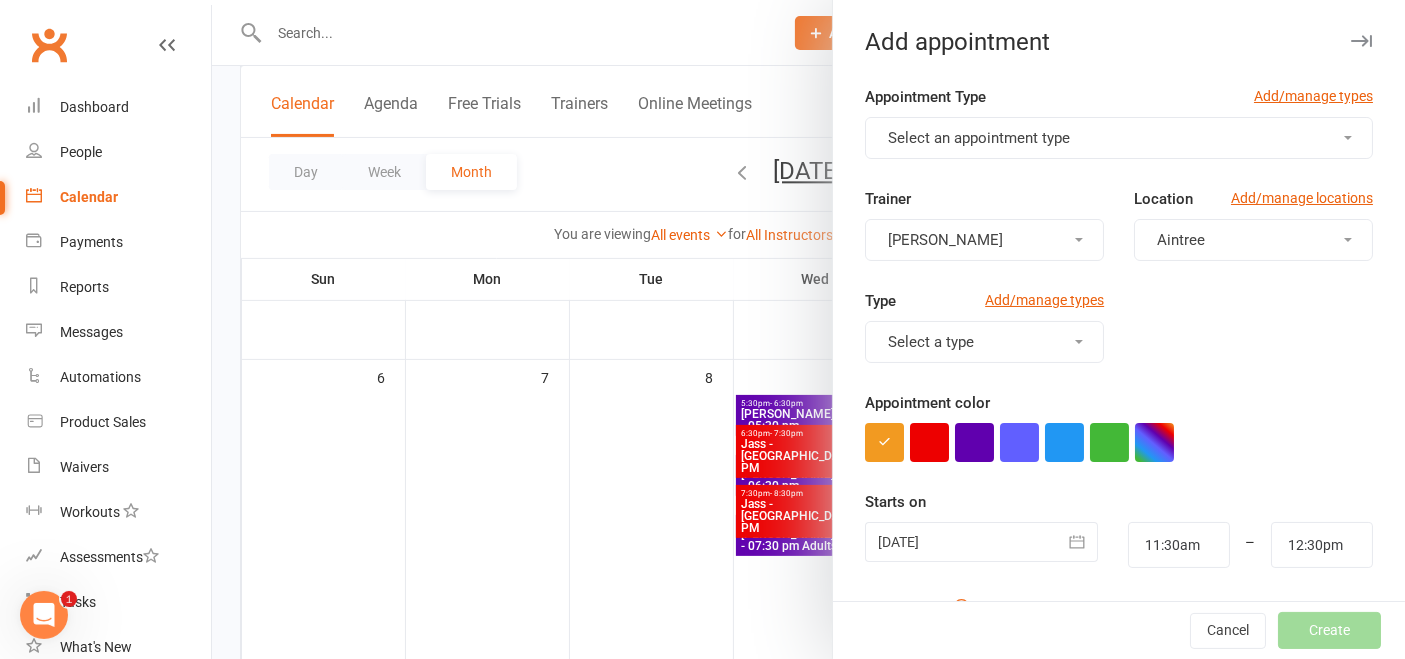 click on "Aintree" at bounding box center (1253, 240) 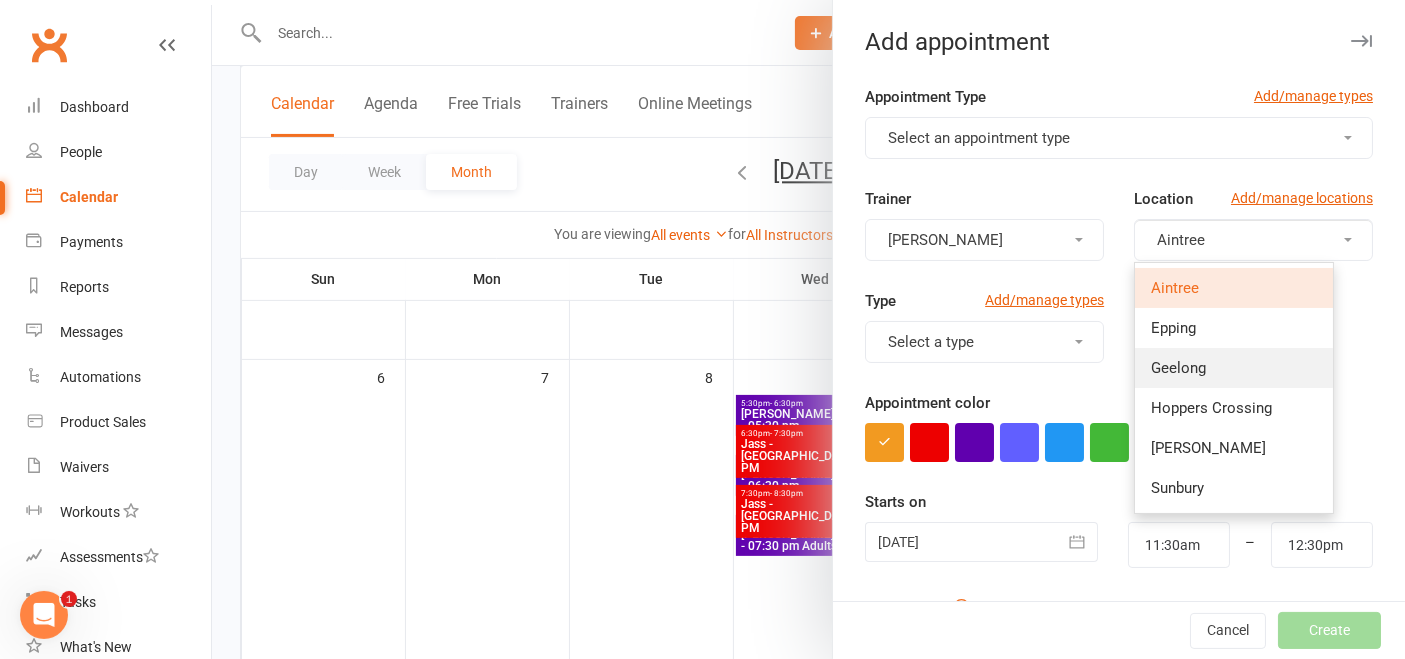 click on "Geelong" at bounding box center [1234, 368] 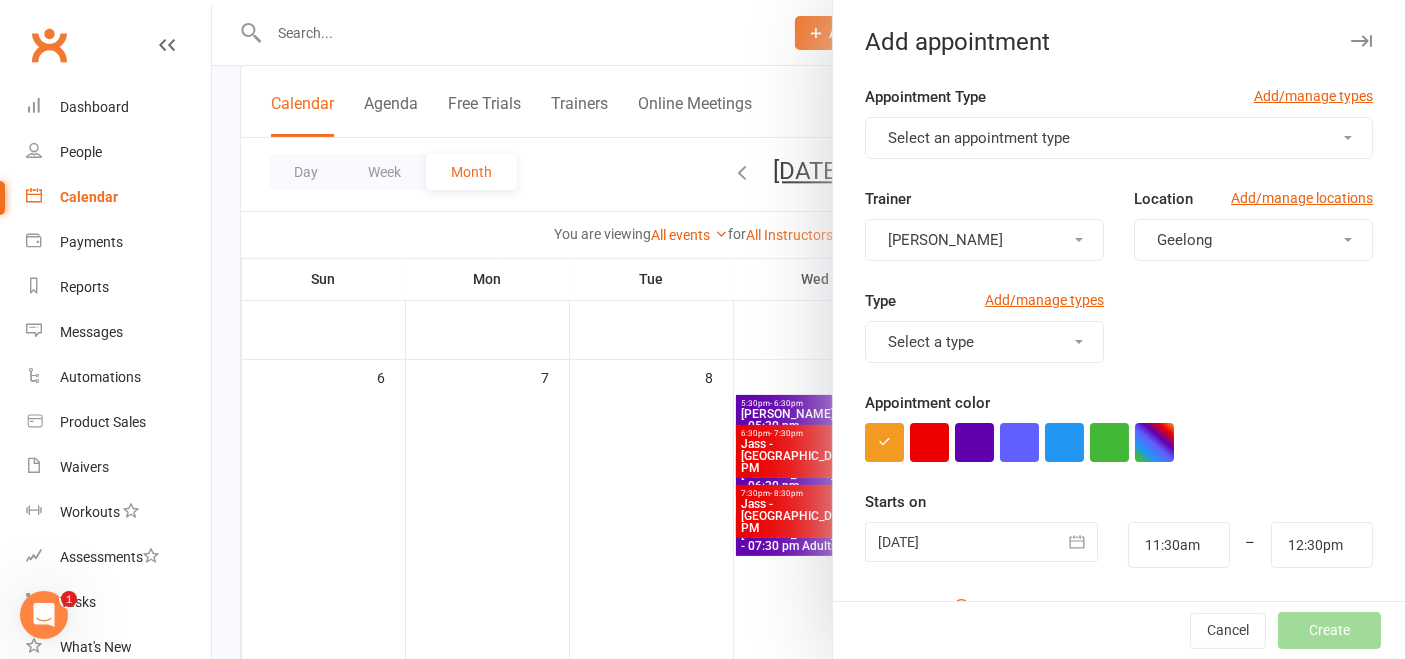 click on "Select a type" at bounding box center [984, 342] 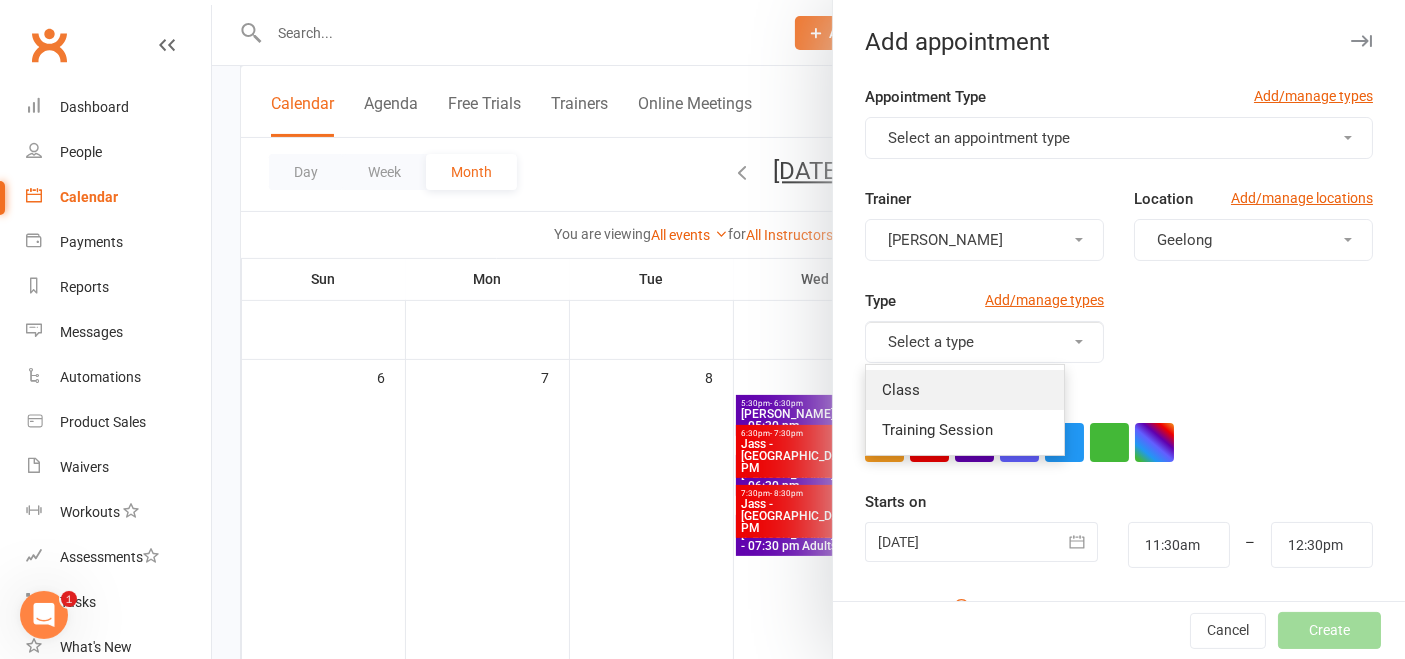 click on "Class" at bounding box center (965, 390) 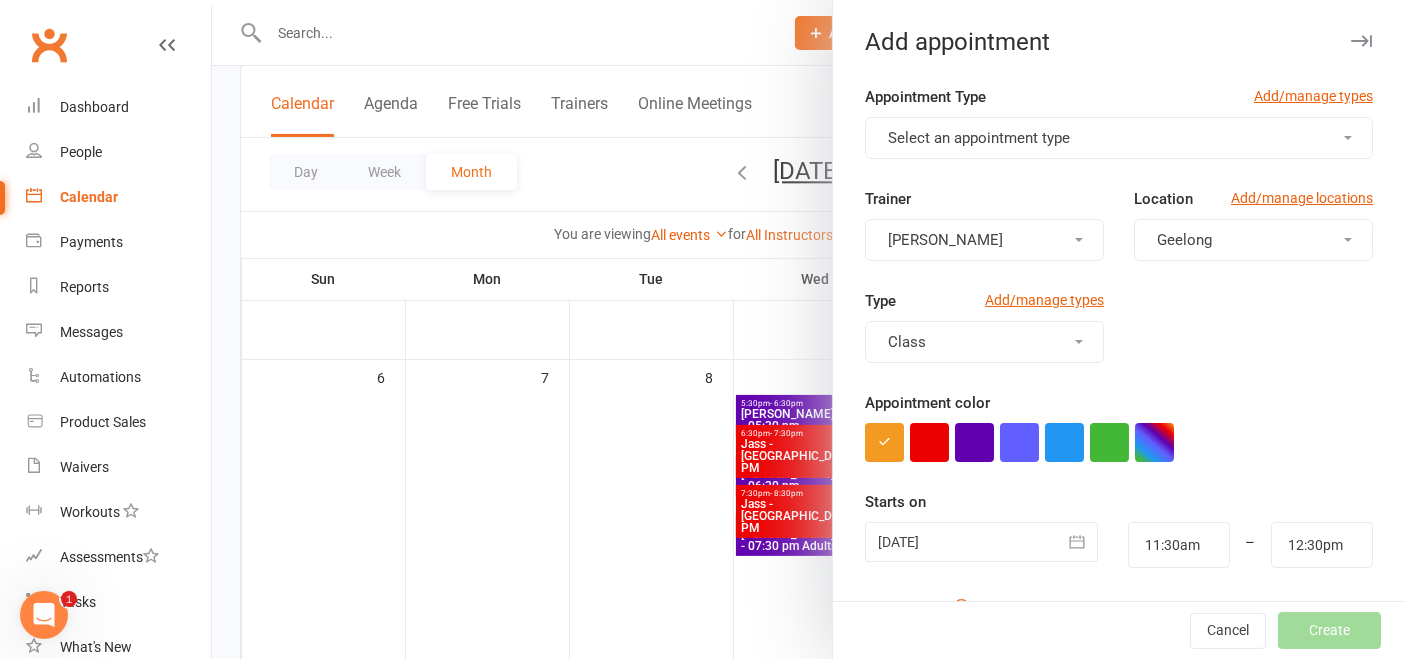 click on "Select an appointment type" at bounding box center (1119, 138) 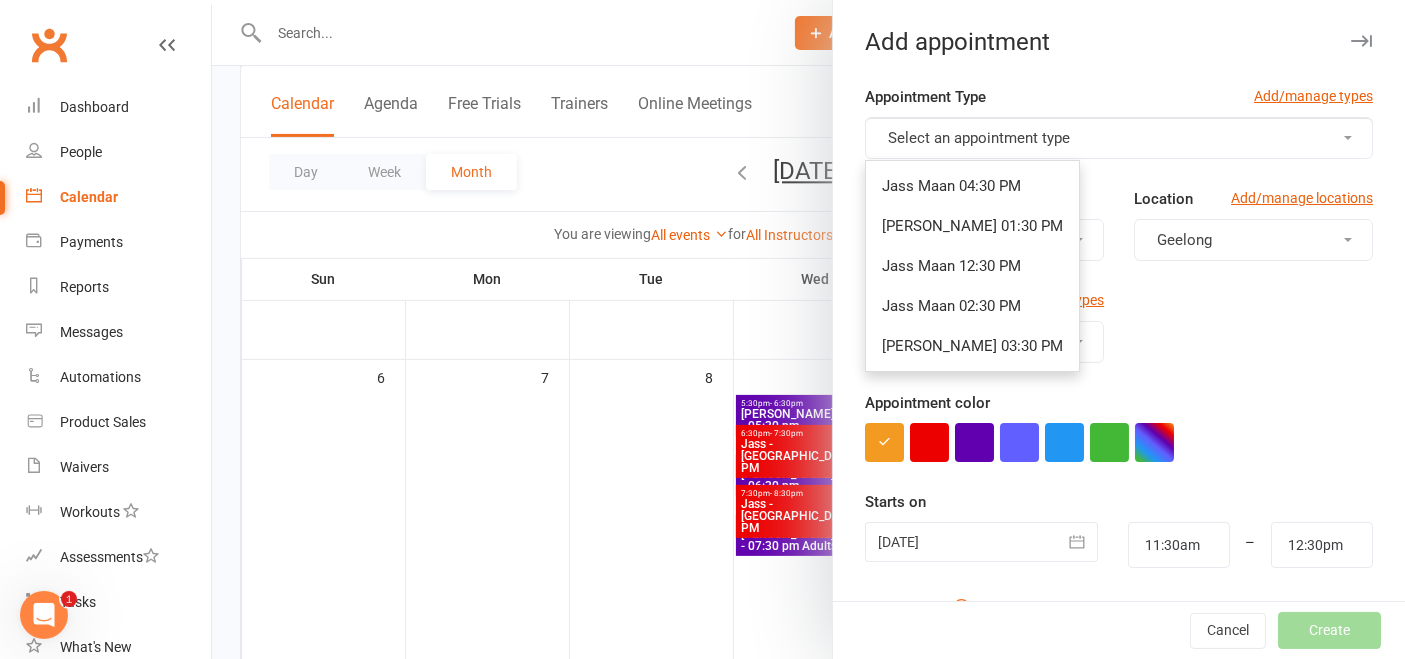 click on "Select an appointment type" at bounding box center (1119, 138) 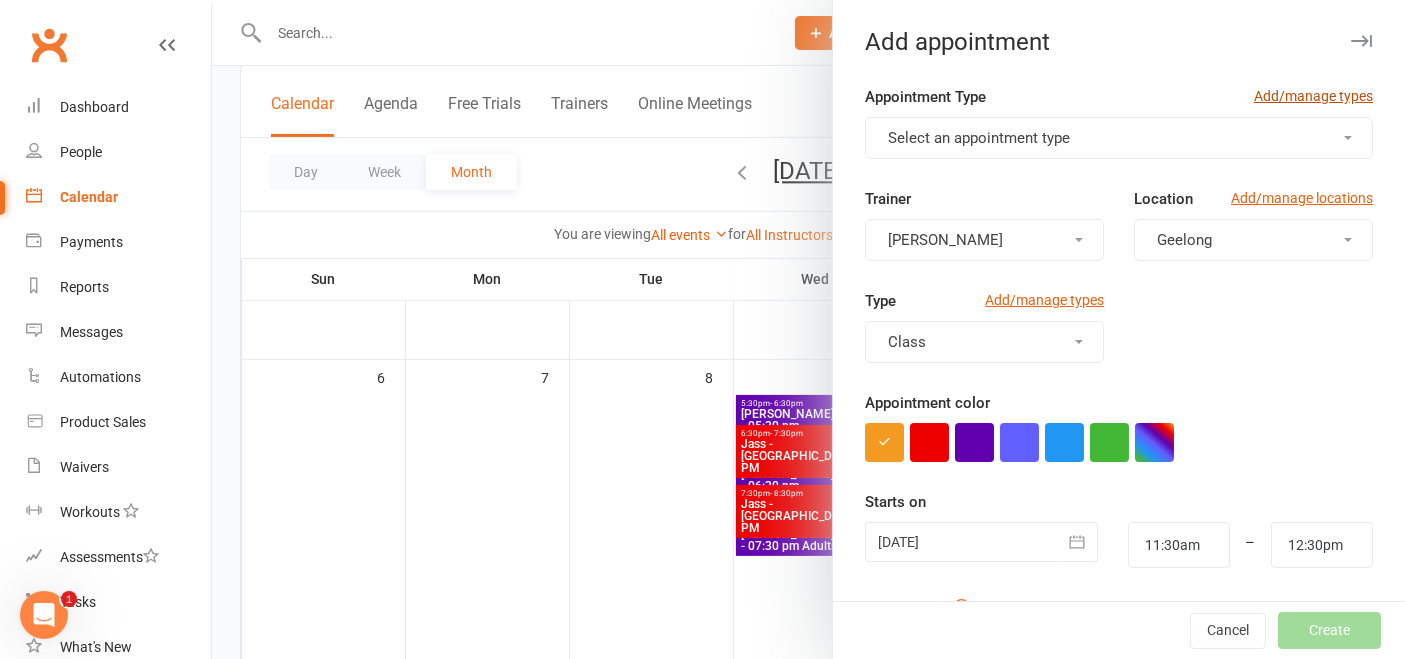 click on "Add/manage types" at bounding box center [1313, 96] 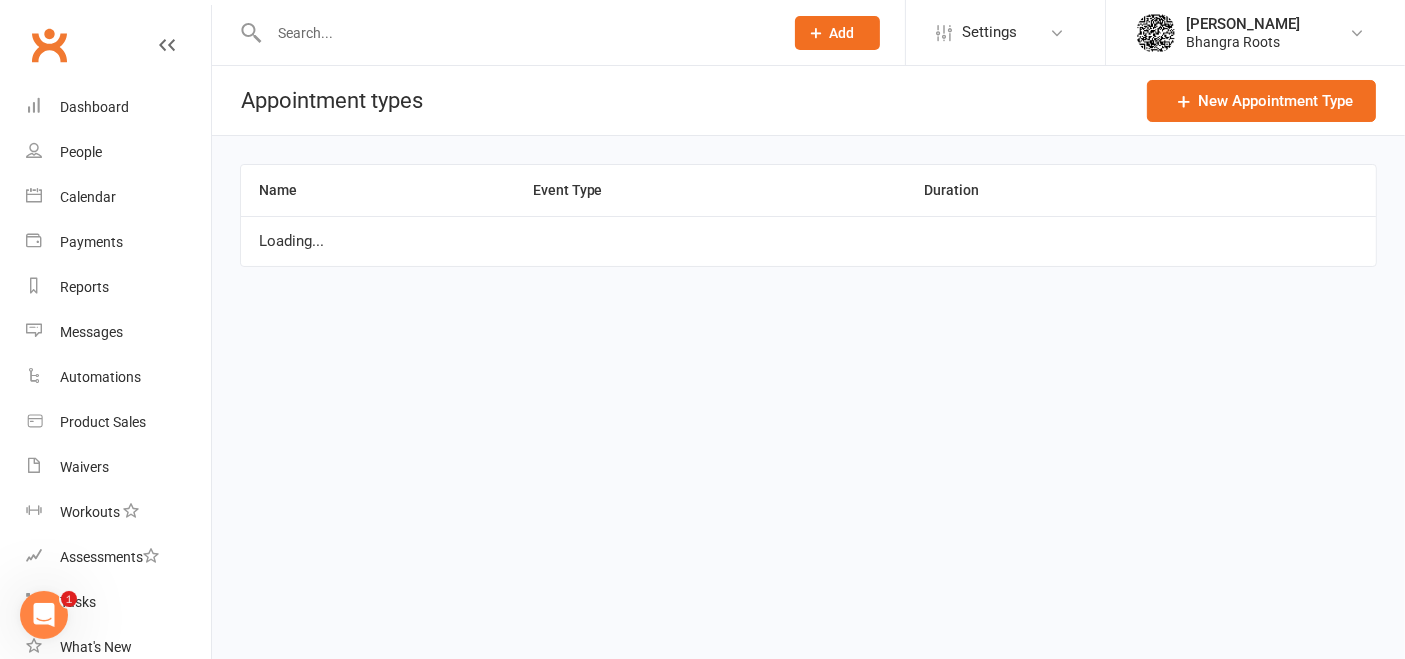 scroll, scrollTop: 0, scrollLeft: 0, axis: both 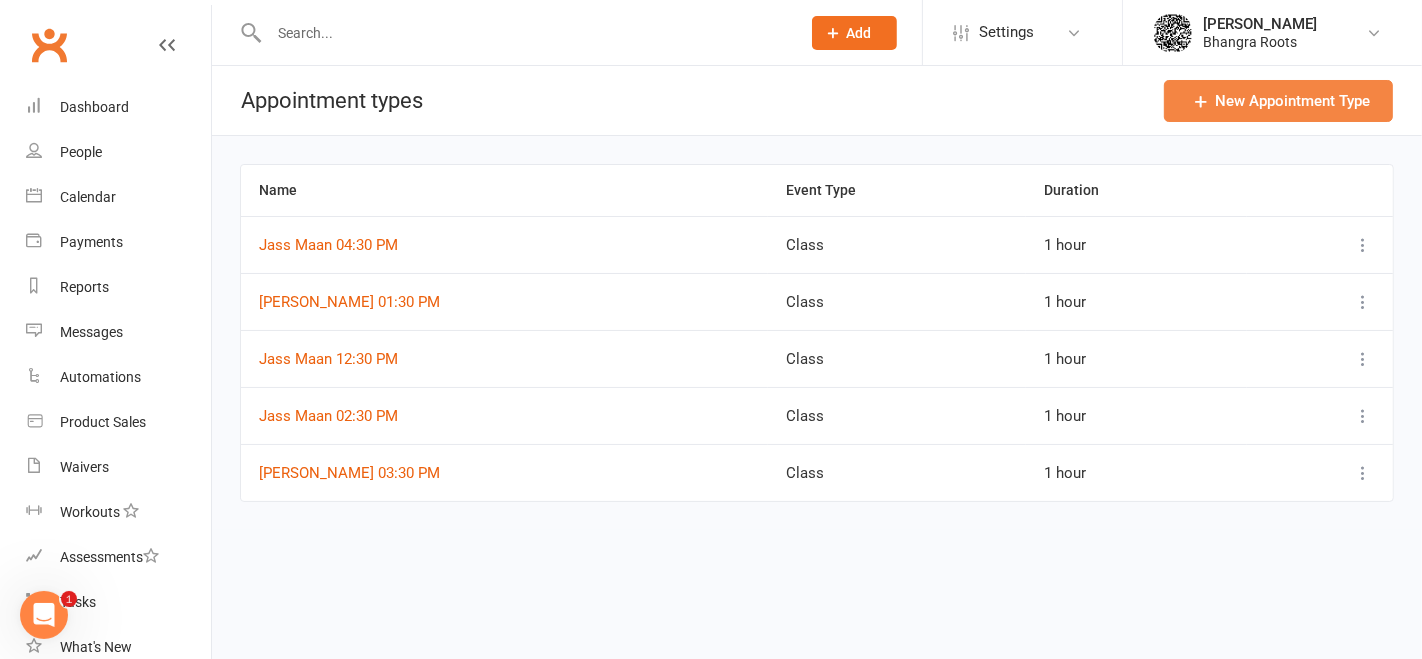 click on "New Appointment Type" at bounding box center (1278, 101) 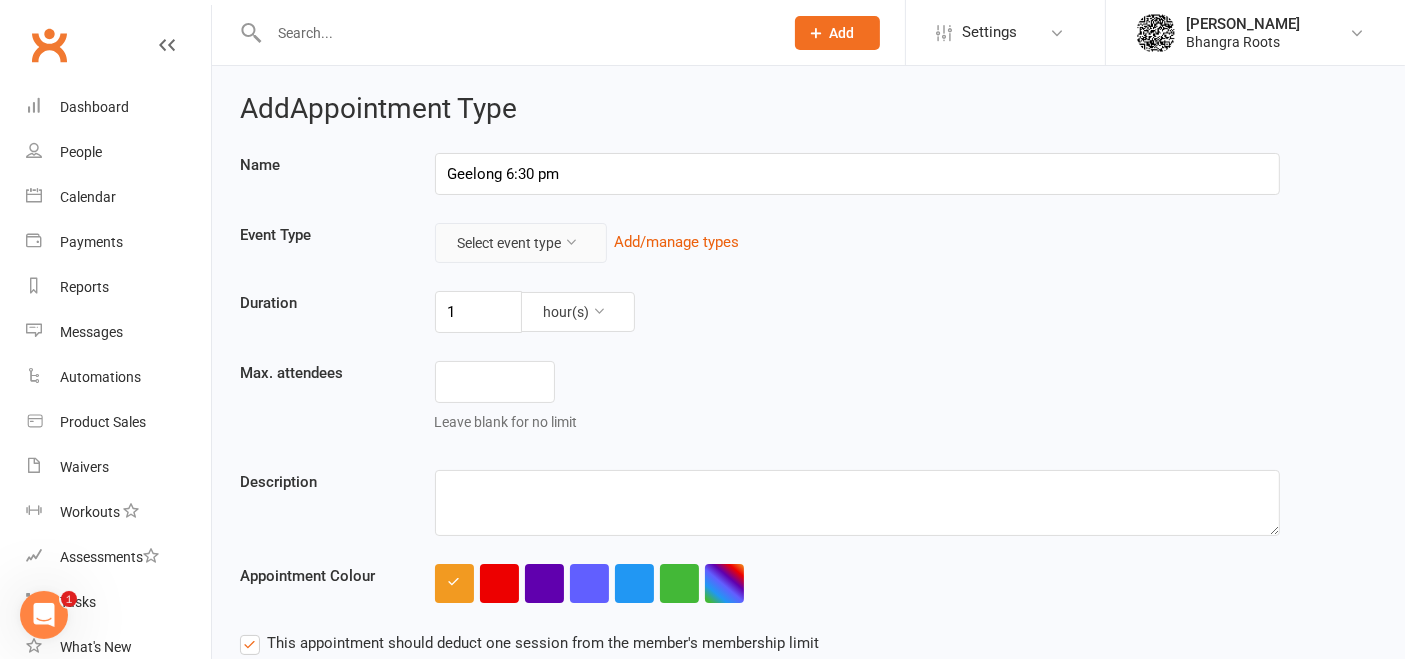 type on "Geelong 6:30 pm" 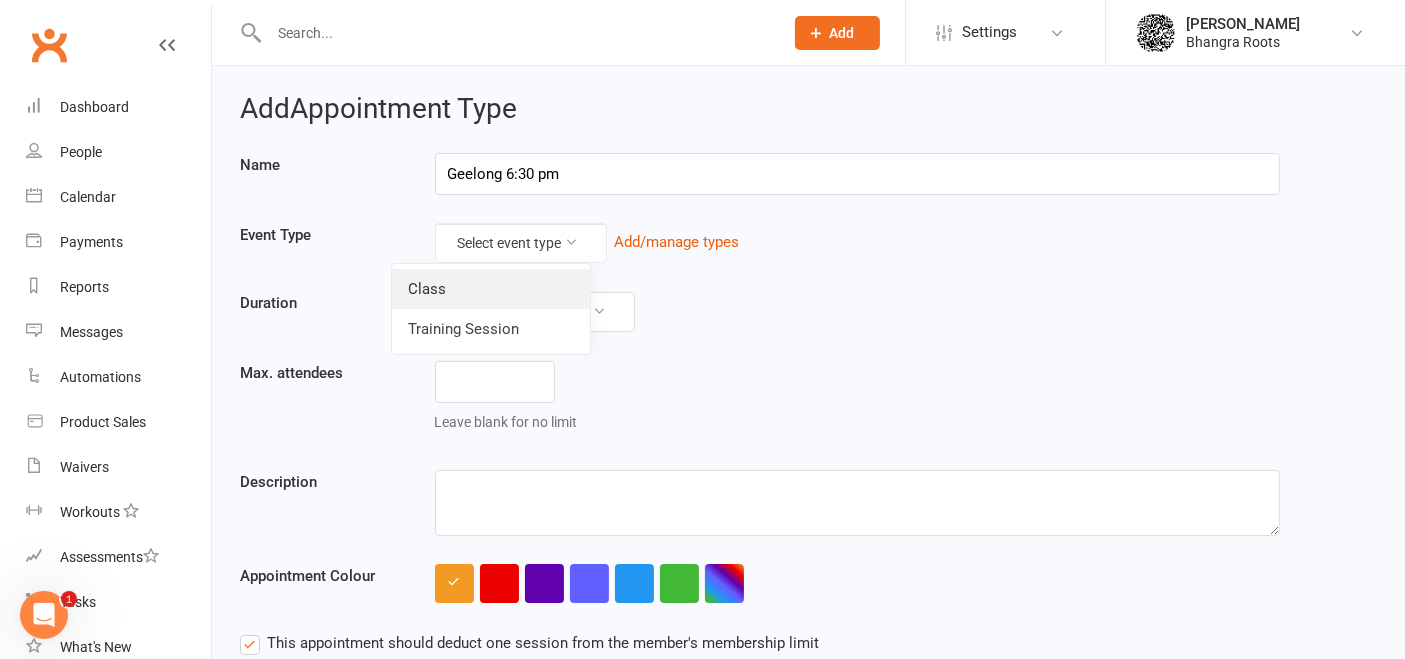 click on "Class" at bounding box center [491, 289] 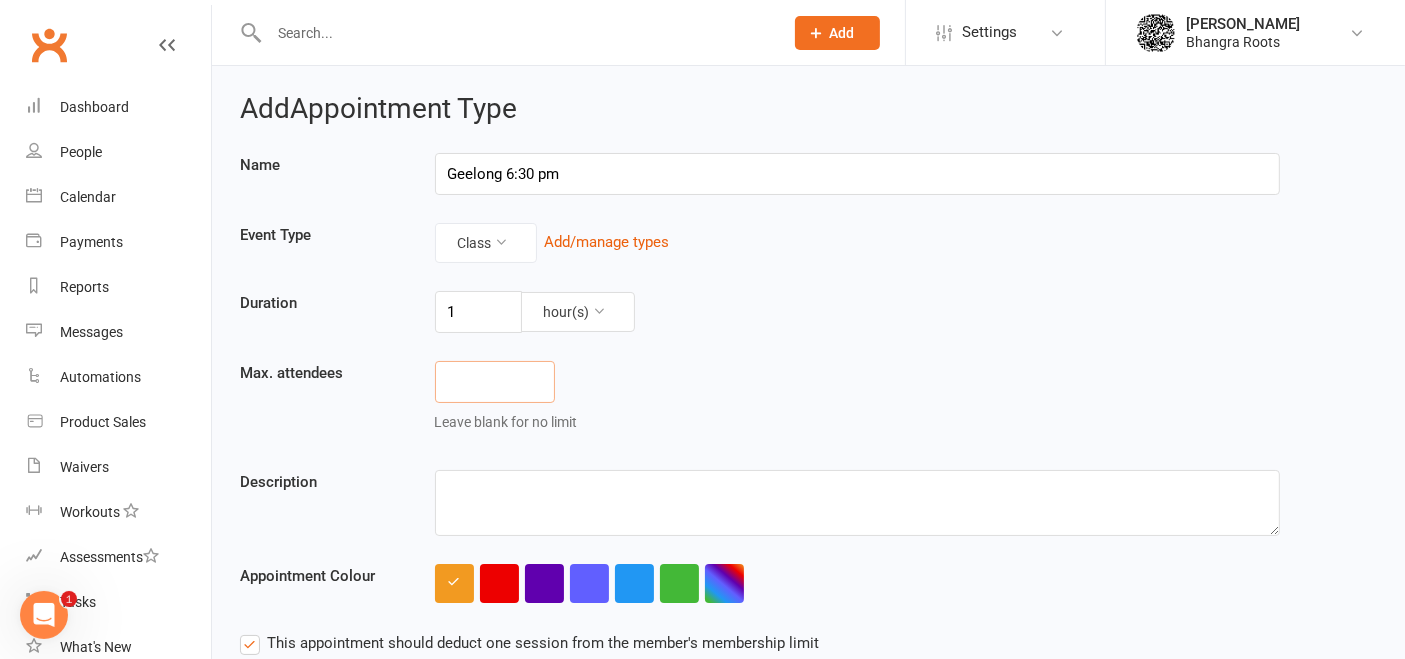 click at bounding box center [495, 382] 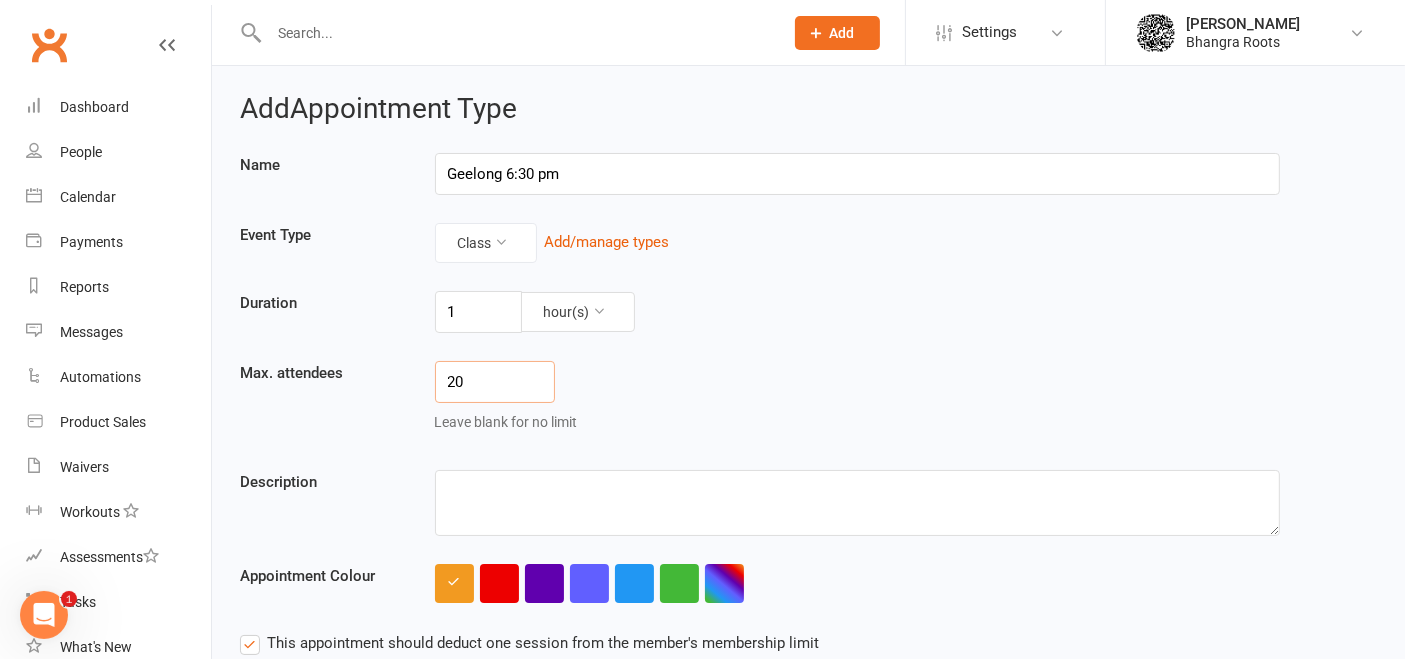 type on "20" 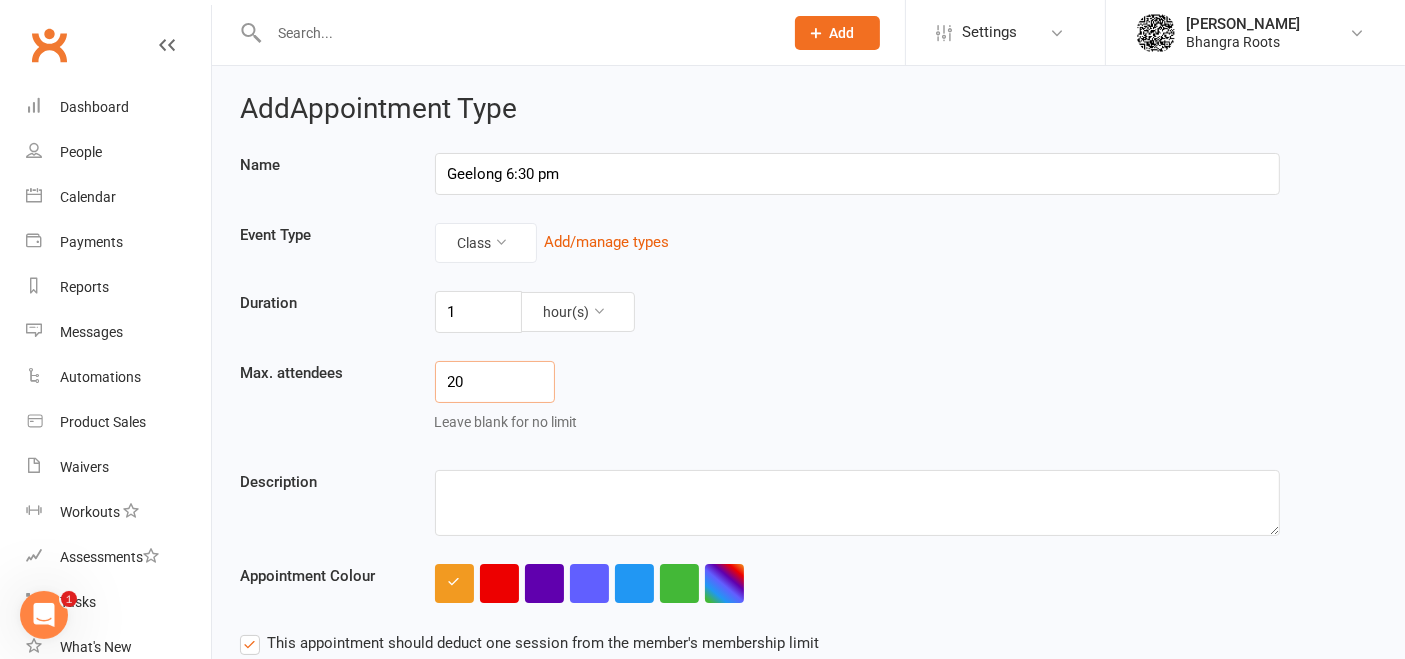 scroll, scrollTop: 119, scrollLeft: 0, axis: vertical 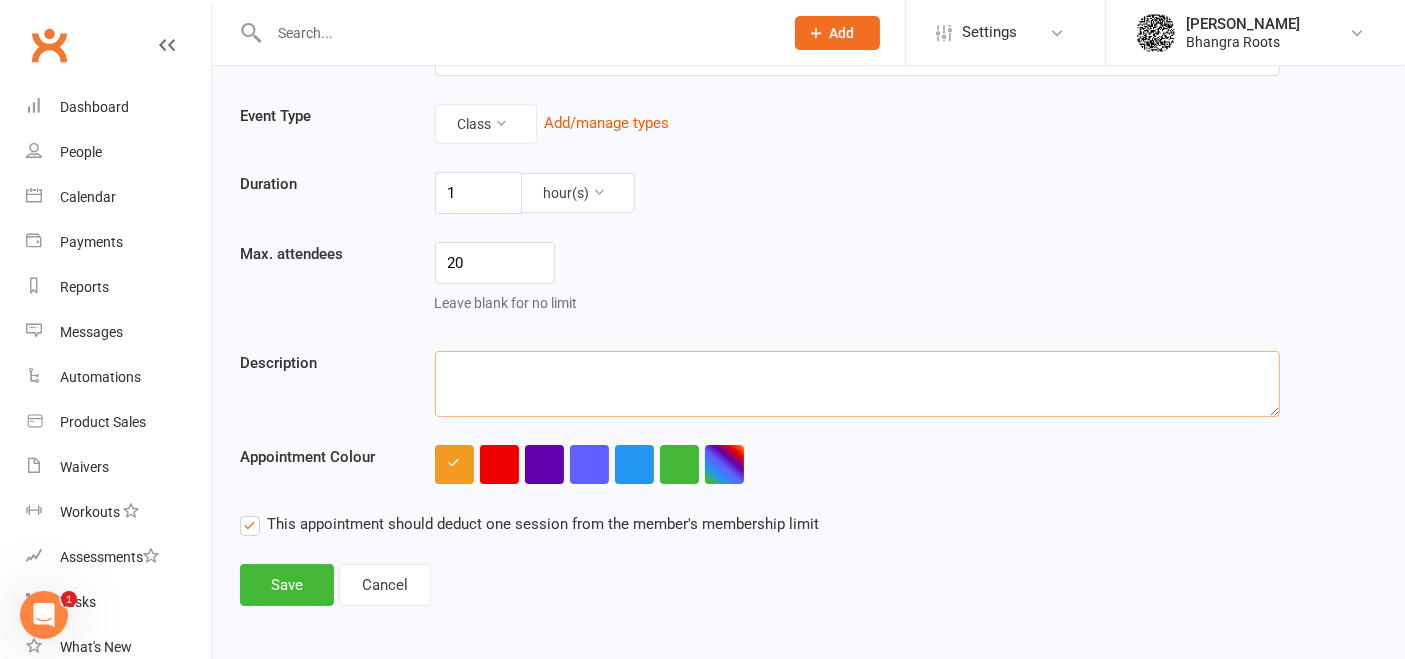 click at bounding box center (857, 384) 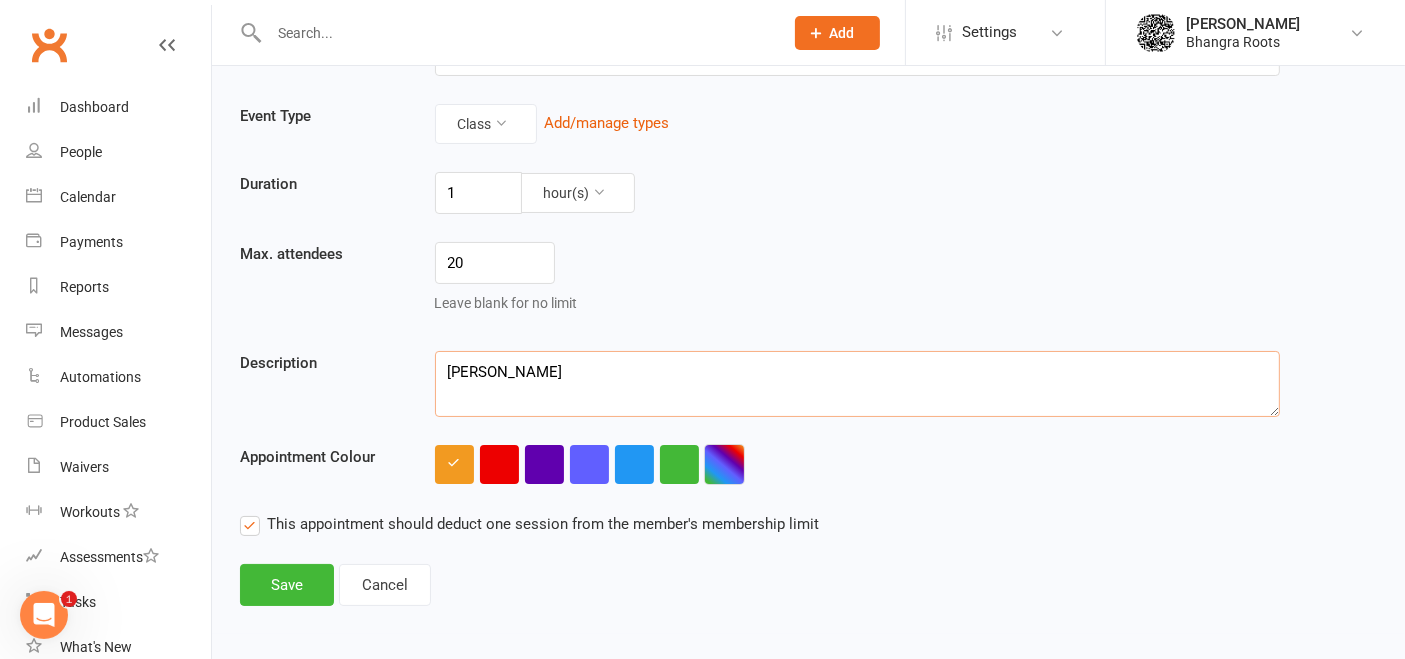 type on "[PERSON_NAME]" 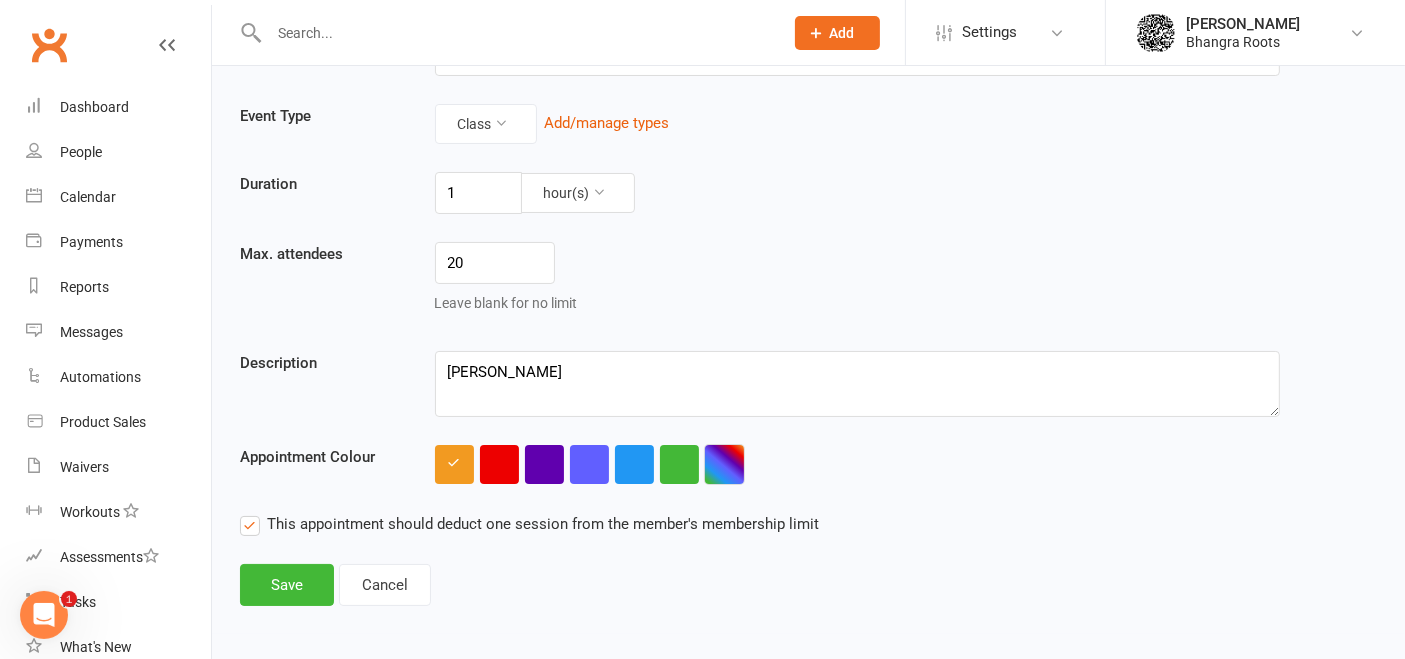 click at bounding box center (724, 464) 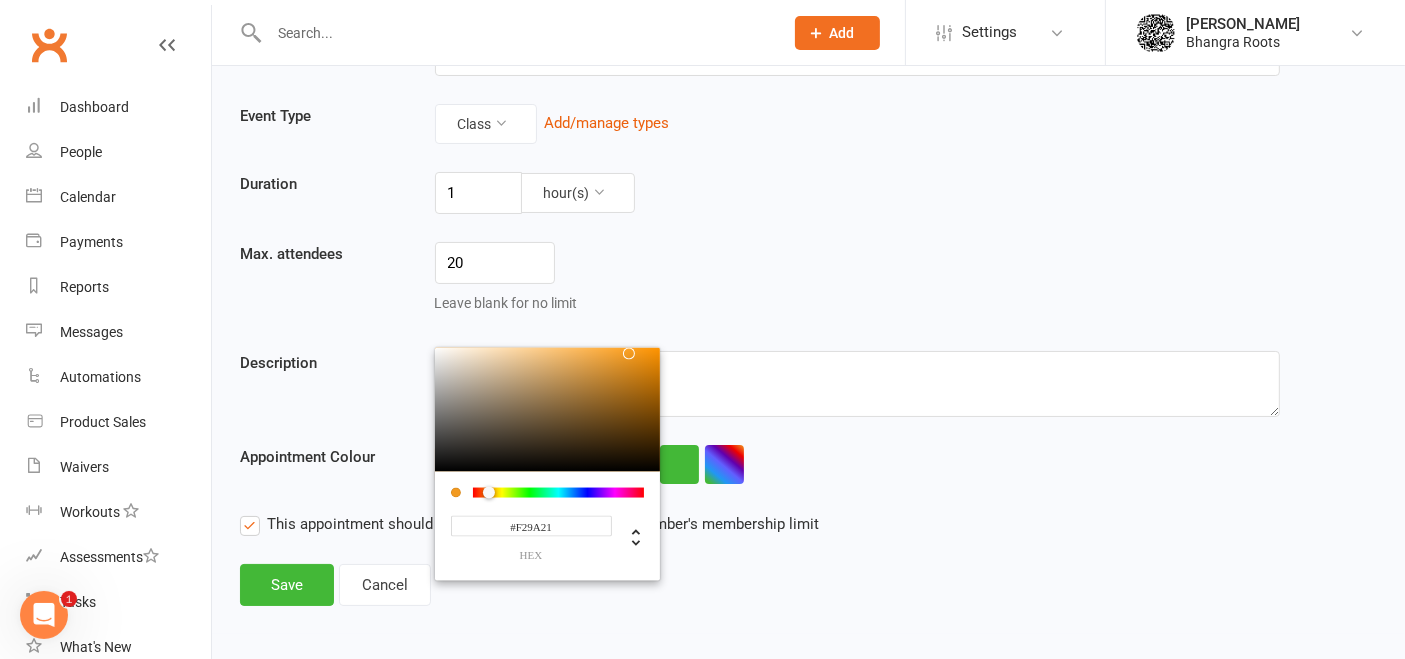 type on "#EBF221" 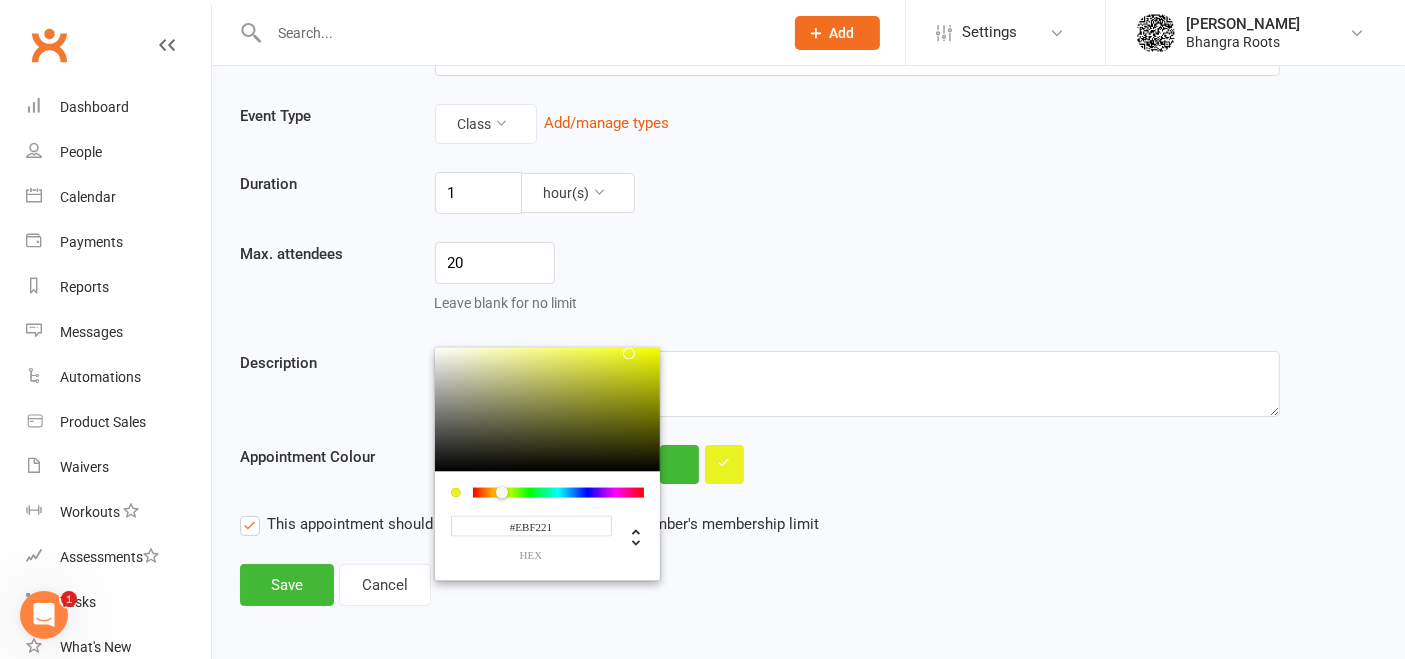 click at bounding box center (558, 492) 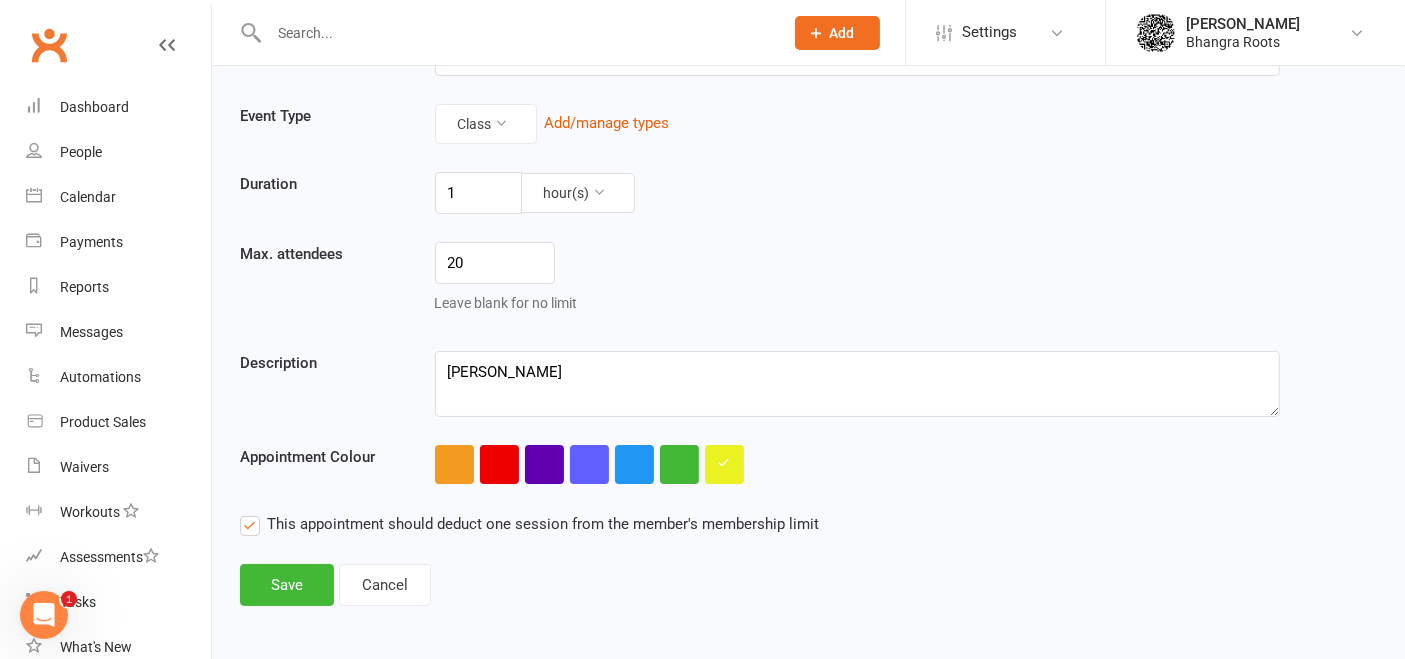 click at bounding box center (857, 464) 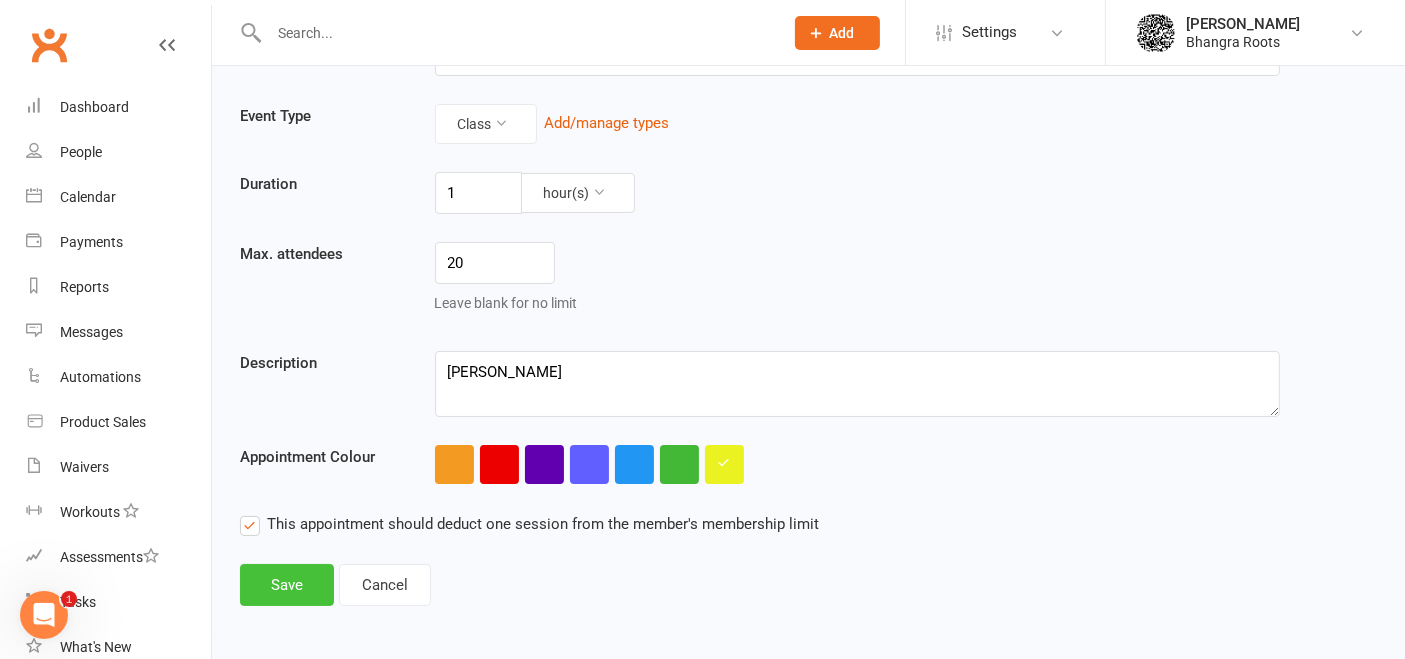 click on "Save" at bounding box center (287, 585) 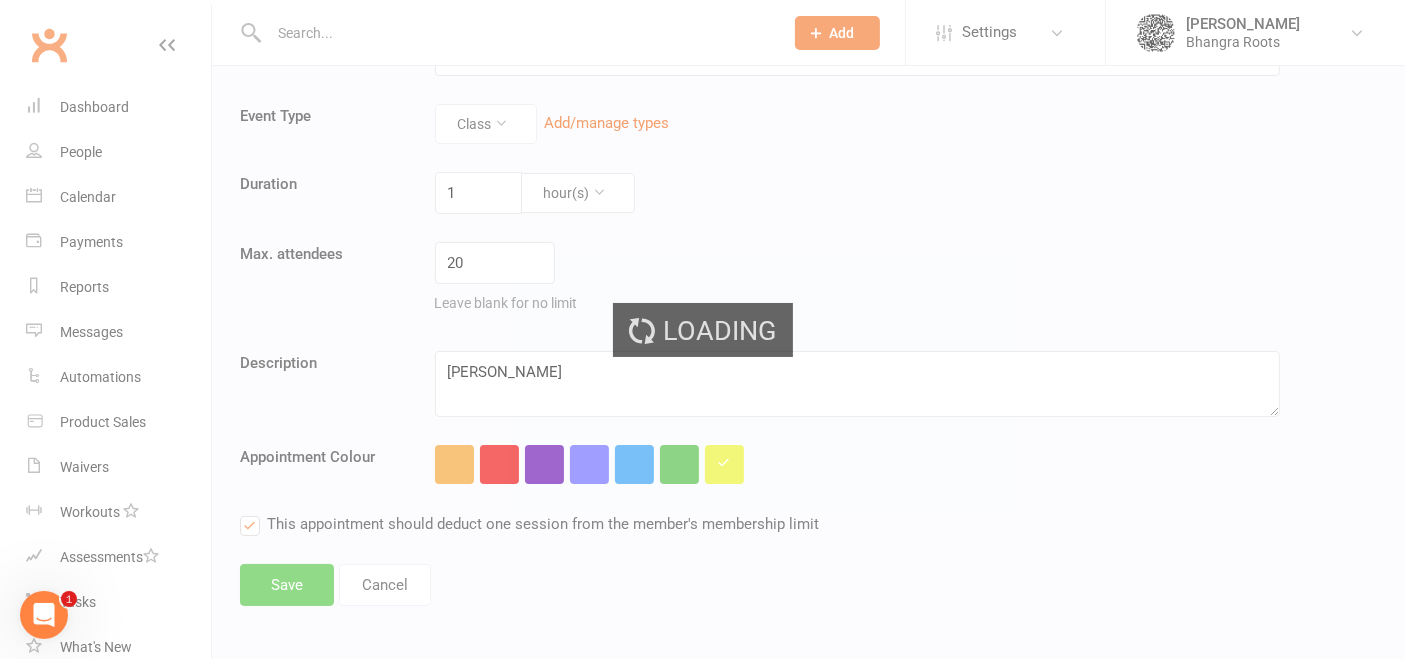 scroll, scrollTop: 0, scrollLeft: 0, axis: both 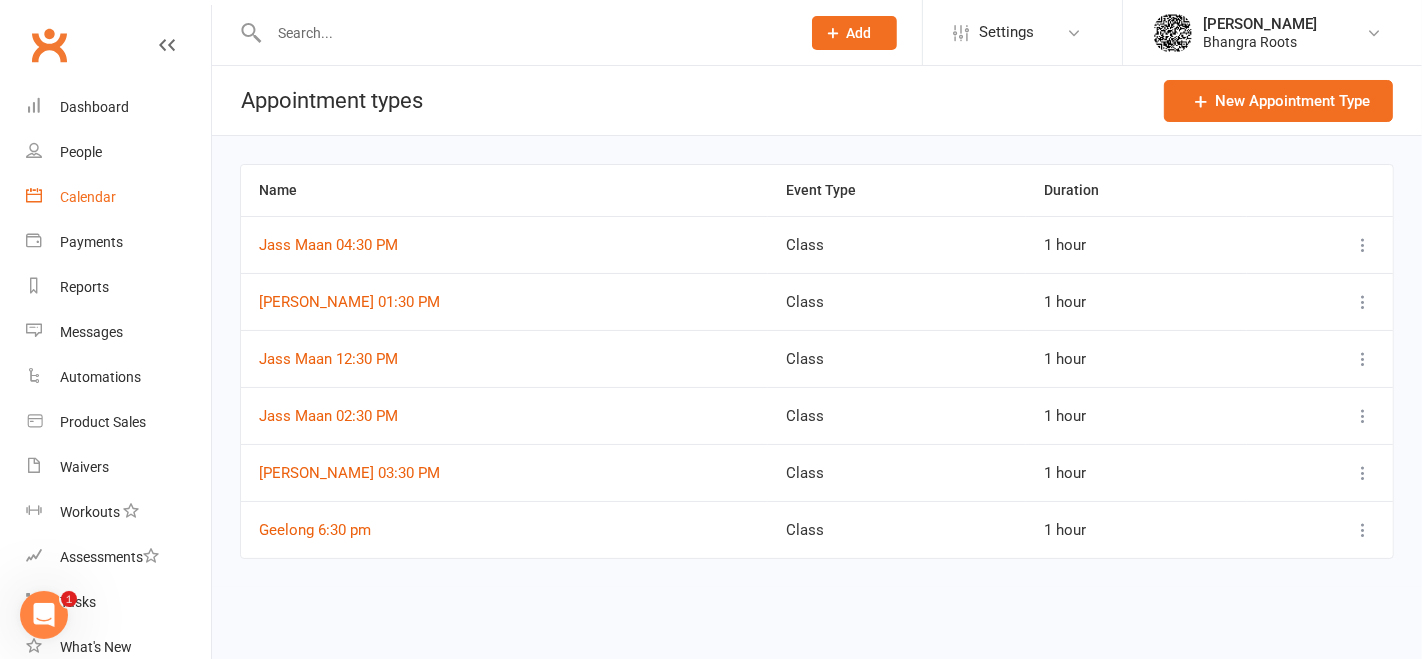 click on "Calendar" at bounding box center (88, 197) 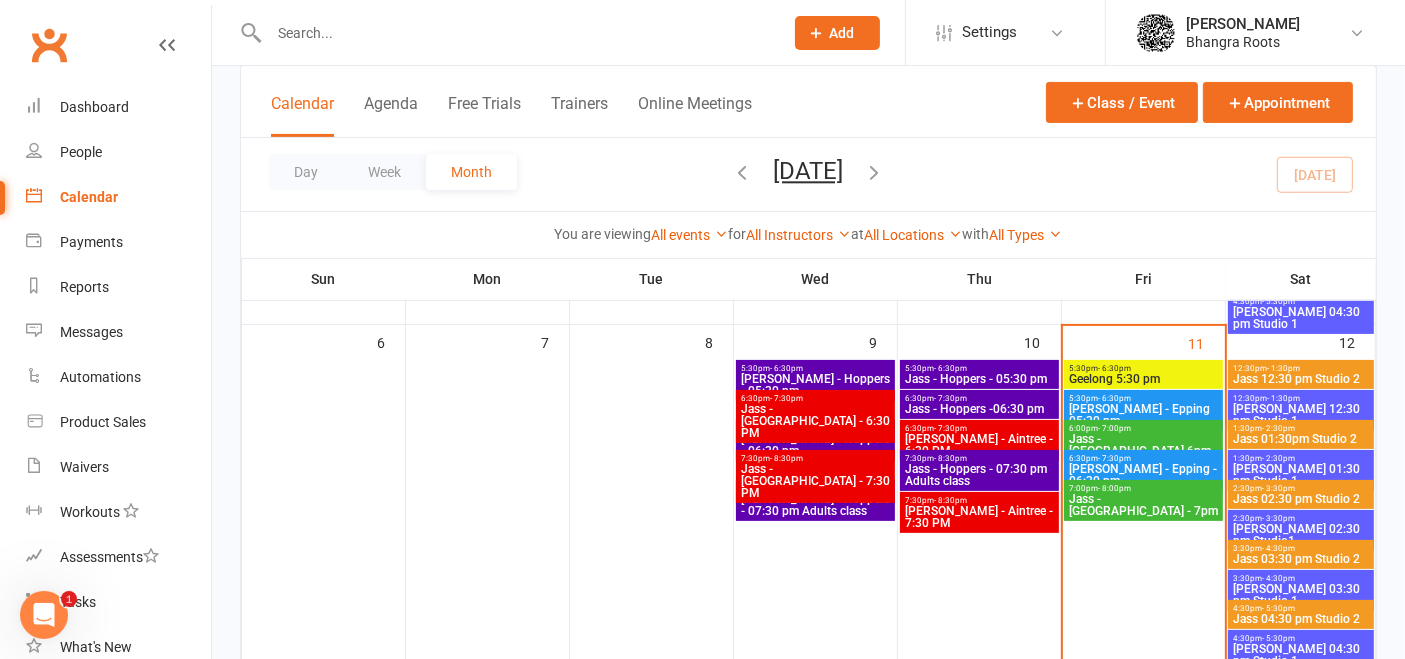 scroll, scrollTop: 448, scrollLeft: 0, axis: vertical 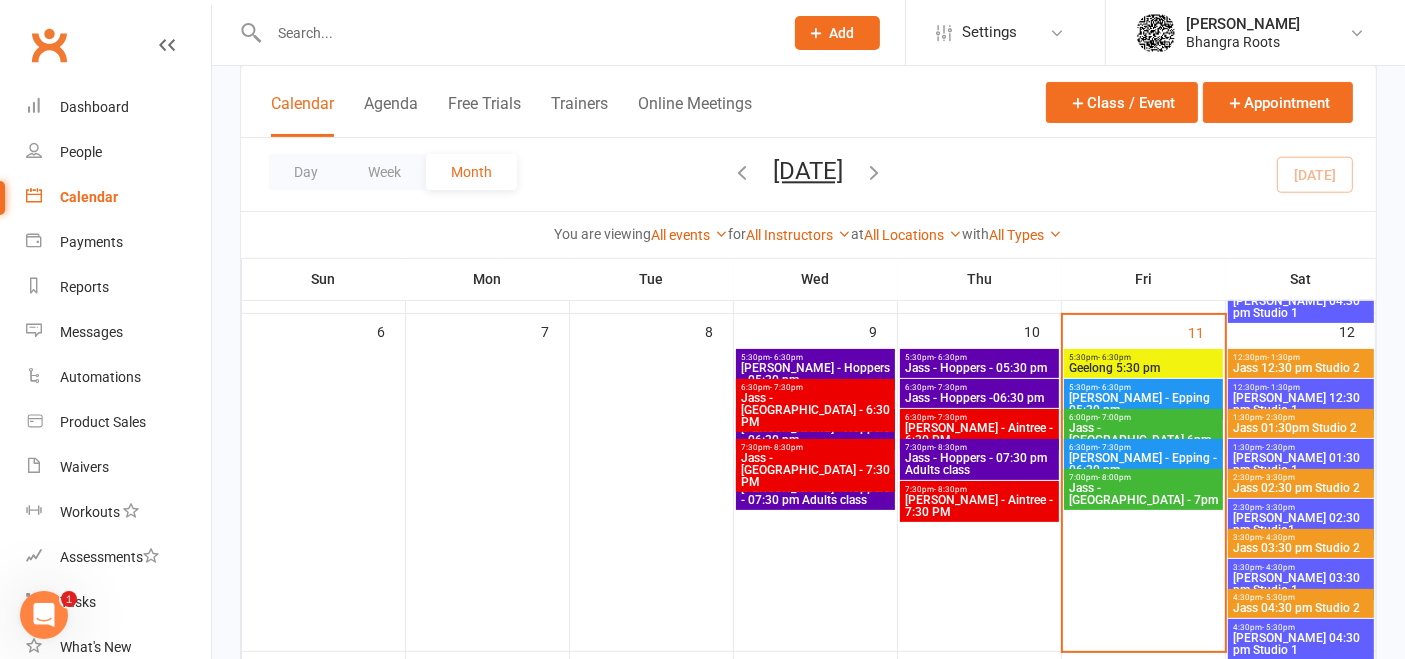 click on "5:30pm  - 6:30pm" at bounding box center [1143, 357] 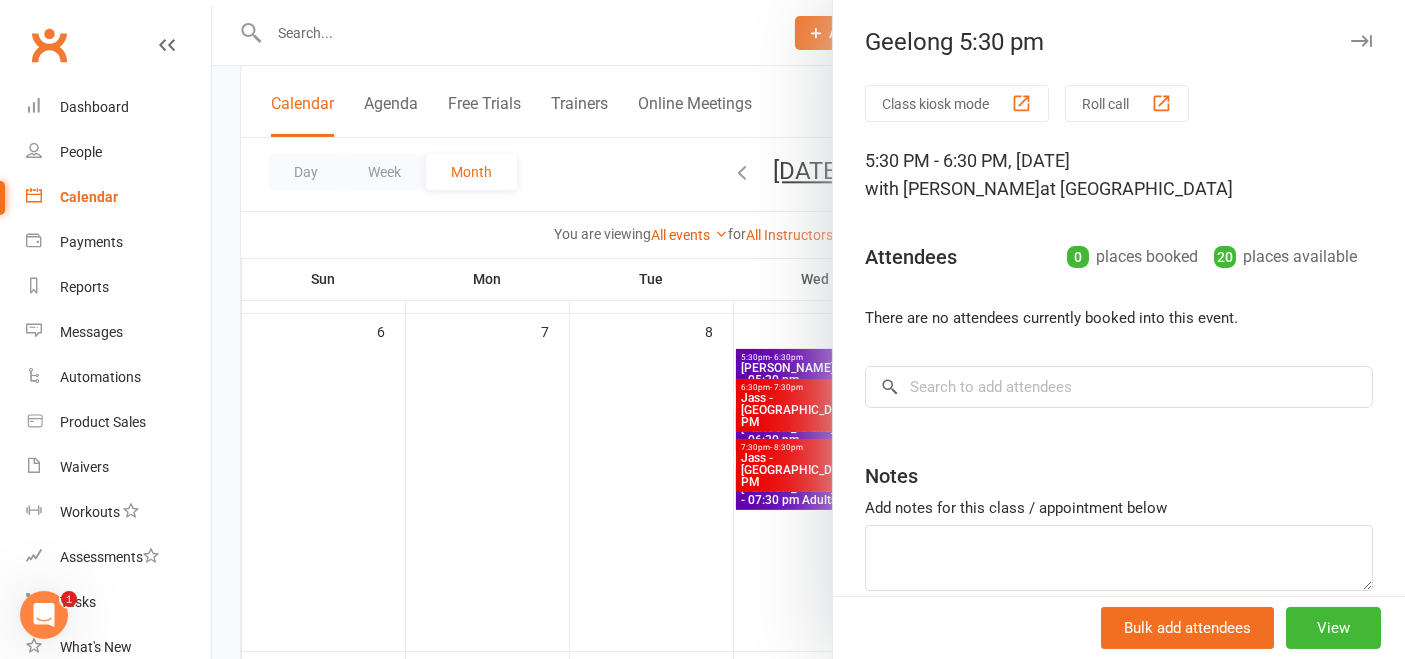 scroll, scrollTop: 91, scrollLeft: 0, axis: vertical 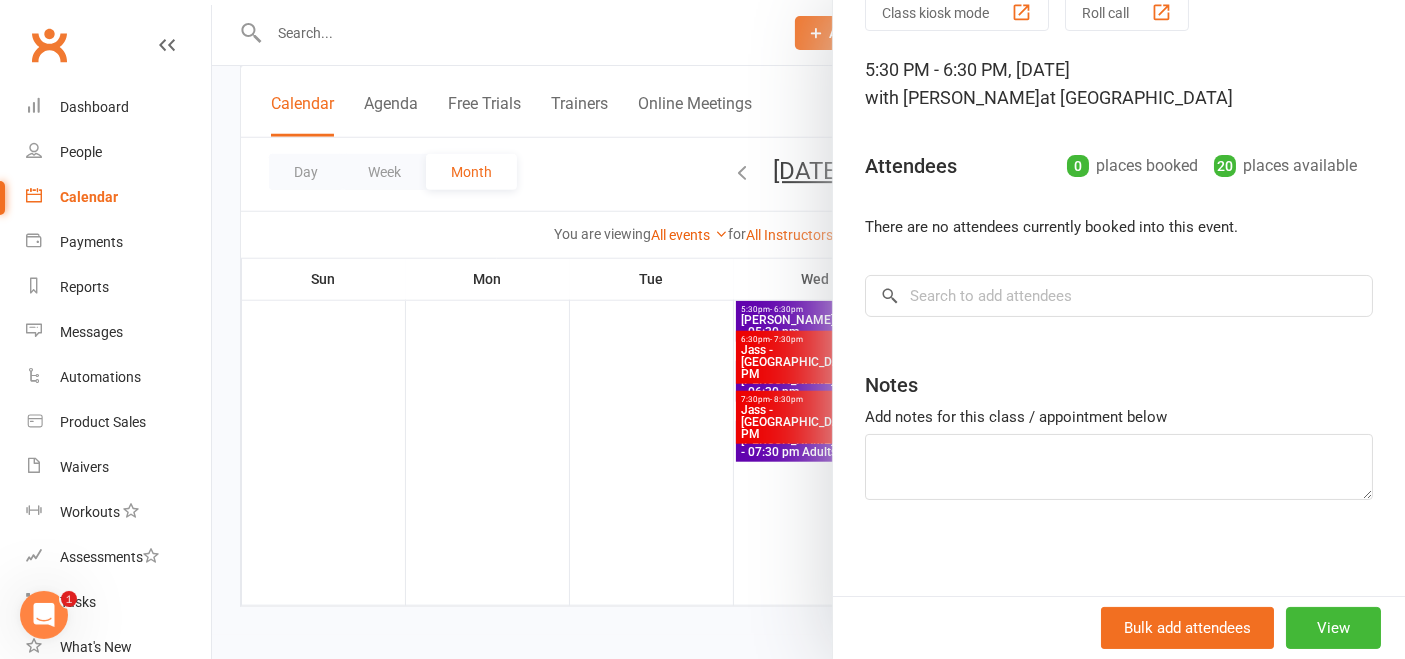 click at bounding box center (808, 329) 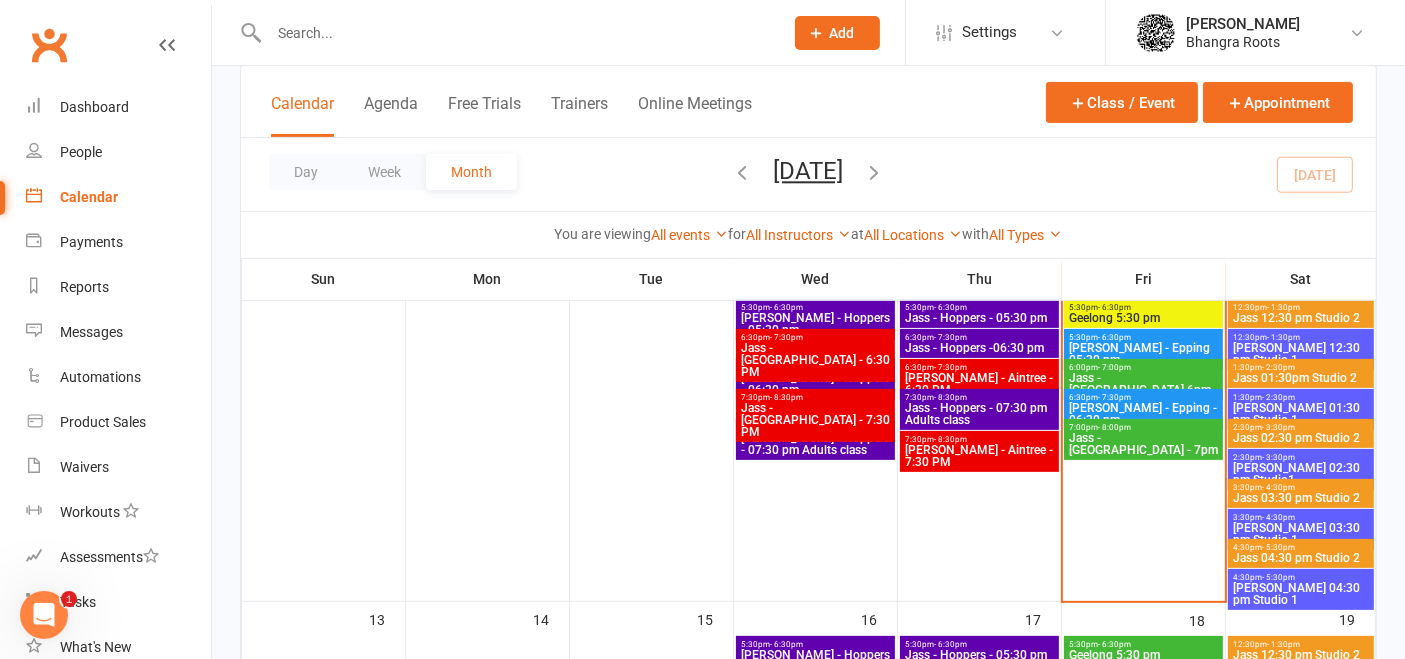 scroll, scrollTop: 405, scrollLeft: 0, axis: vertical 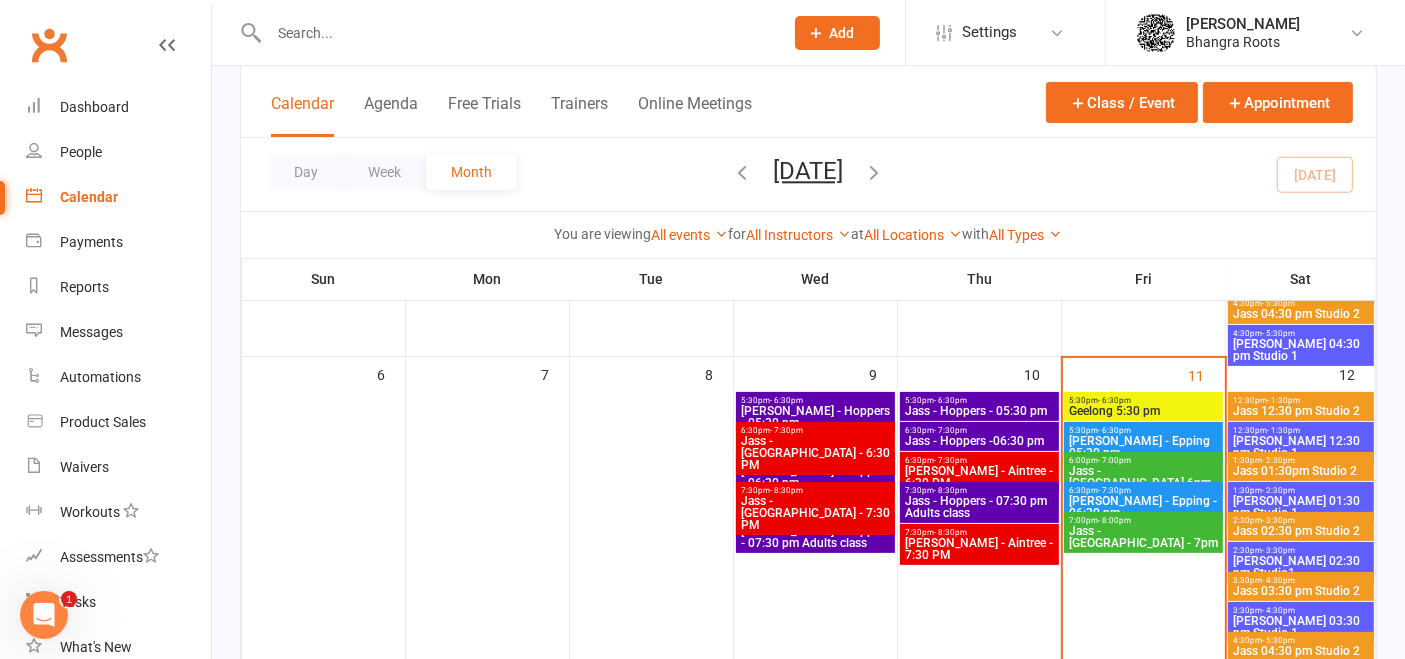 click on "5:30pm  - 6:30pm Geelong 5:30 pm" at bounding box center [1143, 406] 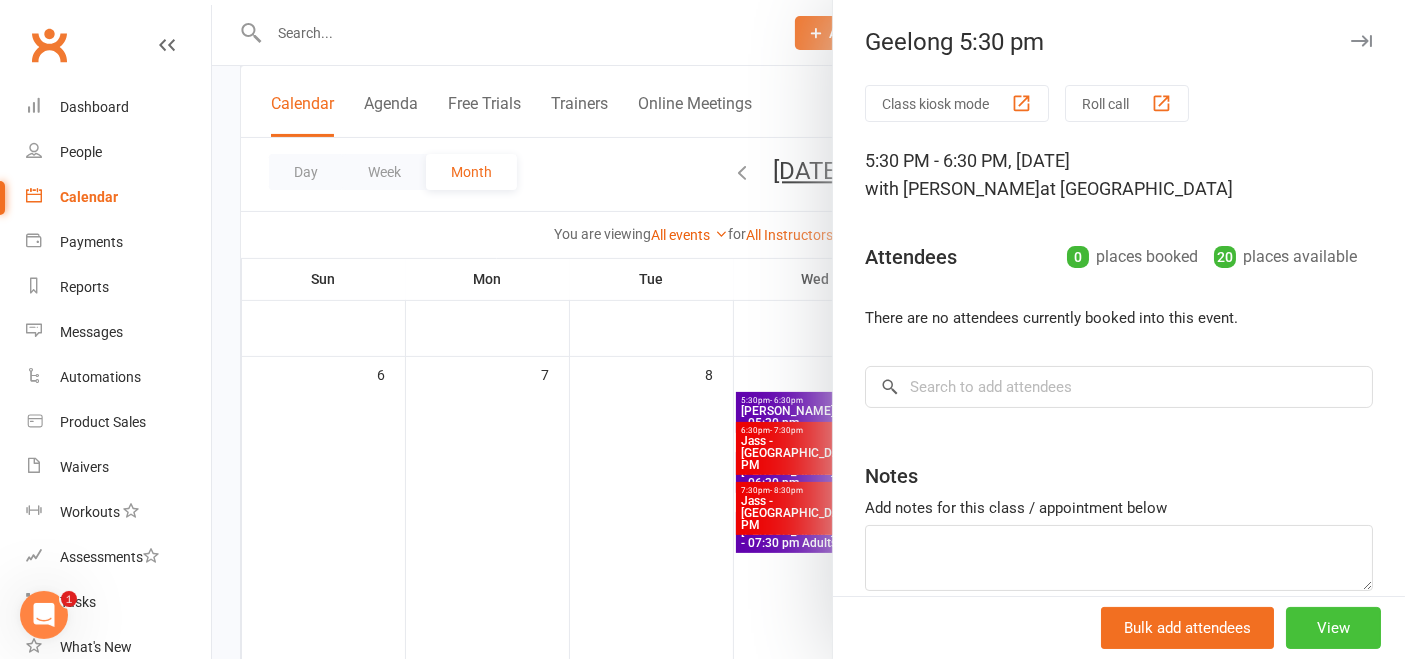 click on "View" at bounding box center (1333, 628) 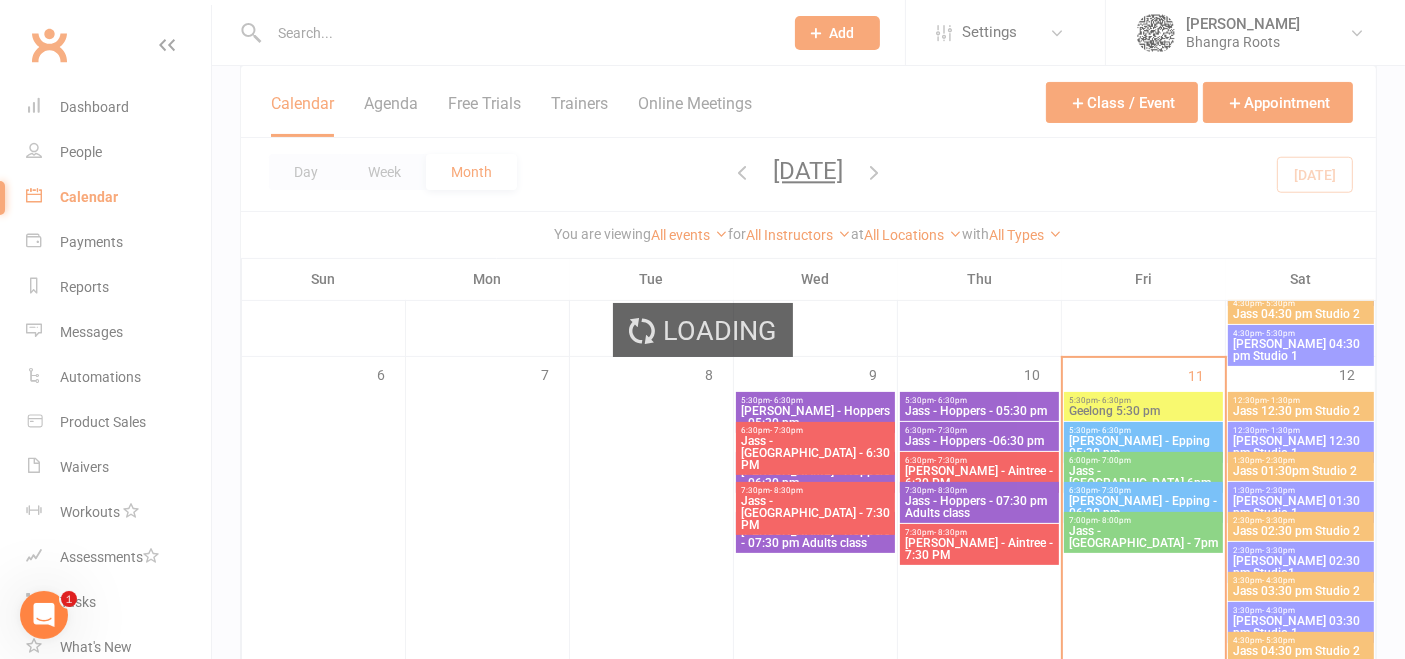 scroll, scrollTop: 0, scrollLeft: 0, axis: both 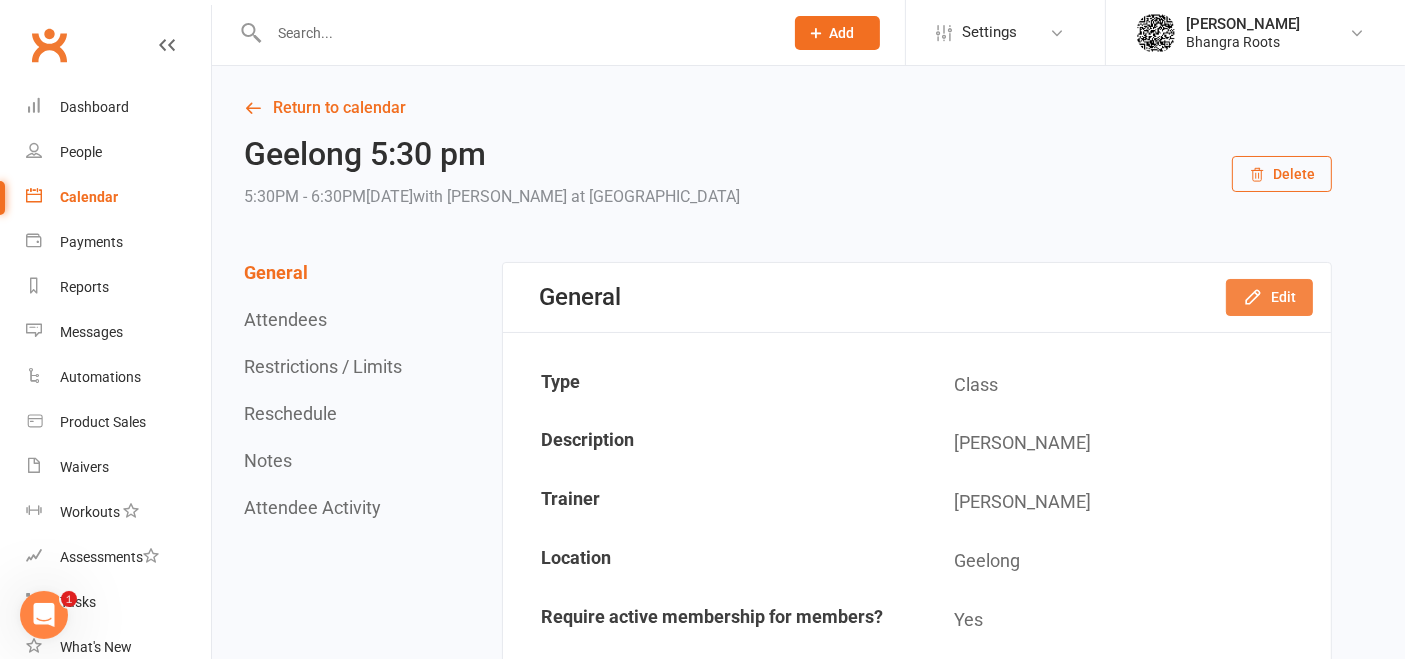 click 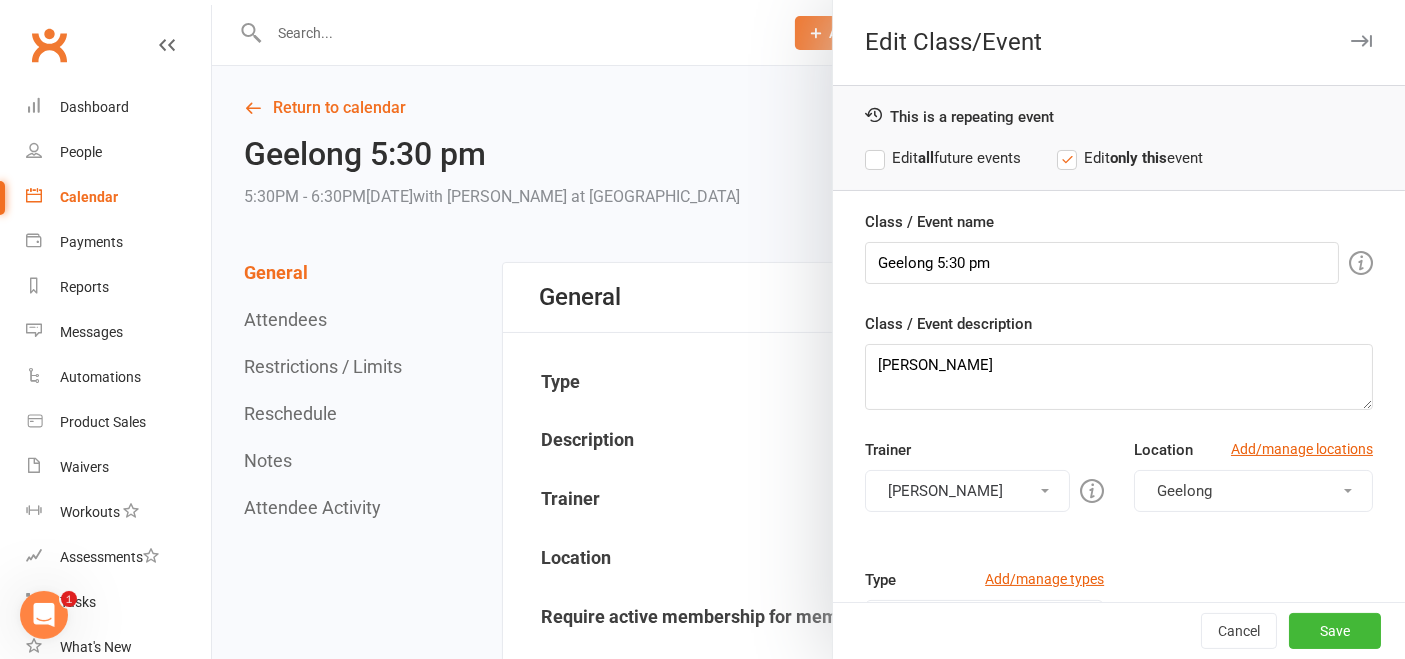 click on "Edit  all  future events" at bounding box center [943, 158] 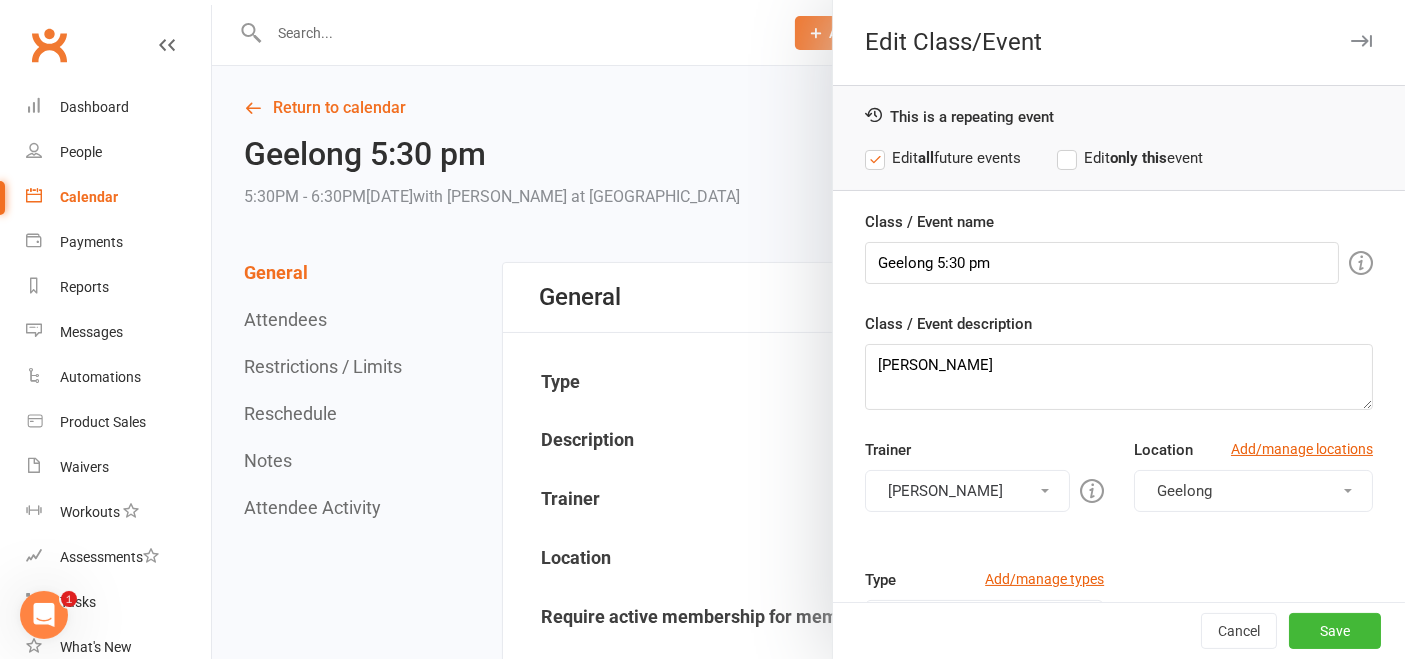 scroll, scrollTop: 292, scrollLeft: 0, axis: vertical 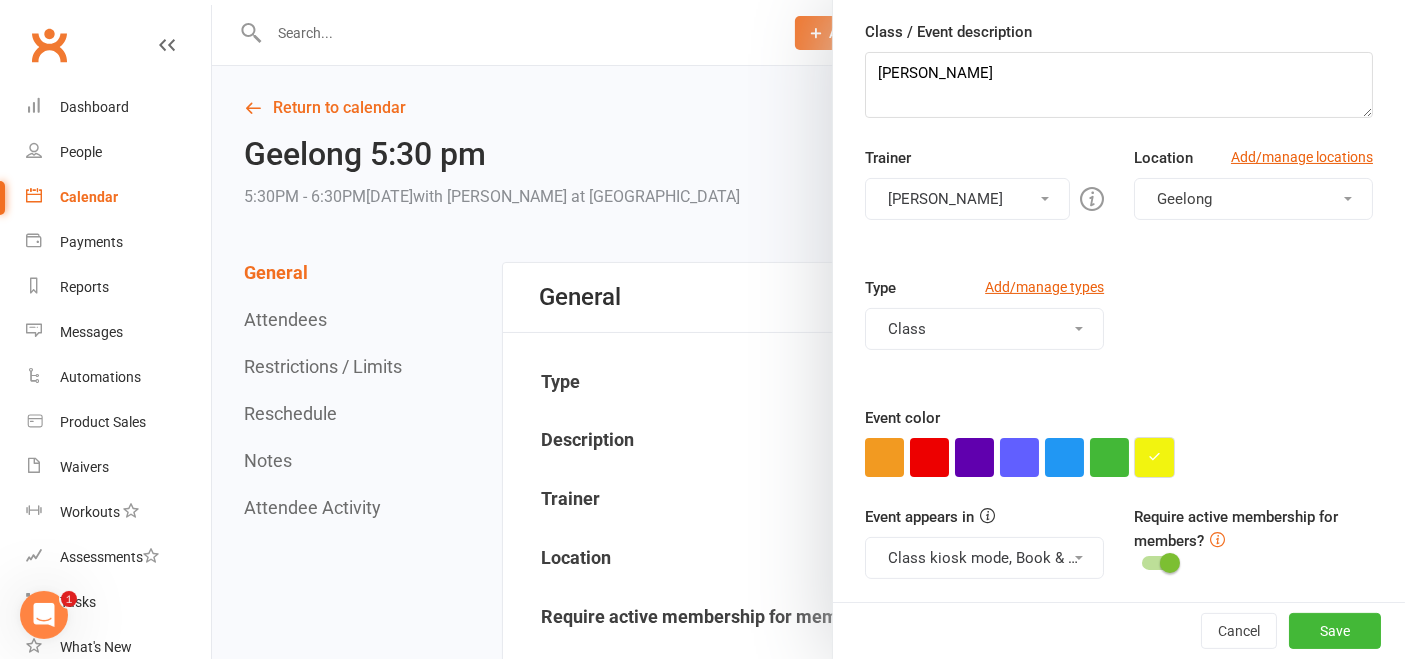 click at bounding box center [1154, 456] 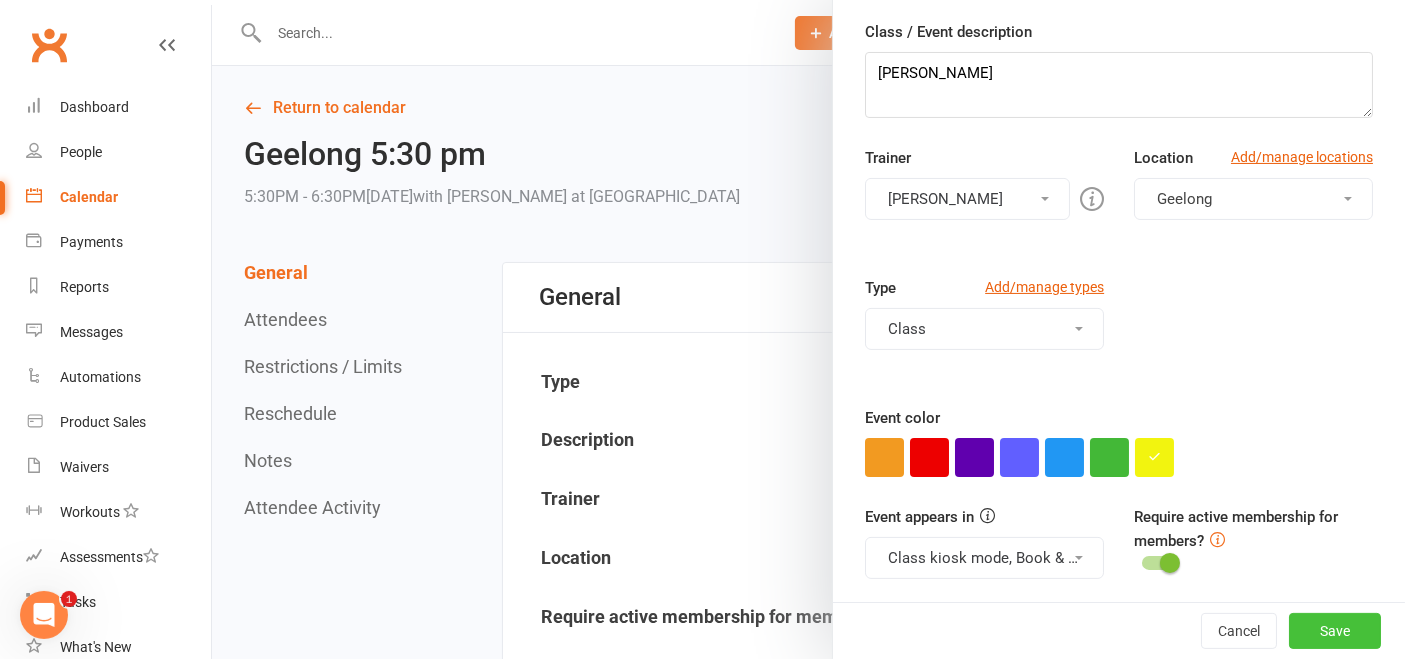 click on "Save" at bounding box center (1335, 631) 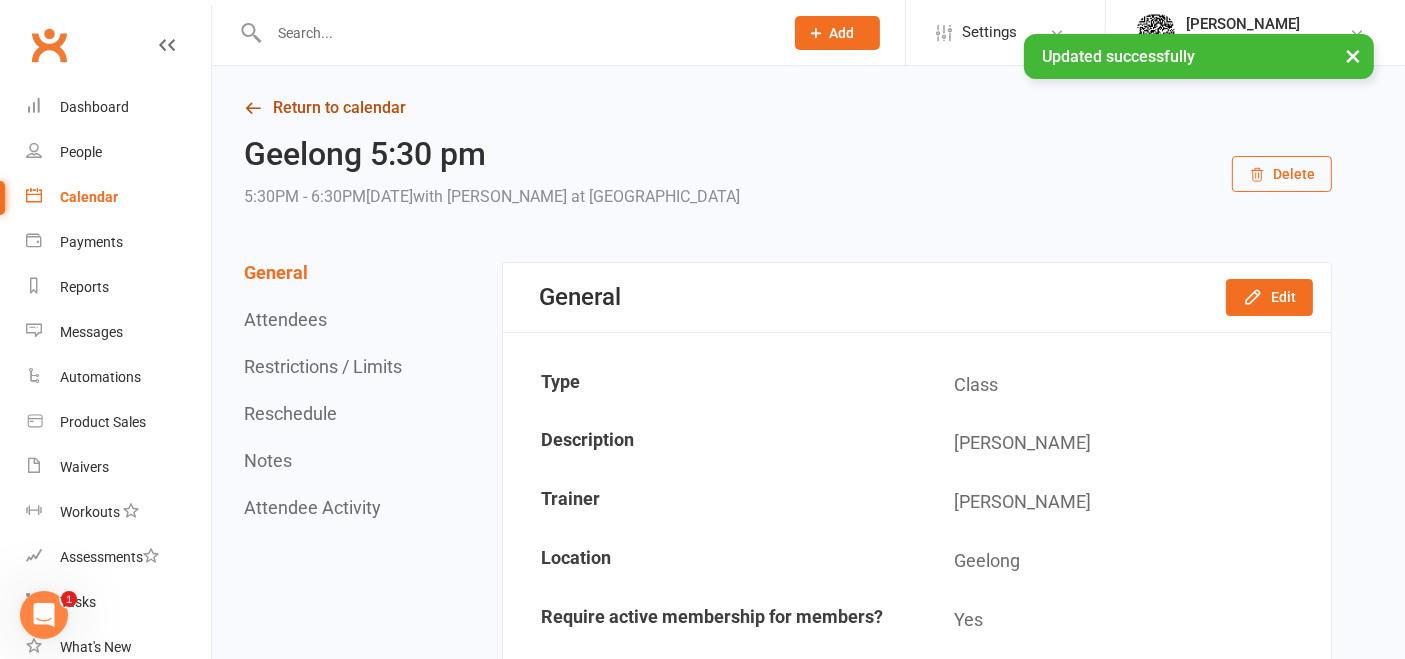 click on "Return to calendar" at bounding box center (788, 108) 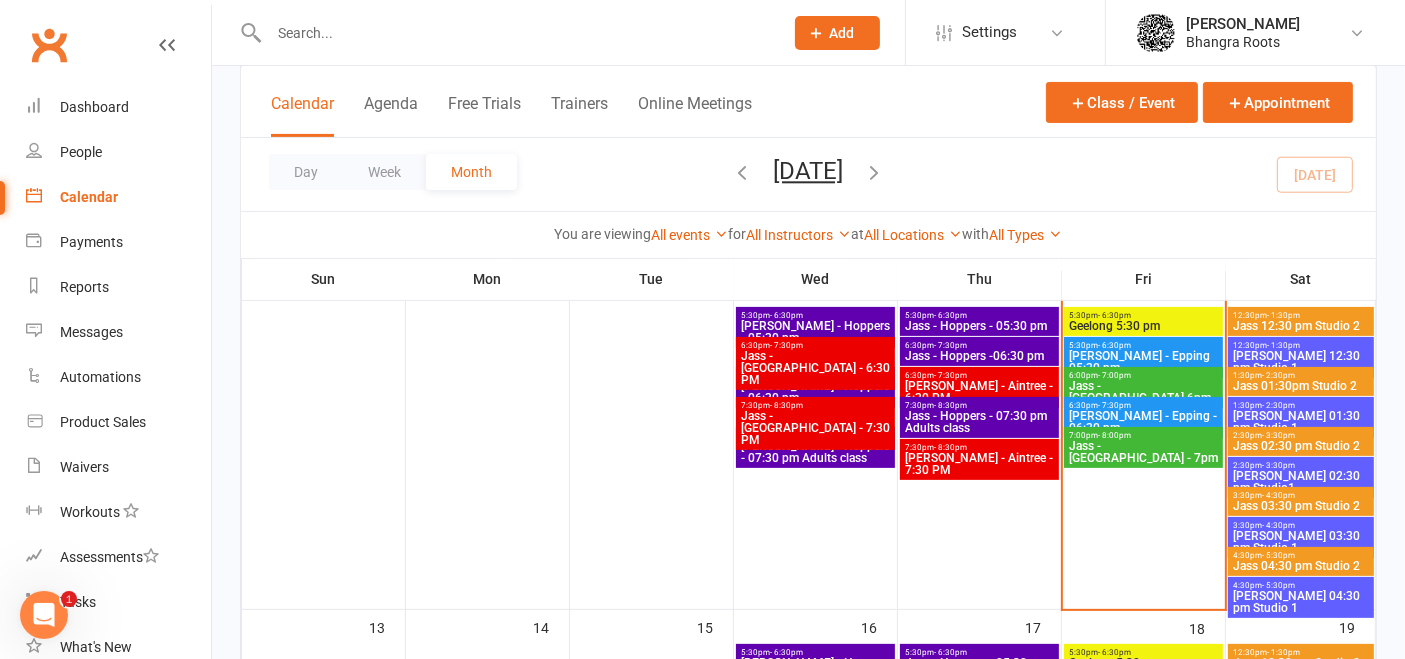 scroll, scrollTop: 488, scrollLeft: 0, axis: vertical 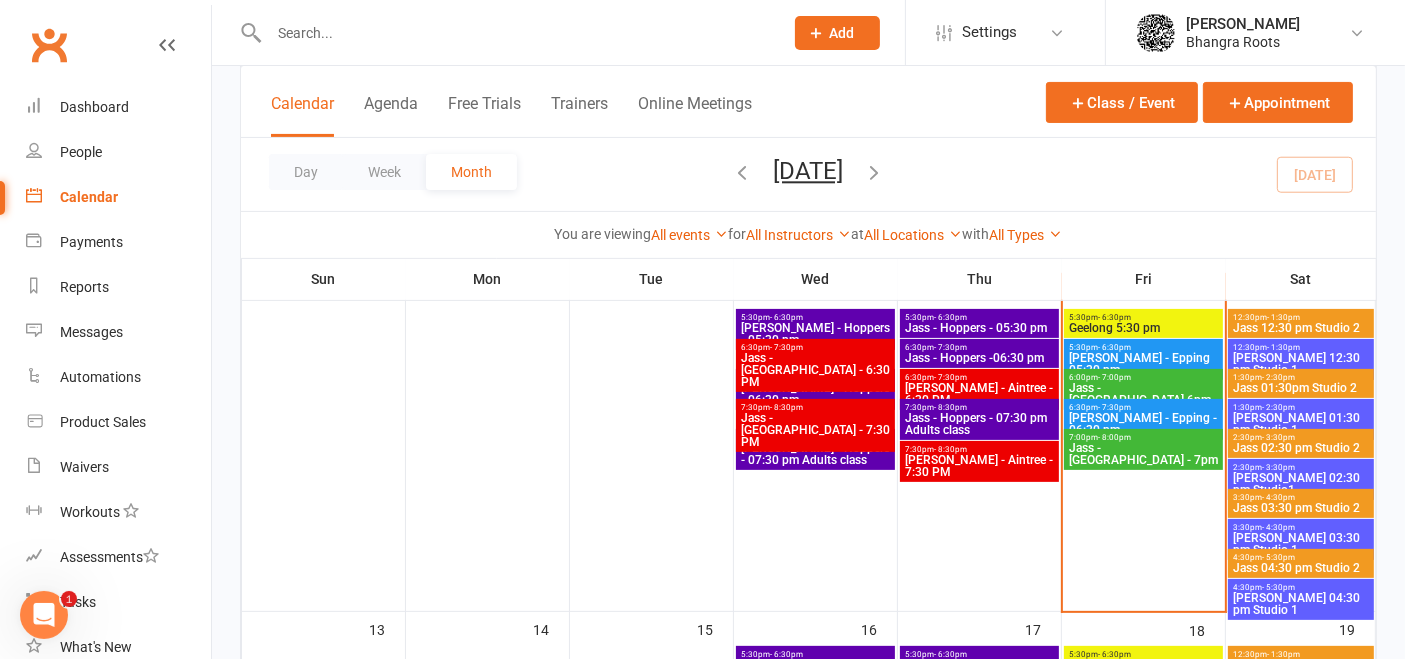 click on "- 6:30pm" at bounding box center [1114, 317] 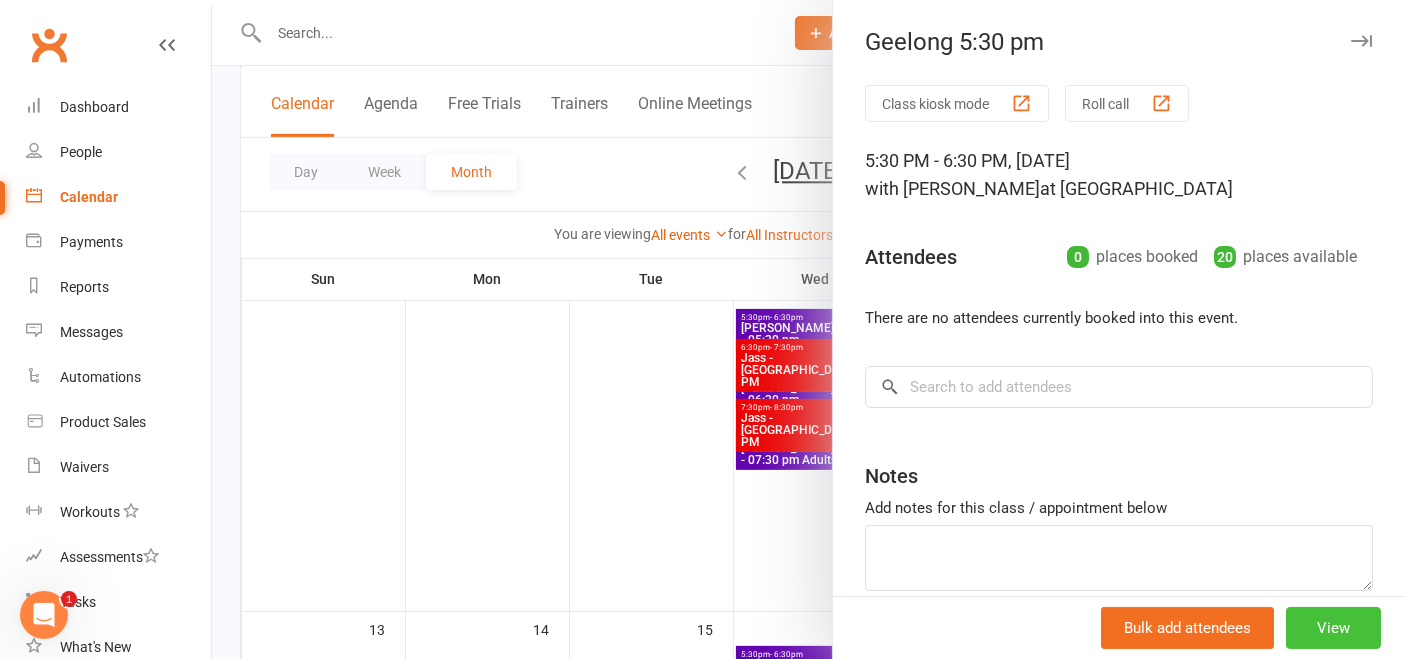 click on "View" at bounding box center (1333, 628) 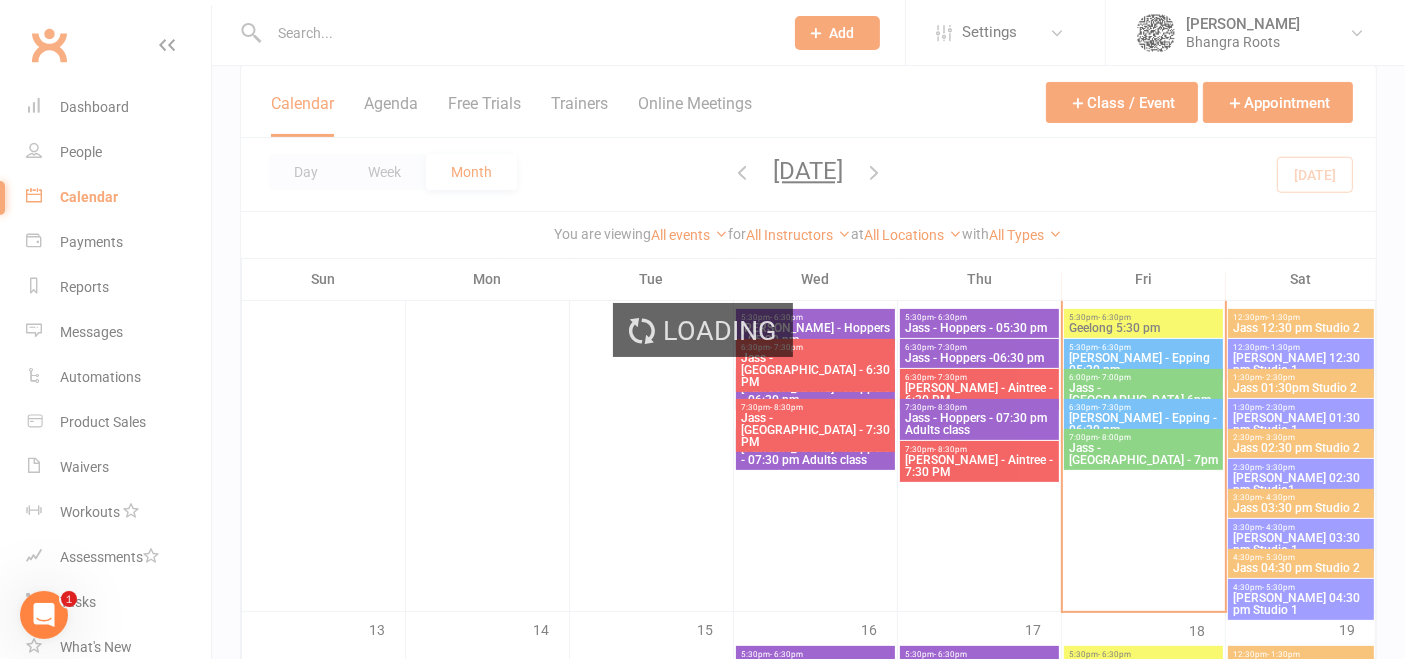 scroll, scrollTop: 0, scrollLeft: 0, axis: both 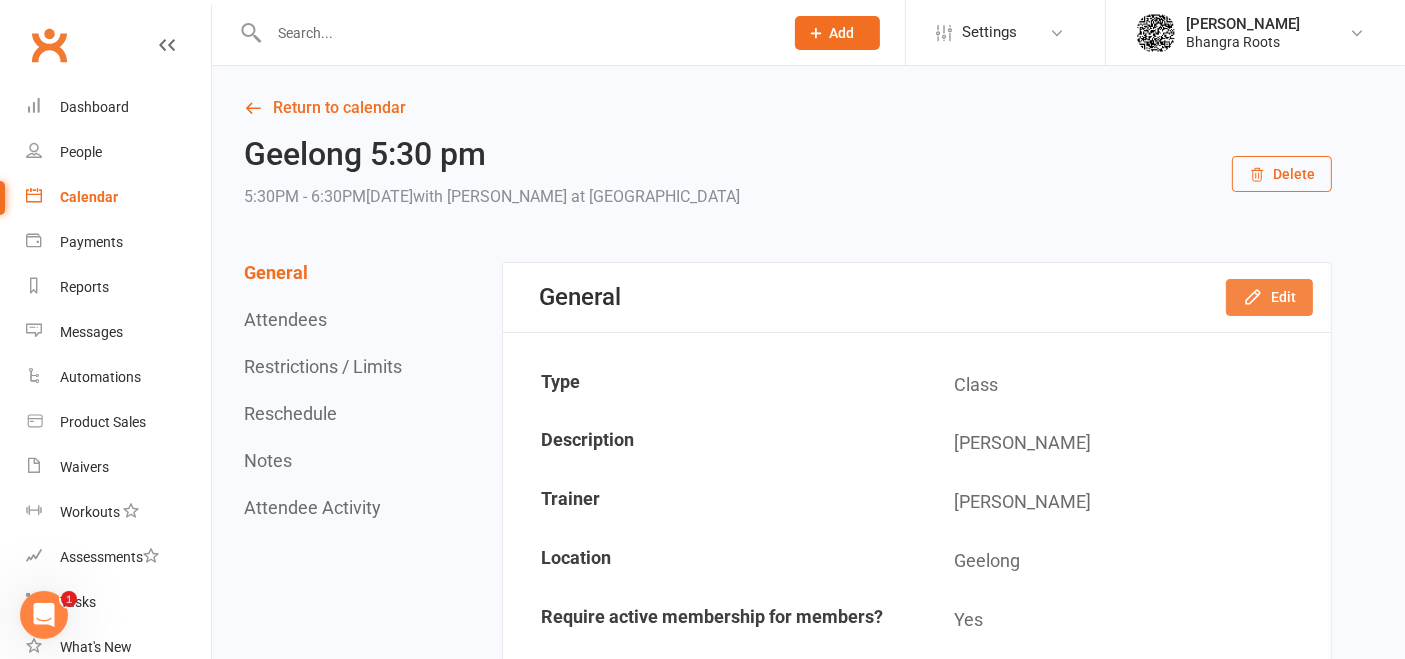 click 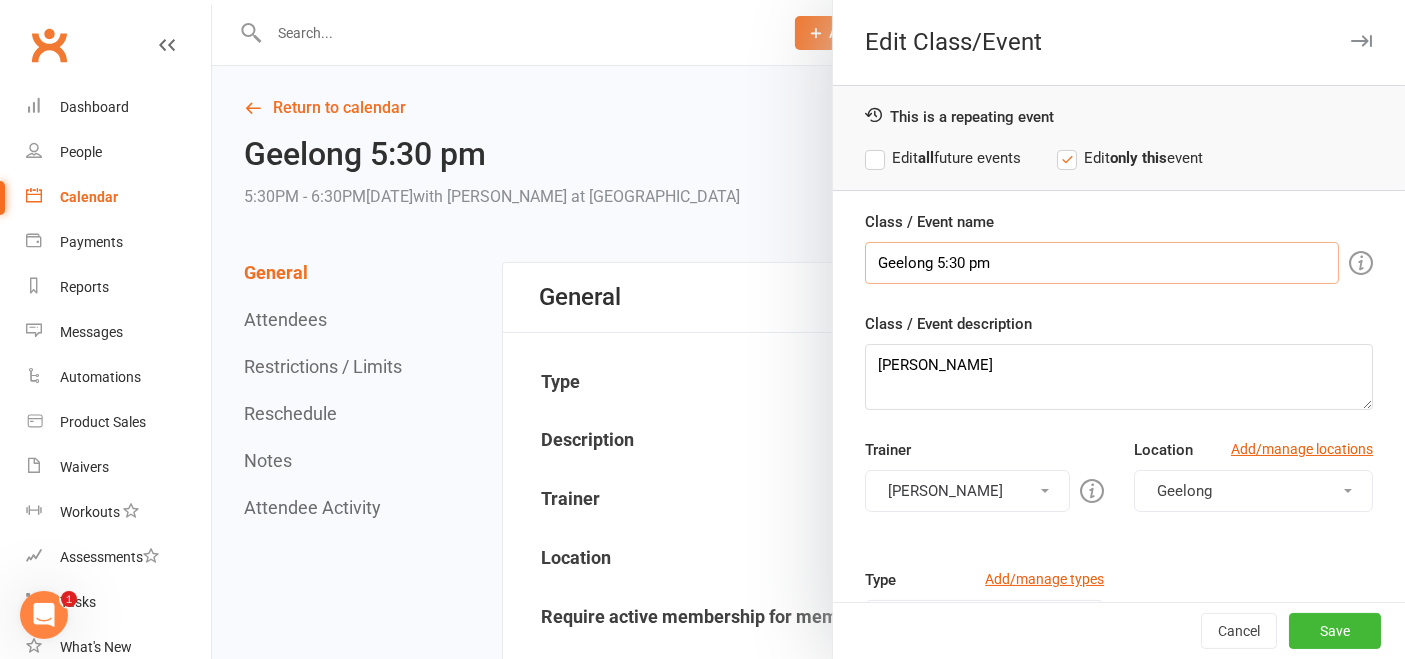 click on "Geelong 5:30 pm" at bounding box center [1102, 263] 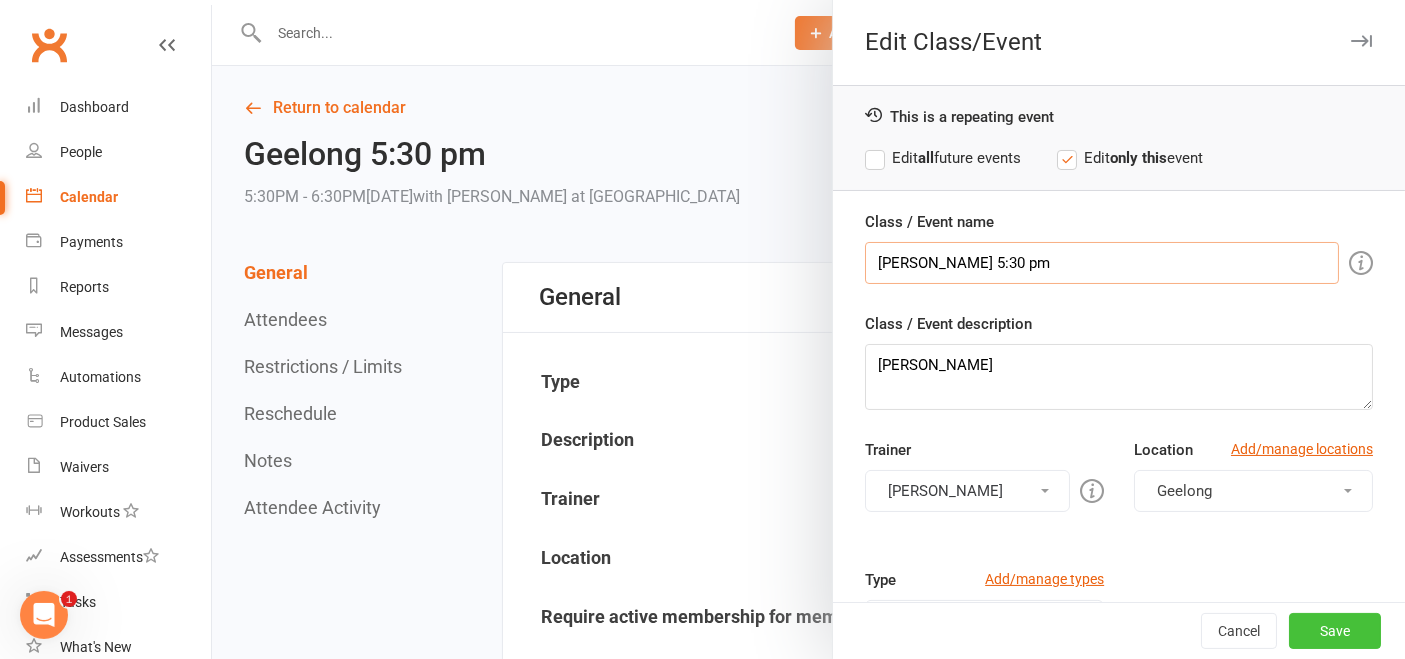 type on "[PERSON_NAME] 5:30 pm" 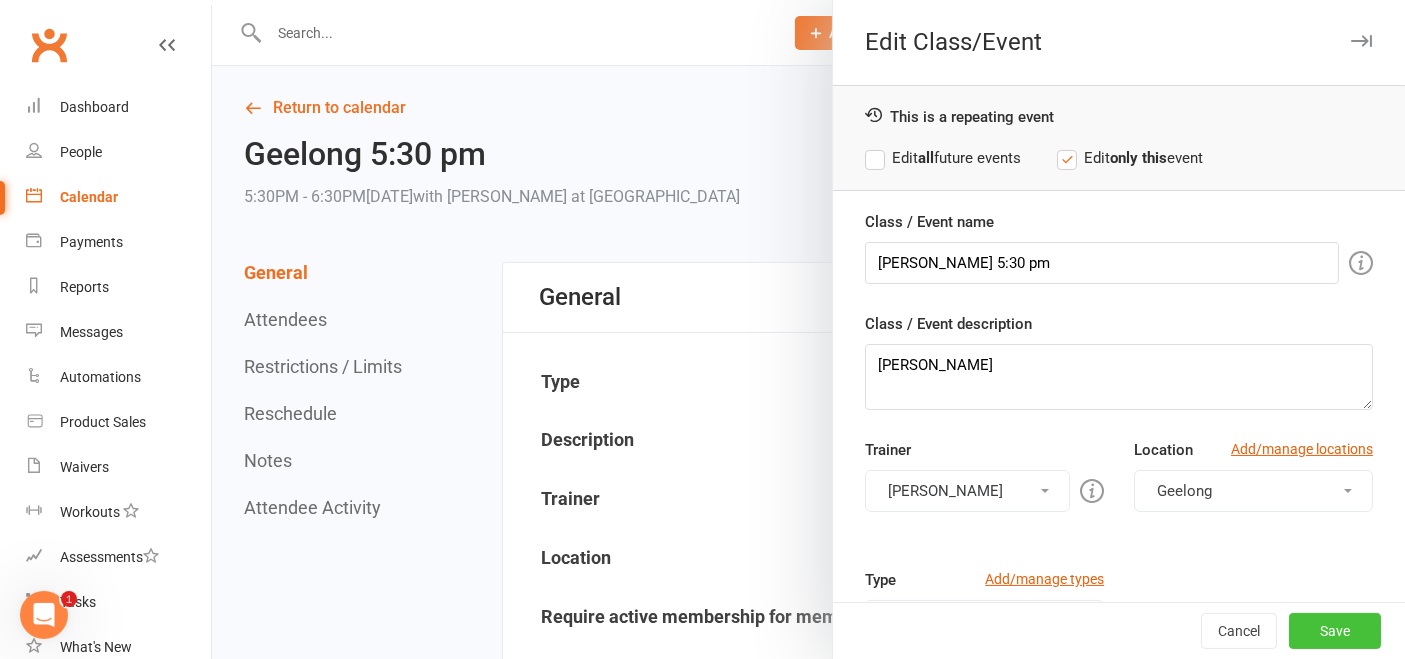 click on "Save" at bounding box center [1335, 631] 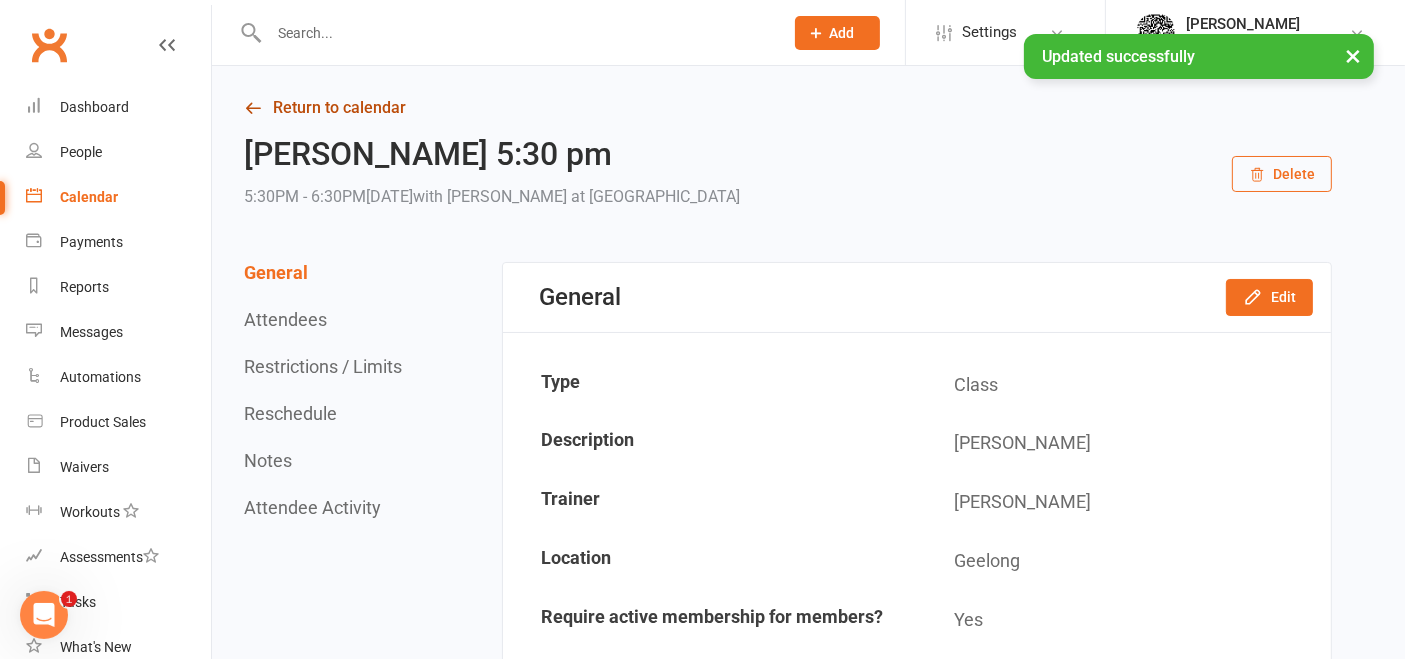 click on "Return to calendar" at bounding box center (788, 108) 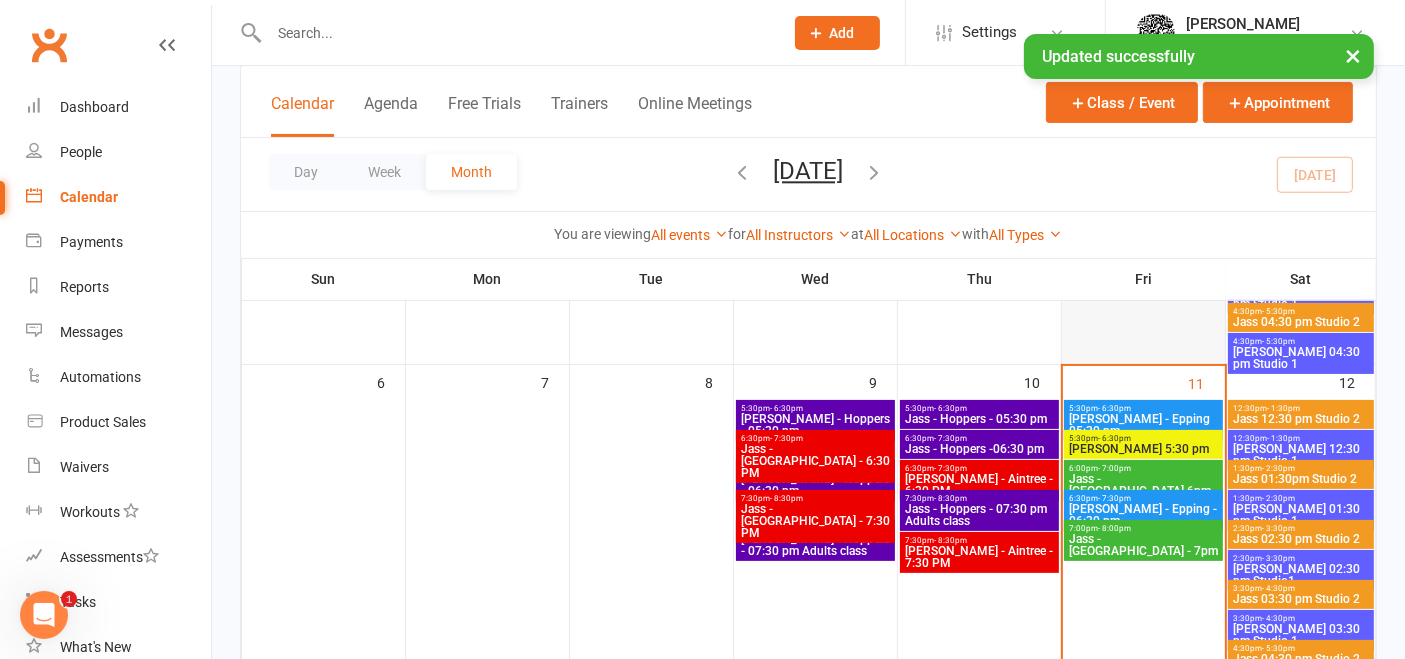scroll, scrollTop: 397, scrollLeft: 0, axis: vertical 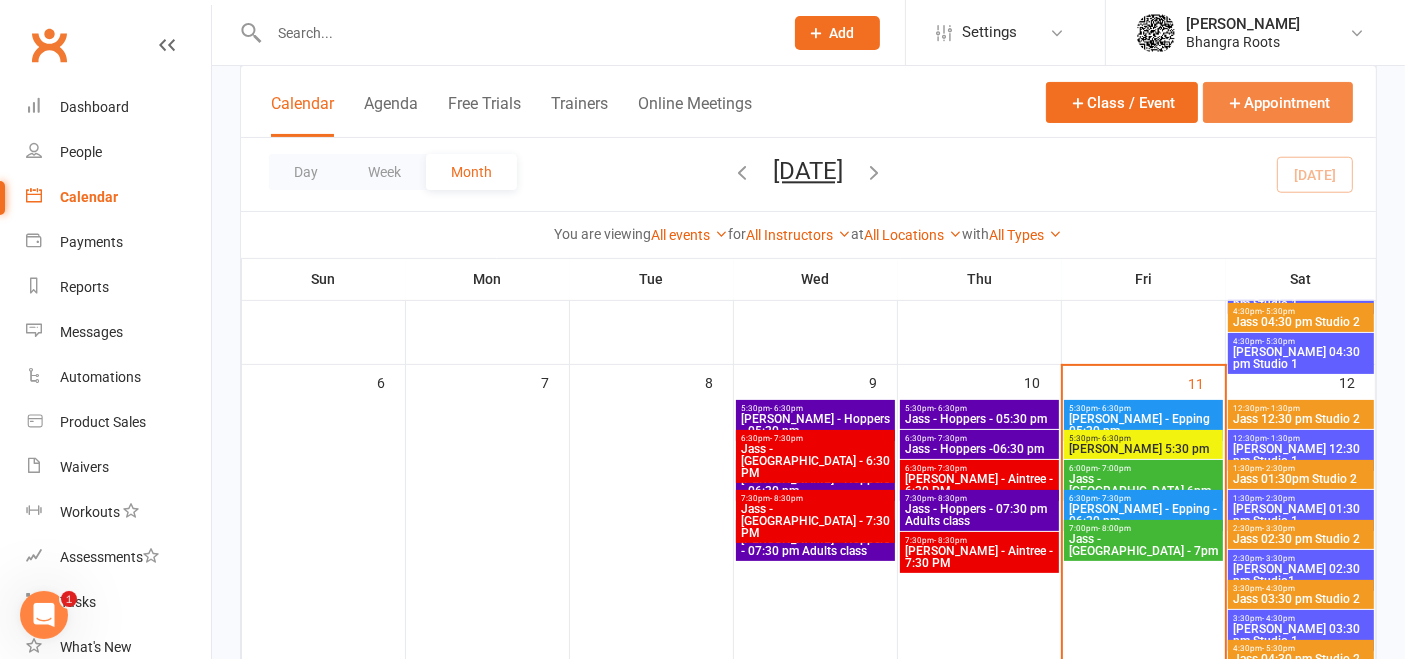 click on "Appointment" at bounding box center (1278, 102) 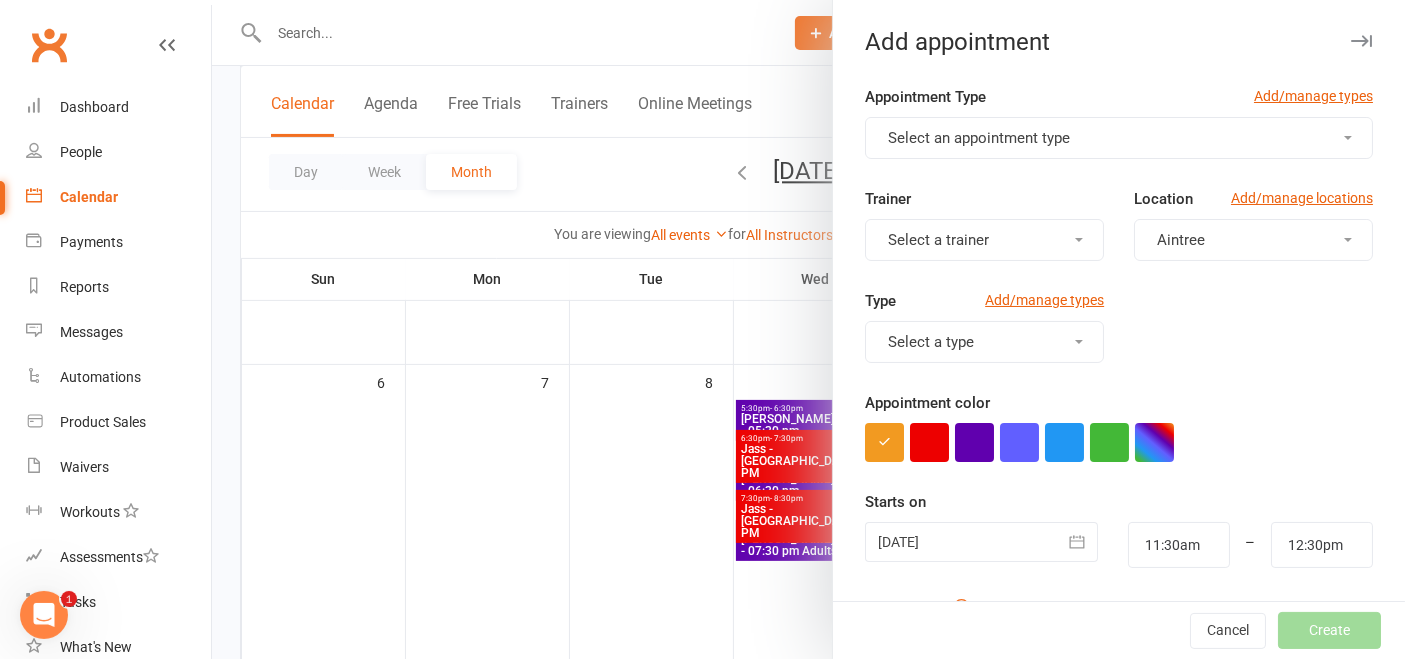 click on "Select an appointment type" at bounding box center (1119, 138) 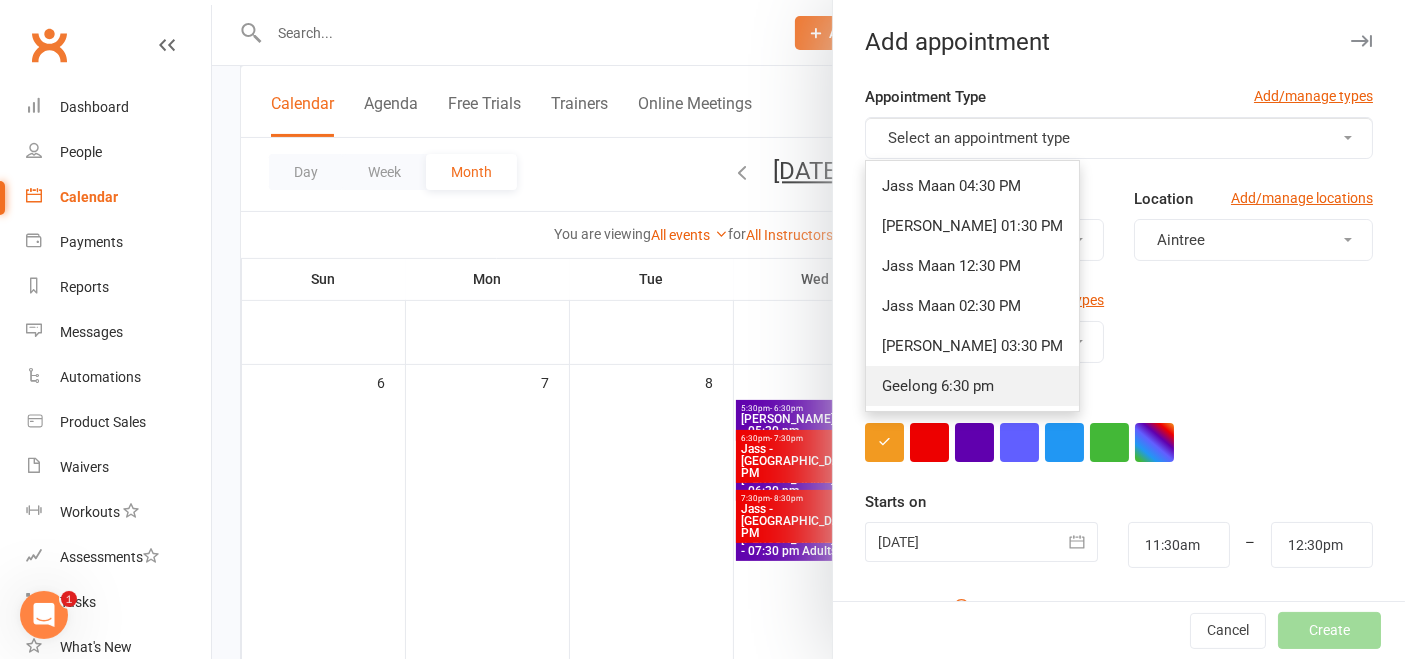 click on "Geelong 6:30 pm" at bounding box center (972, 386) 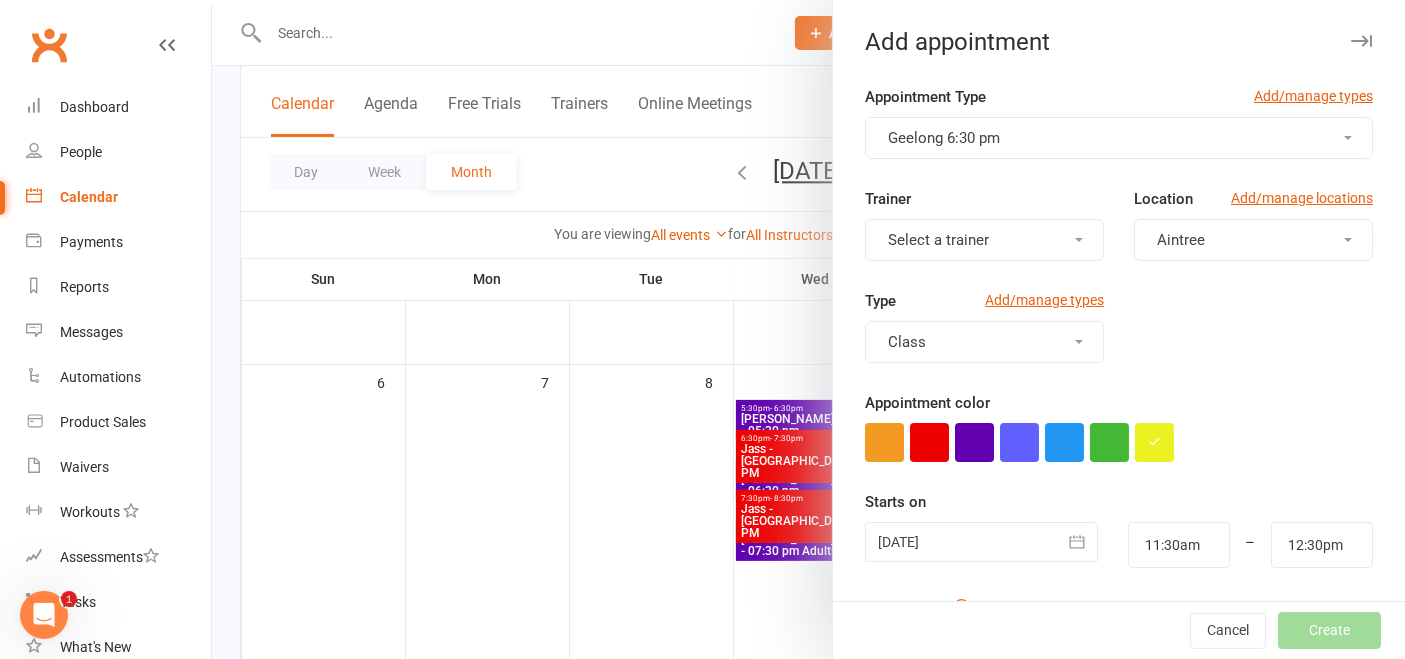 click on "Geelong 6:30 pm" at bounding box center [1119, 138] 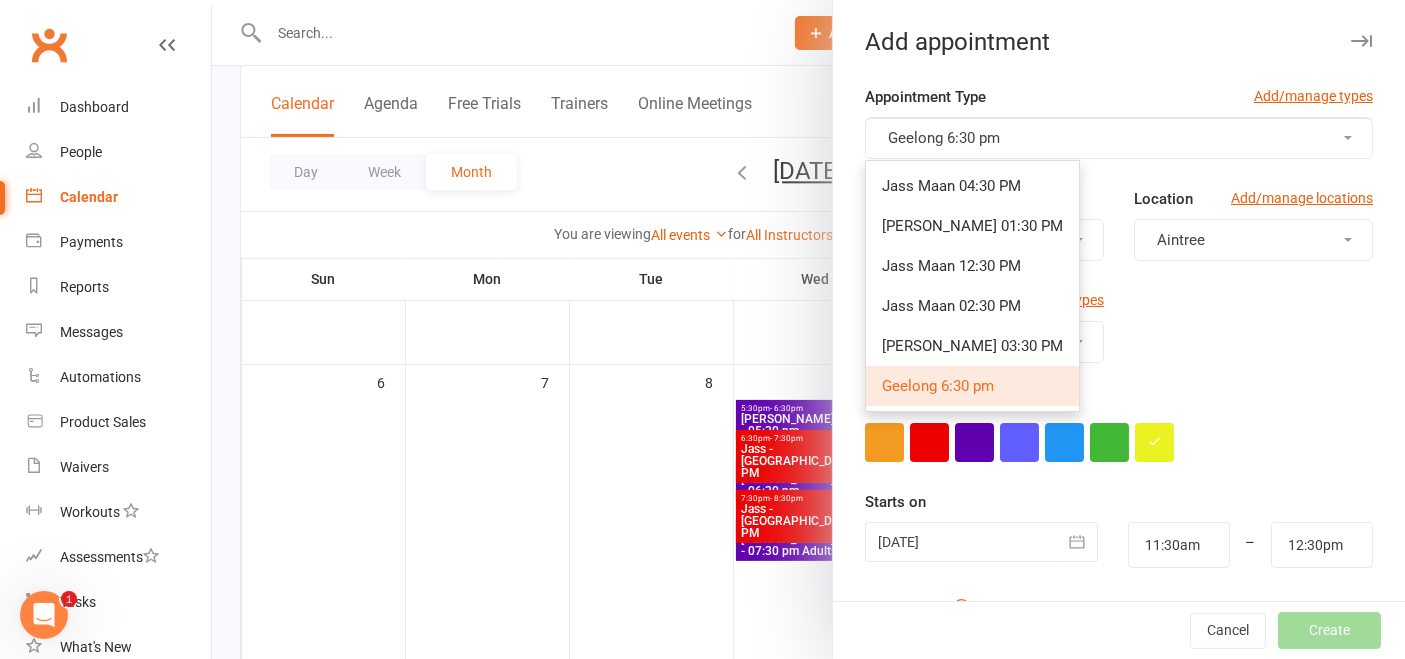 click on "Trainer
Select a trainer
Location Add/manage locations
[GEOGRAPHIC_DATA]" at bounding box center [1119, 238] 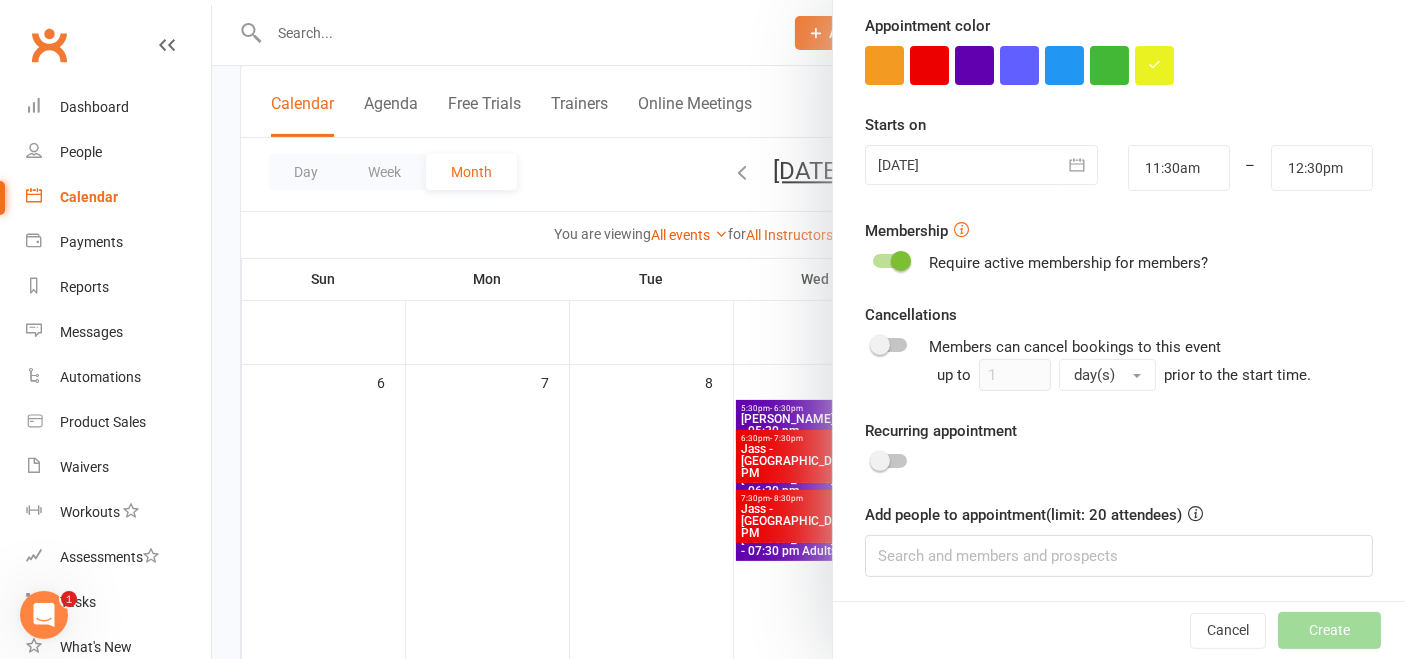 scroll, scrollTop: 0, scrollLeft: 0, axis: both 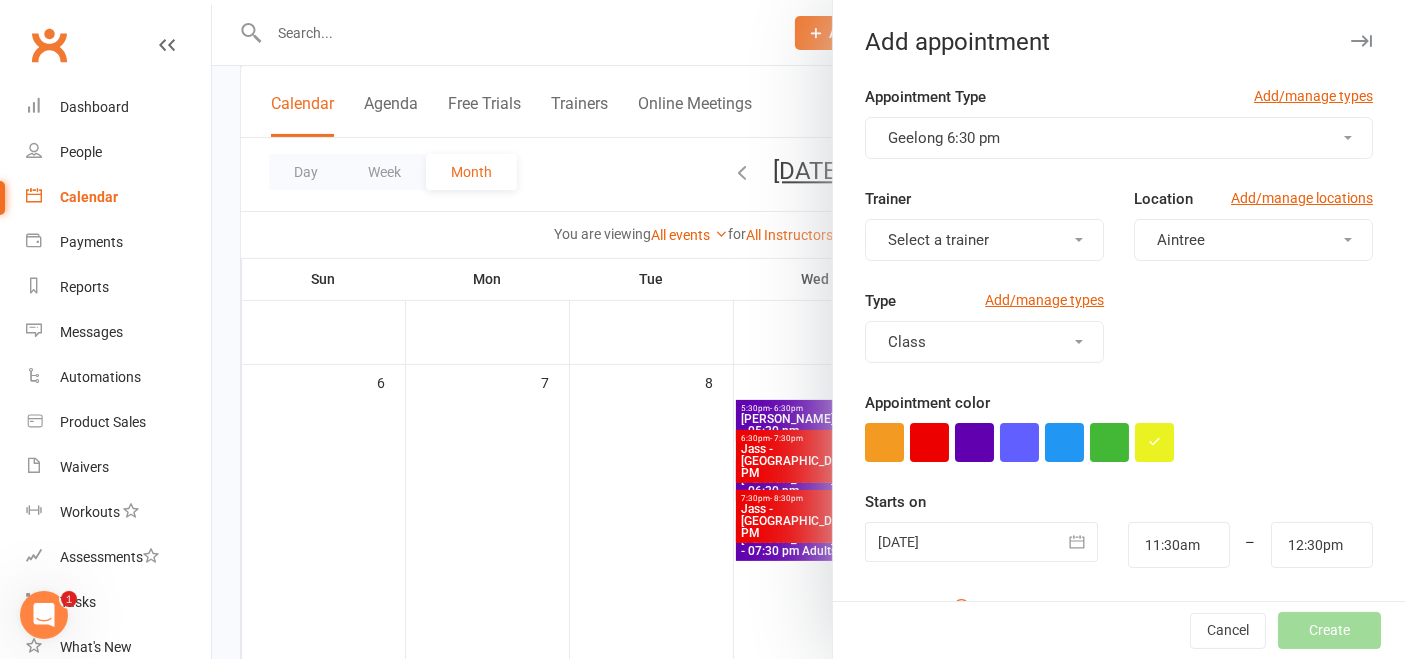 click on "Geelong 6:30 pm" at bounding box center [1119, 138] 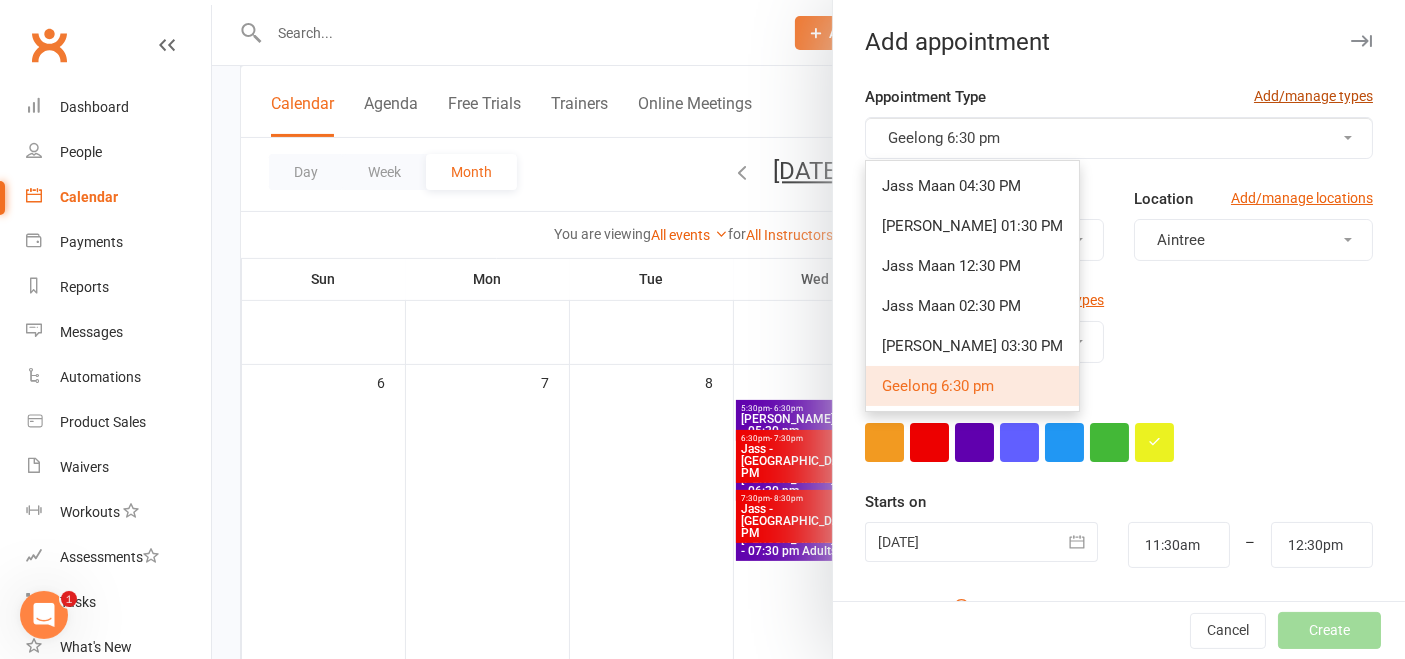 click on "Add/manage types" at bounding box center (1313, 96) 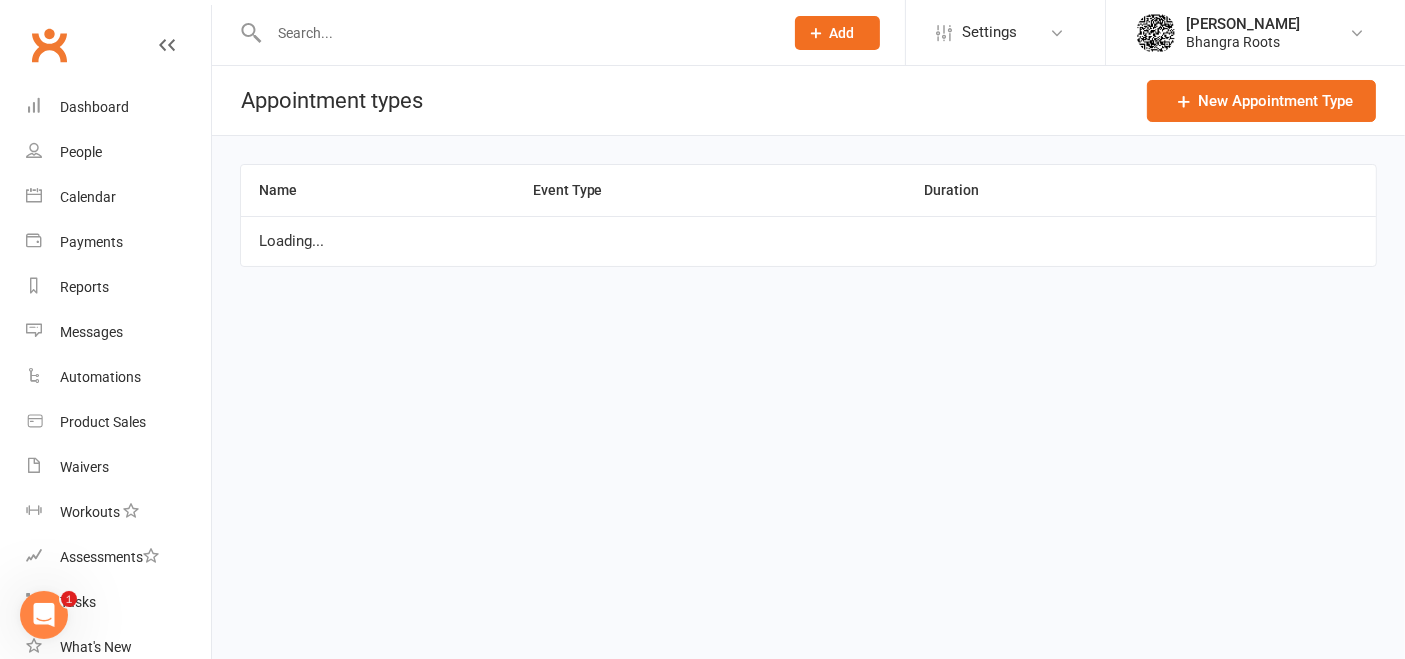 scroll, scrollTop: 0, scrollLeft: 0, axis: both 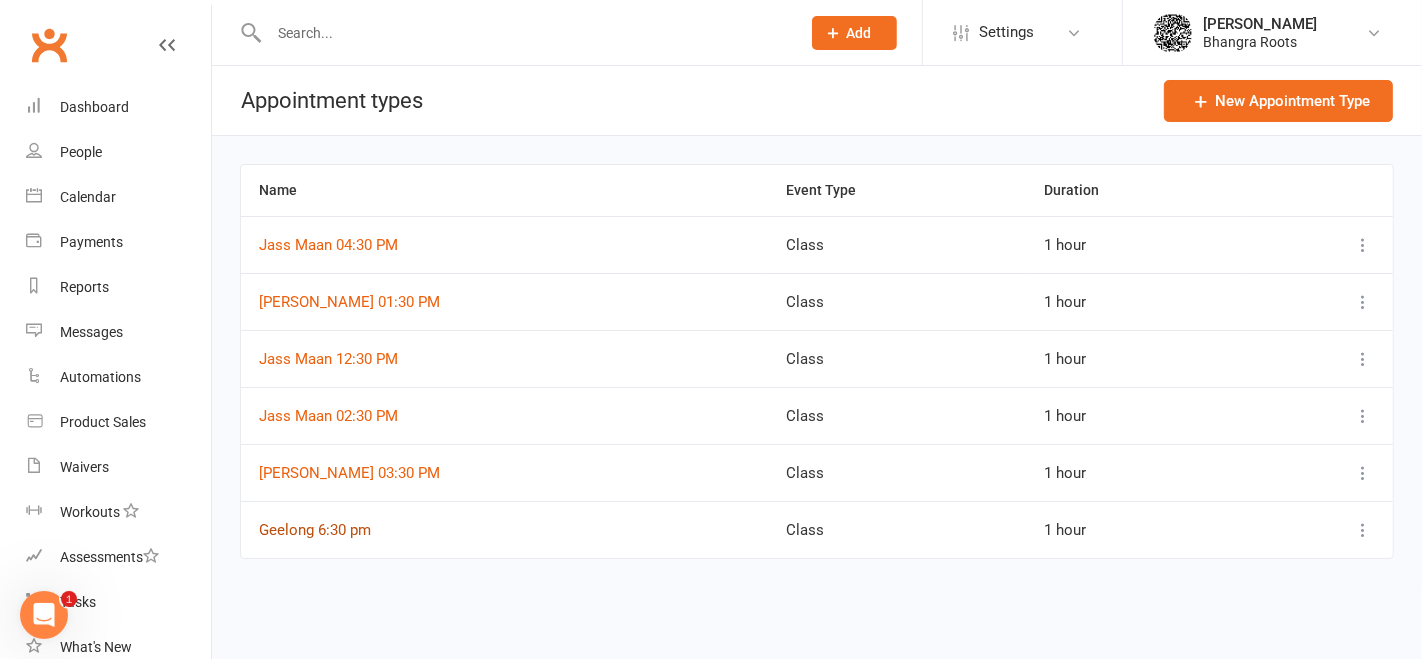 click on "Geelong 6:30 pm" at bounding box center [315, 530] 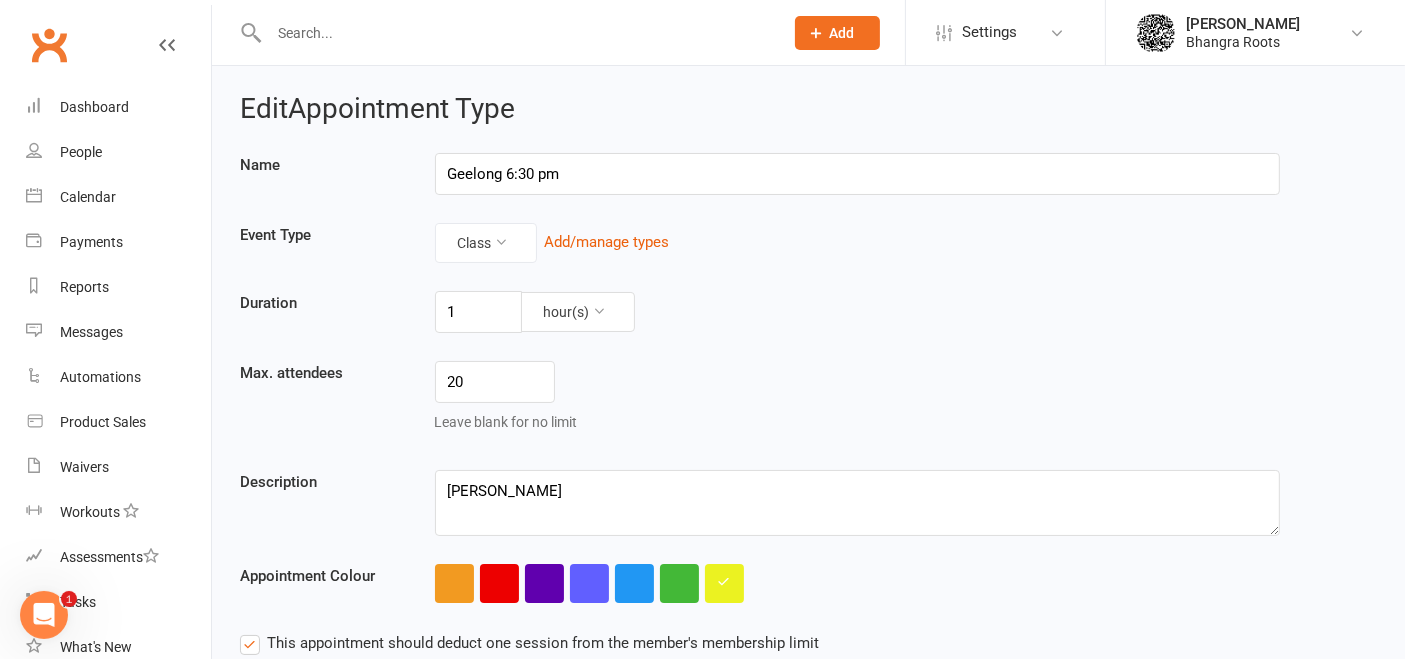 click on "Geelong 6:30 pm" at bounding box center [857, 174] 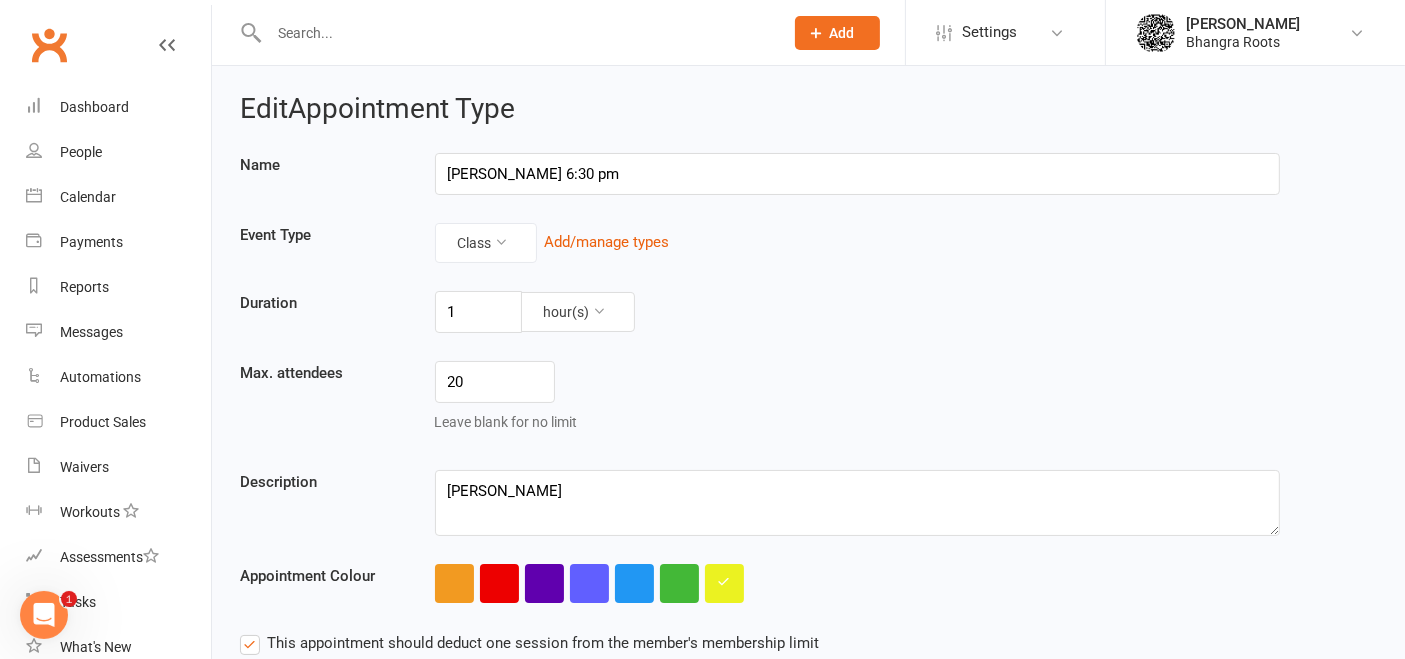 scroll, scrollTop: 119, scrollLeft: 0, axis: vertical 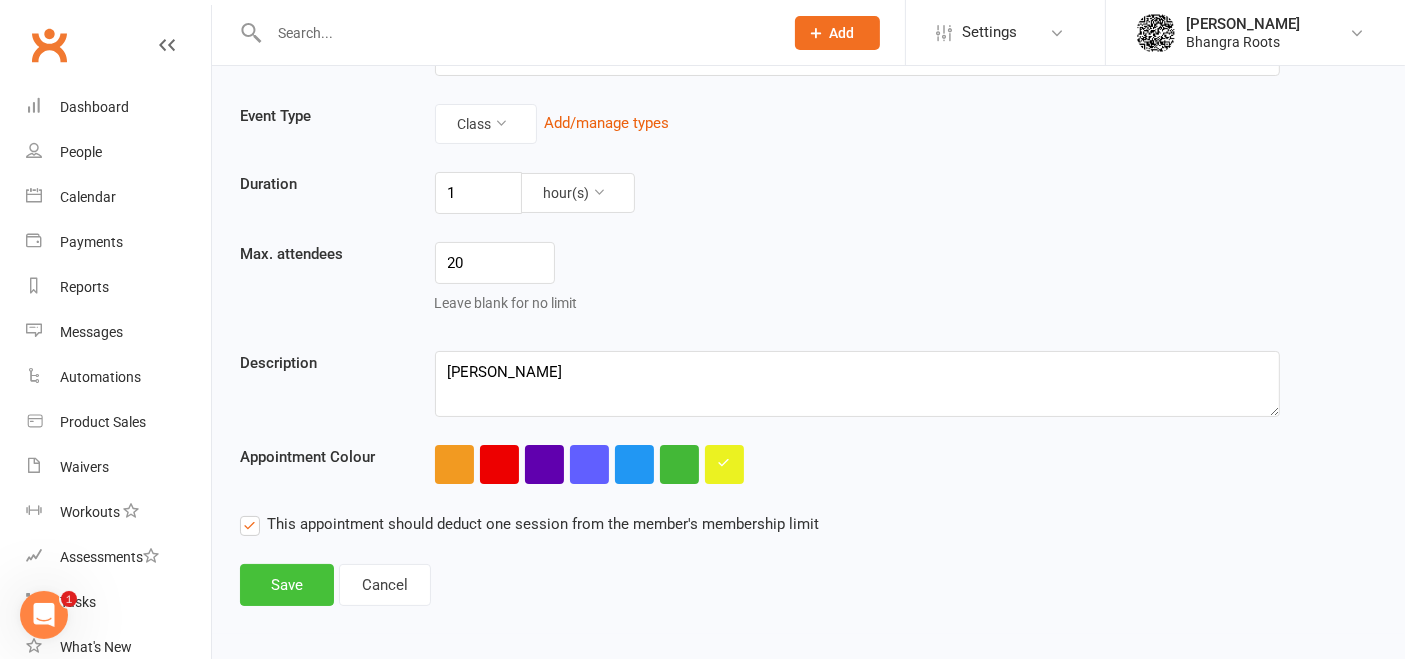 type on "[PERSON_NAME] 6:30 pm" 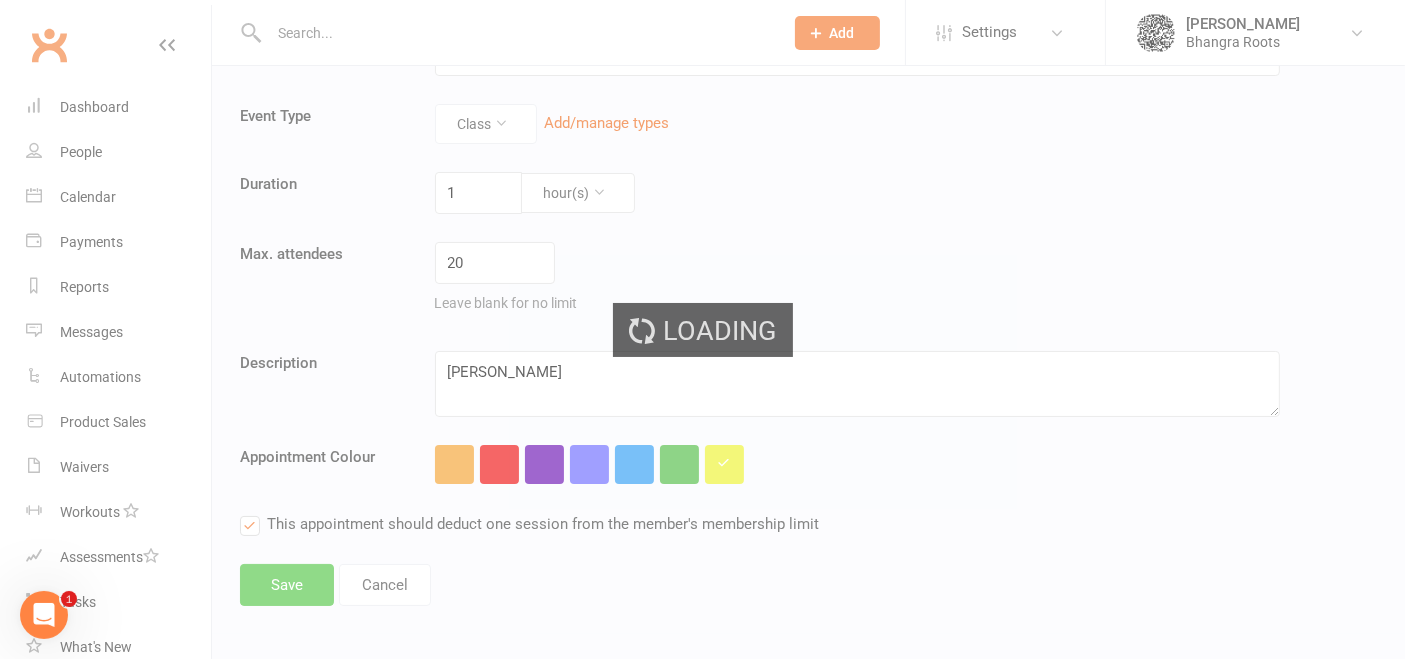scroll, scrollTop: 0, scrollLeft: 0, axis: both 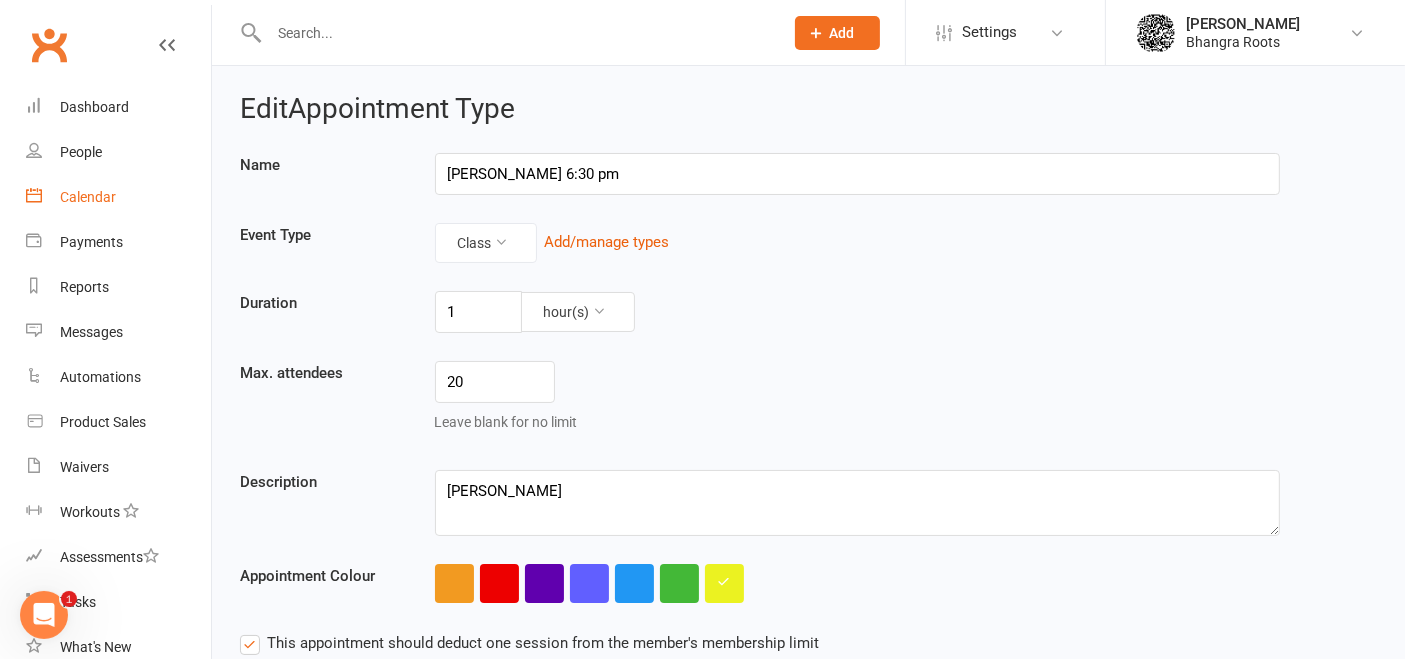click on "Calendar" at bounding box center (88, 197) 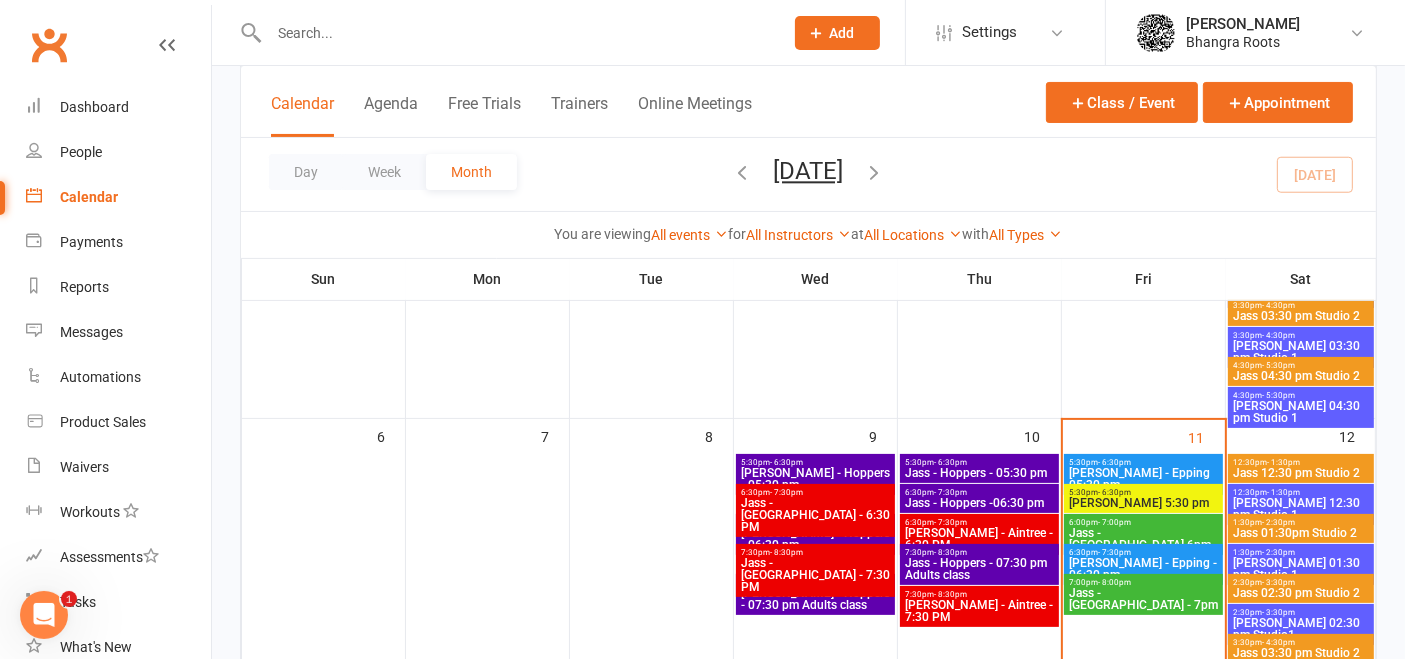 scroll, scrollTop: 377, scrollLeft: 0, axis: vertical 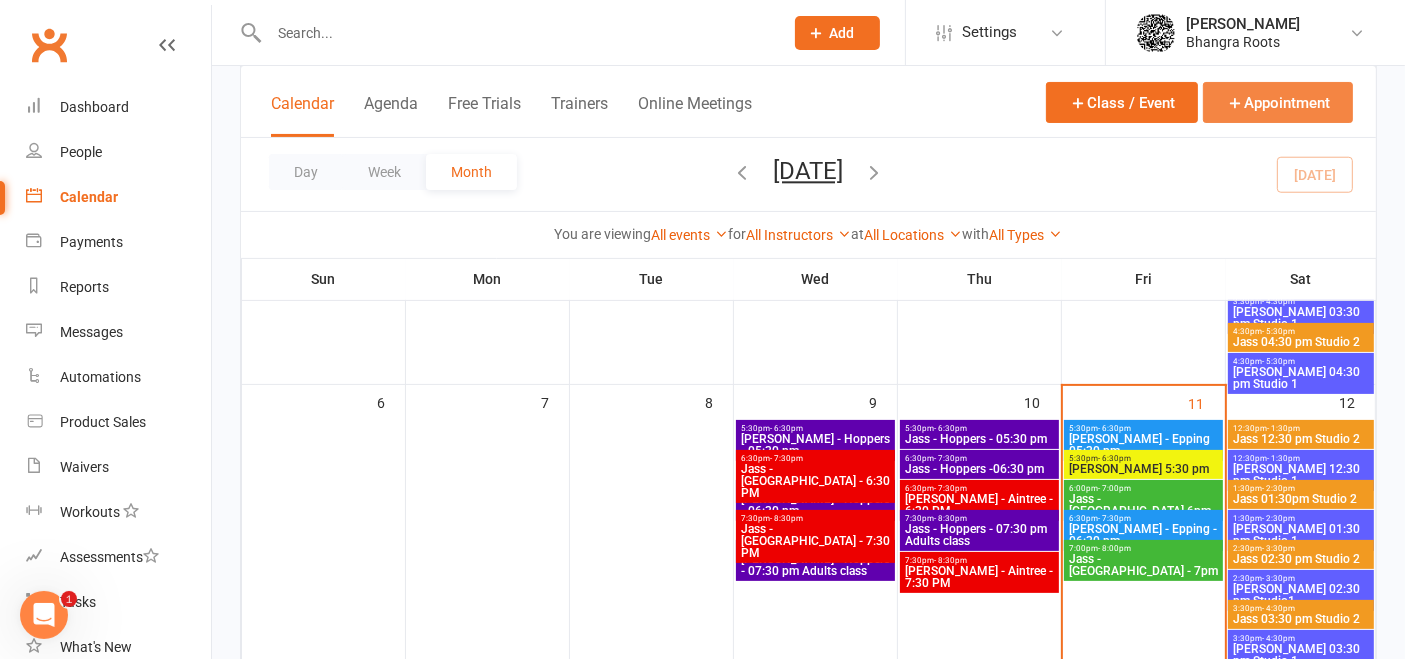 click on "Appointment" at bounding box center (1278, 102) 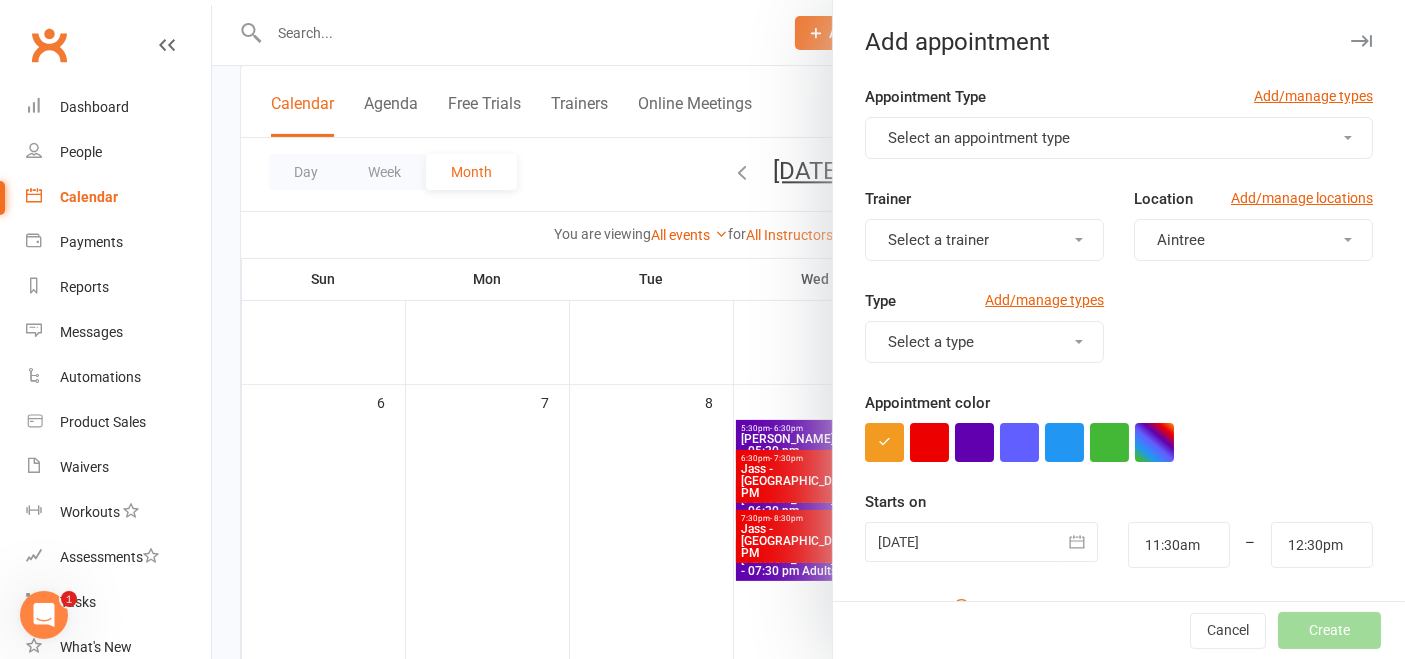 click on "Select an appointment type" at bounding box center (1119, 138) 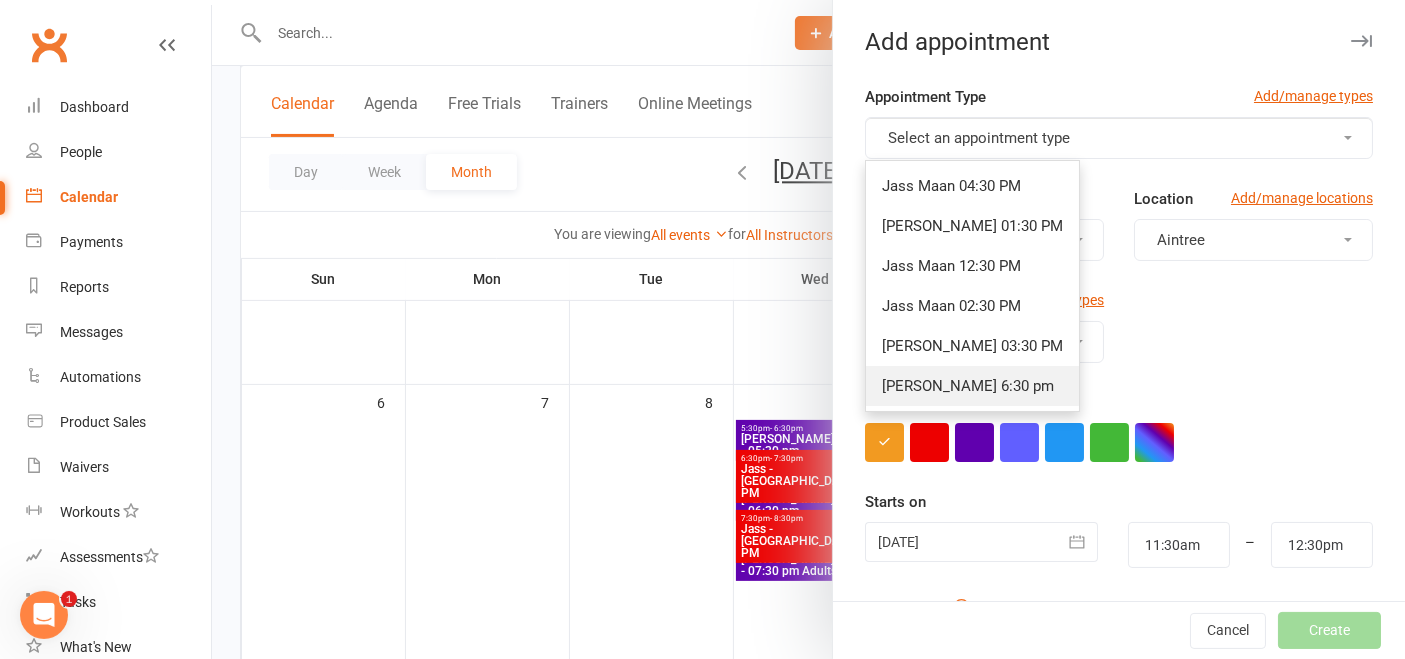 click on "[PERSON_NAME] 6:30 pm" at bounding box center (972, 386) 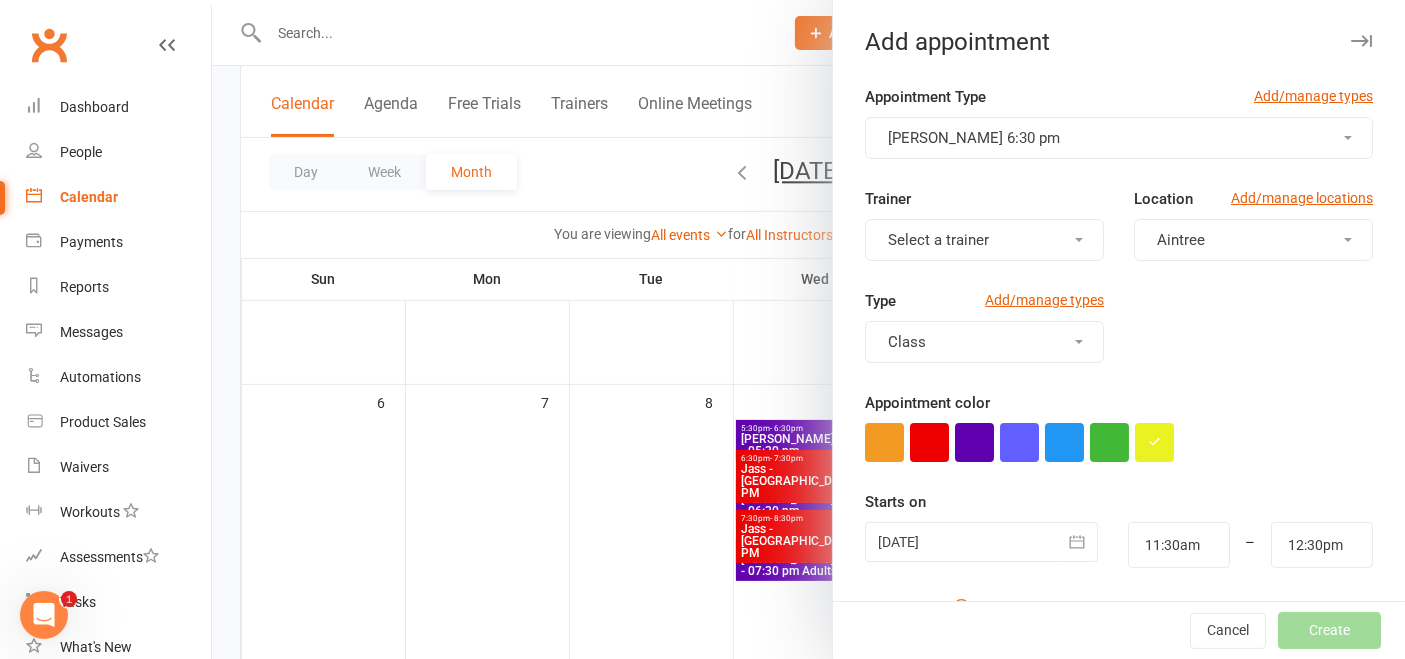 click on "Select a trainer" at bounding box center [938, 240] 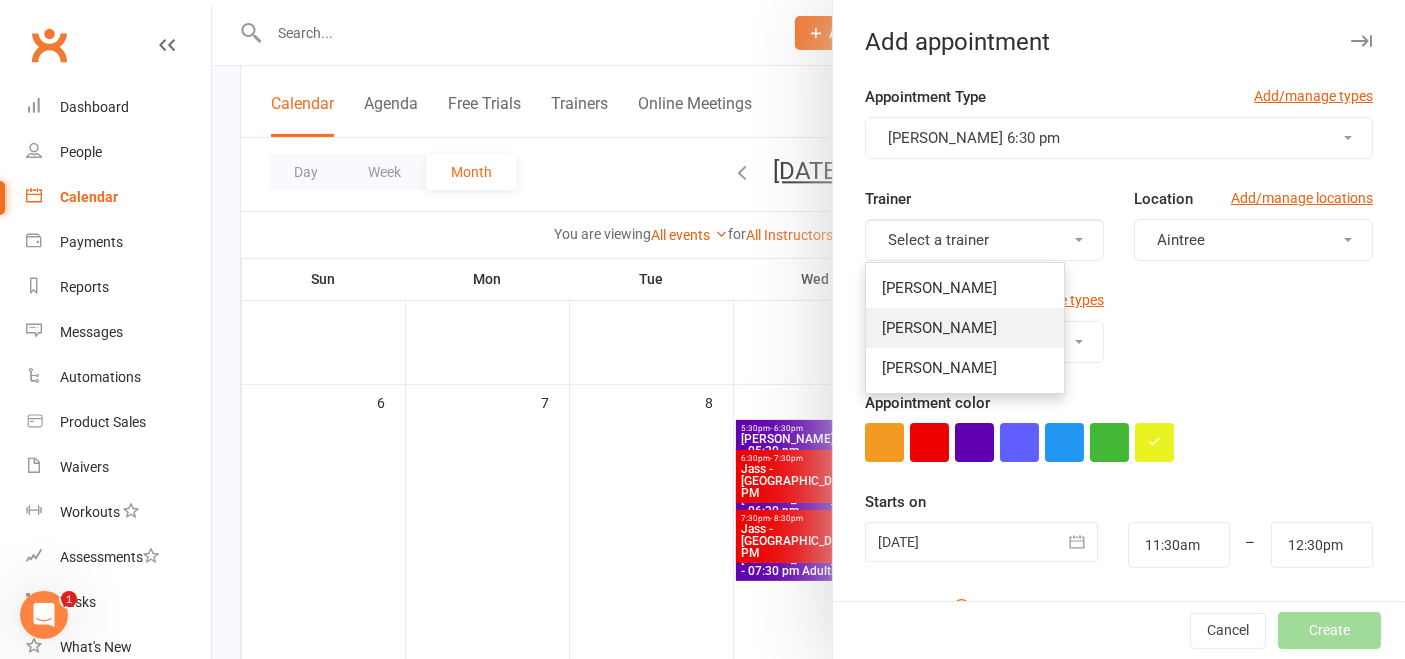 click on "[PERSON_NAME]" at bounding box center (939, 328) 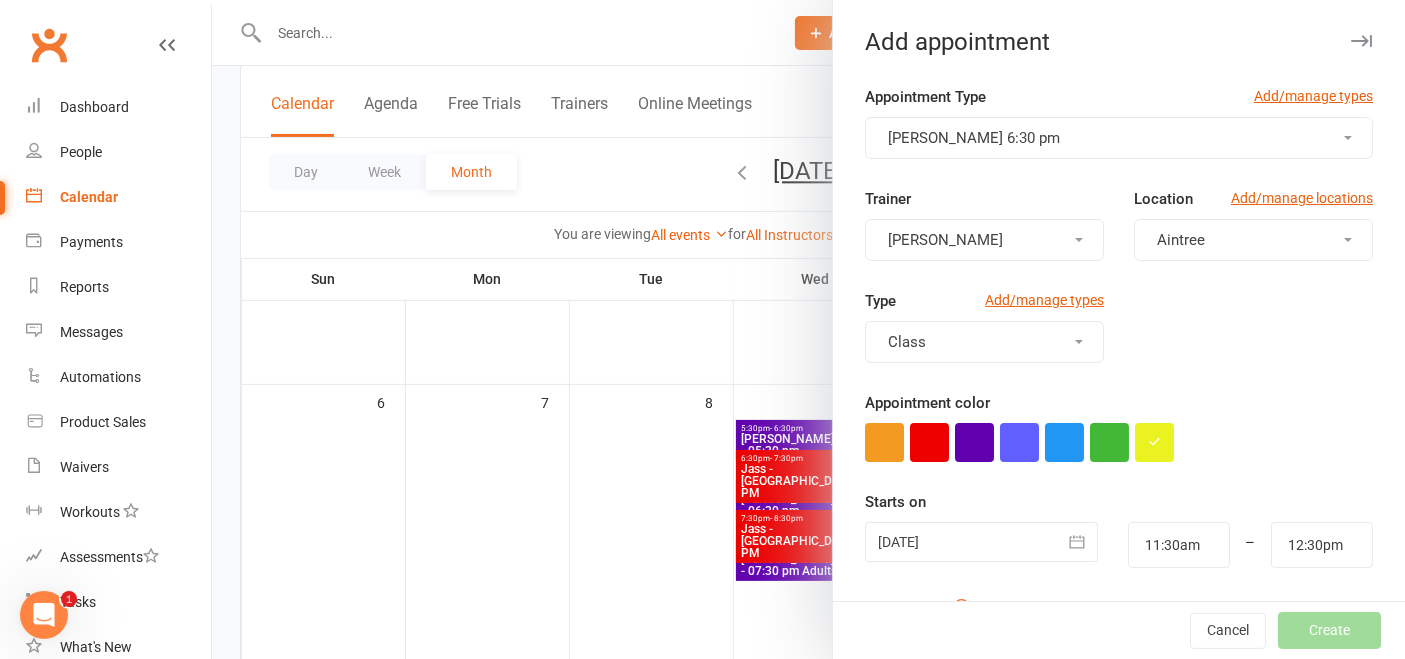 click on "Aintree" at bounding box center [1181, 240] 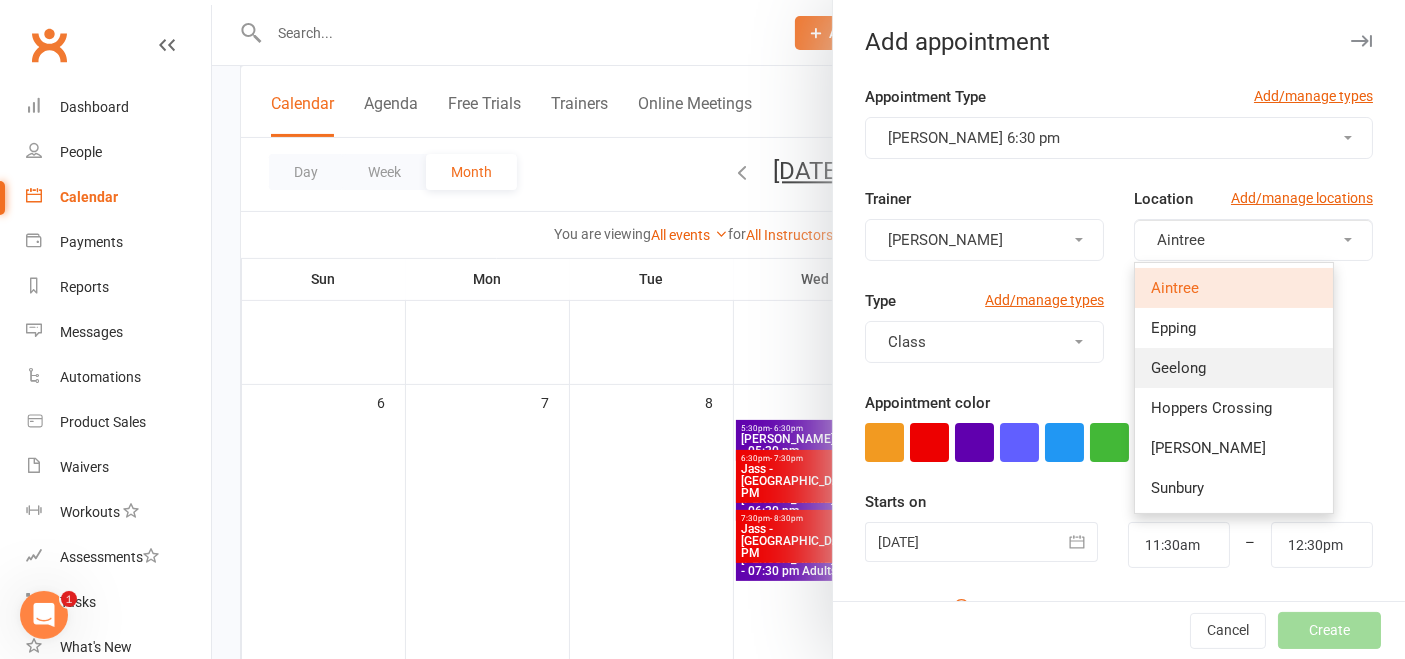 click on "Geelong" at bounding box center (1178, 368) 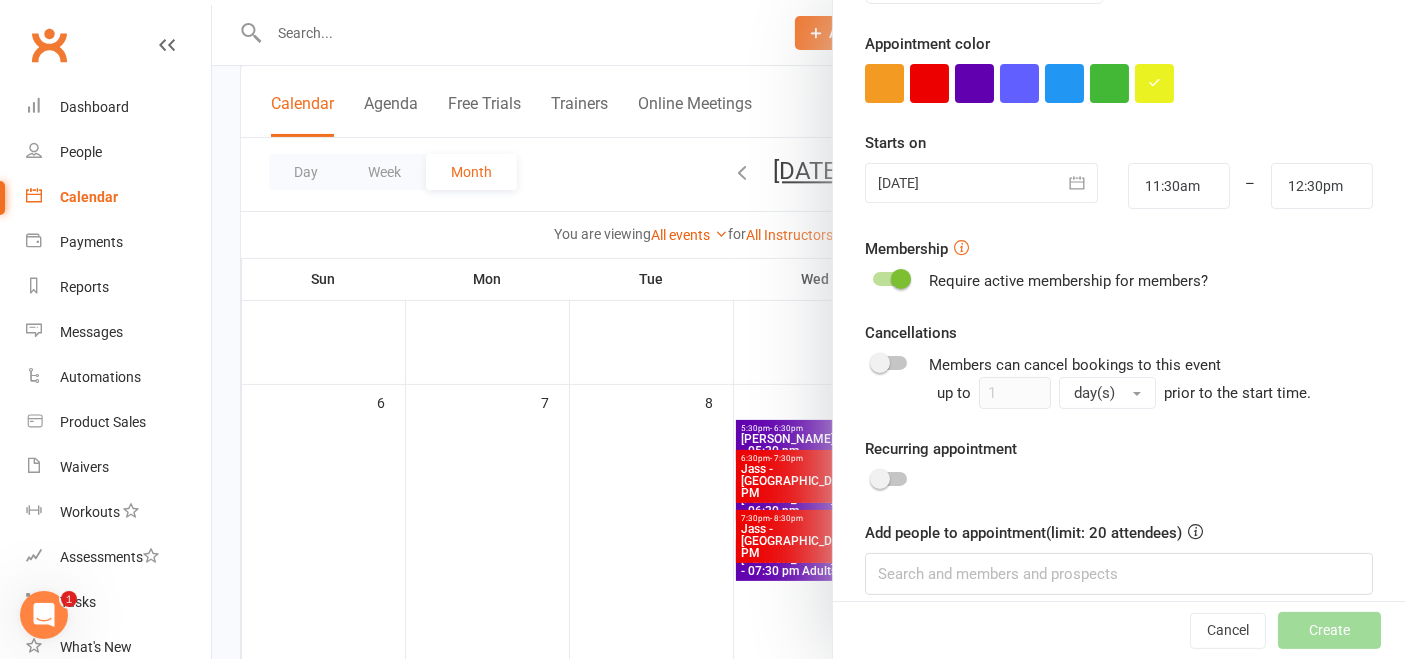 scroll, scrollTop: 377, scrollLeft: 0, axis: vertical 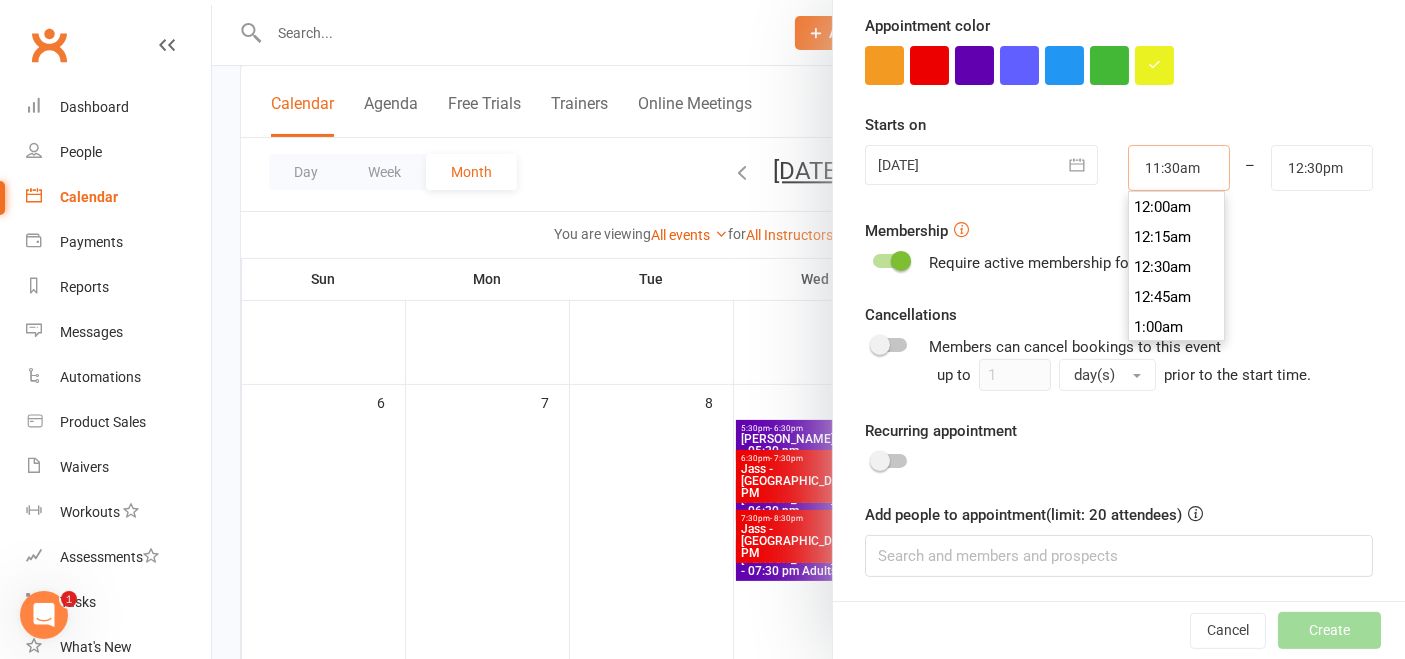 click on "11:30am" at bounding box center [1179, 168] 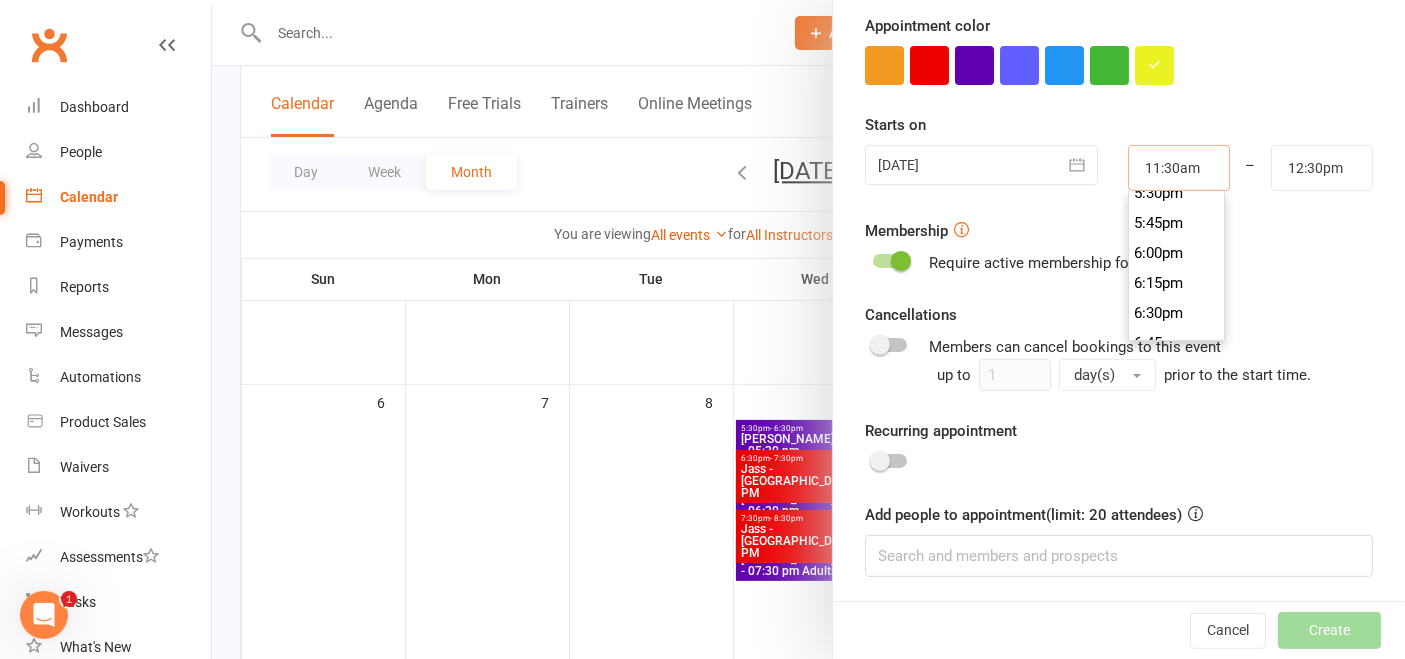 scroll, scrollTop: 2115, scrollLeft: 0, axis: vertical 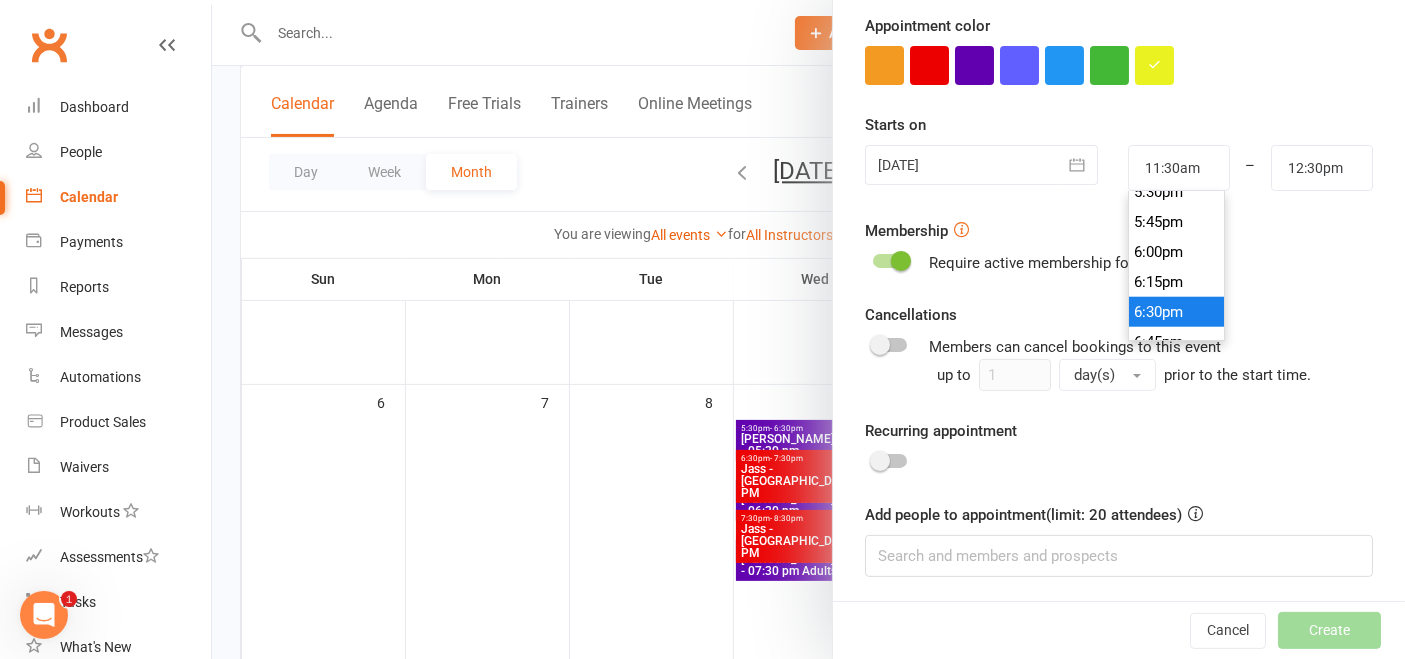 type on "6:30pm" 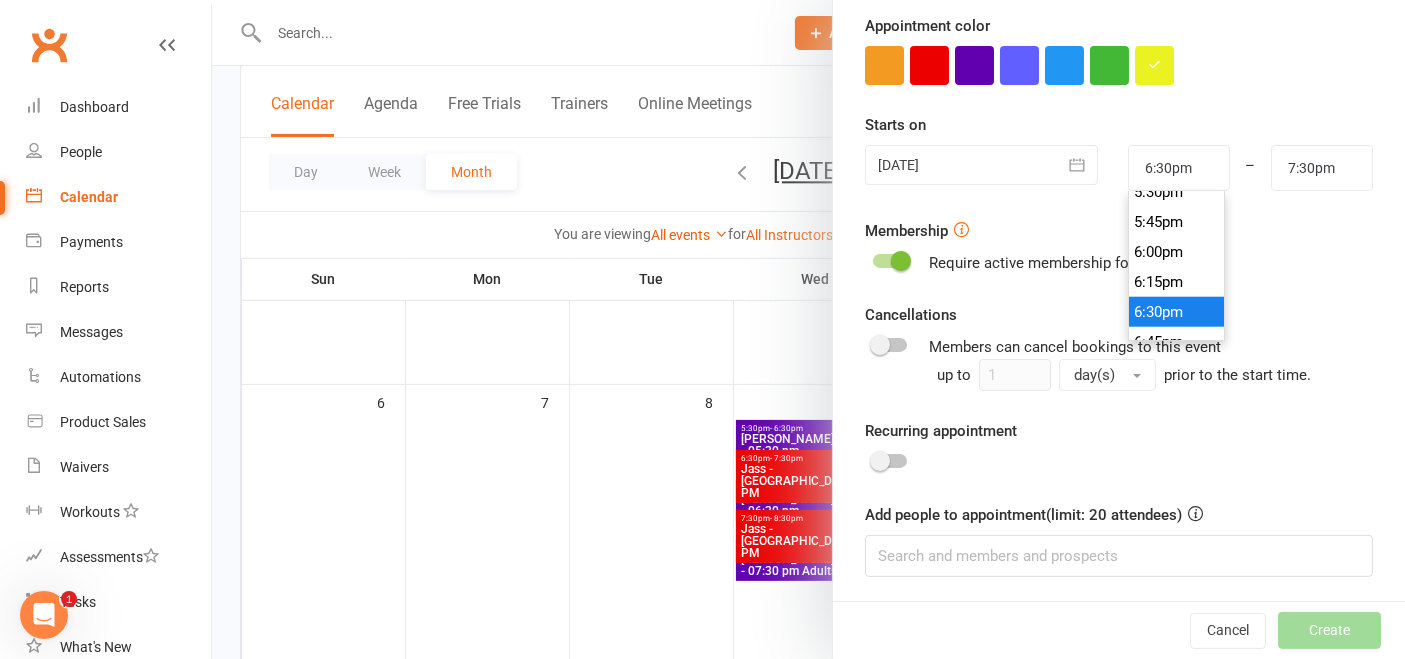 click on "6:30pm" at bounding box center [1177, 312] 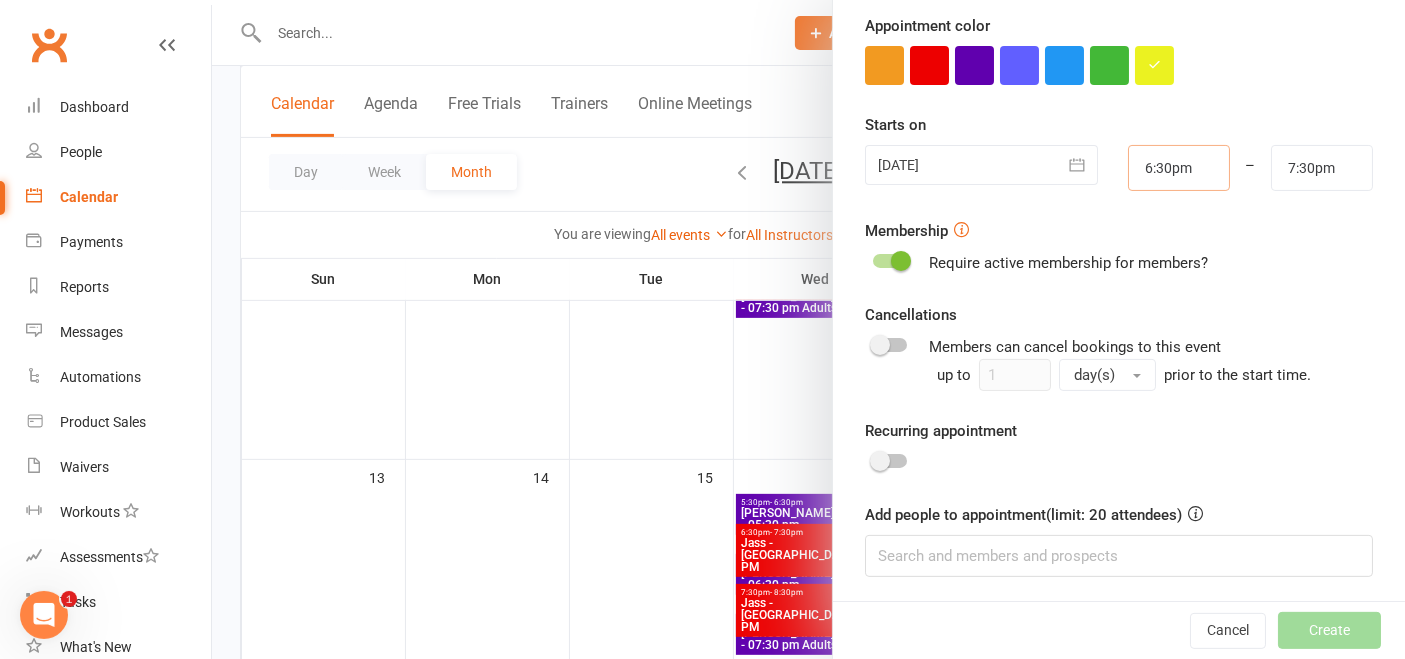 scroll, scrollTop: 641, scrollLeft: 0, axis: vertical 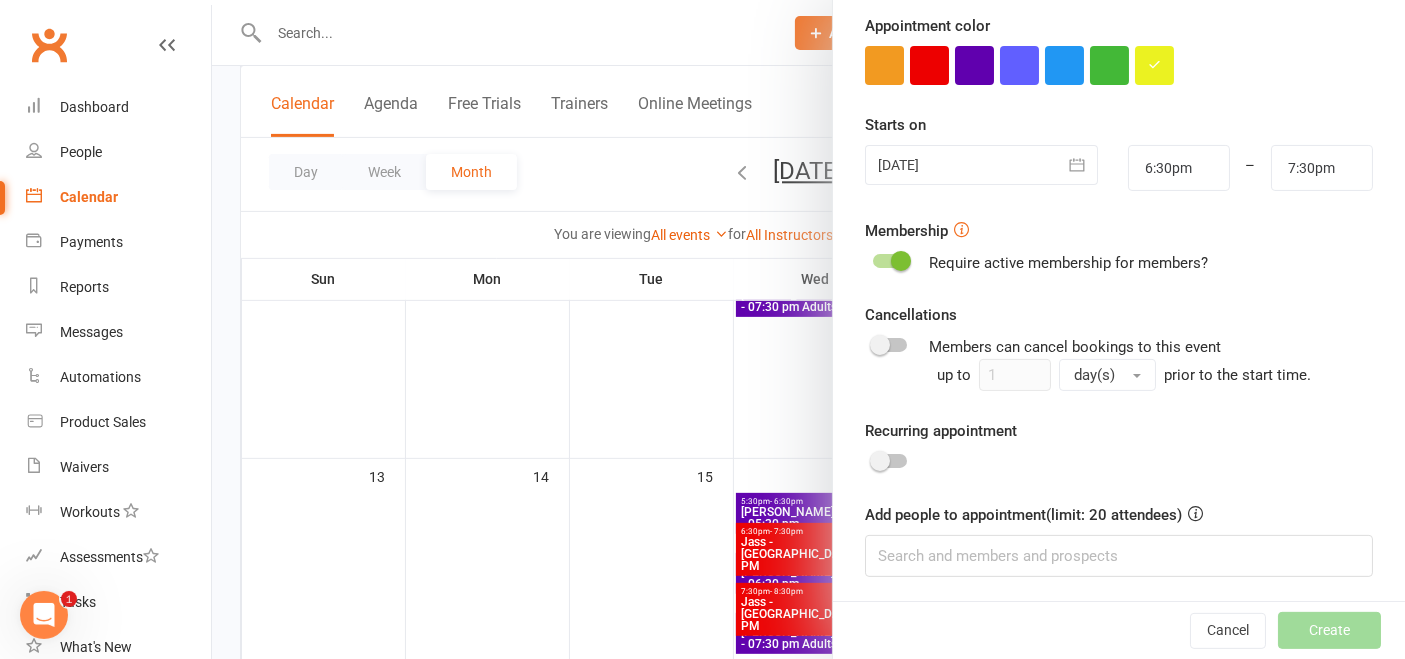 click on "Recurring appointment" at bounding box center [1119, 447] 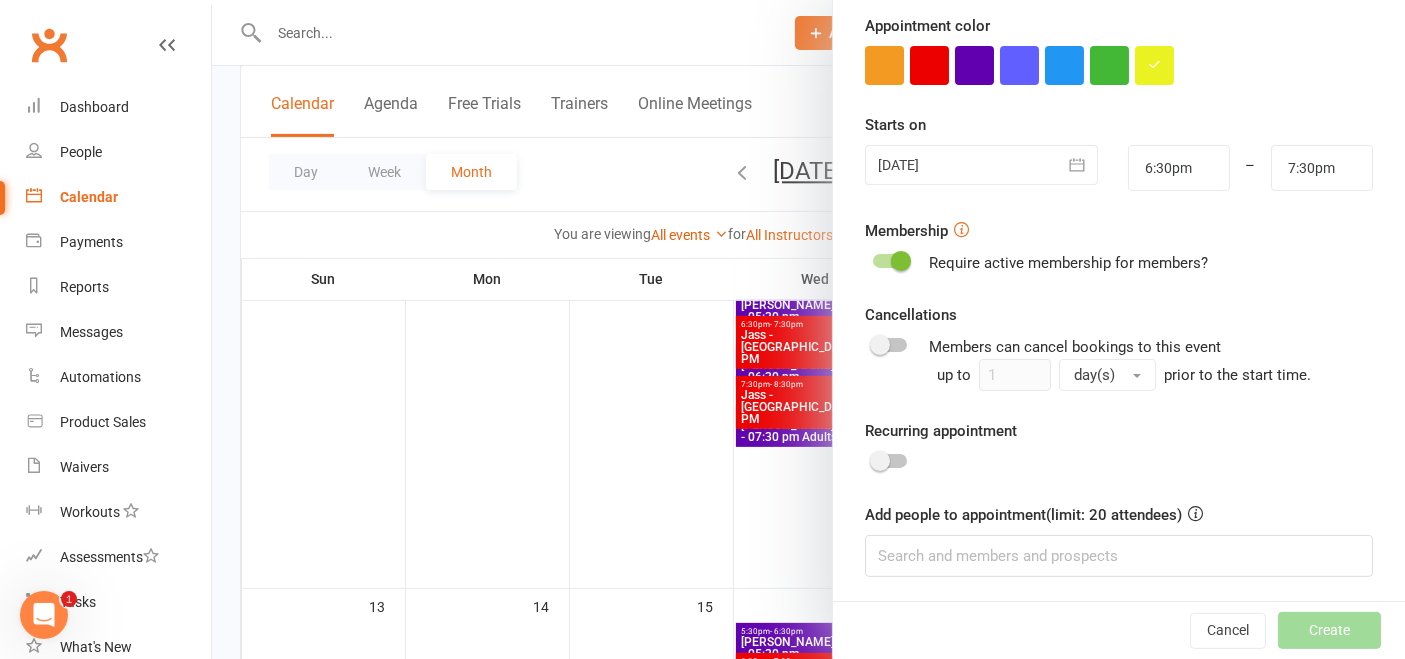 scroll, scrollTop: 506, scrollLeft: 0, axis: vertical 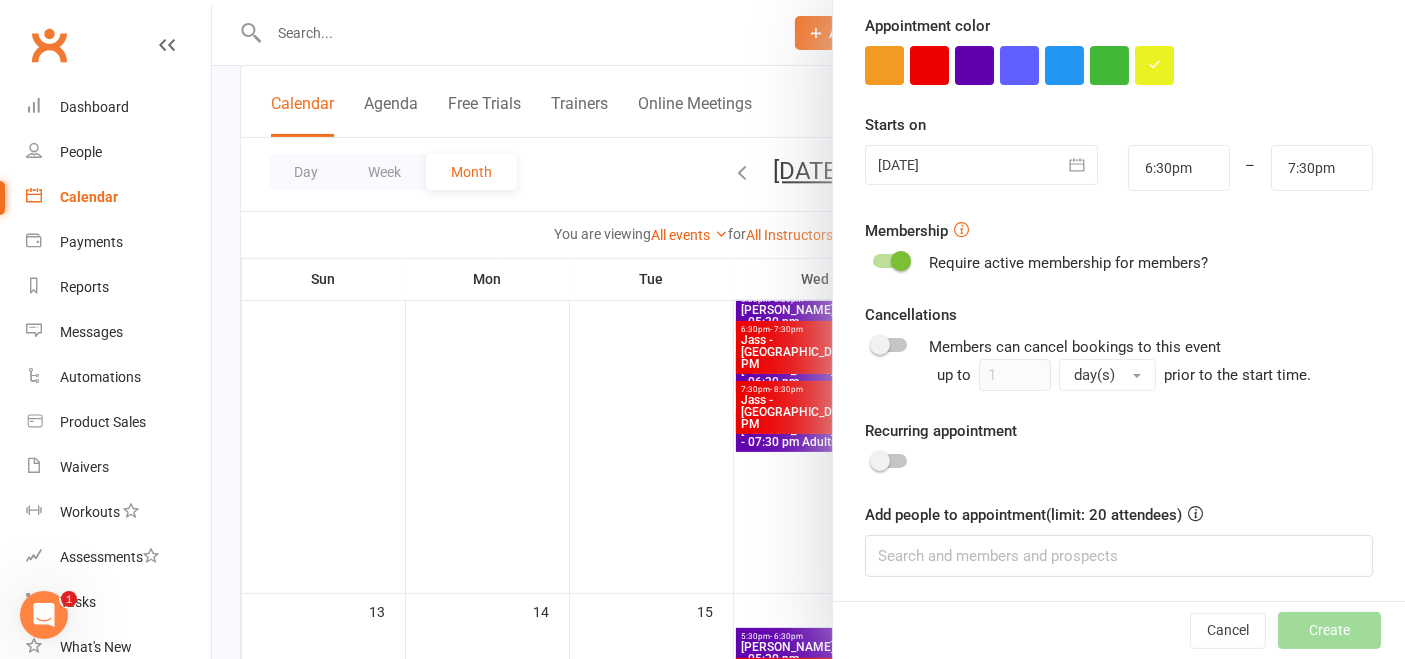click on "Cancel Create" at bounding box center [1119, 630] 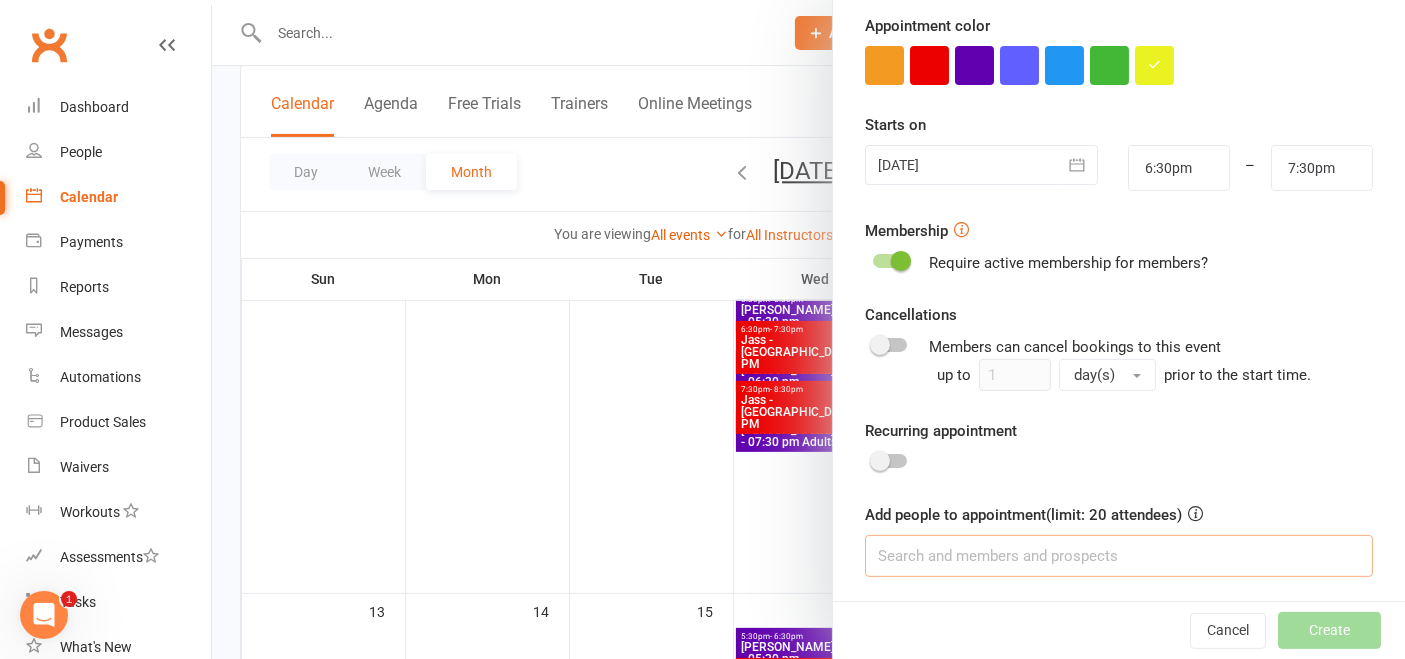 click at bounding box center (1119, 556) 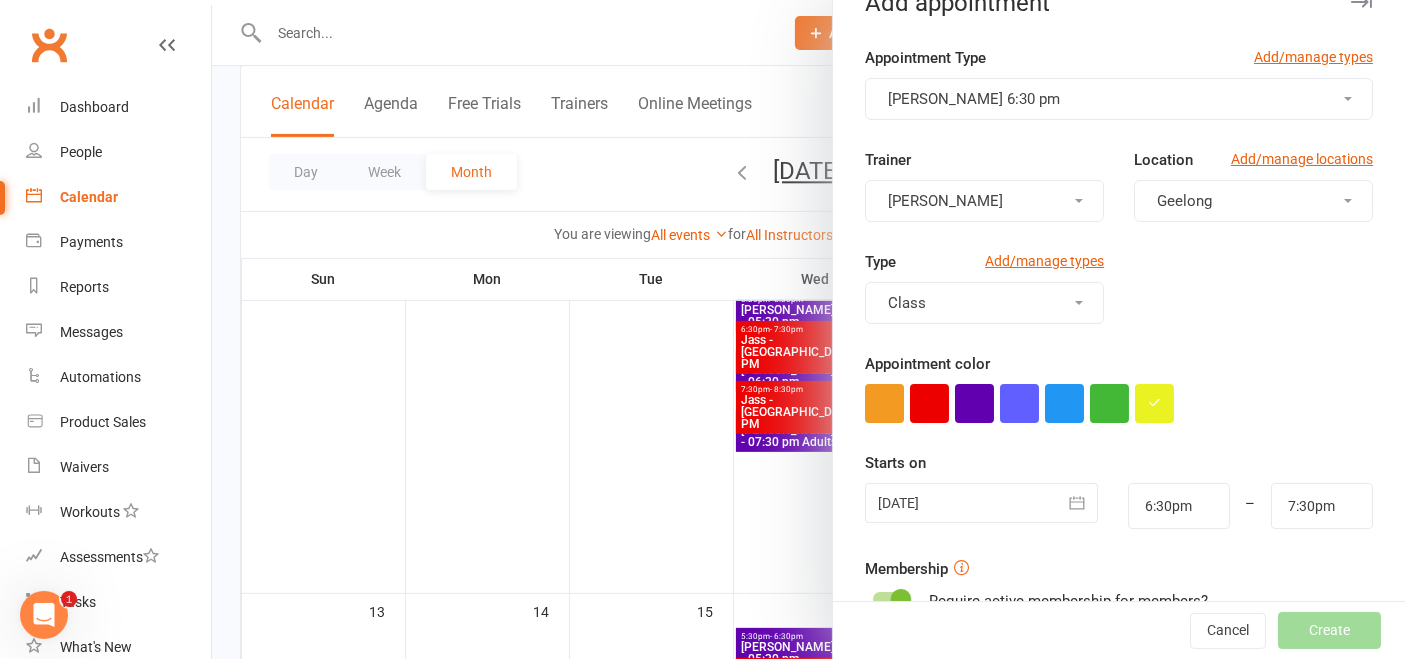 scroll, scrollTop: 377, scrollLeft: 0, axis: vertical 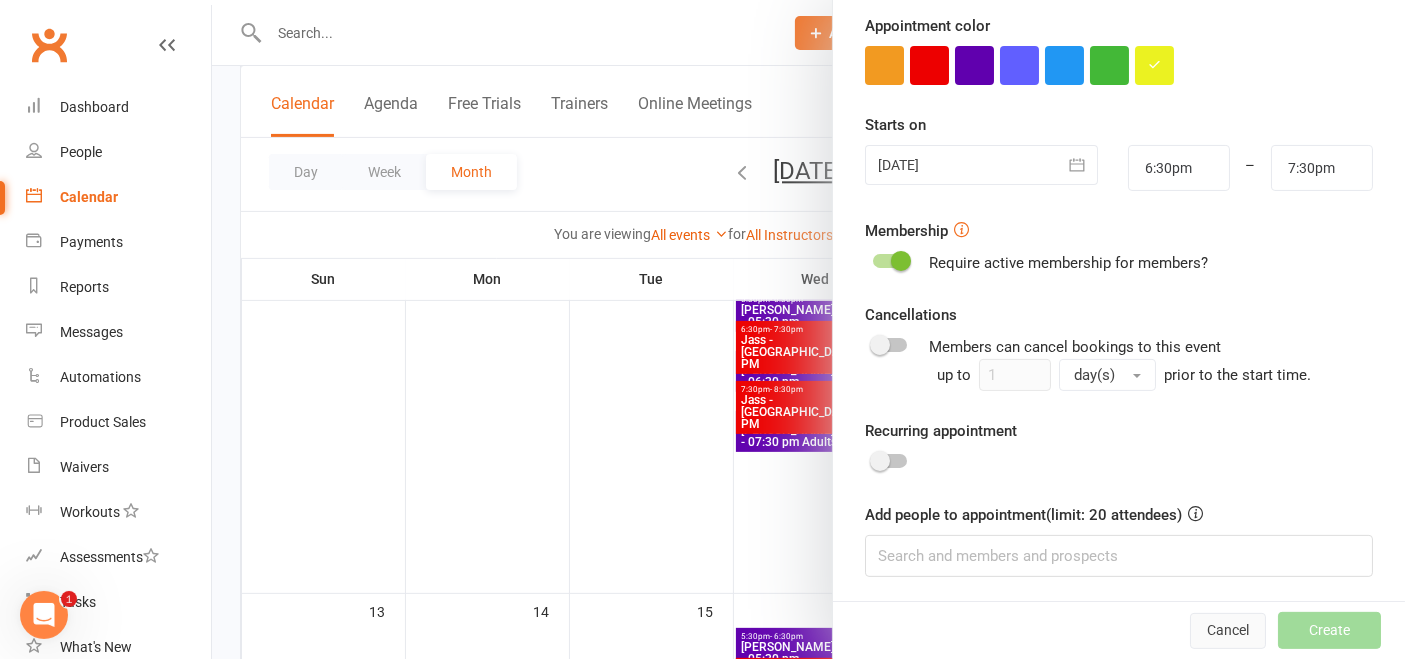click on "Cancel" at bounding box center [1228, 631] 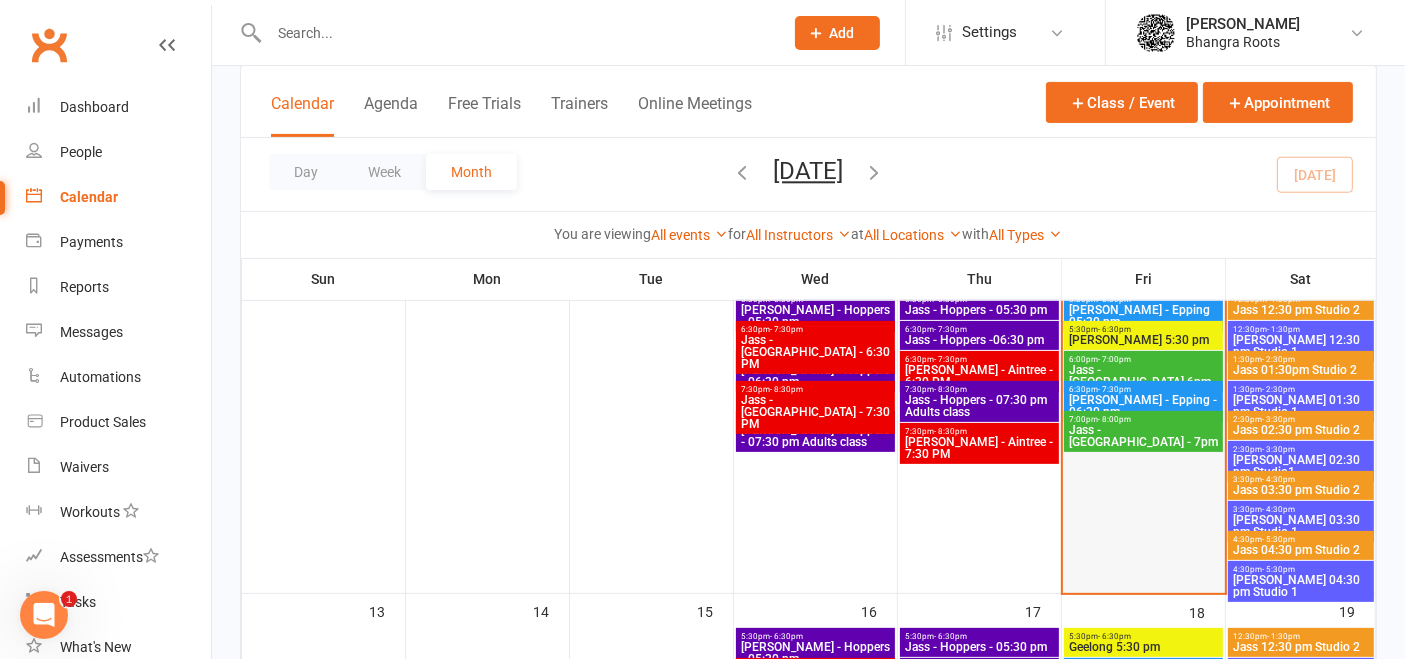 click at bounding box center [1144, 442] 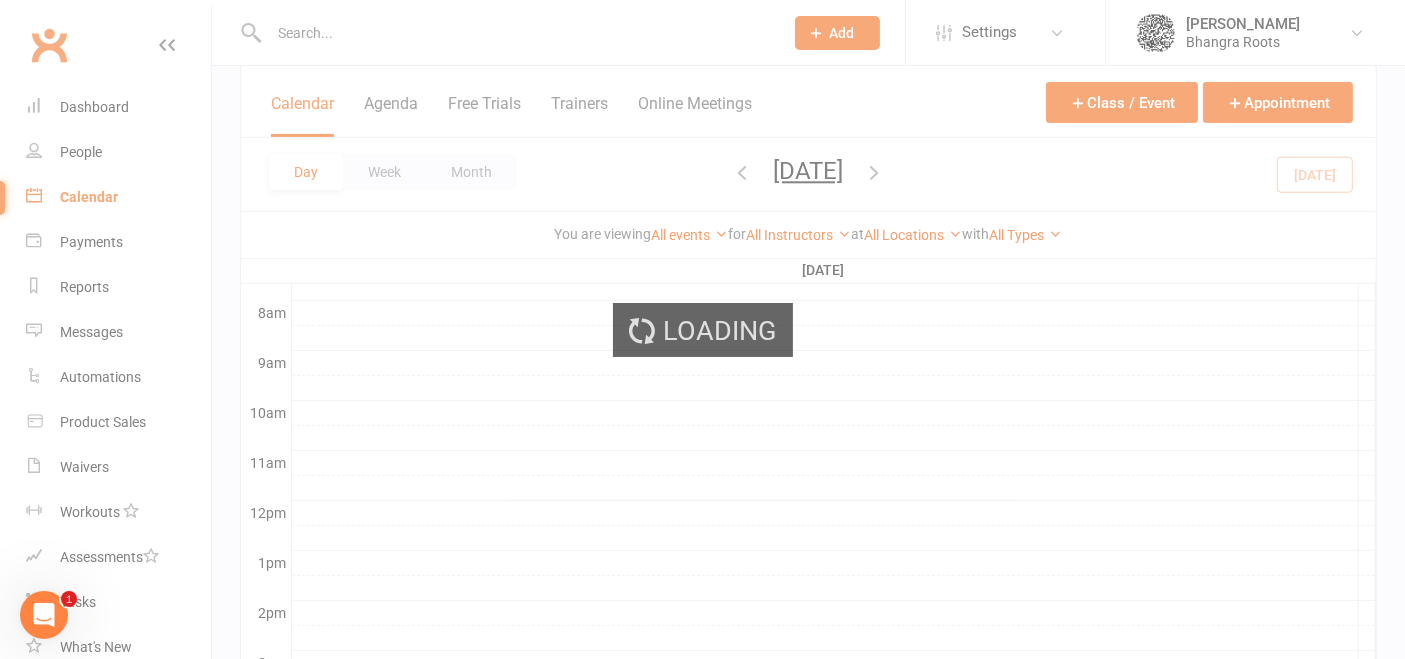 scroll, scrollTop: 685, scrollLeft: 0, axis: vertical 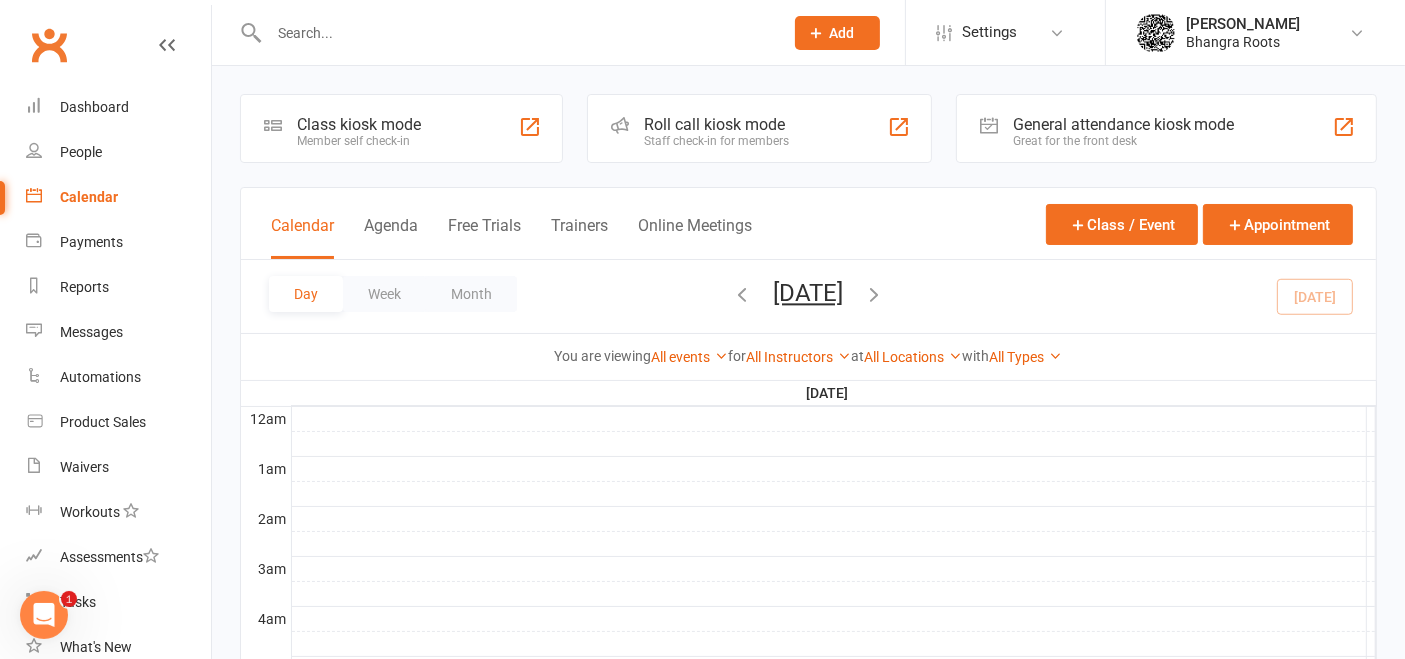 click on "Calendar" at bounding box center (89, 197) 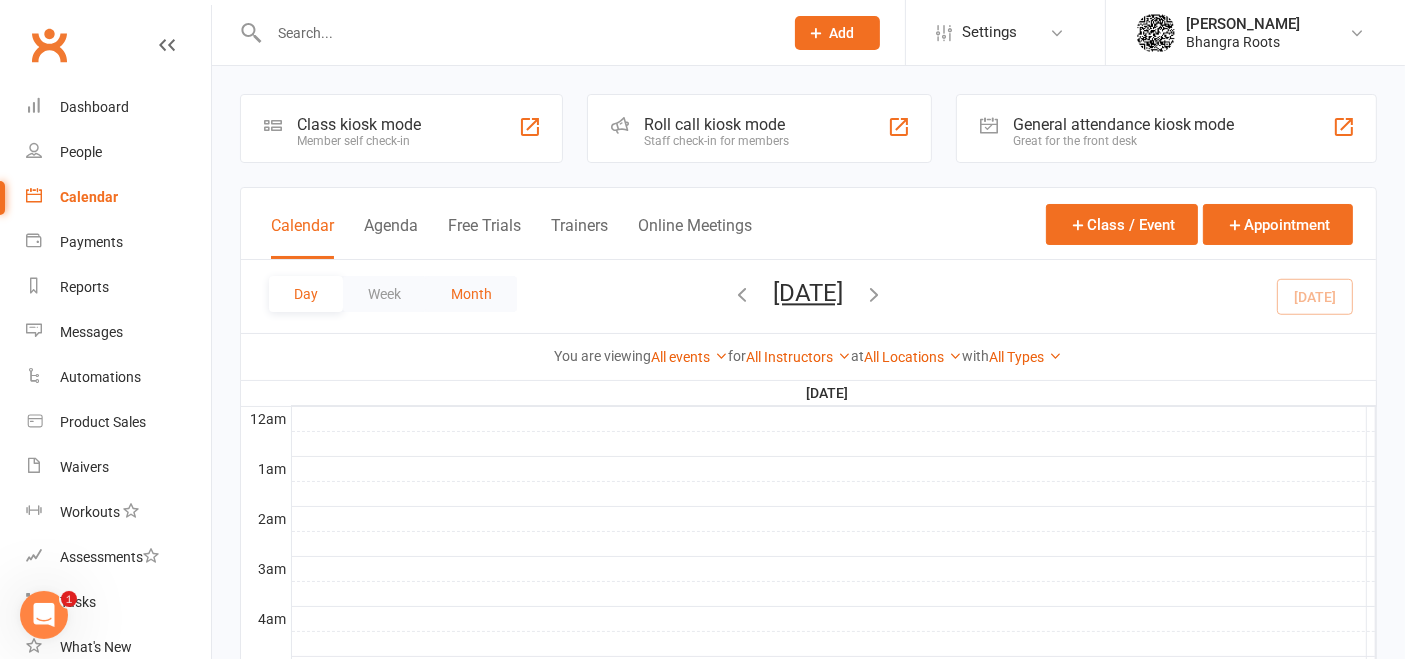 click on "Month" at bounding box center (471, 294) 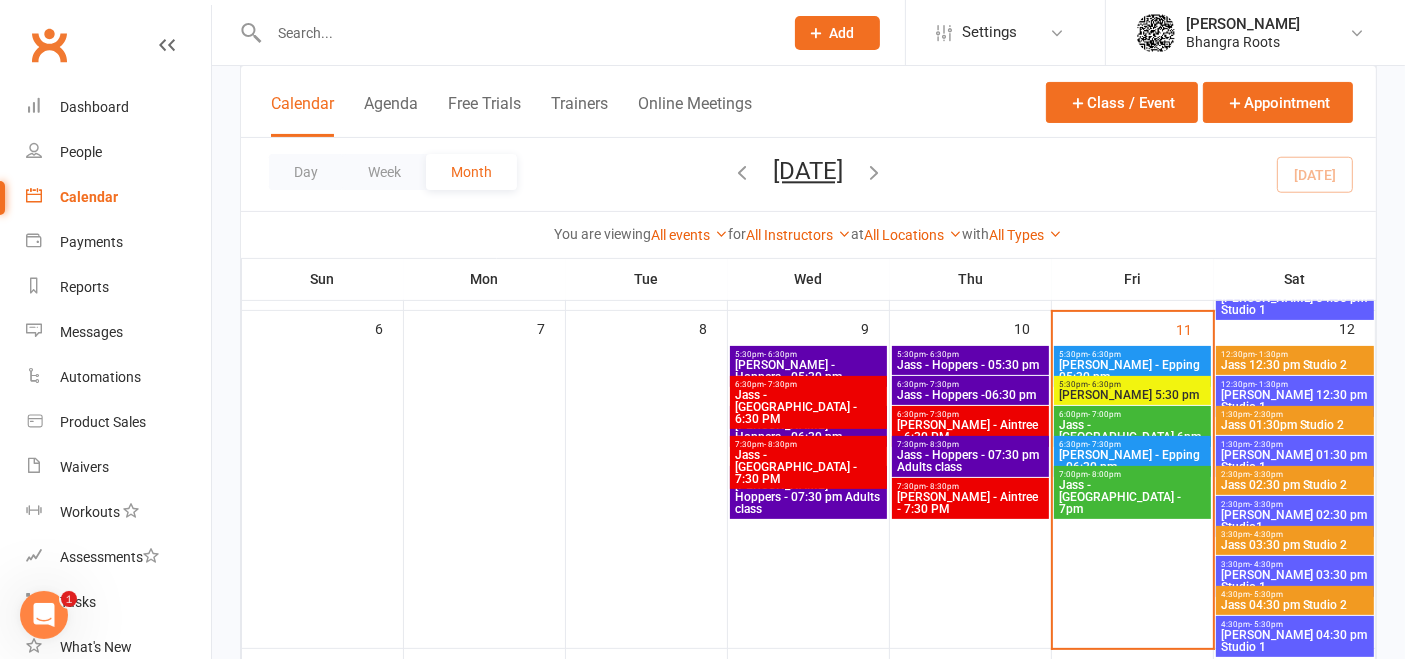 scroll, scrollTop: 455, scrollLeft: 0, axis: vertical 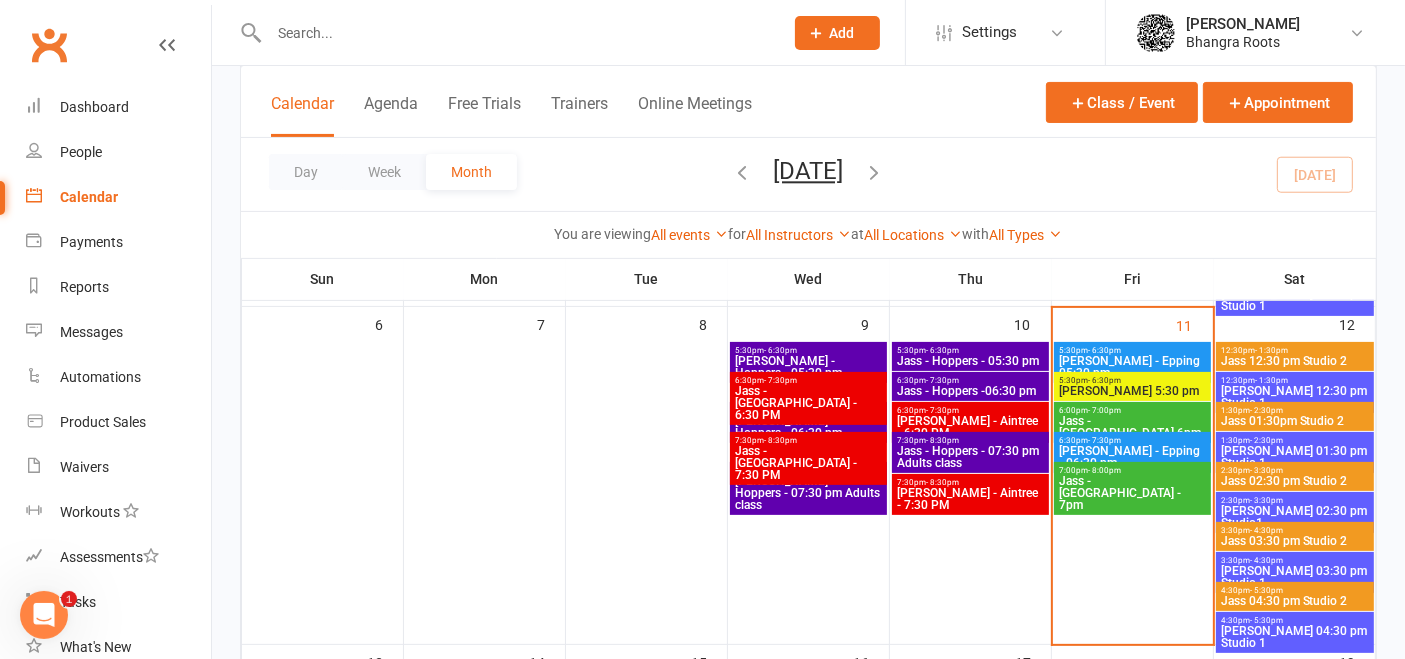 click at bounding box center [1133, 493] 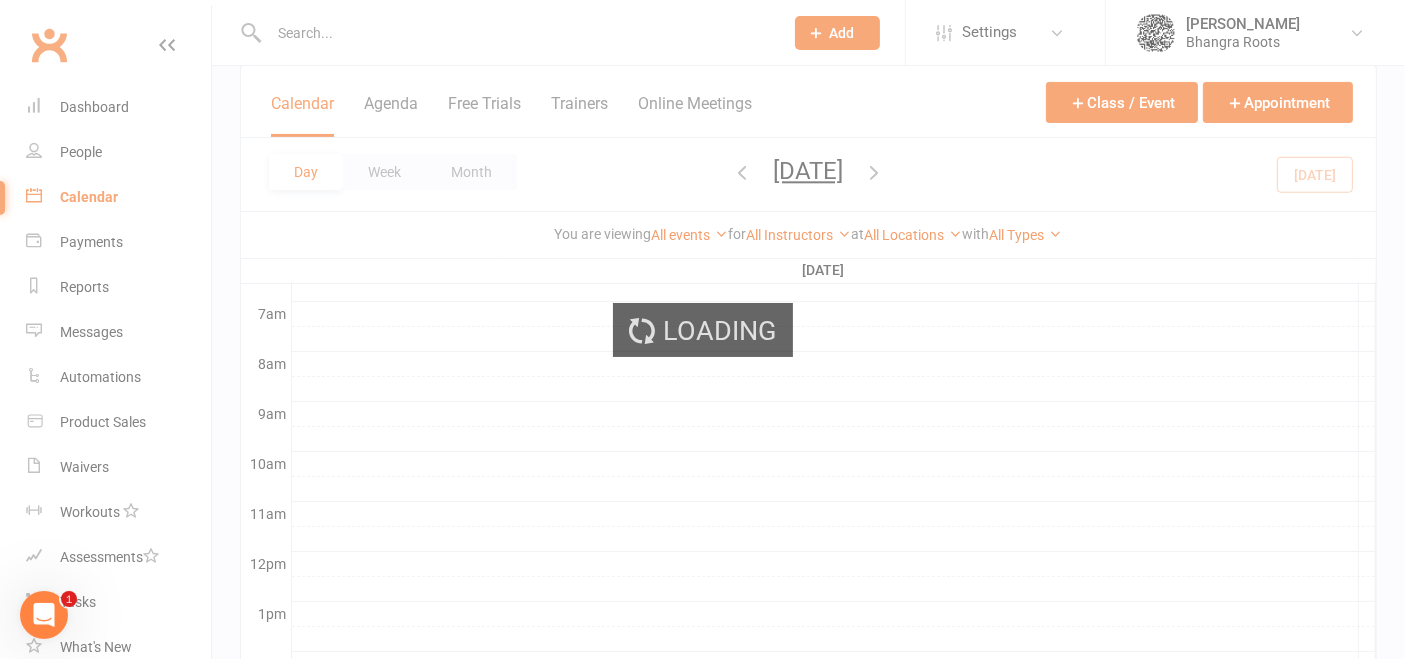 scroll, scrollTop: 641, scrollLeft: 0, axis: vertical 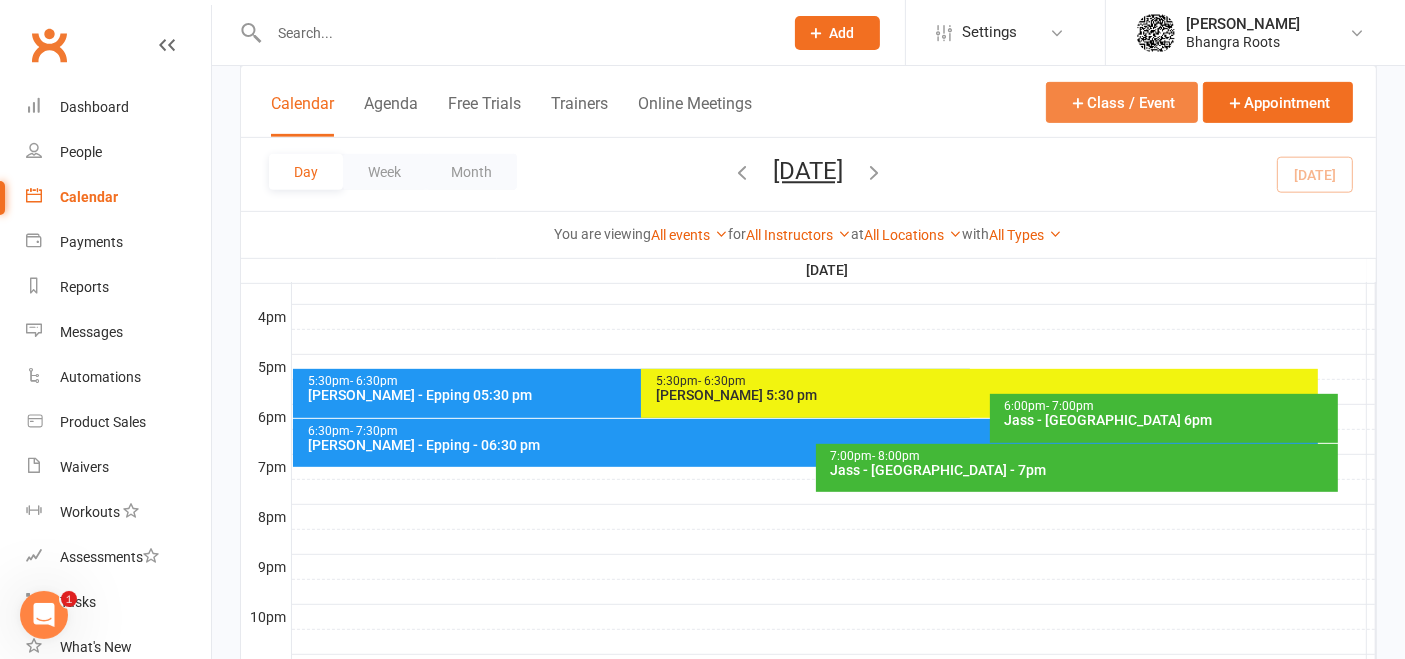 click on "Class / Event" at bounding box center [1122, 102] 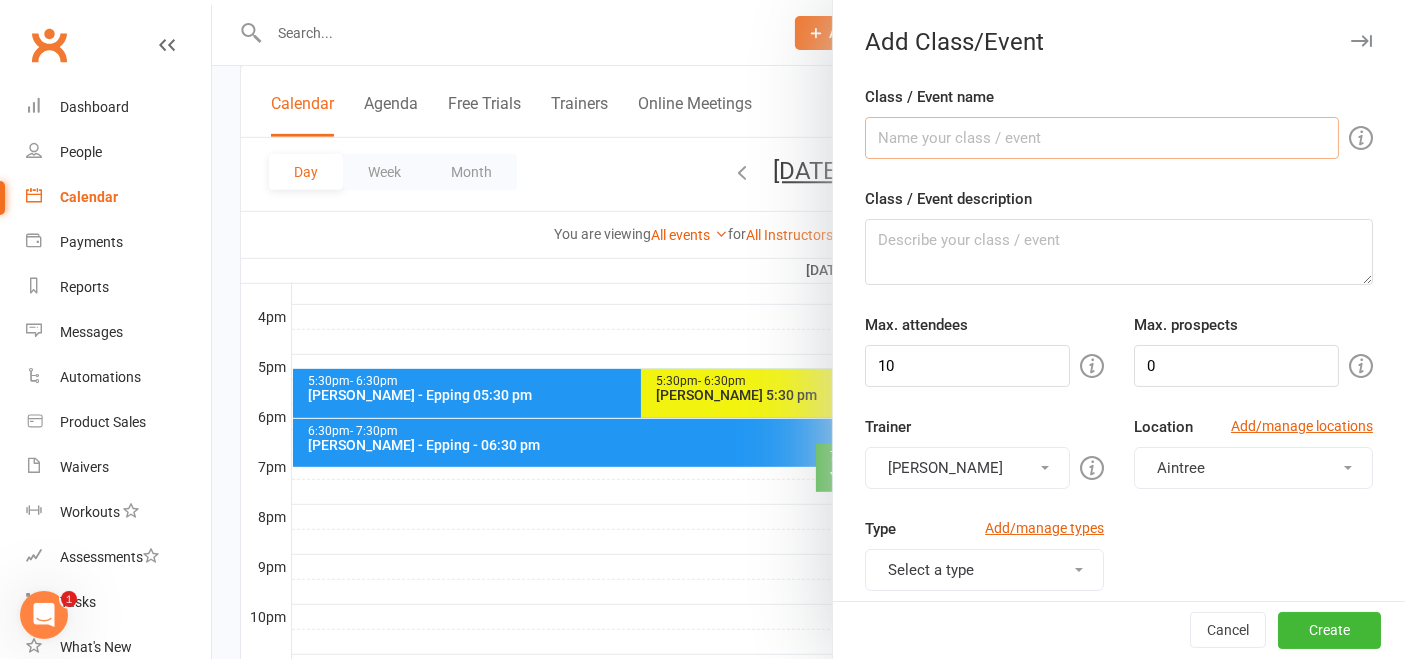 click on "Class / Event name" at bounding box center [1102, 138] 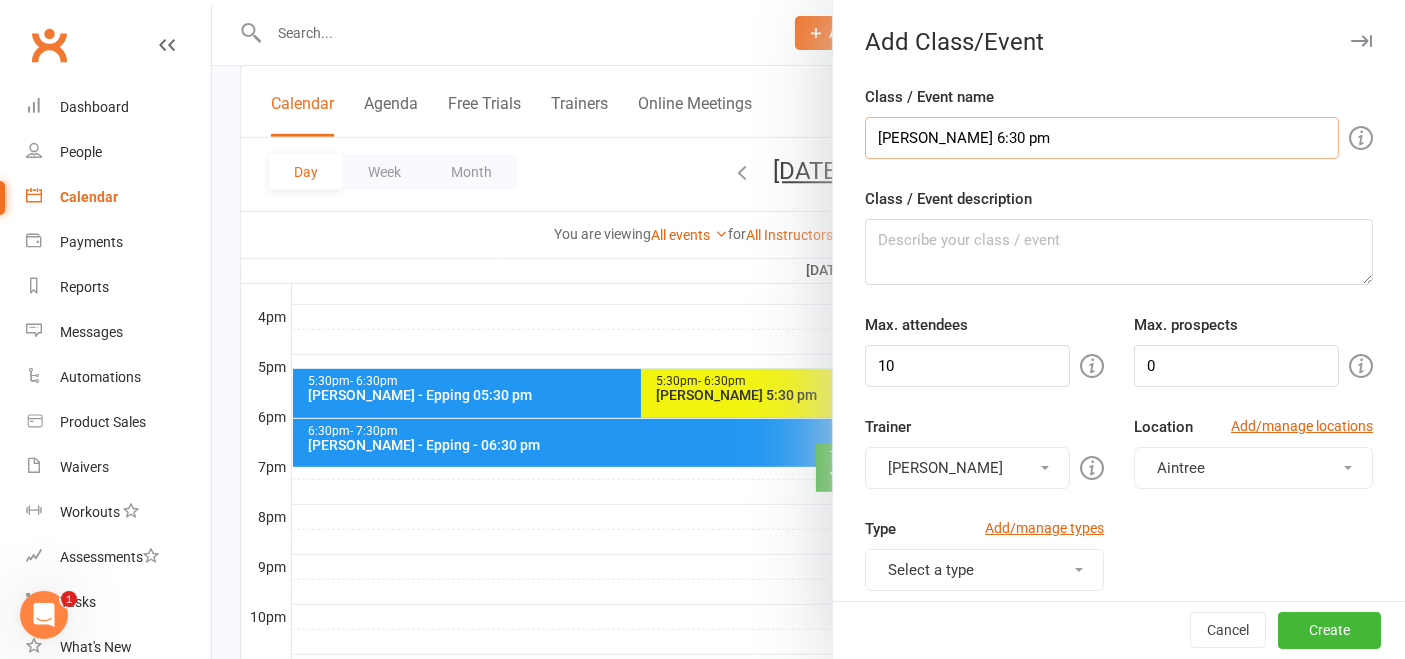 type on "[PERSON_NAME] 6:30 pm" 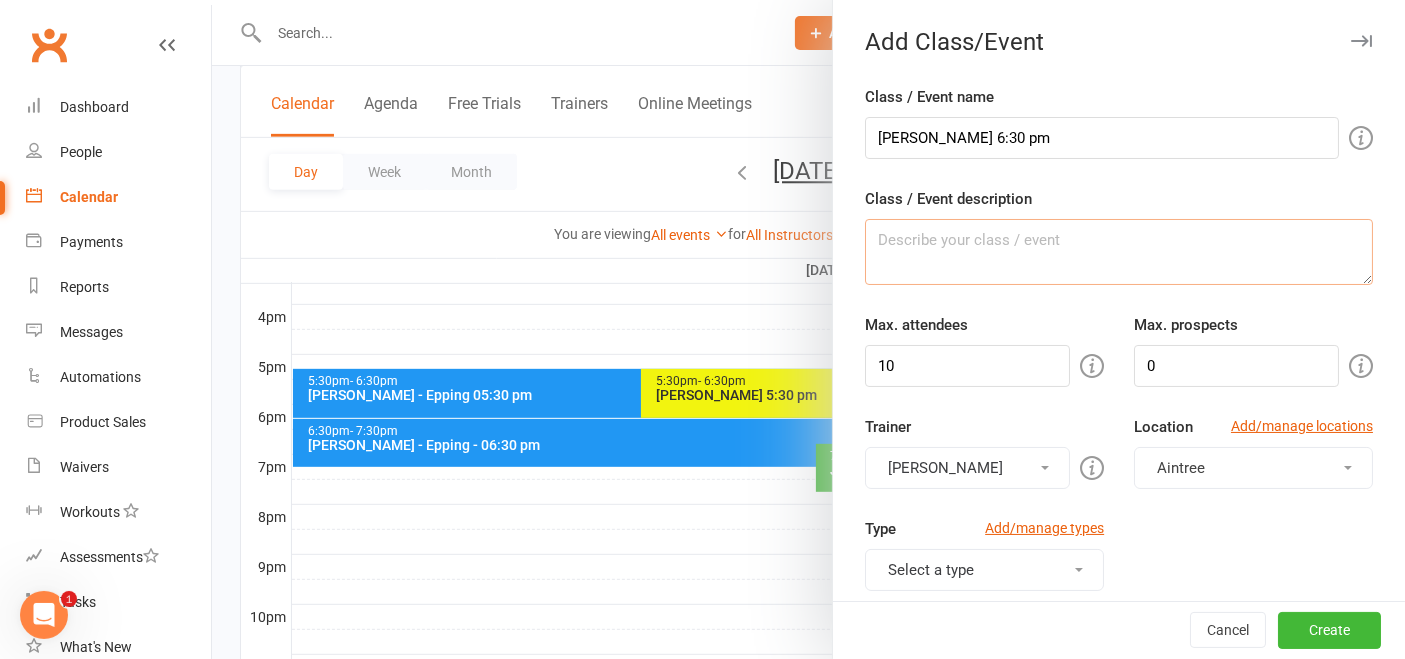 click on "Class / Event description" at bounding box center [1119, 252] 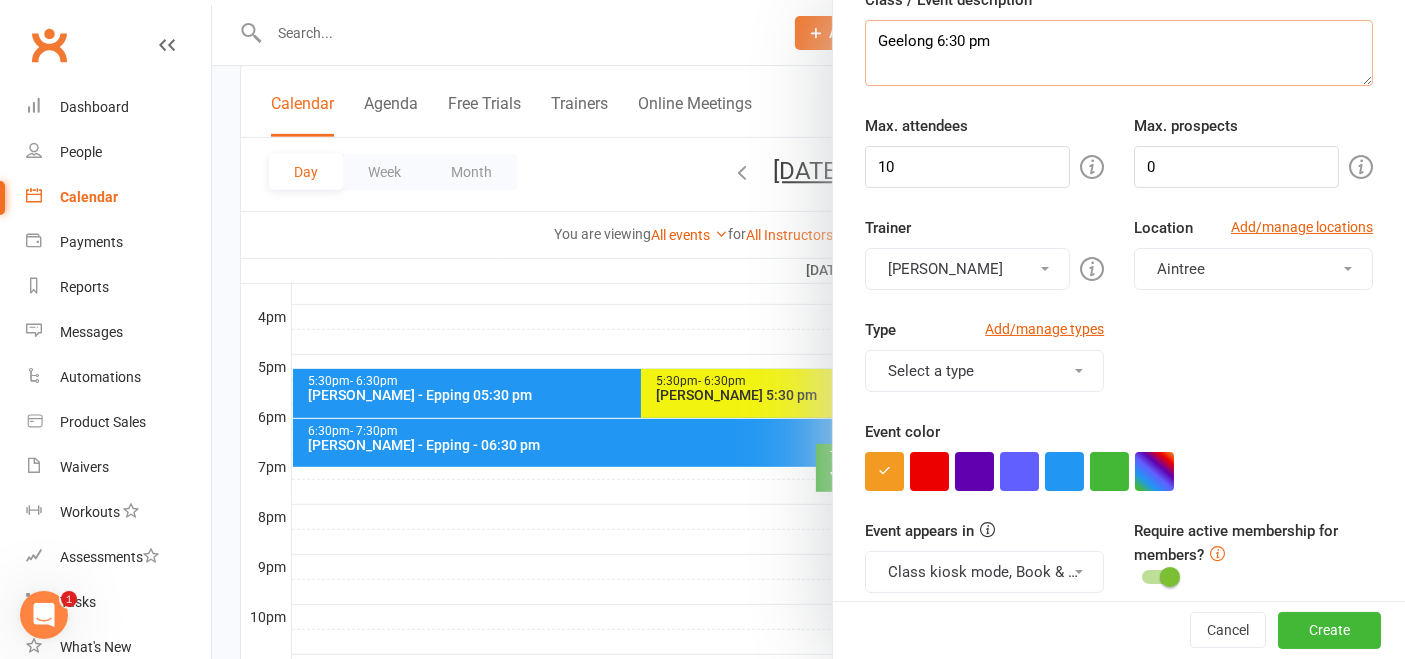 scroll, scrollTop: 200, scrollLeft: 0, axis: vertical 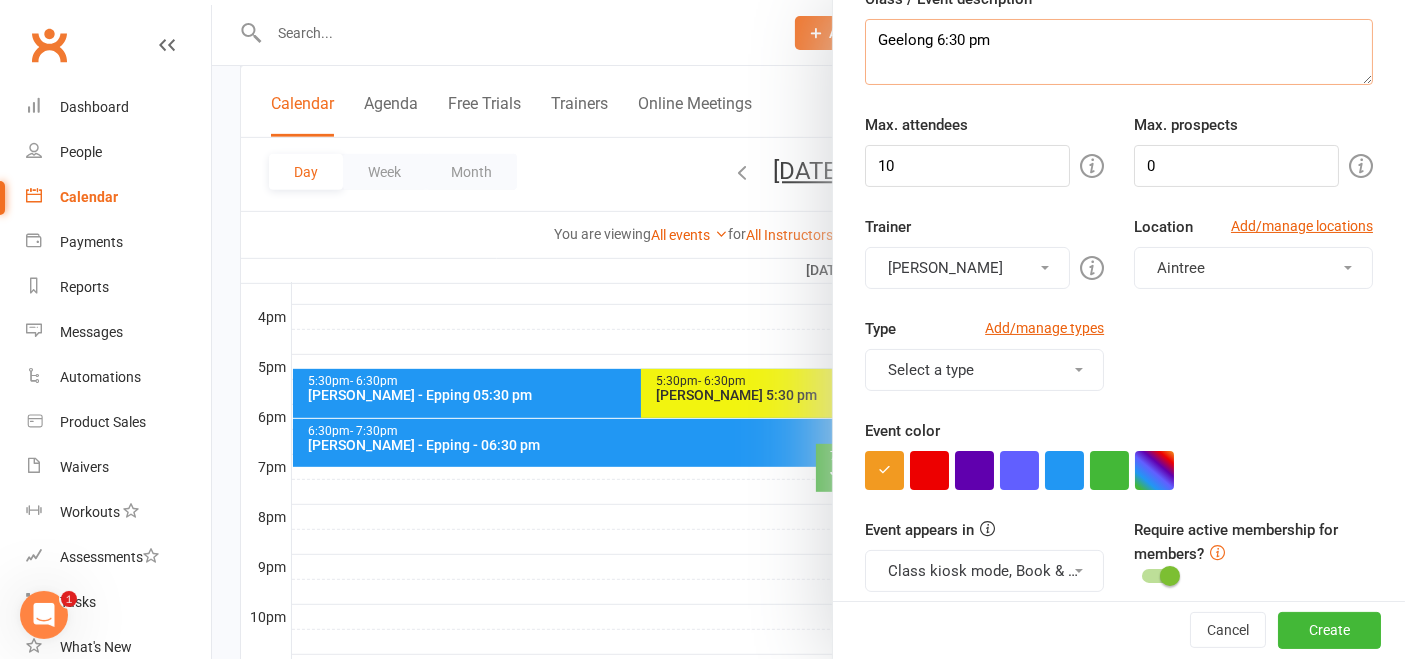 type on "Geelong 6:30 pm" 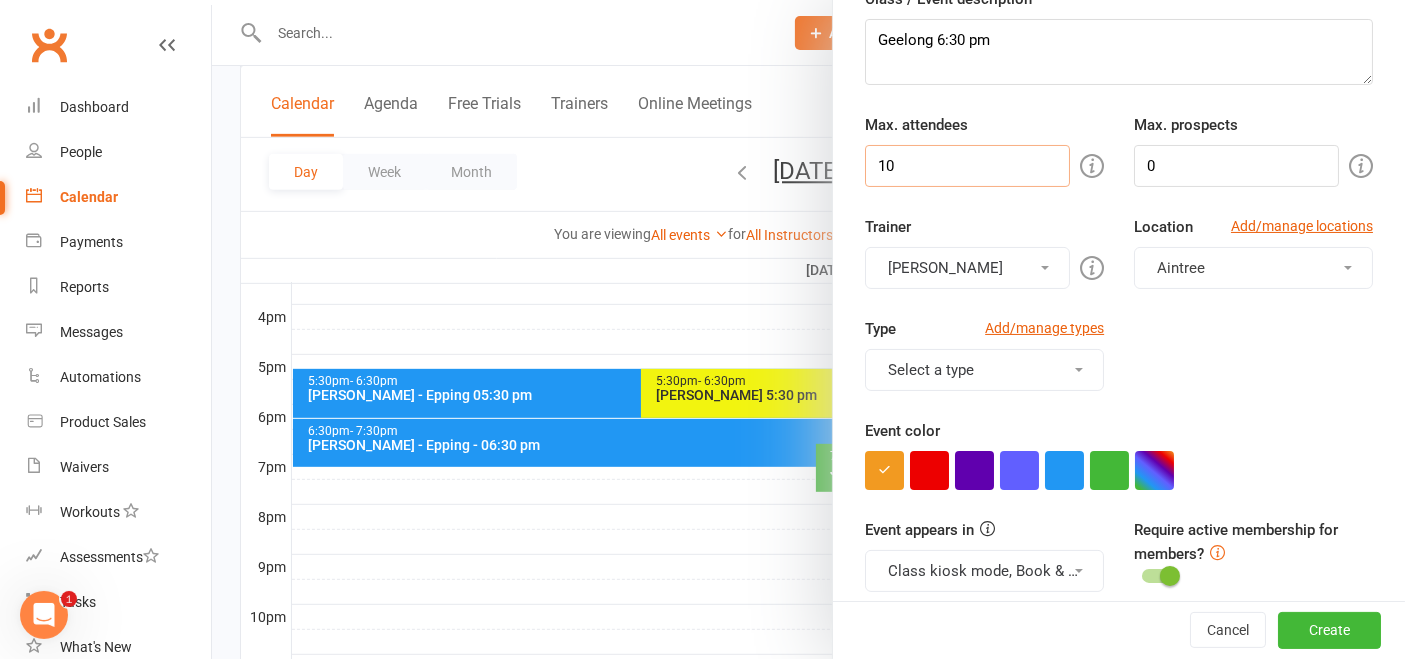 click on "10" at bounding box center (967, 166) 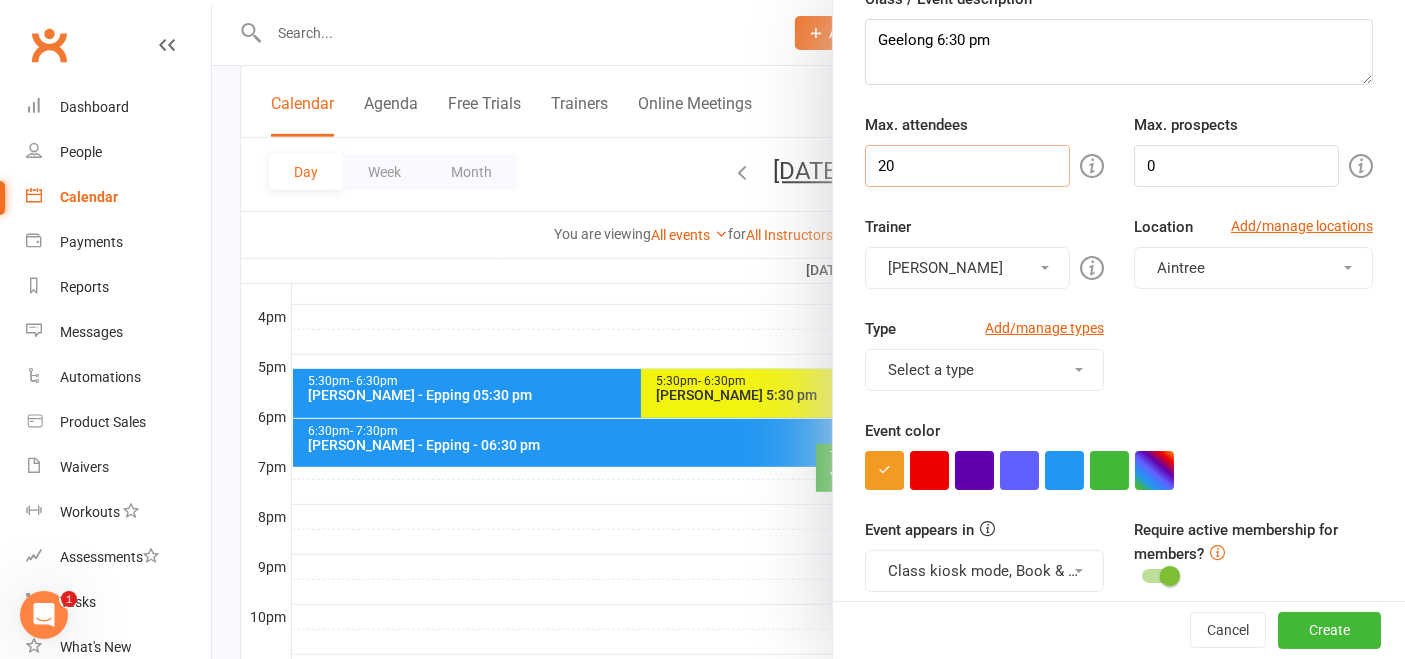 type on "20" 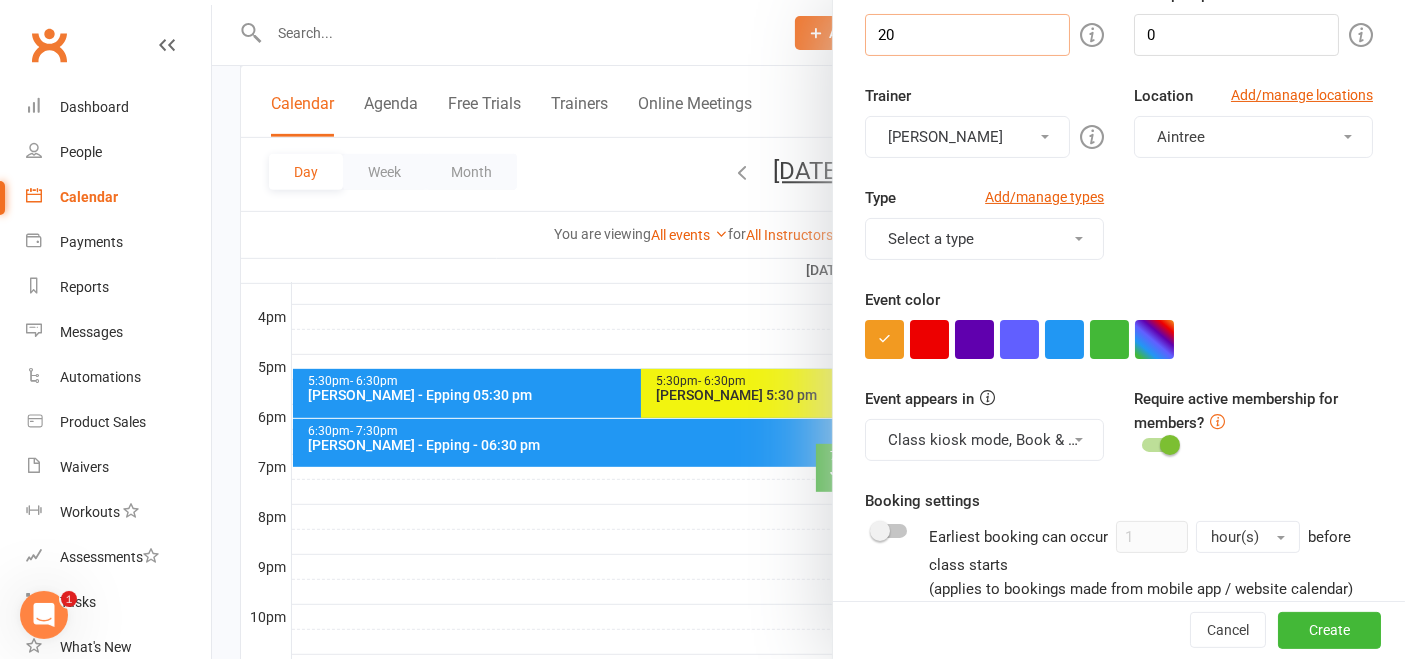 scroll, scrollTop: 333, scrollLeft: 0, axis: vertical 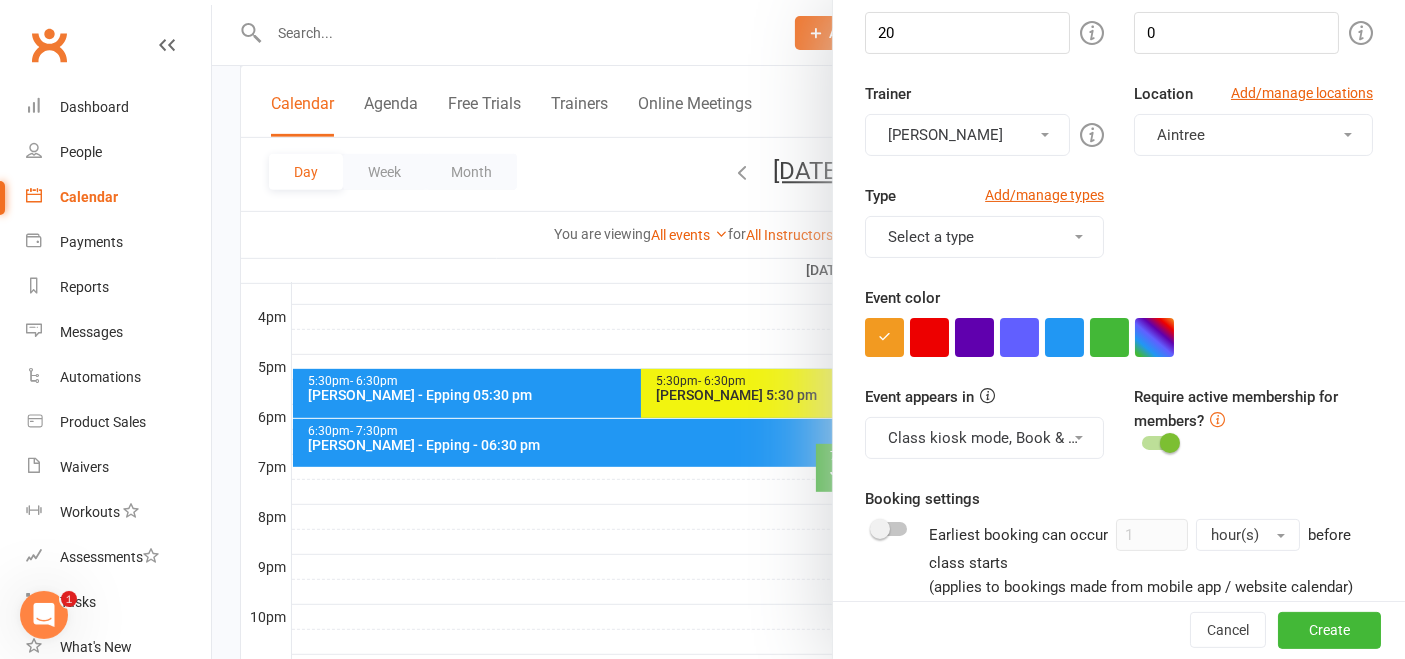 click on "[PERSON_NAME]" at bounding box center (967, 135) 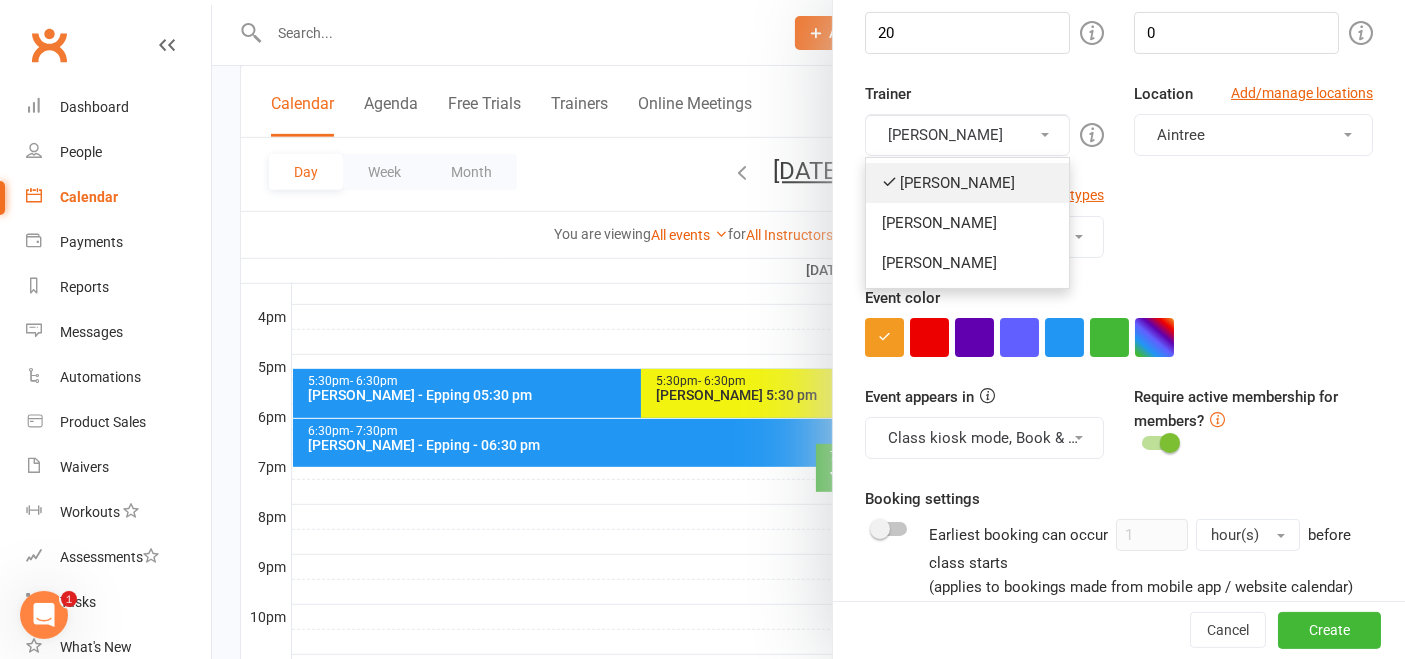 click on "[PERSON_NAME]" at bounding box center (967, 183) 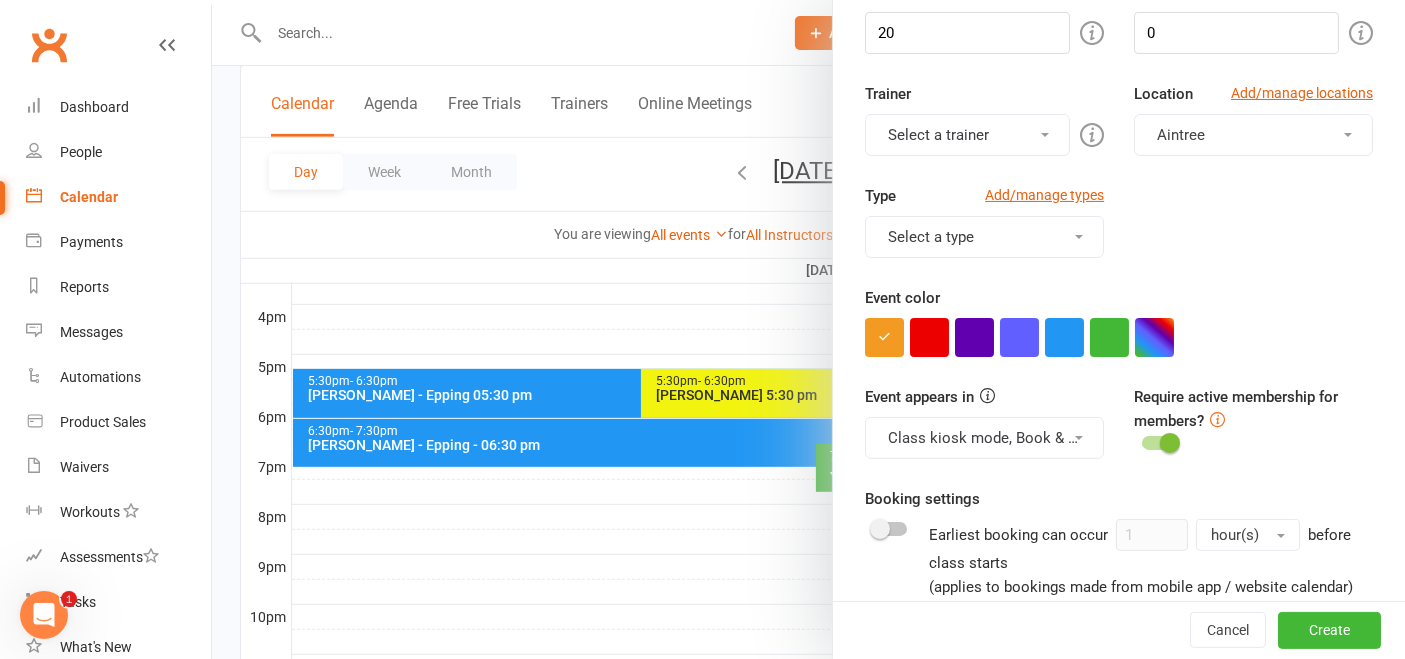 click on "Select a trainer" at bounding box center [967, 135] 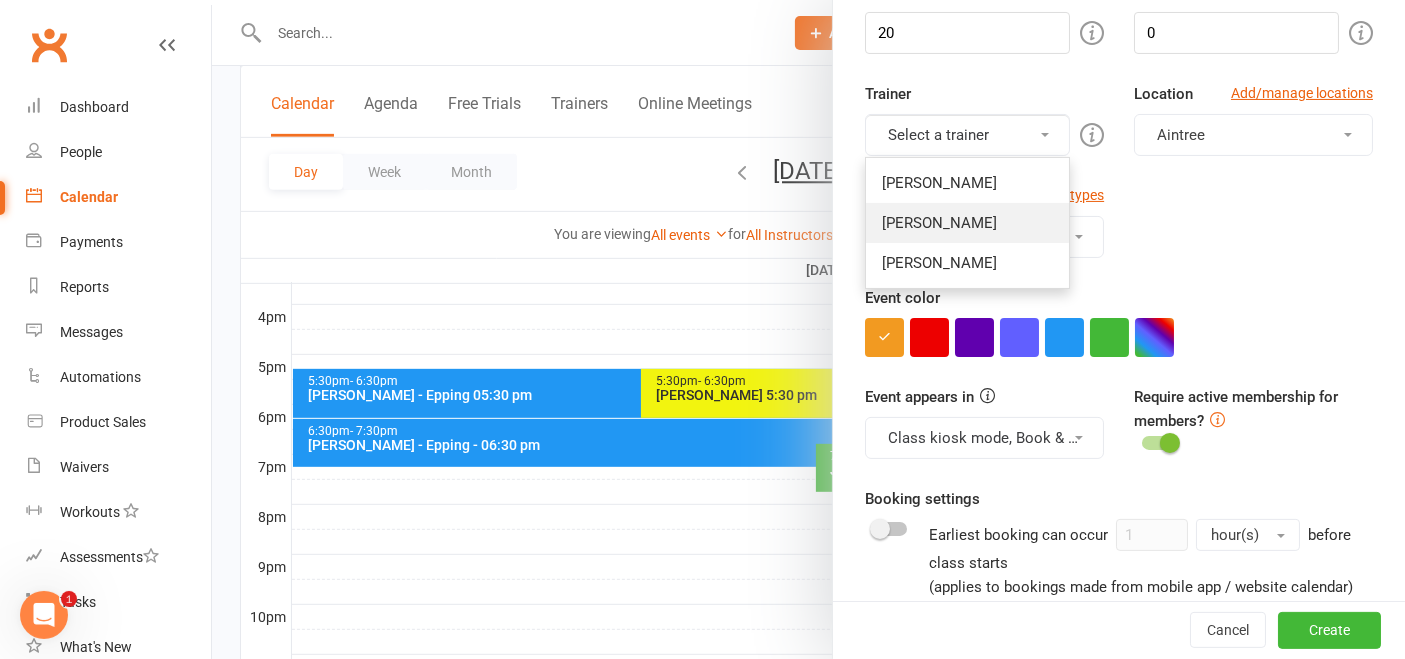 click on "[PERSON_NAME]" at bounding box center [967, 223] 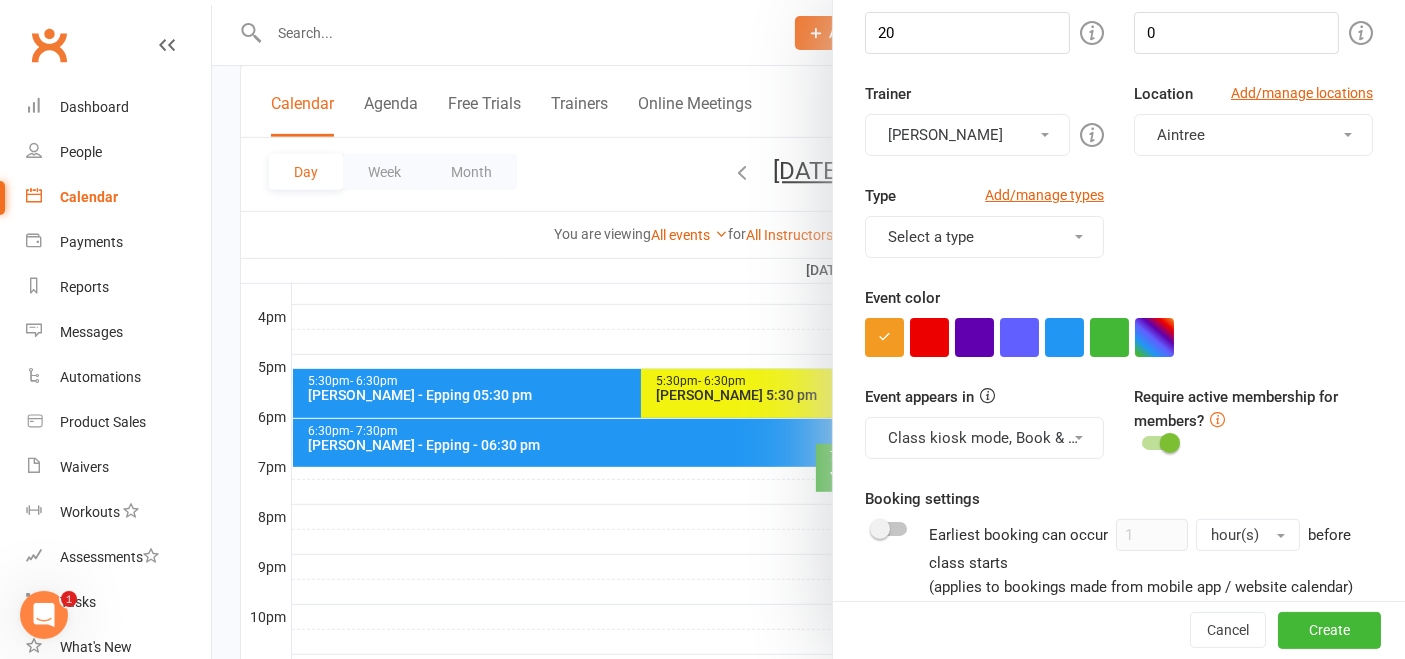 click on "Aintree" at bounding box center [1253, 135] 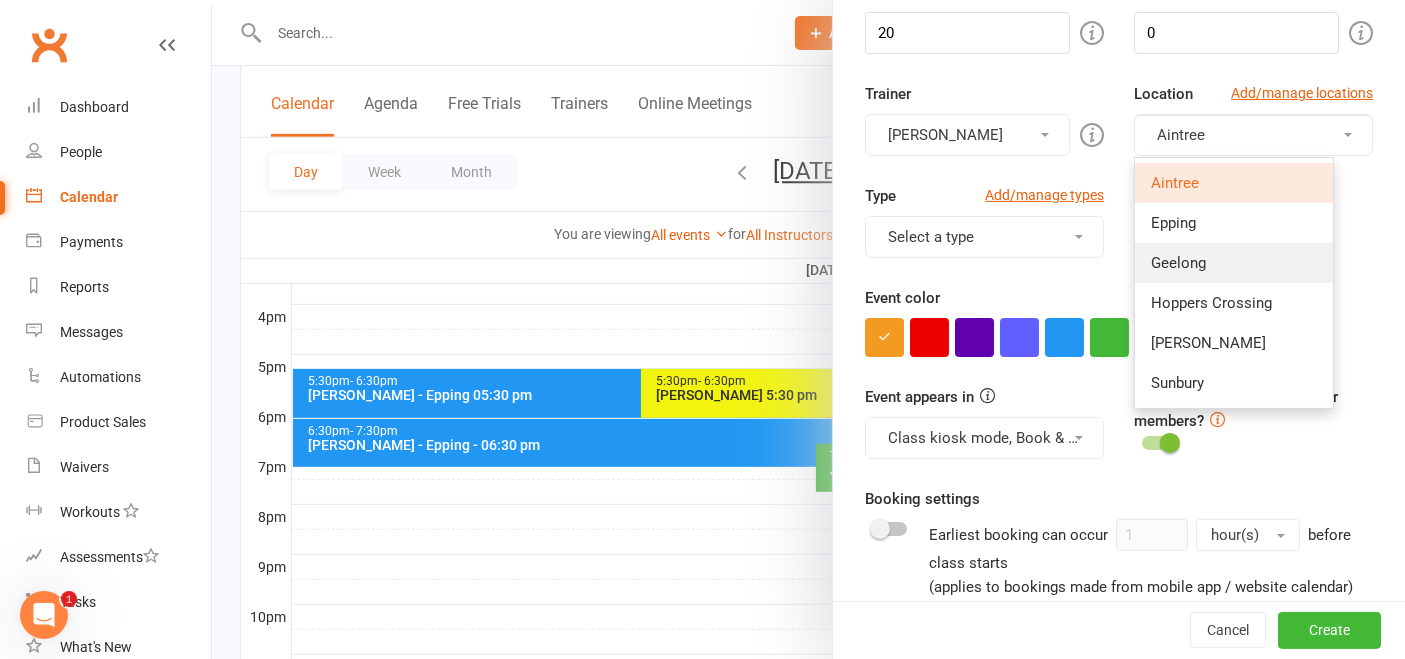 click on "Geelong" at bounding box center [1234, 263] 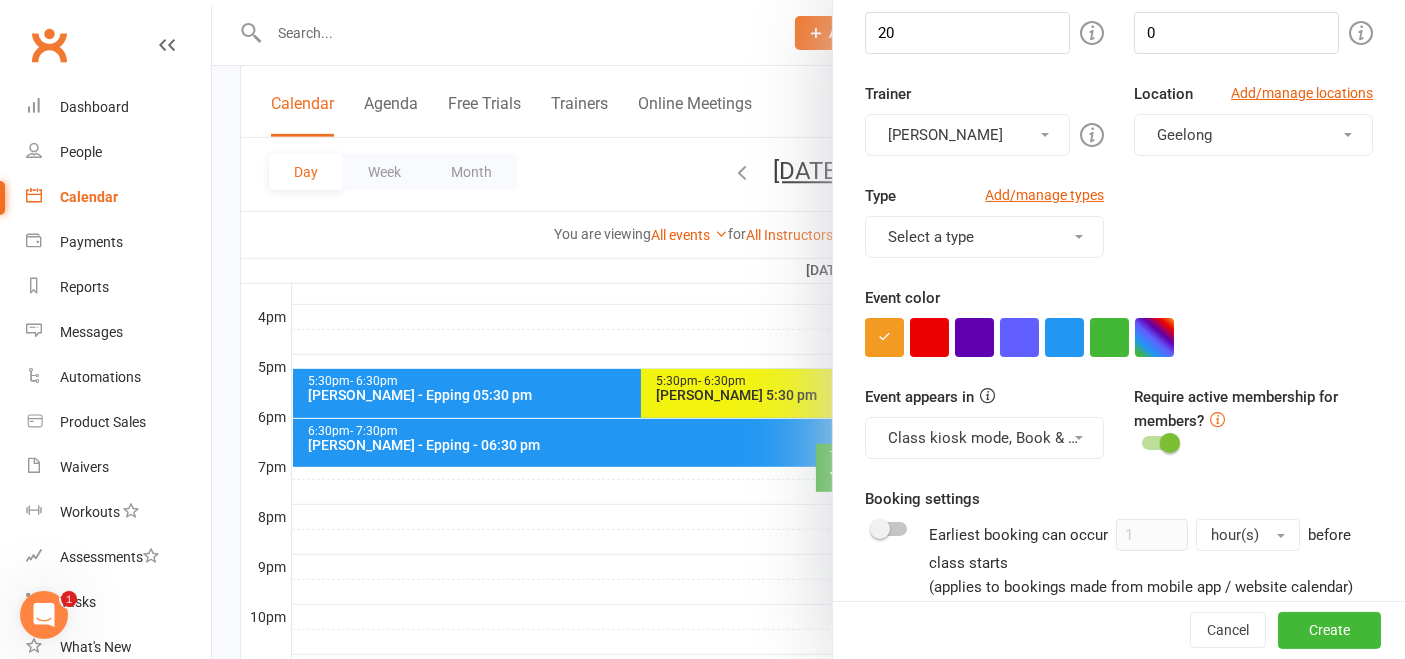 click on "Select a type" at bounding box center [984, 237] 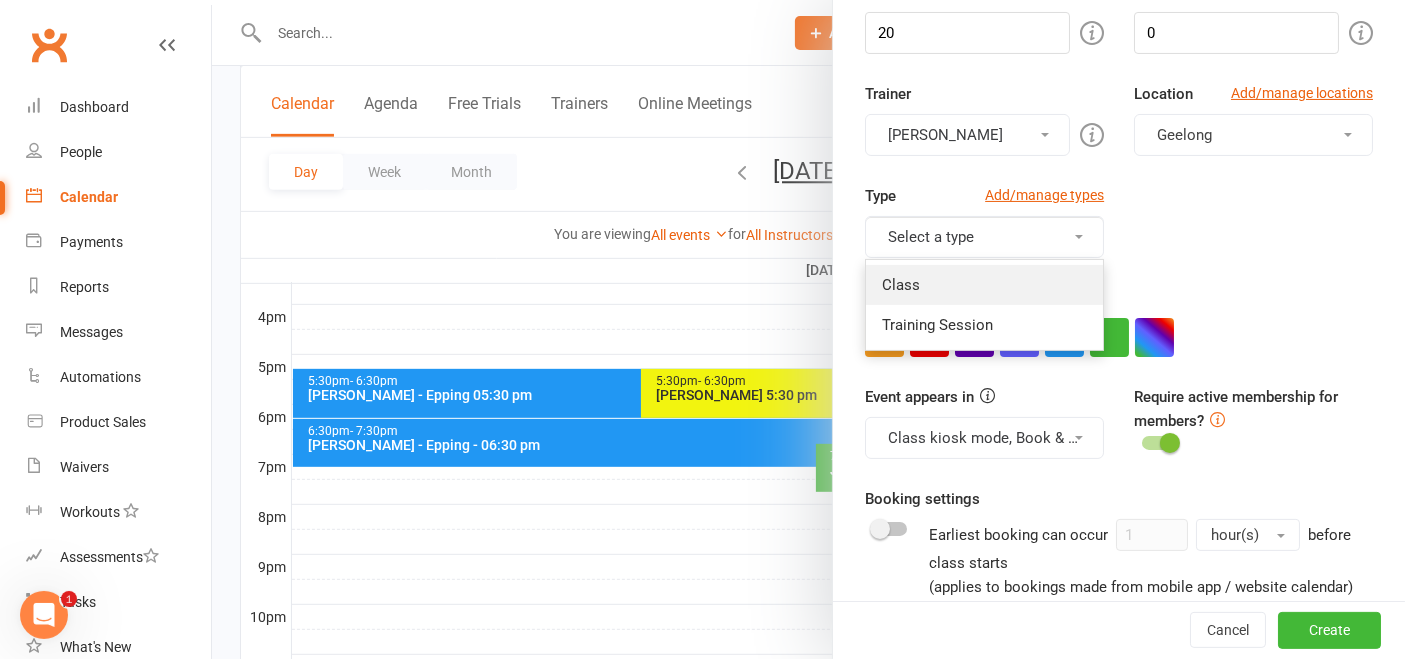 click on "Class" at bounding box center (984, 285) 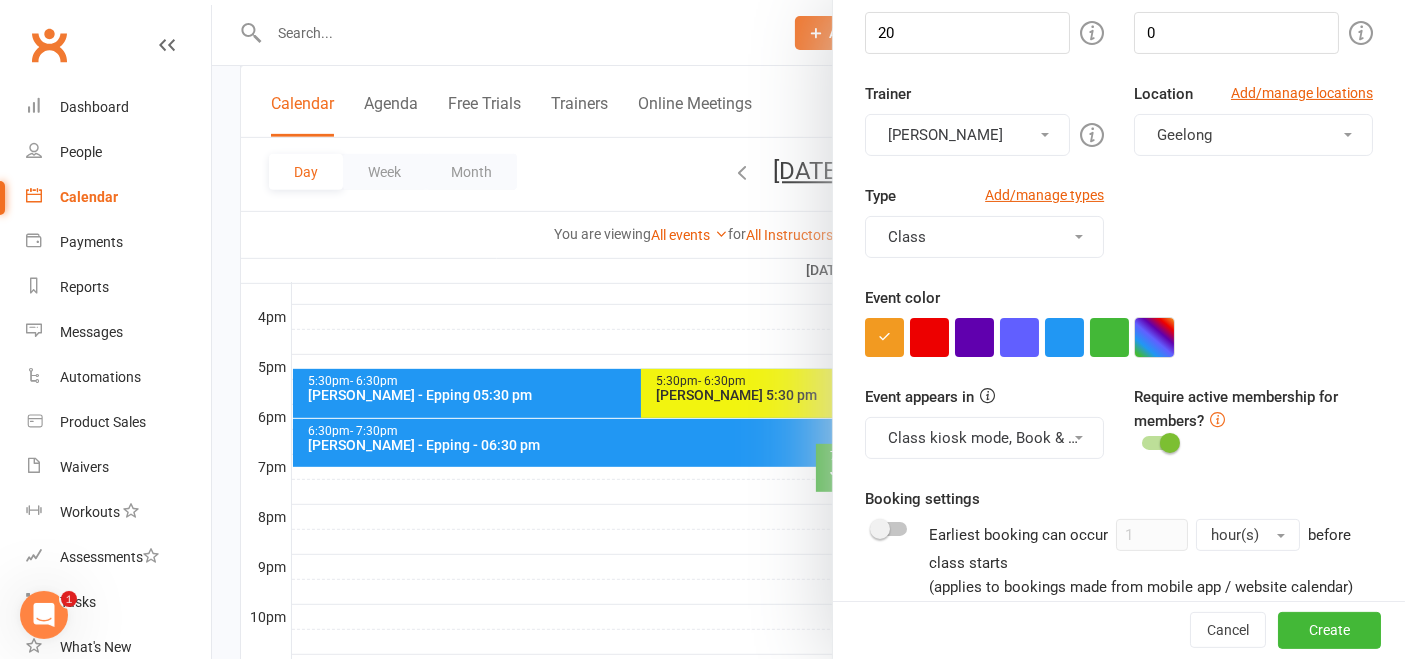 click at bounding box center [1154, 337] 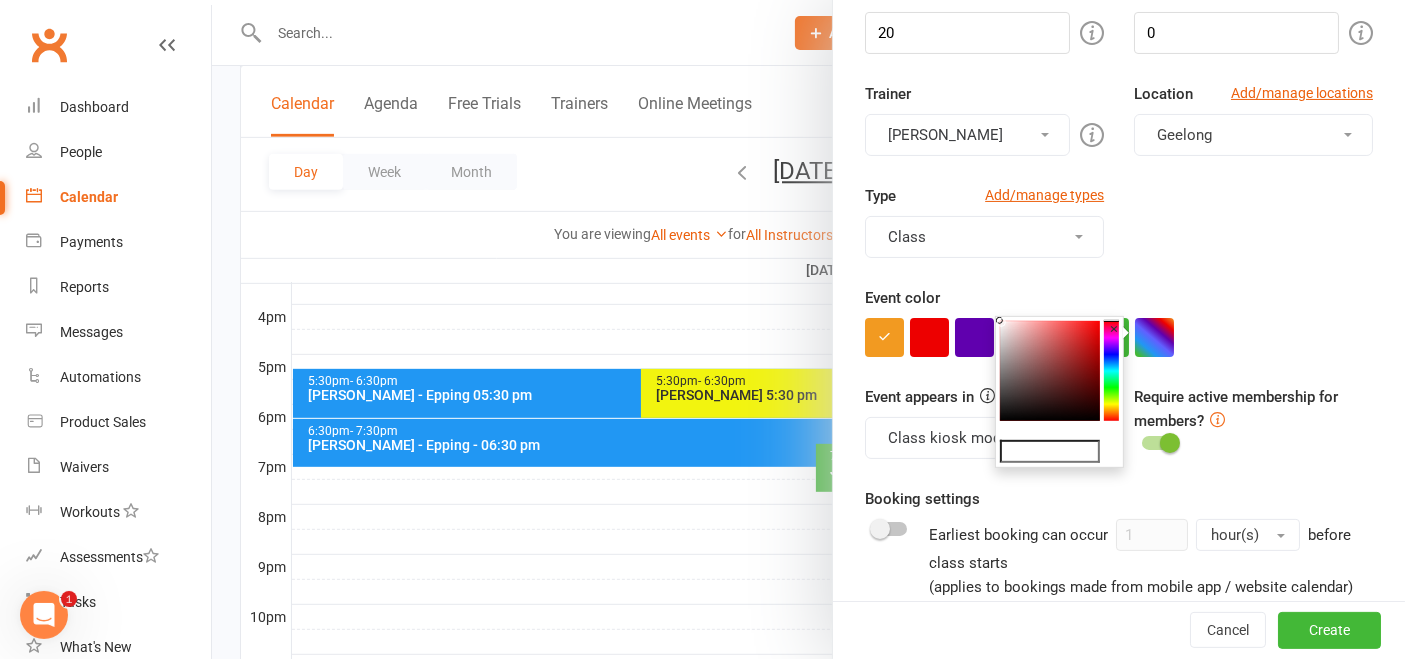 click 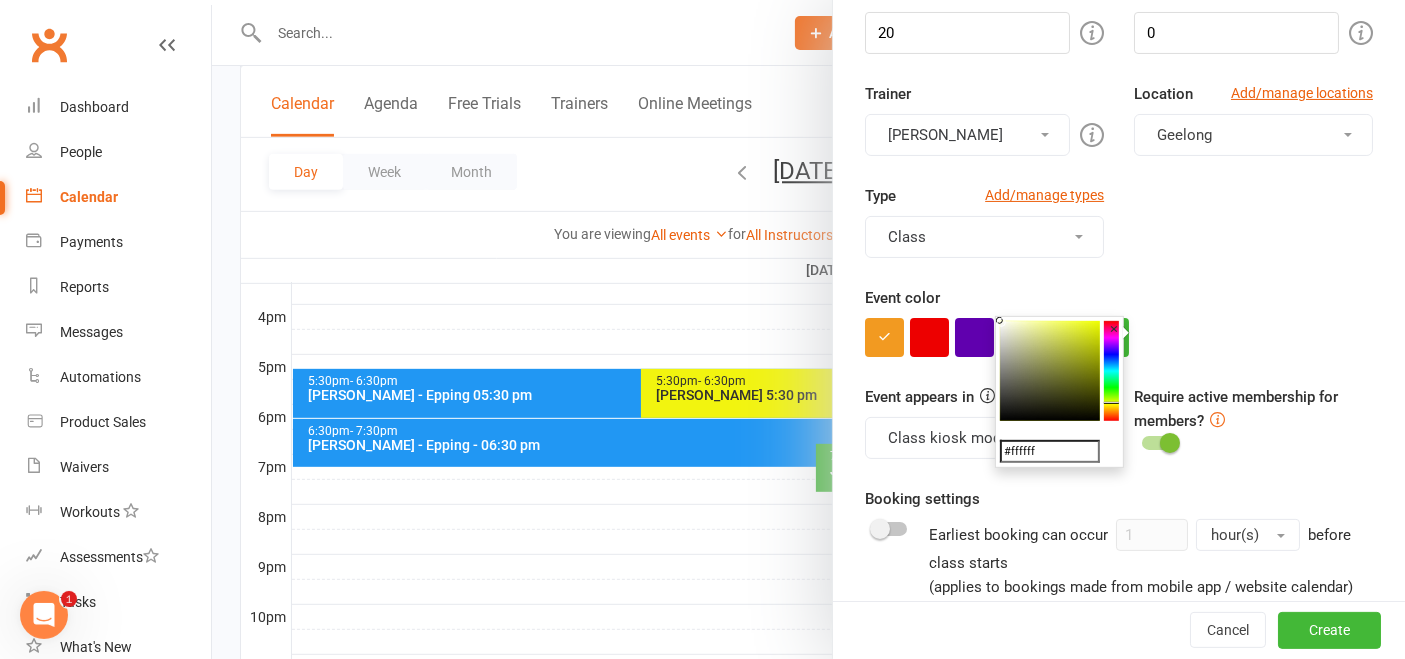 click 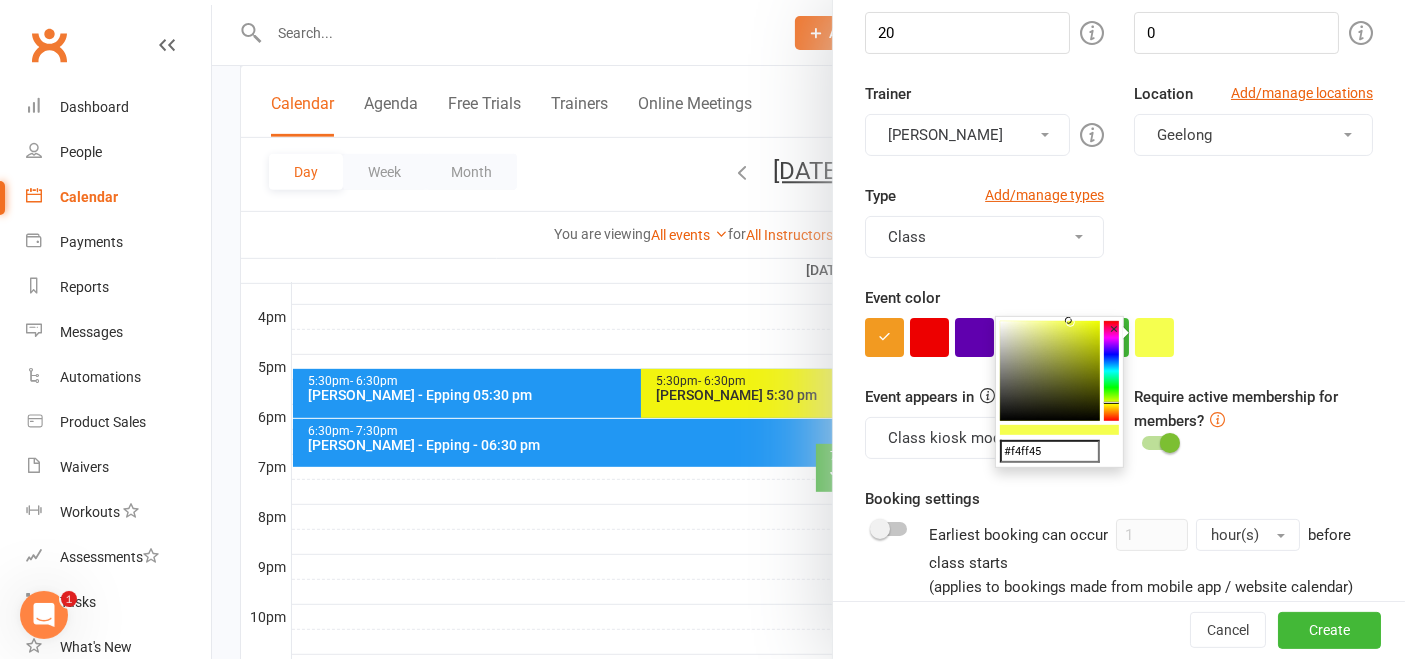 type on "#f4ff42" 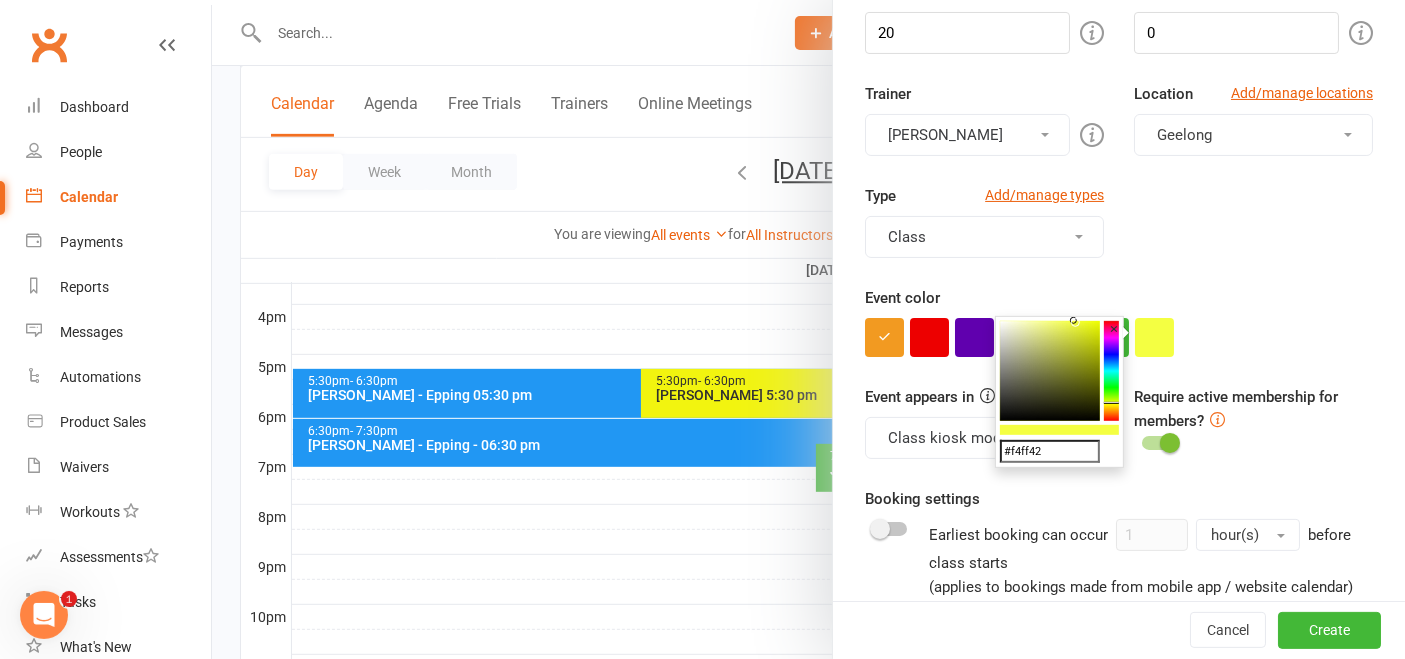 drag, startPoint x: 1039, startPoint y: 323, endPoint x: 1074, endPoint y: 317, distance: 35.510563 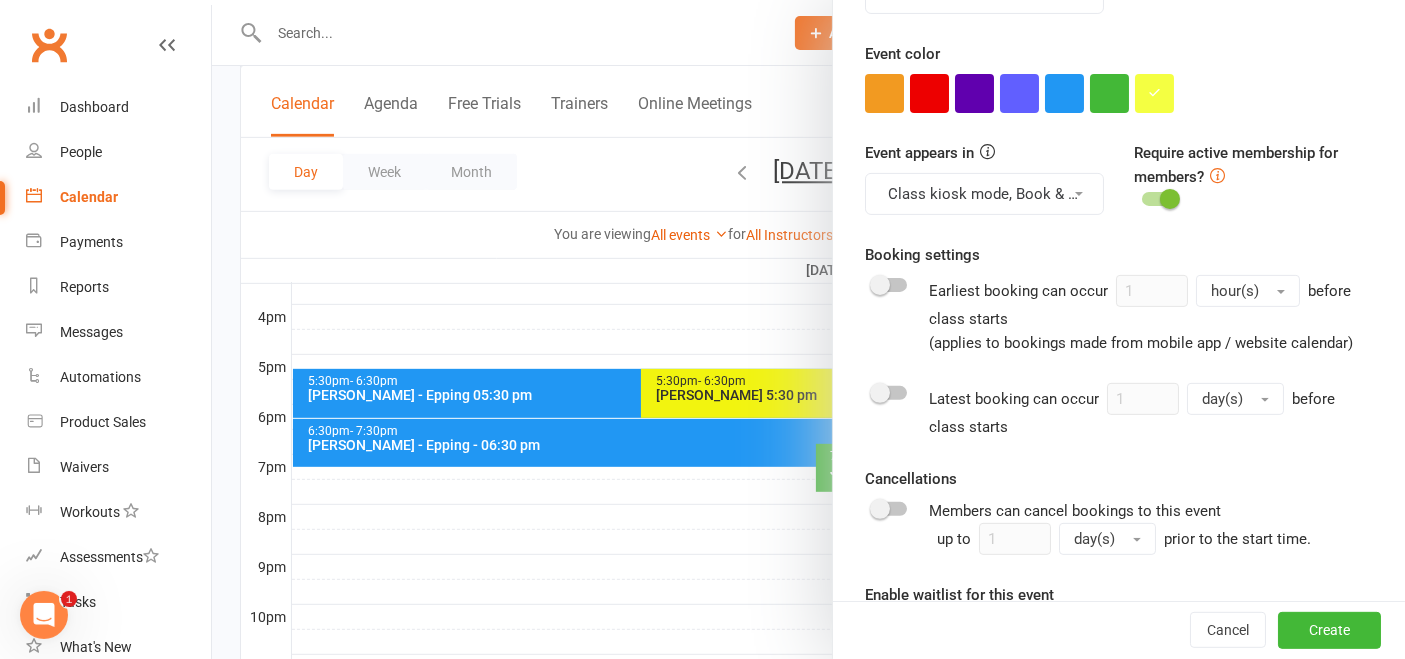 scroll, scrollTop: 979, scrollLeft: 0, axis: vertical 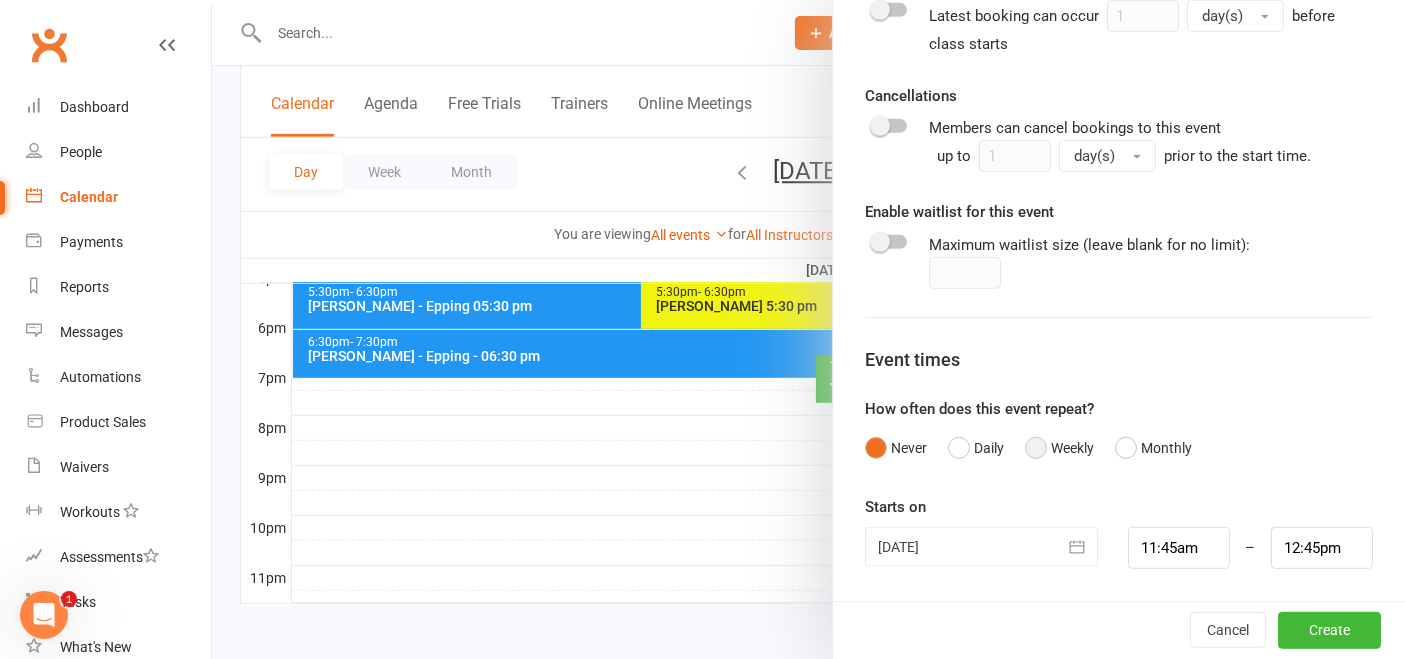 click on "Weekly" at bounding box center (1059, 448) 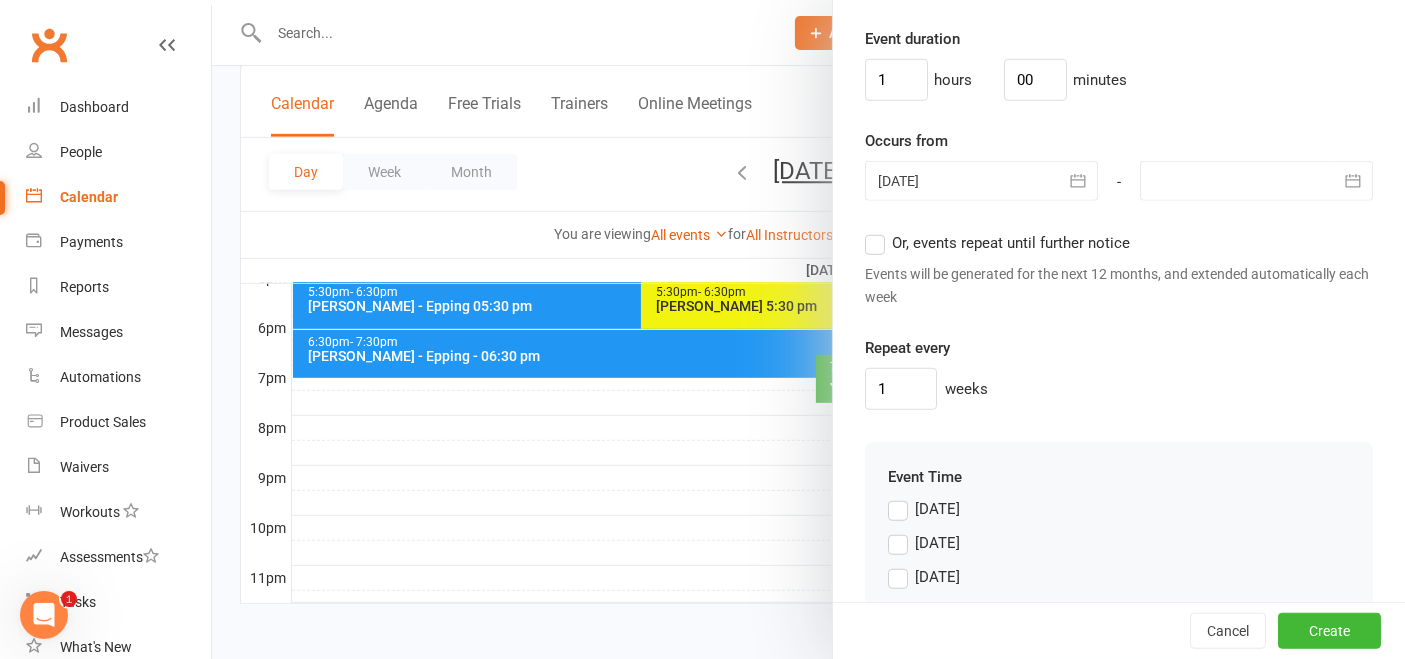 scroll, scrollTop: 1430, scrollLeft: 0, axis: vertical 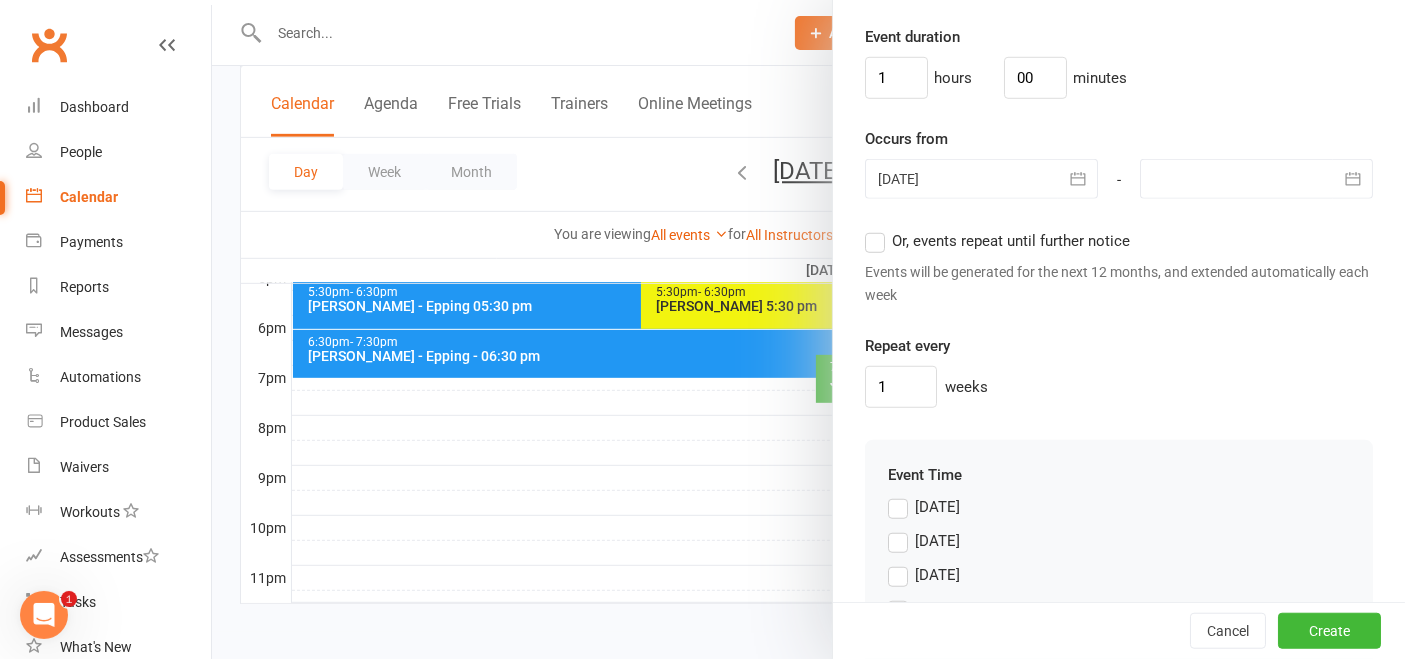 click on "Or, events repeat until further notice" at bounding box center (1011, 239) 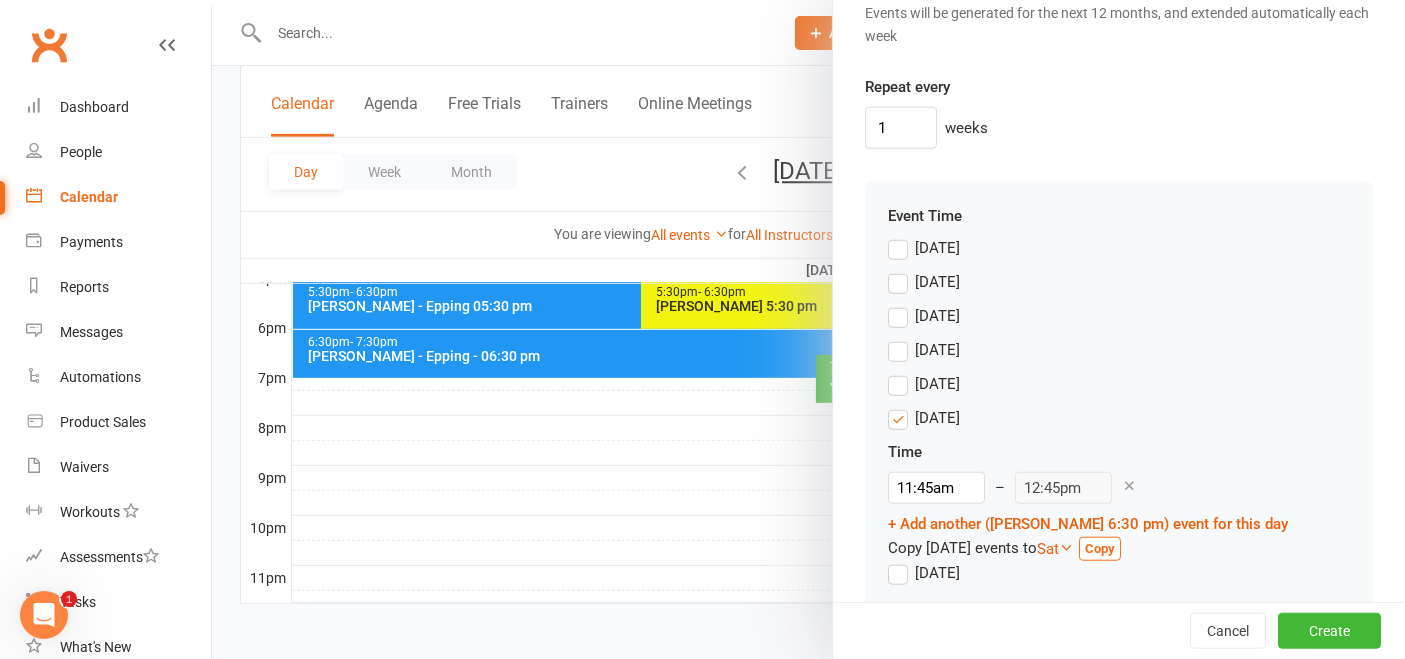 scroll, scrollTop: 1755, scrollLeft: 0, axis: vertical 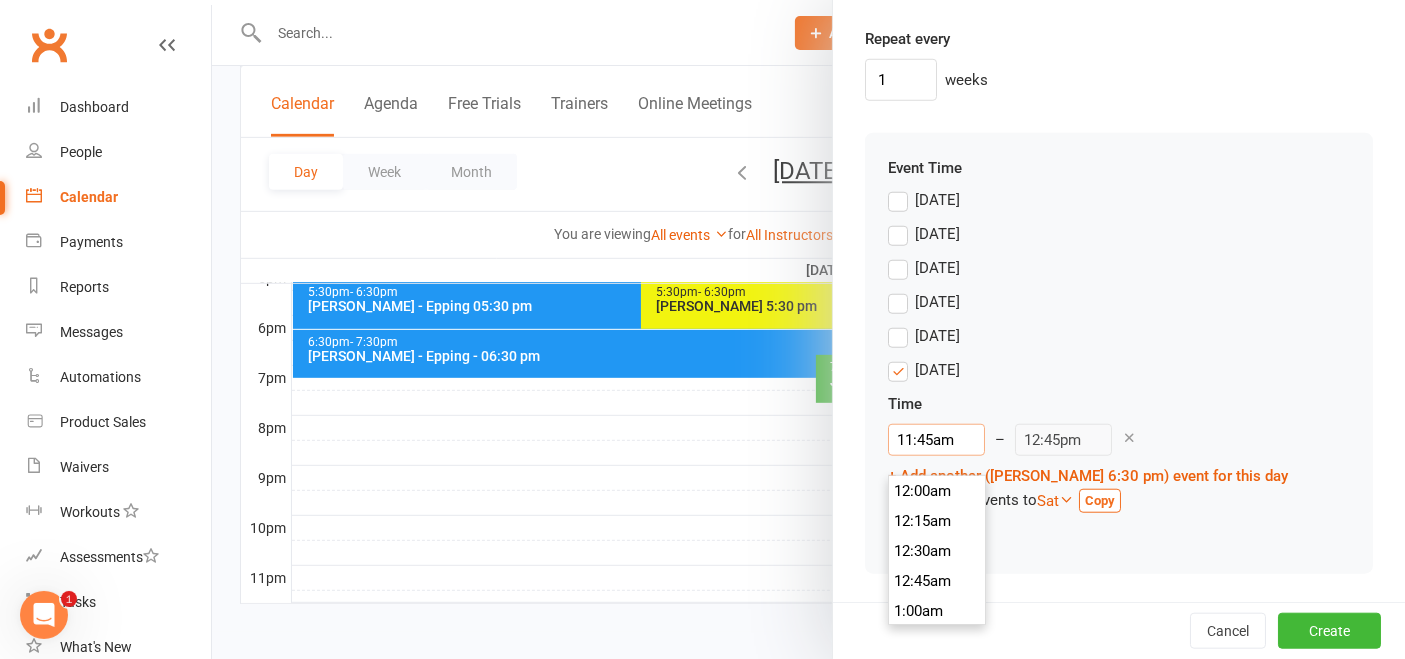 click on "11:45am" at bounding box center (936, 440) 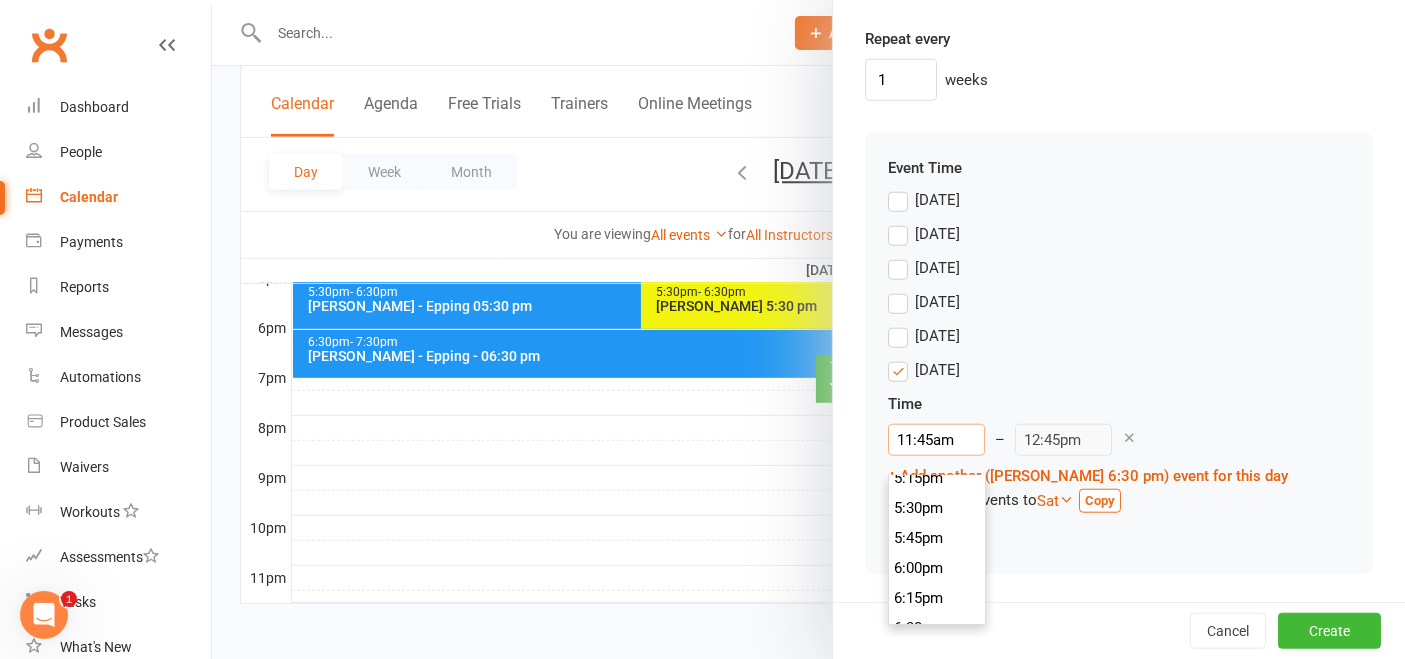 scroll, scrollTop: 2181, scrollLeft: 0, axis: vertical 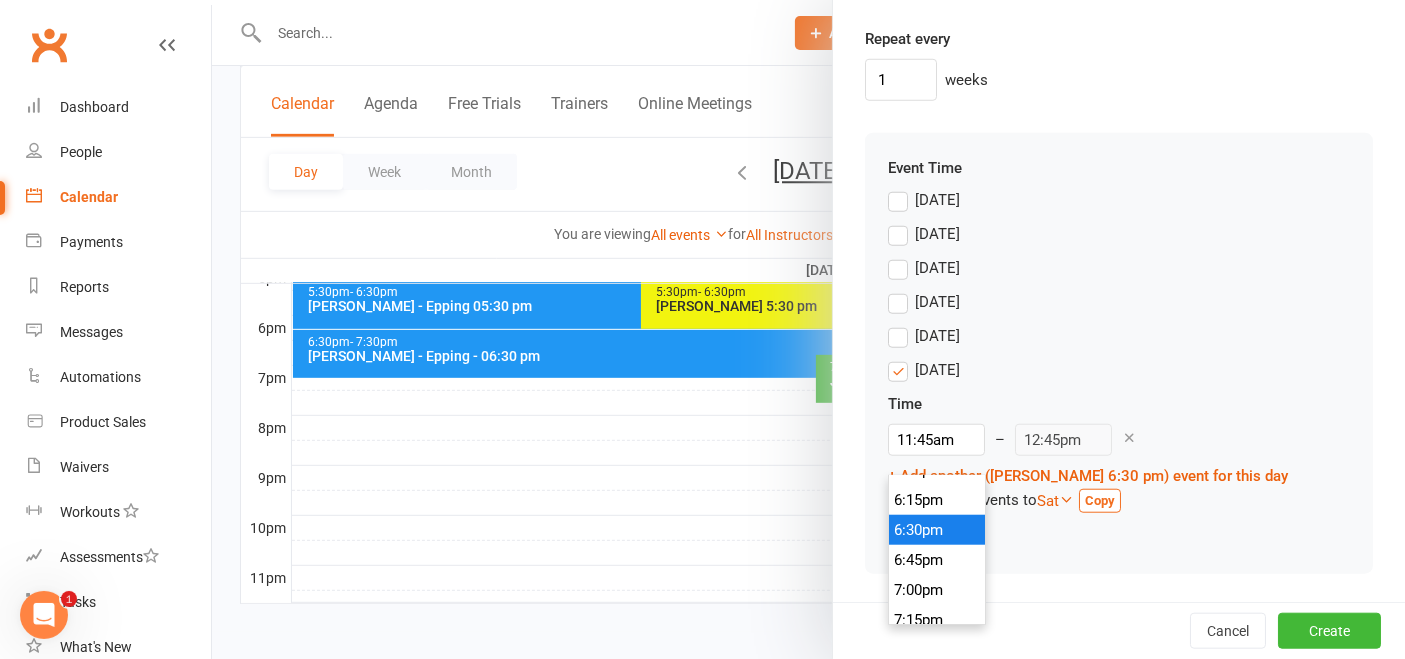 type on "6:30pm" 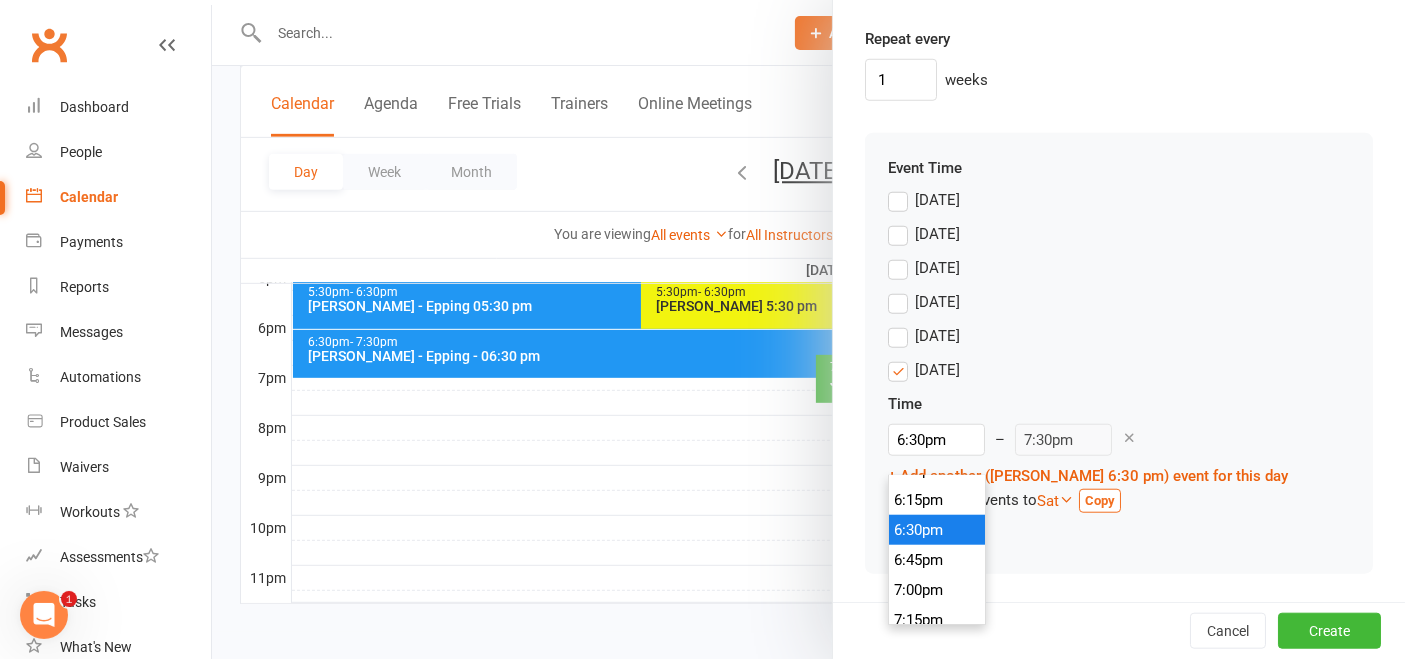 click on "6:30pm" at bounding box center [937, 530] 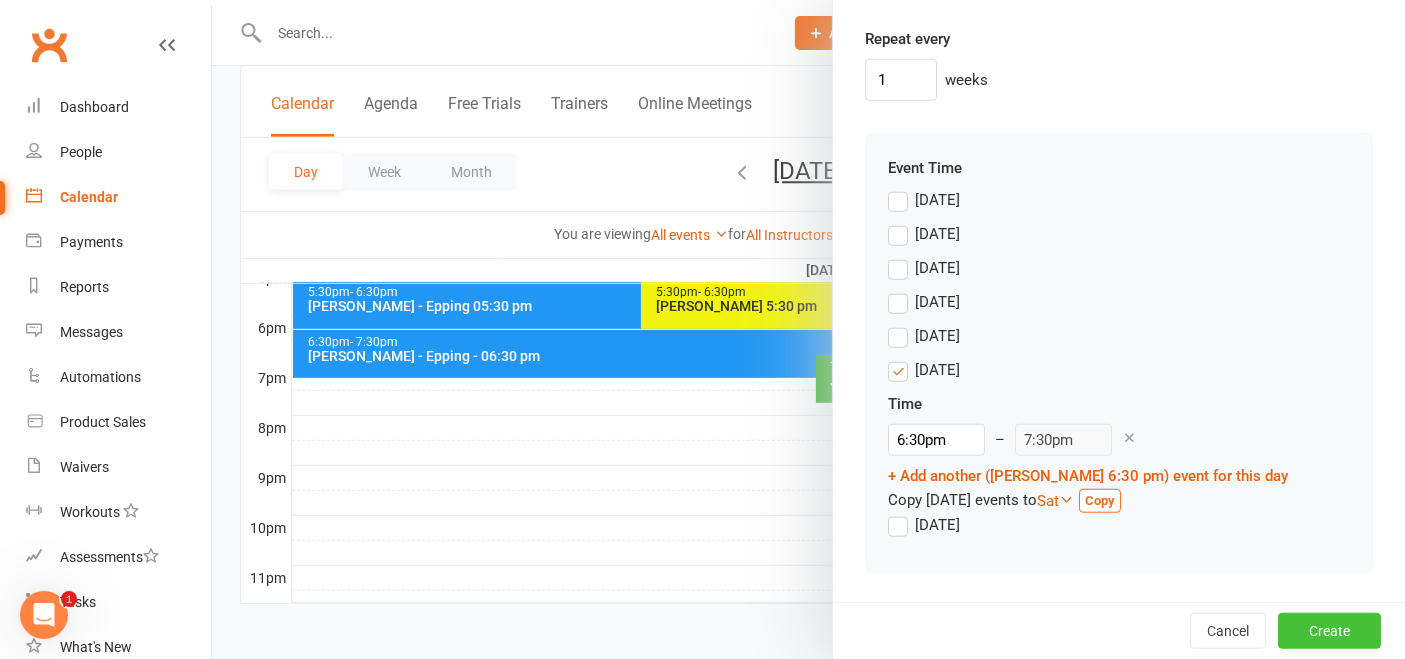 click on "Create" at bounding box center (1329, 631) 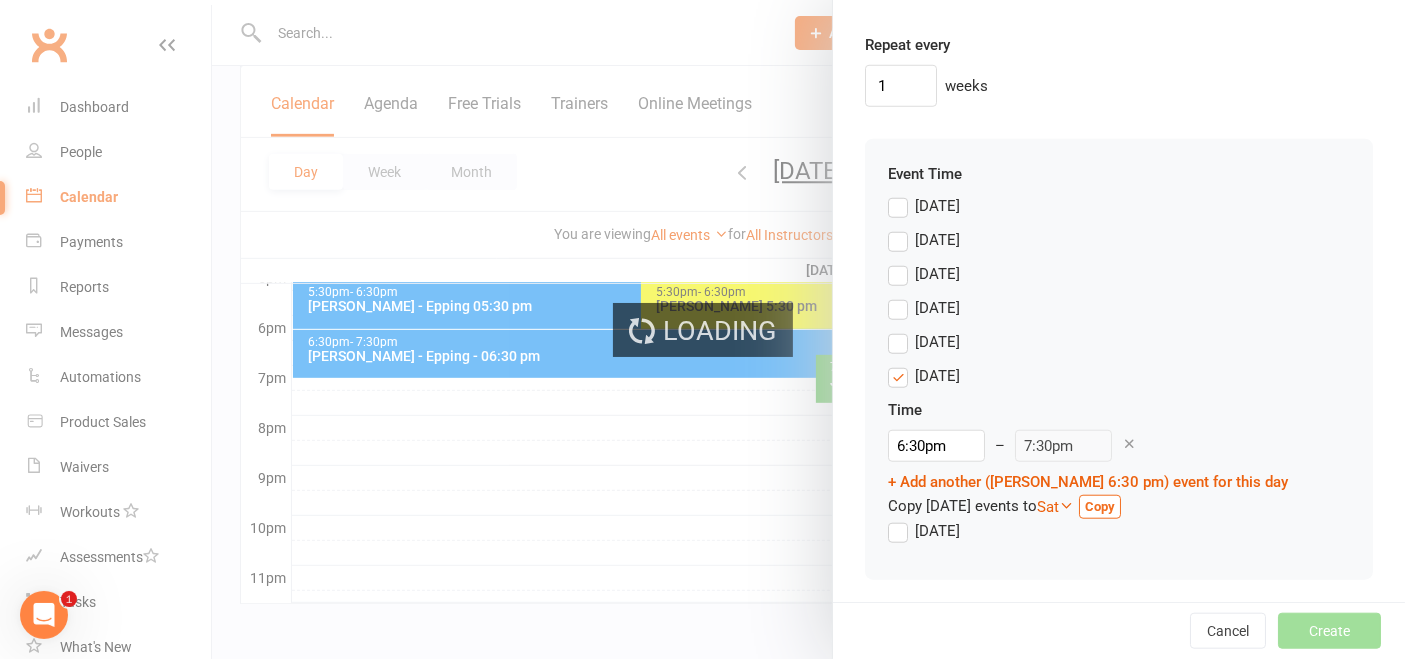 scroll, scrollTop: 1779, scrollLeft: 0, axis: vertical 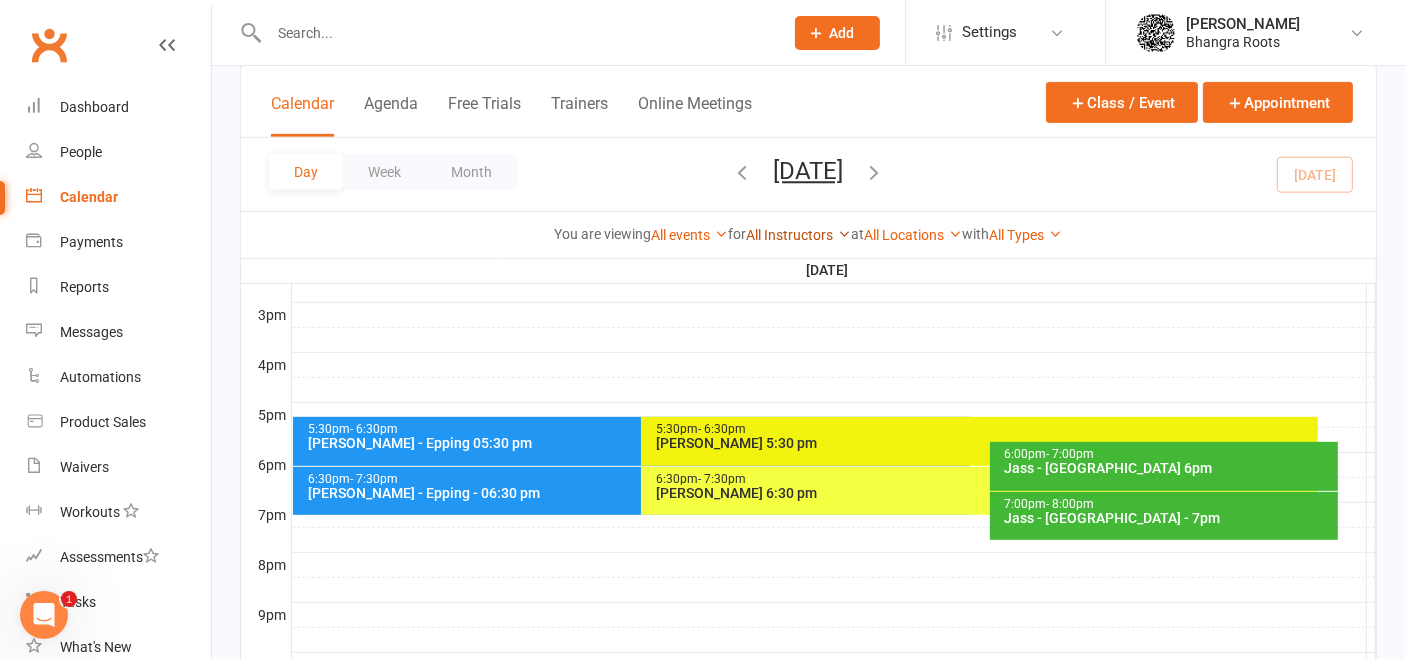 click on "All Instructors" at bounding box center [799, 235] 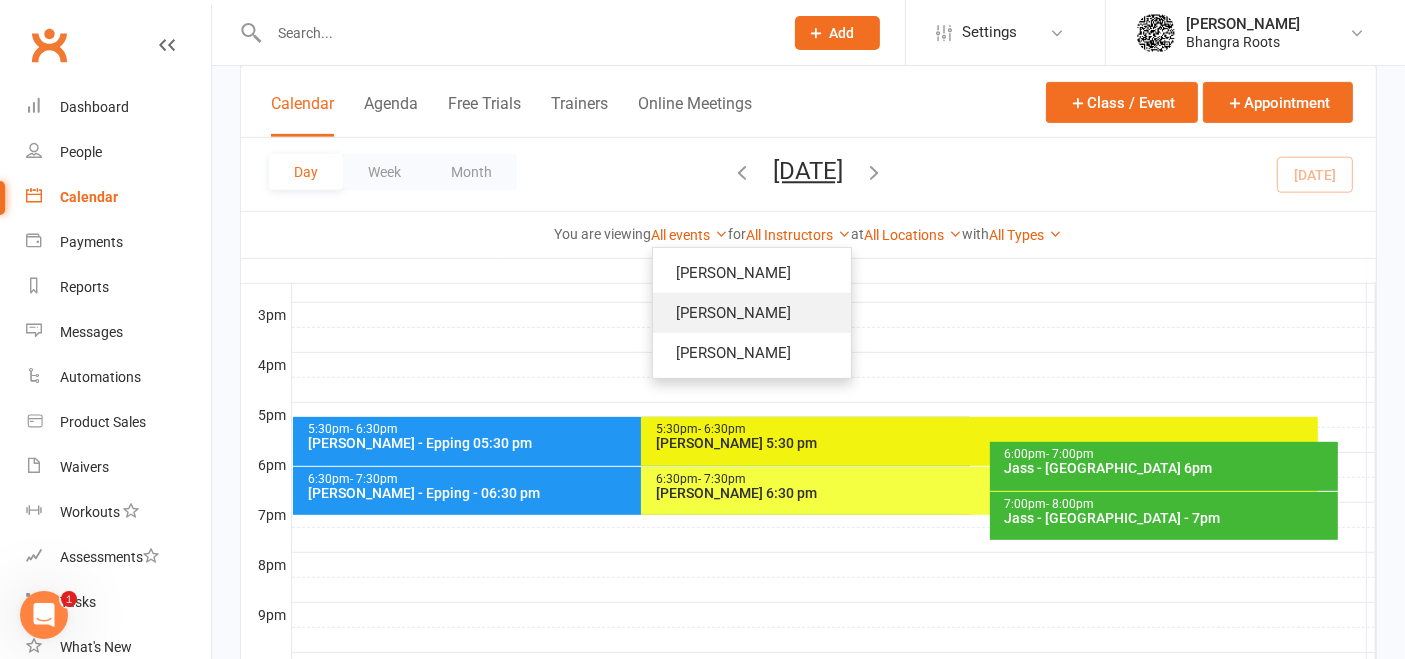 click on "[PERSON_NAME]" at bounding box center (752, 313) 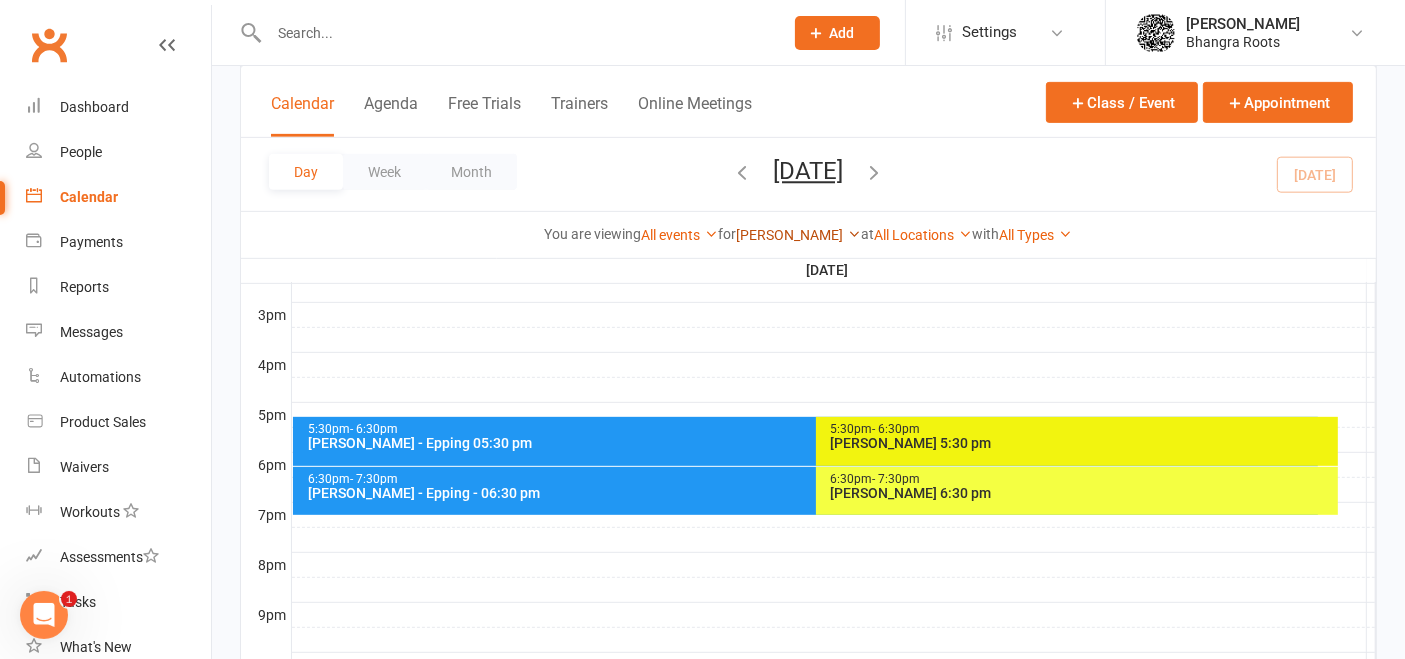click on "[PERSON_NAME]" at bounding box center [799, 235] 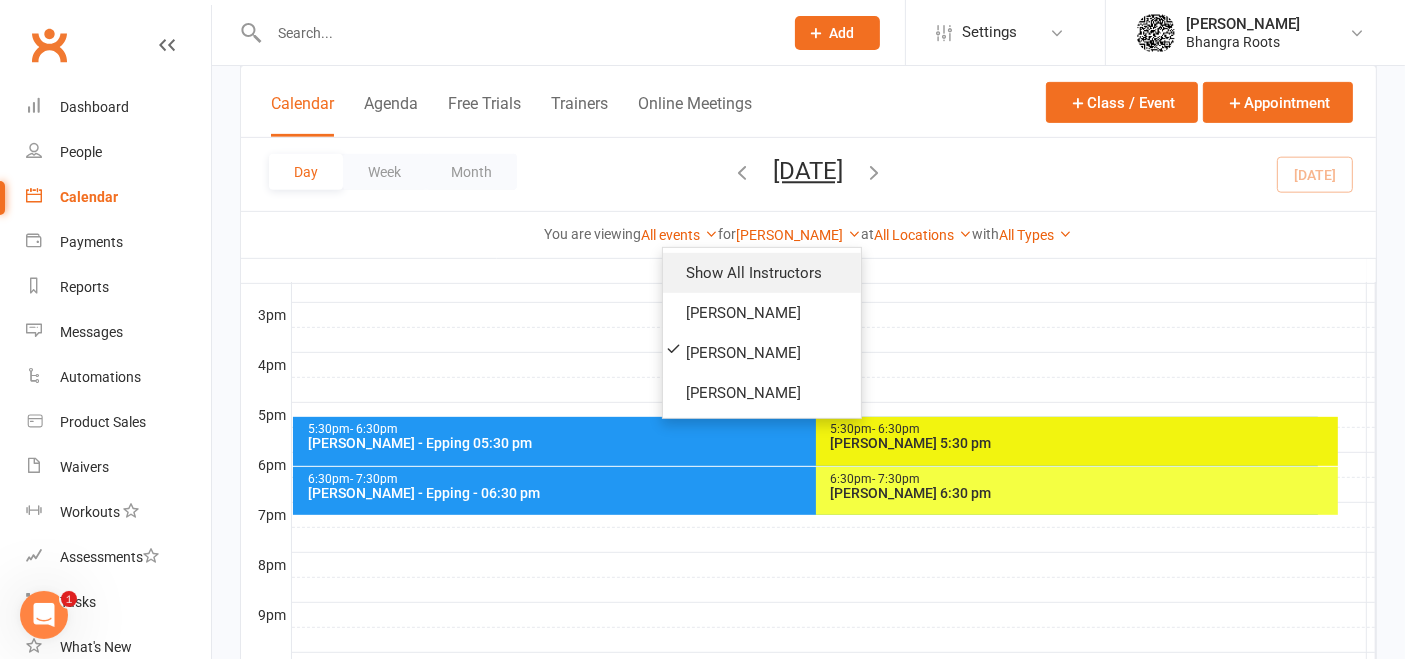 click on "Show All Instructors" at bounding box center (762, 273) 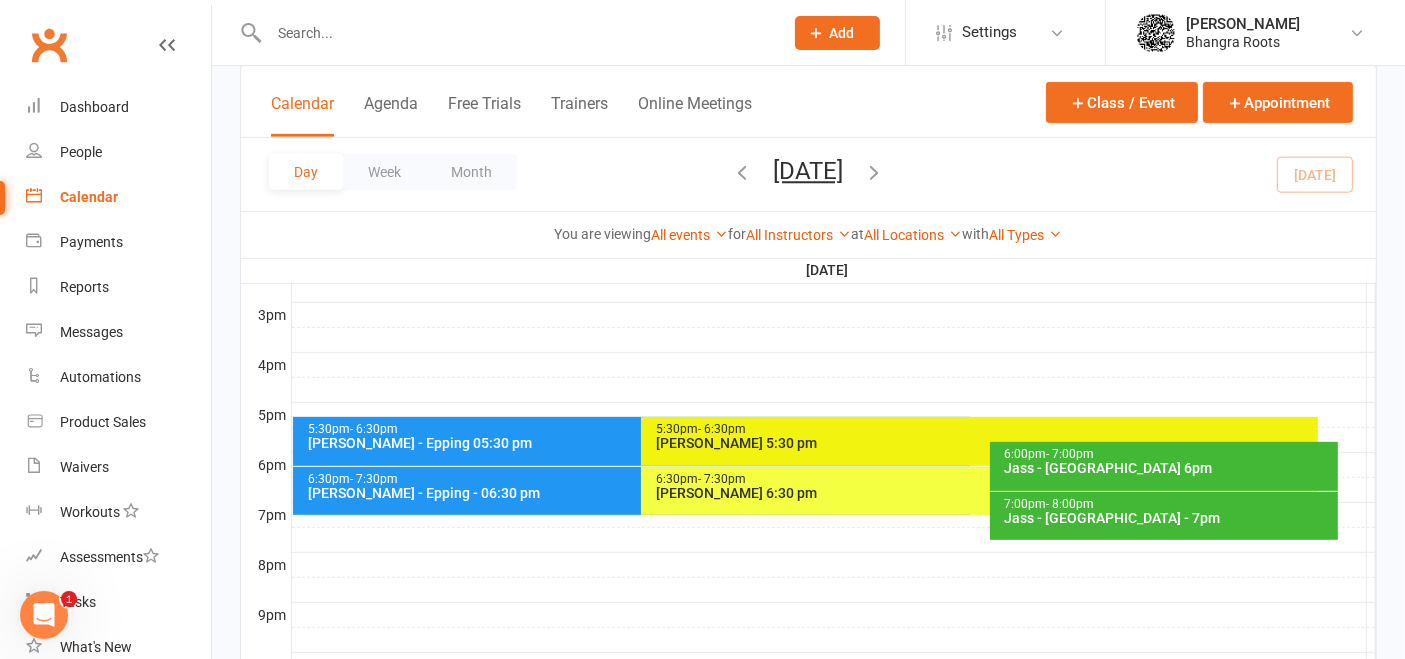 click on "Calendar" at bounding box center (89, 197) 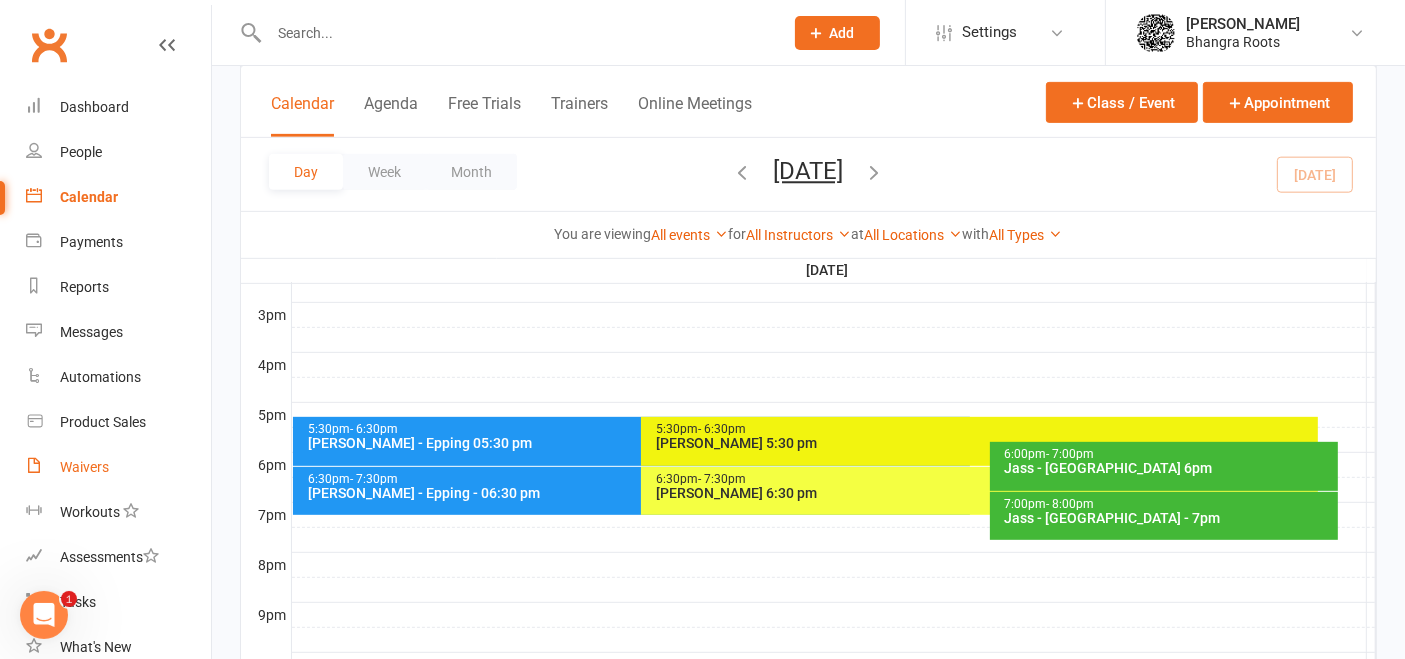 click on "Waivers" at bounding box center [84, 467] 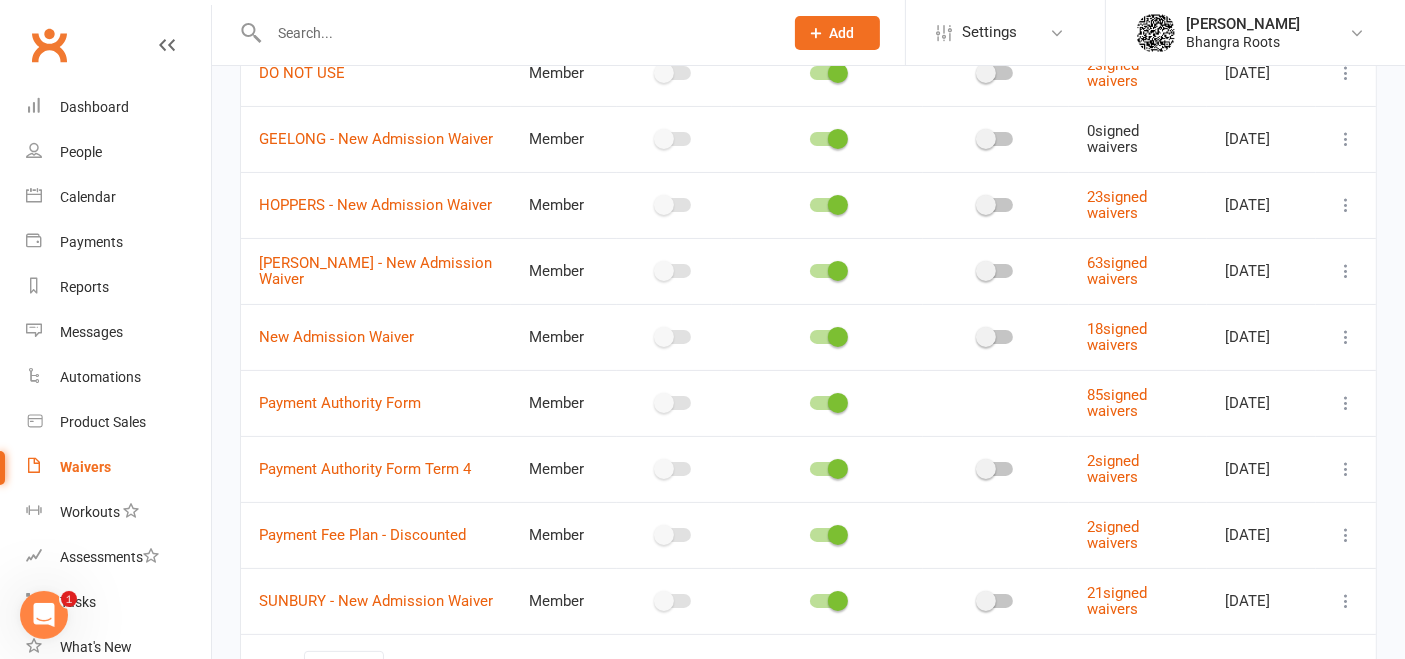 scroll, scrollTop: 190, scrollLeft: 0, axis: vertical 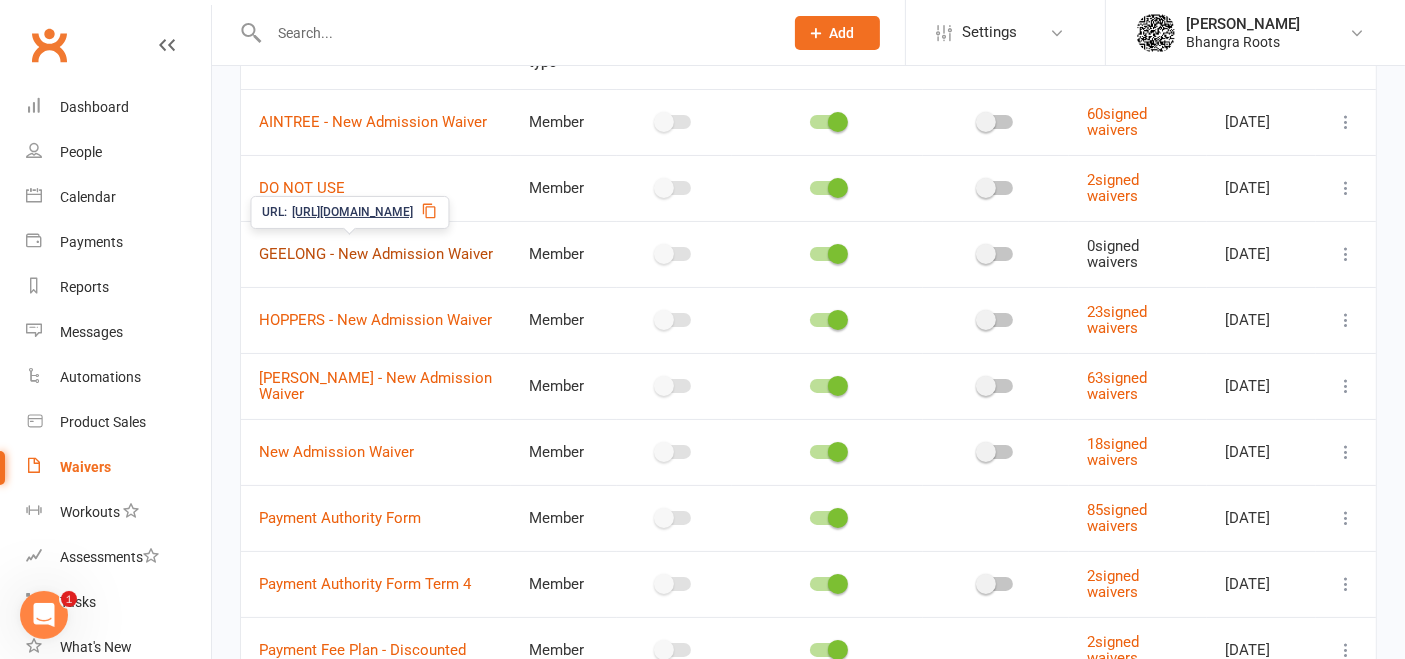 click on "GEELONG - New Admission Waiver" at bounding box center [376, 254] 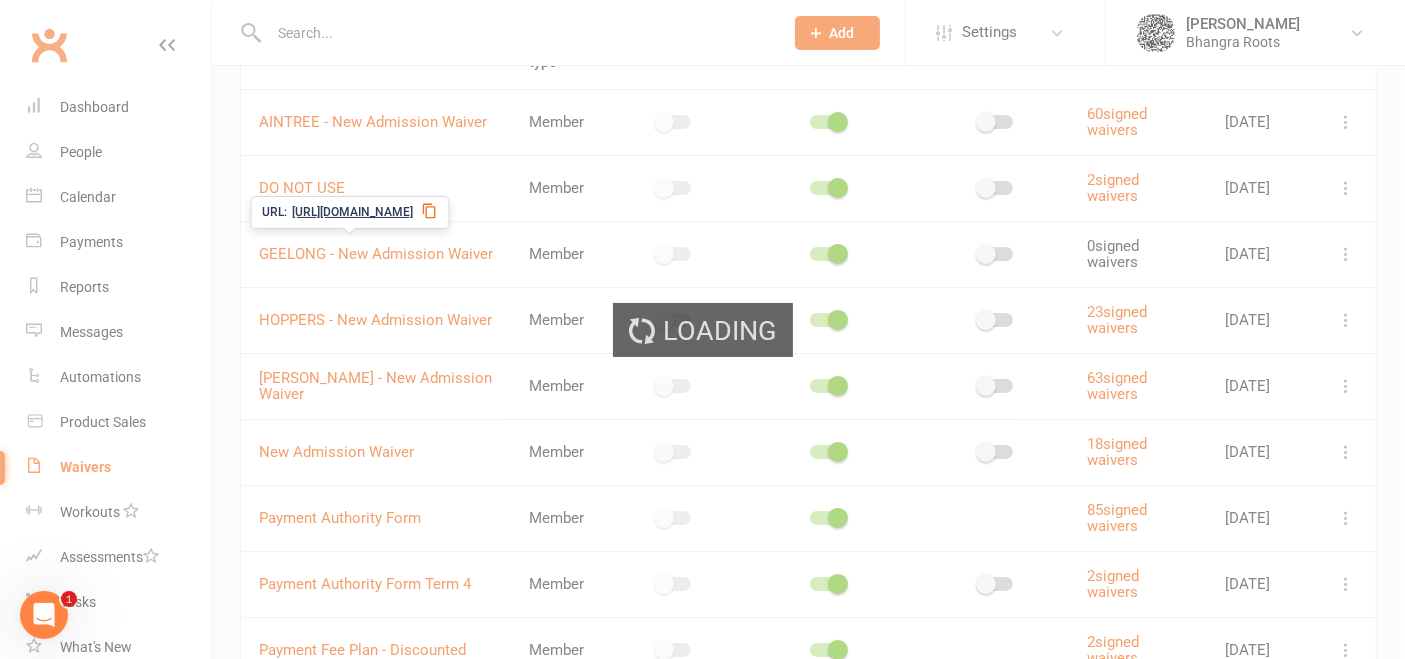 select on "applies_to_all_signees" 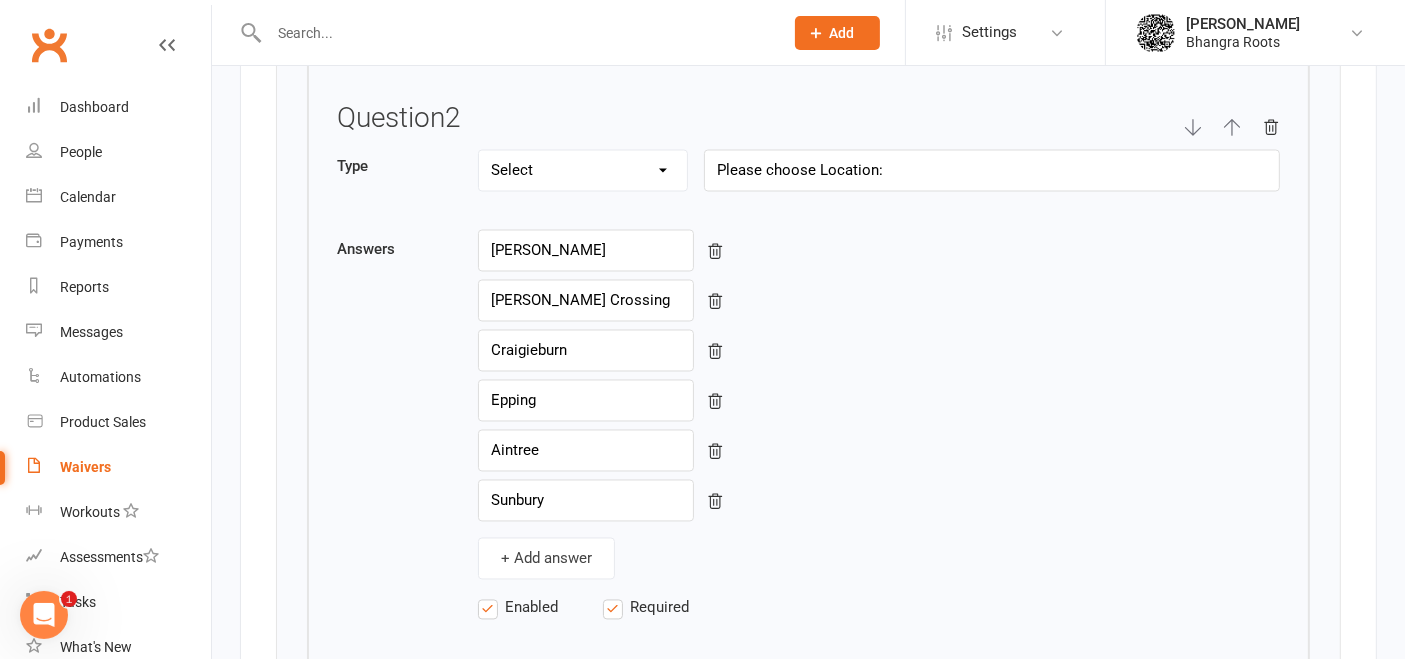 scroll, scrollTop: 3652, scrollLeft: 0, axis: vertical 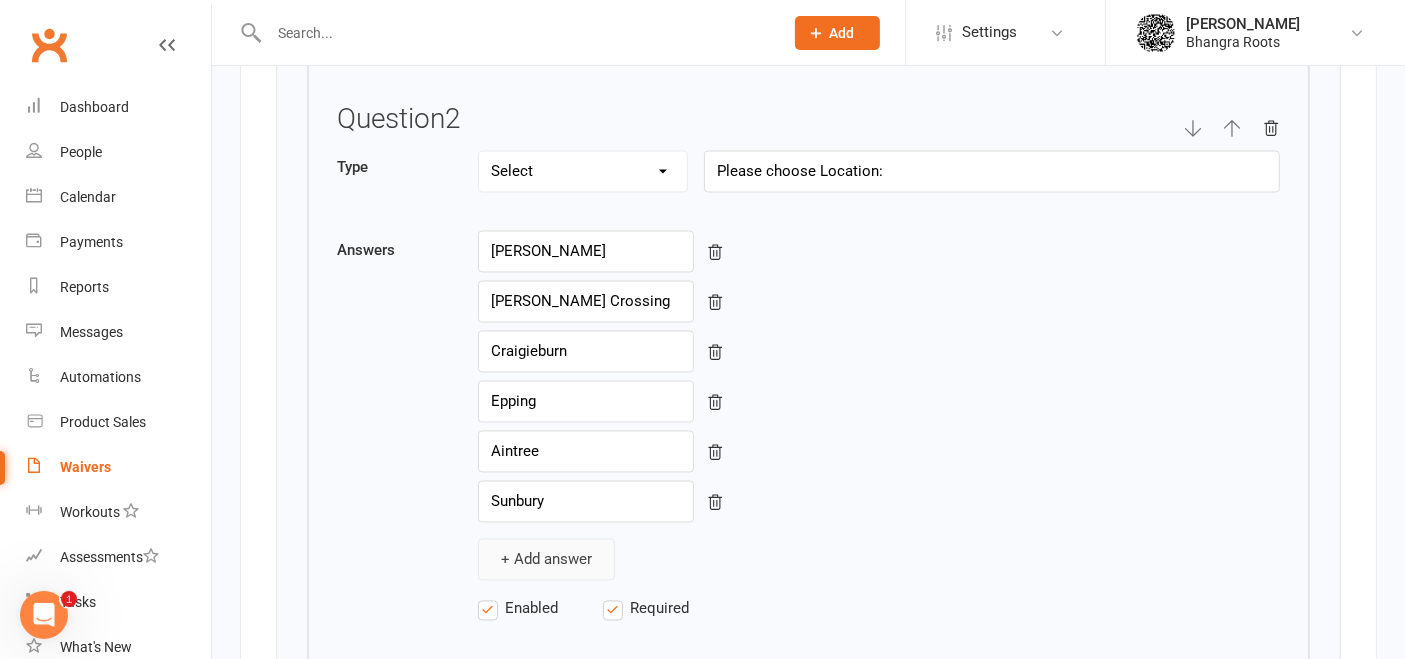 click on "+ Add answer" at bounding box center [546, 560] 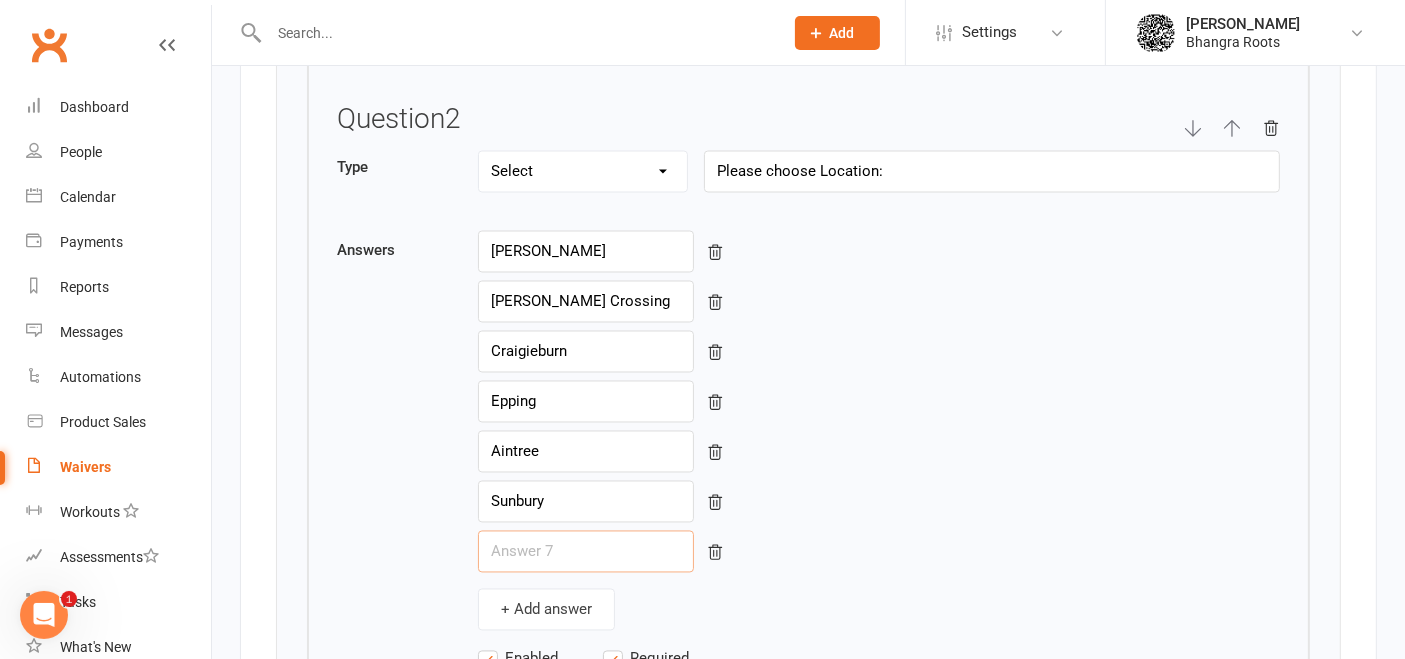 click at bounding box center [586, 552] 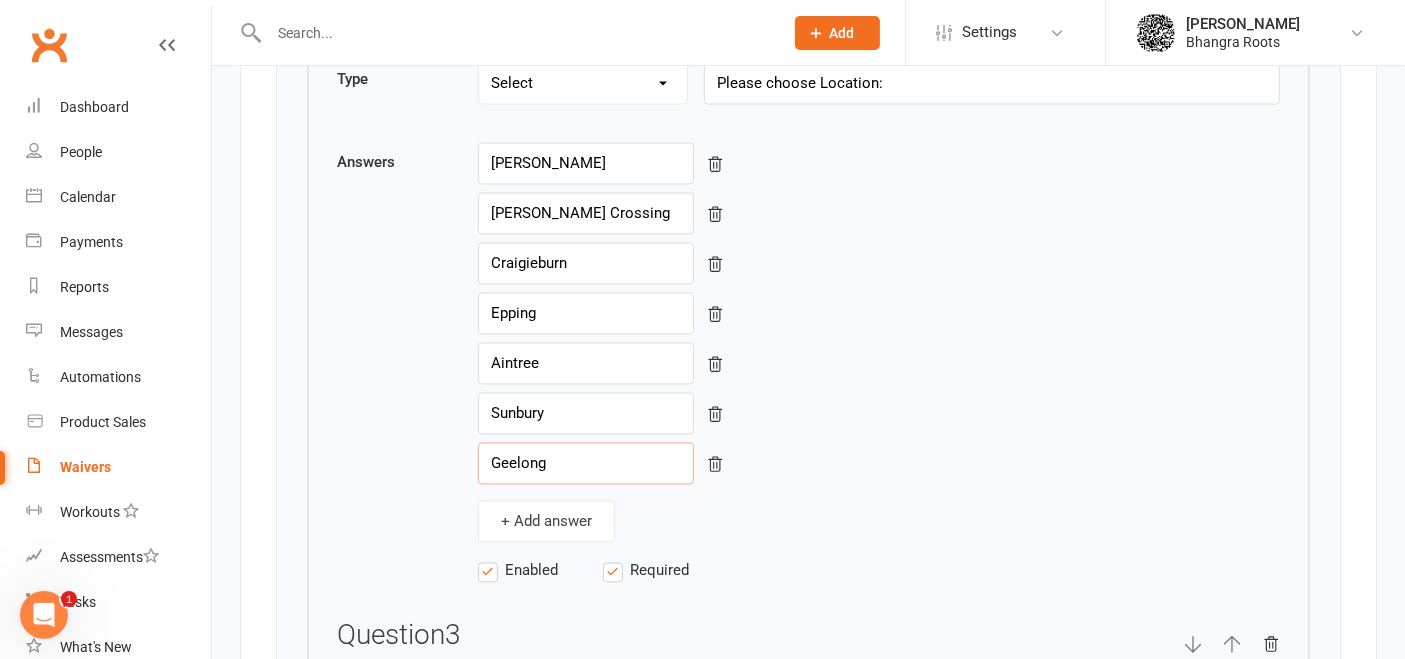 scroll, scrollTop: 3739, scrollLeft: 0, axis: vertical 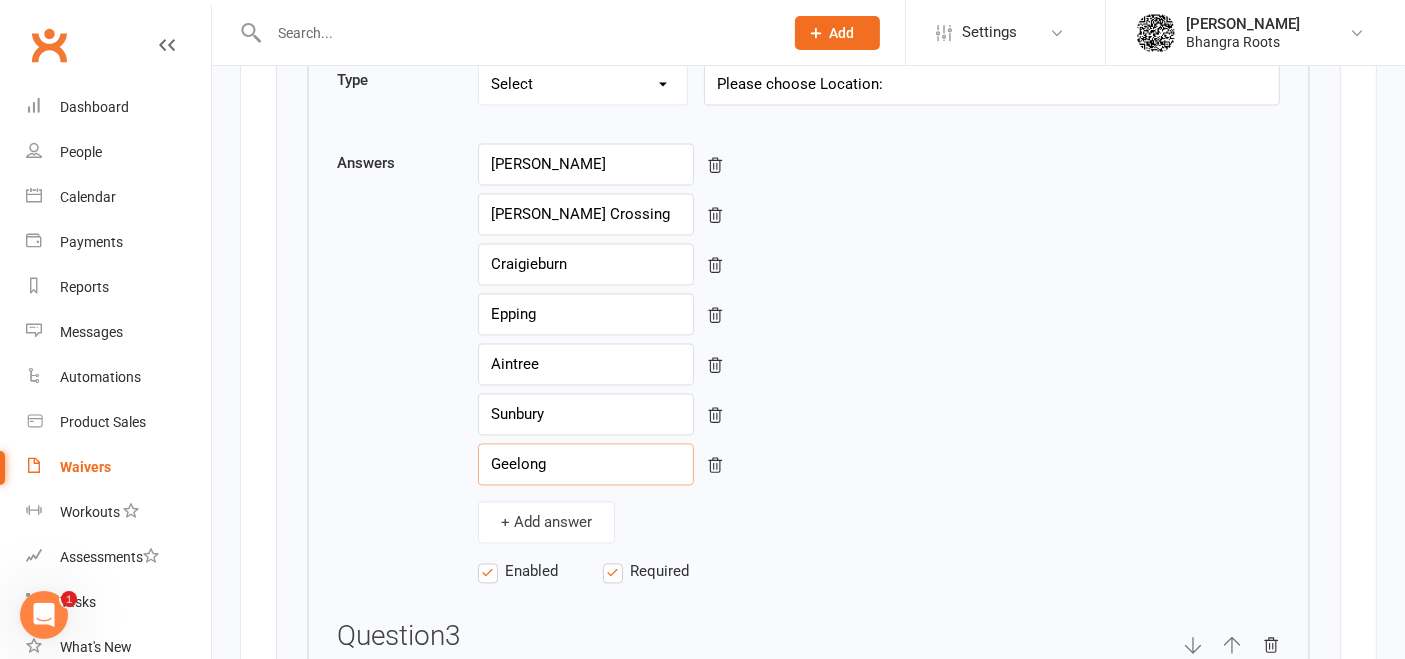 type on "Geelong" 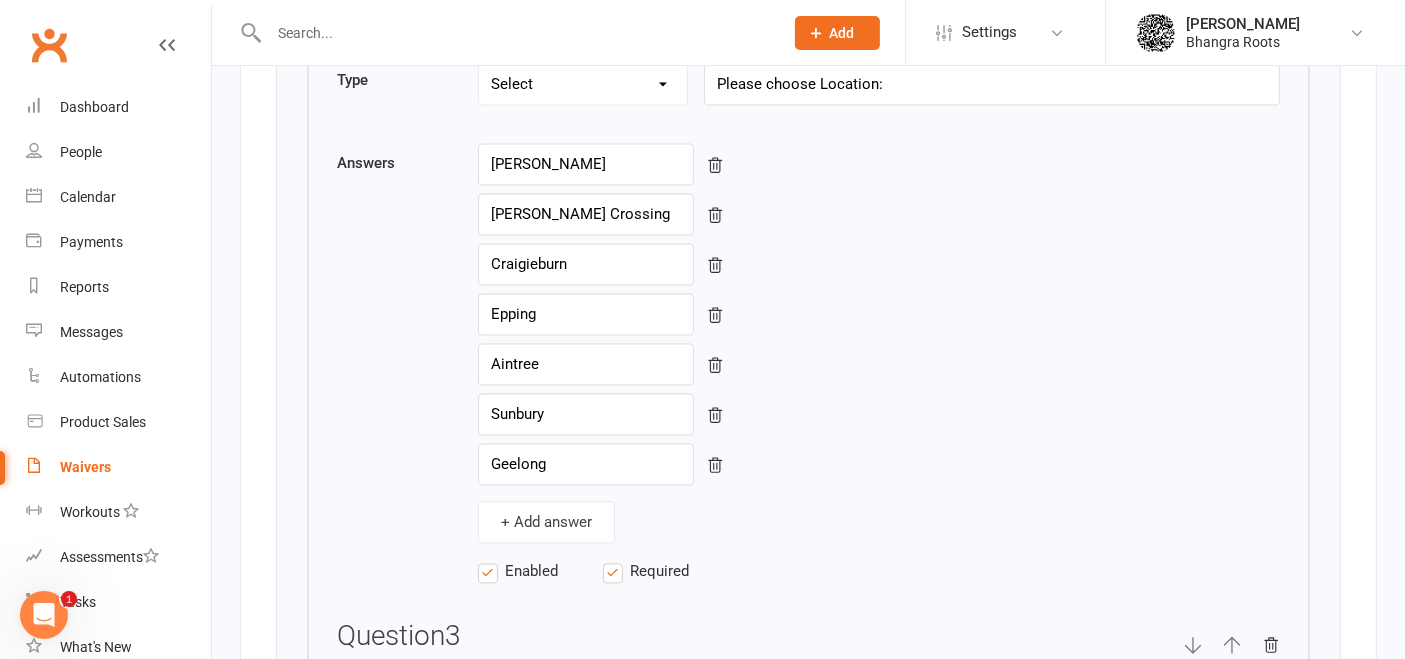 click 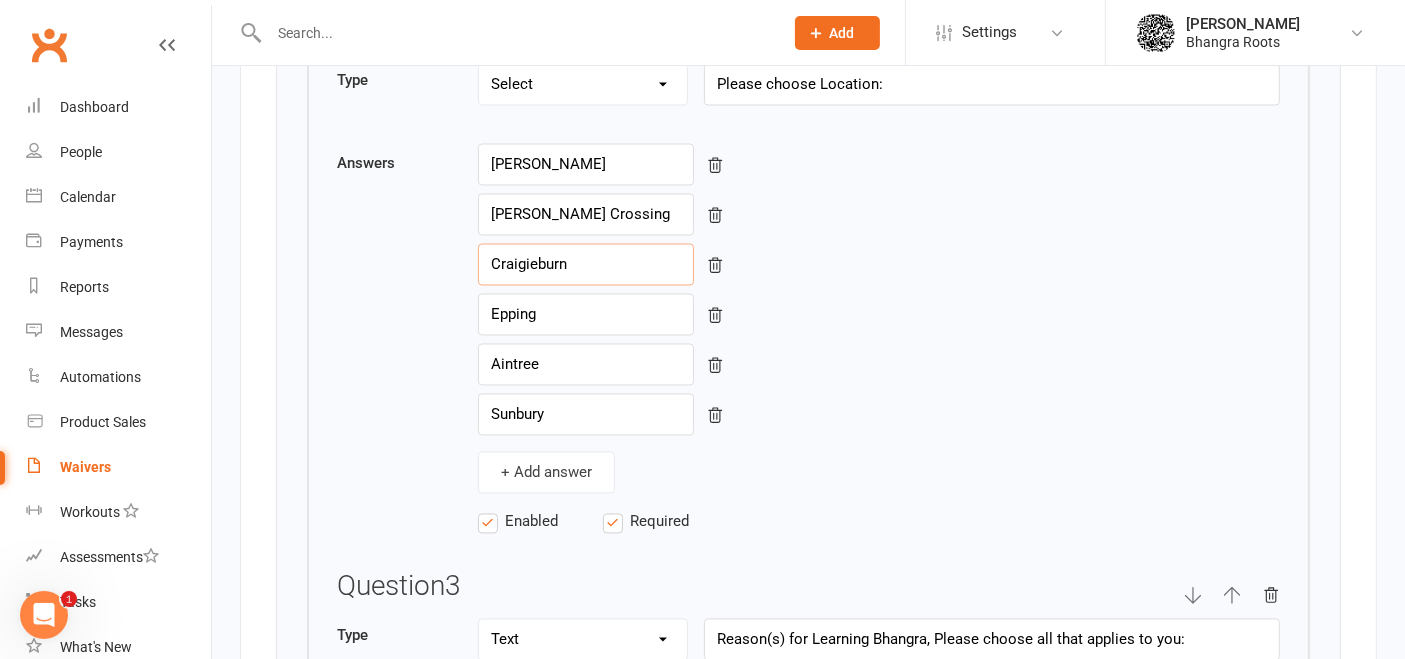 drag, startPoint x: 599, startPoint y: 250, endPoint x: 462, endPoint y: 248, distance: 137.0146 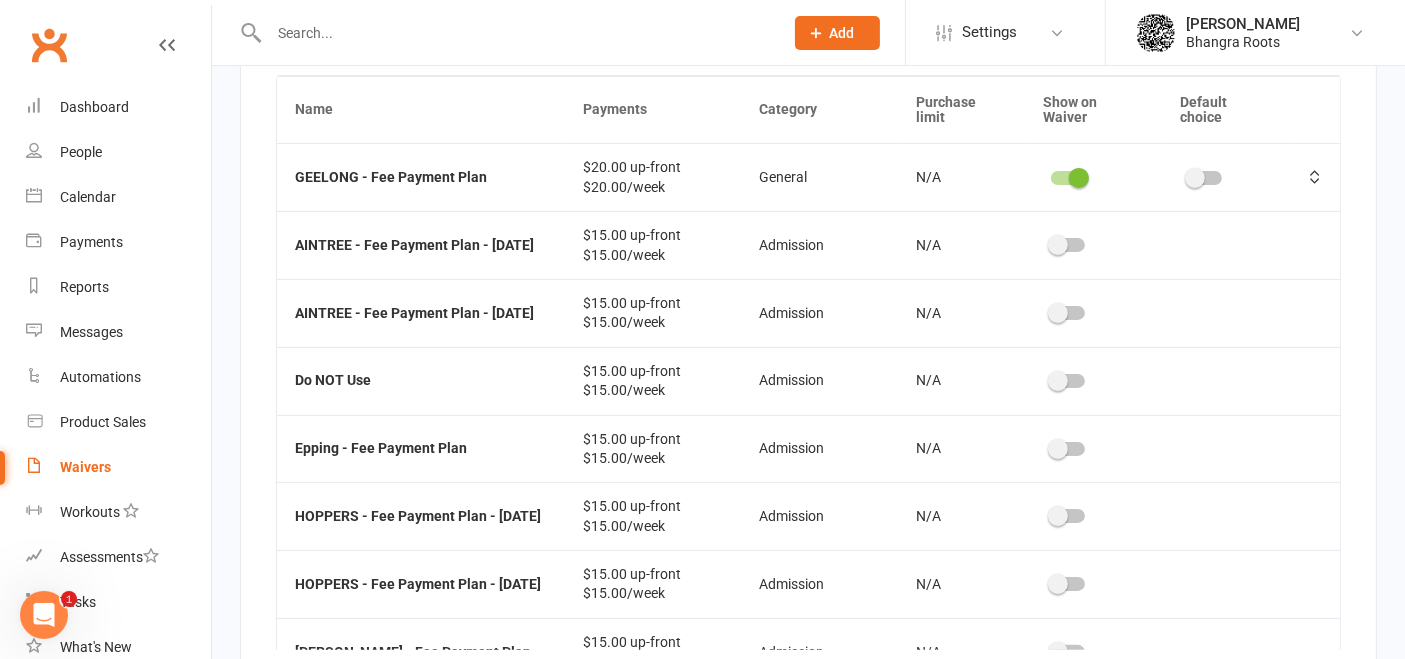 scroll, scrollTop: 7963, scrollLeft: 0, axis: vertical 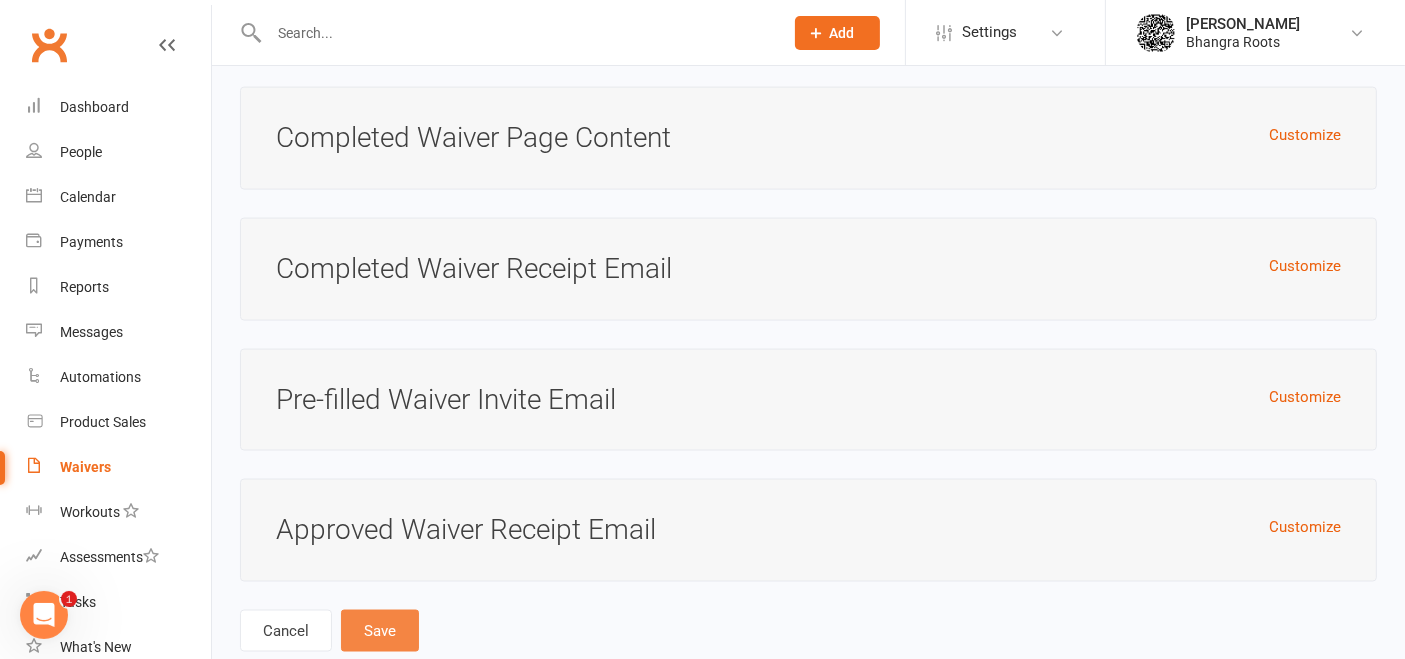 type on "Geelong" 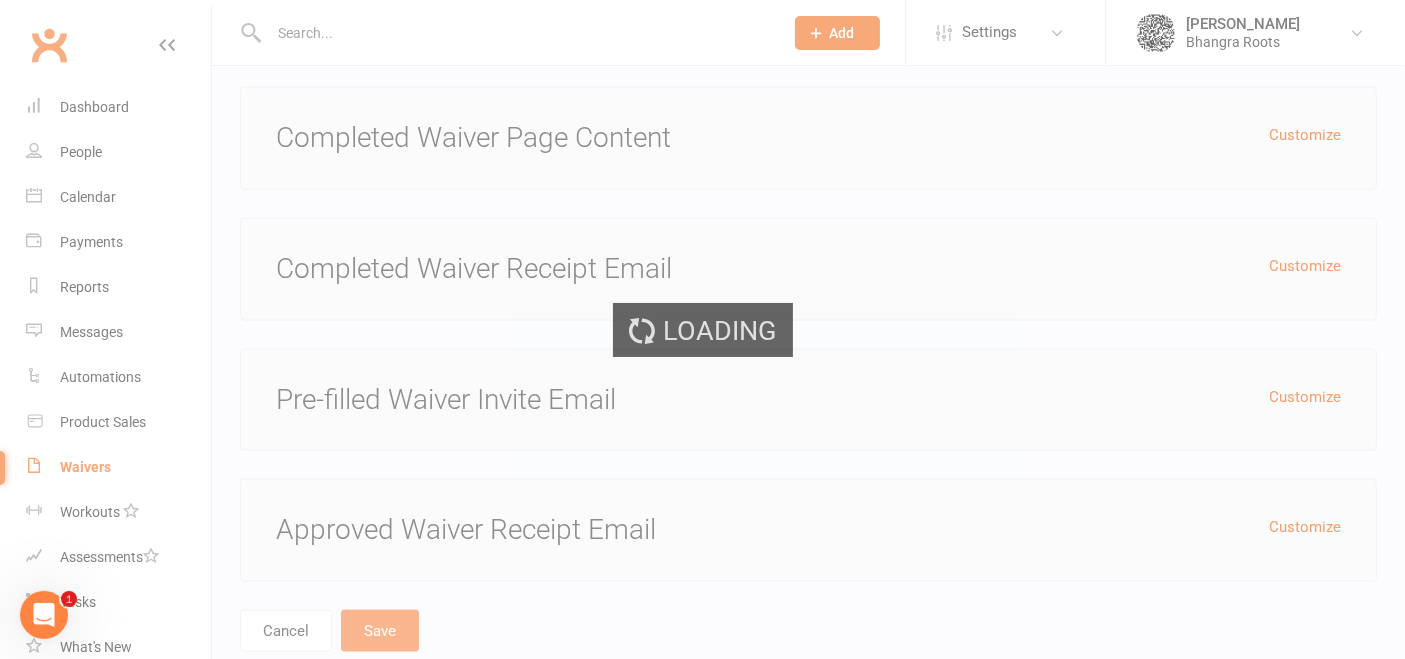 select on "25" 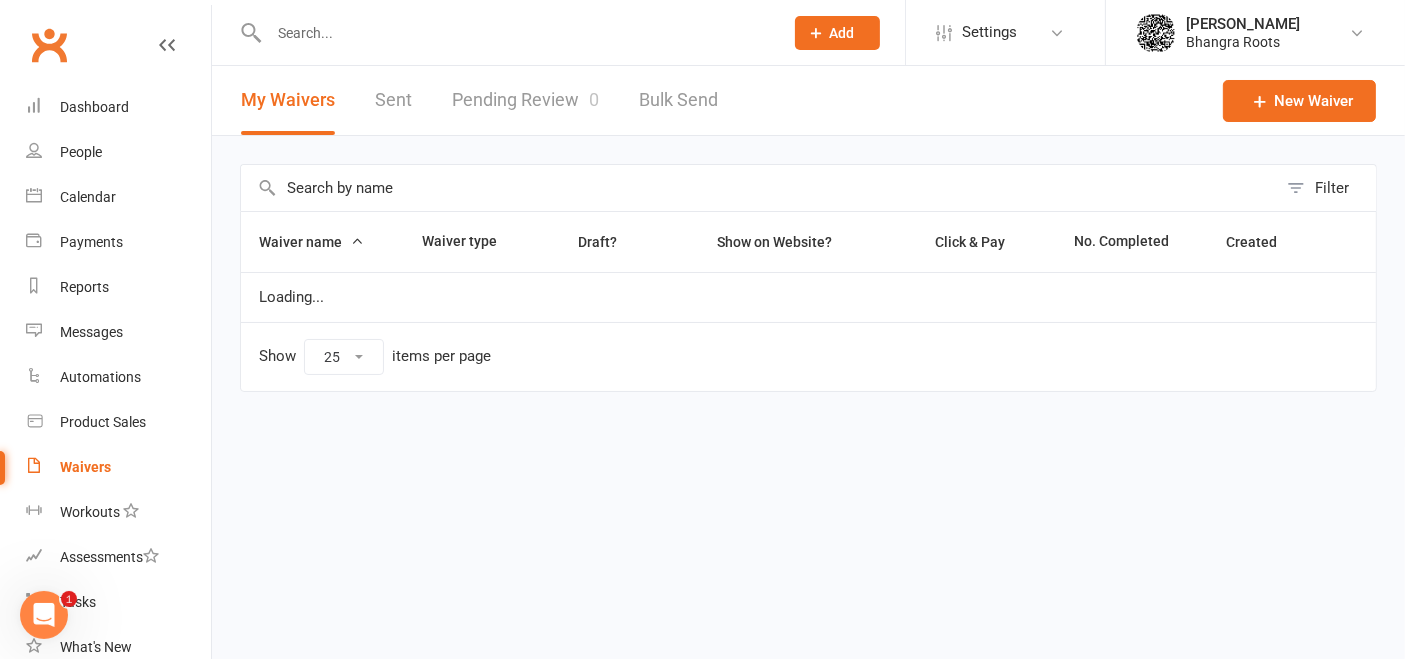 scroll, scrollTop: 0, scrollLeft: 0, axis: both 